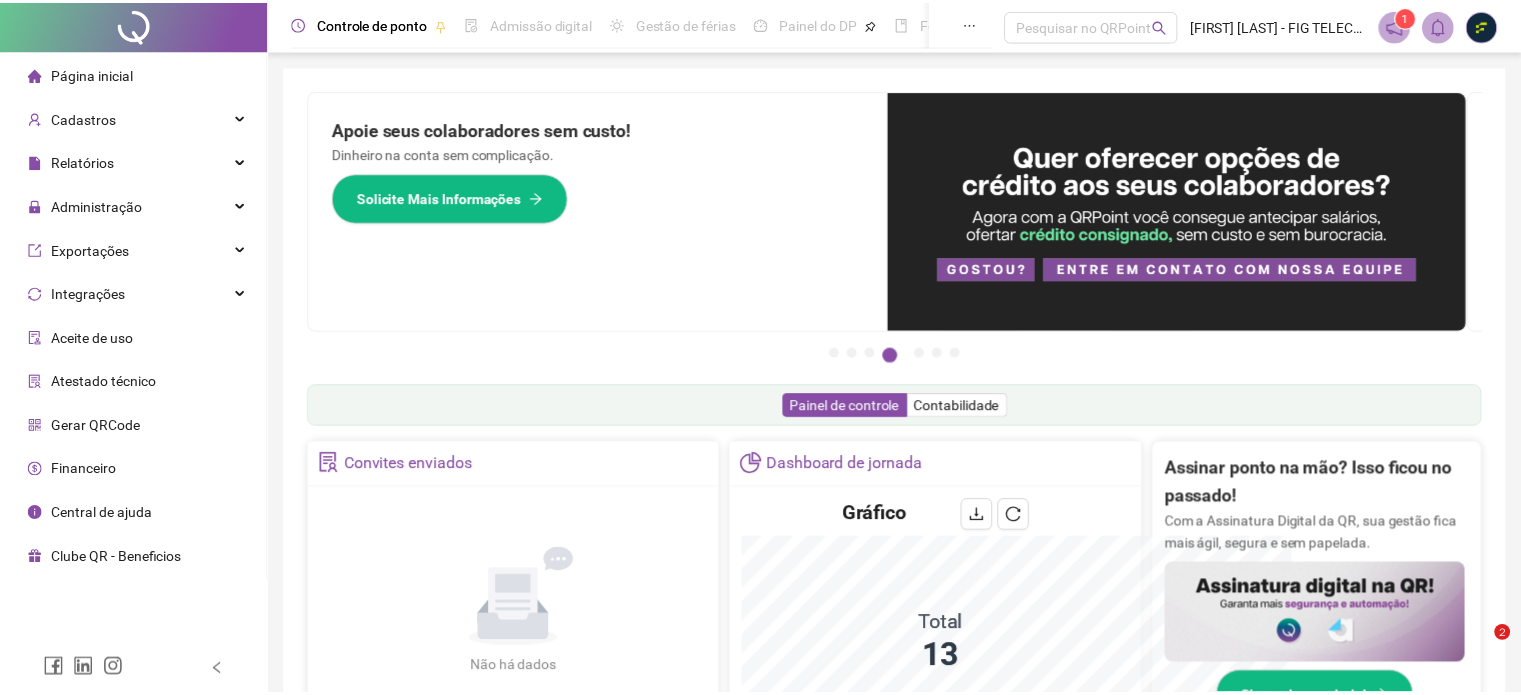 scroll, scrollTop: 0, scrollLeft: 0, axis: both 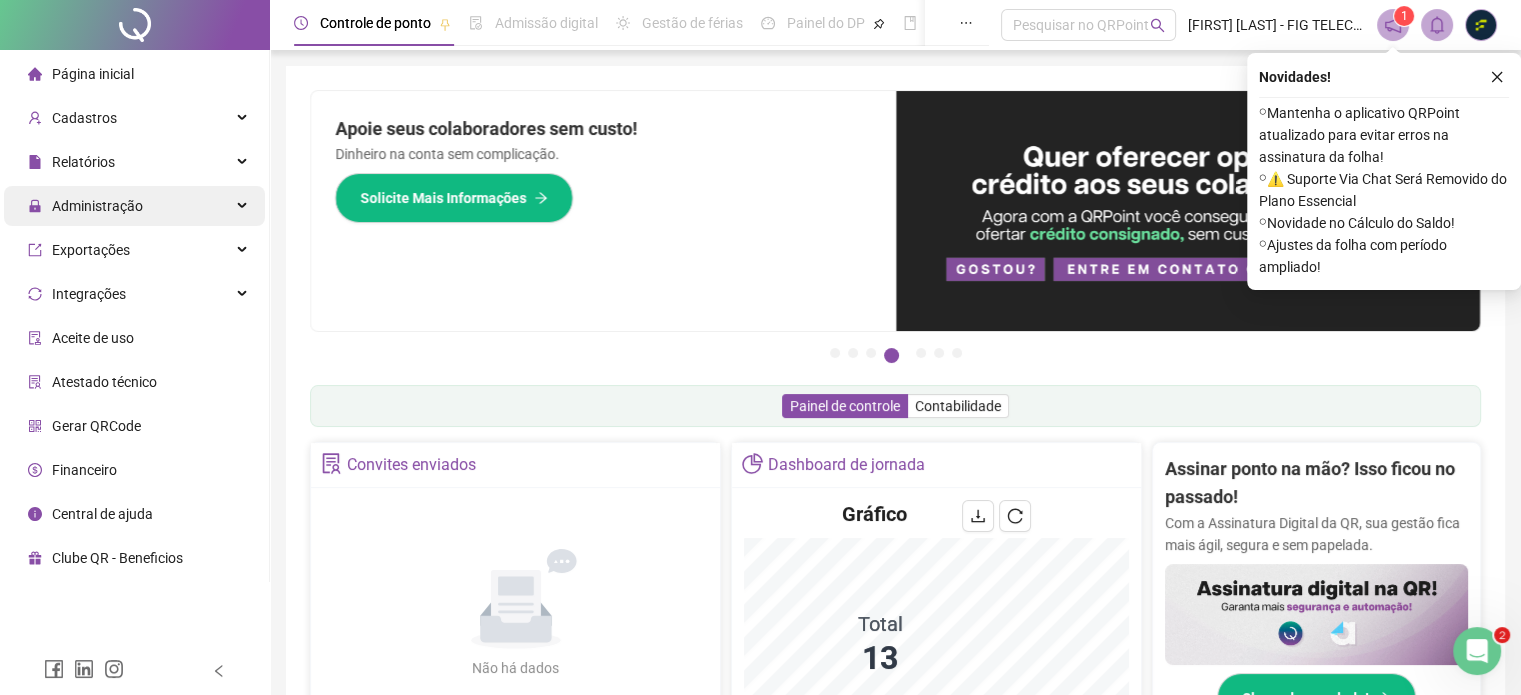 click on "Administração" at bounding box center [97, 206] 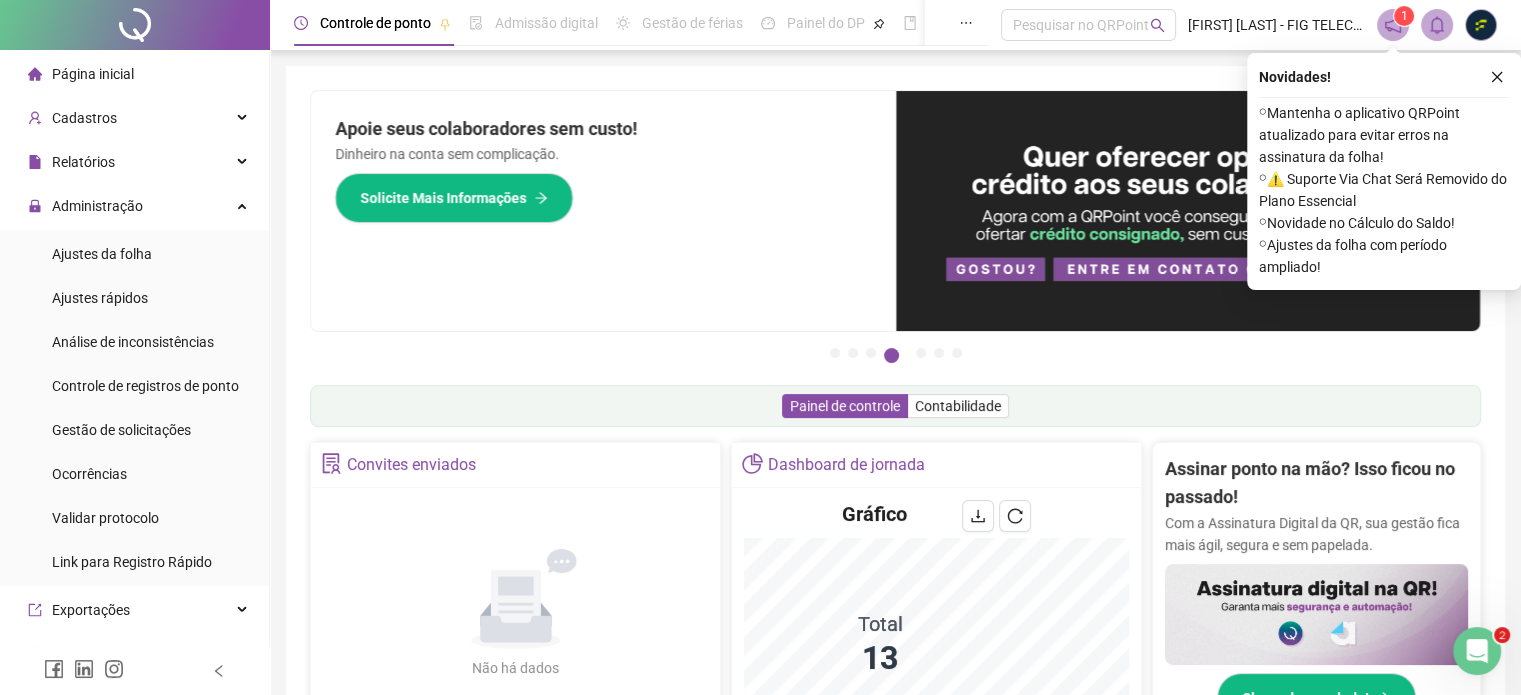 click on "Ajustes da folha" at bounding box center (102, 254) 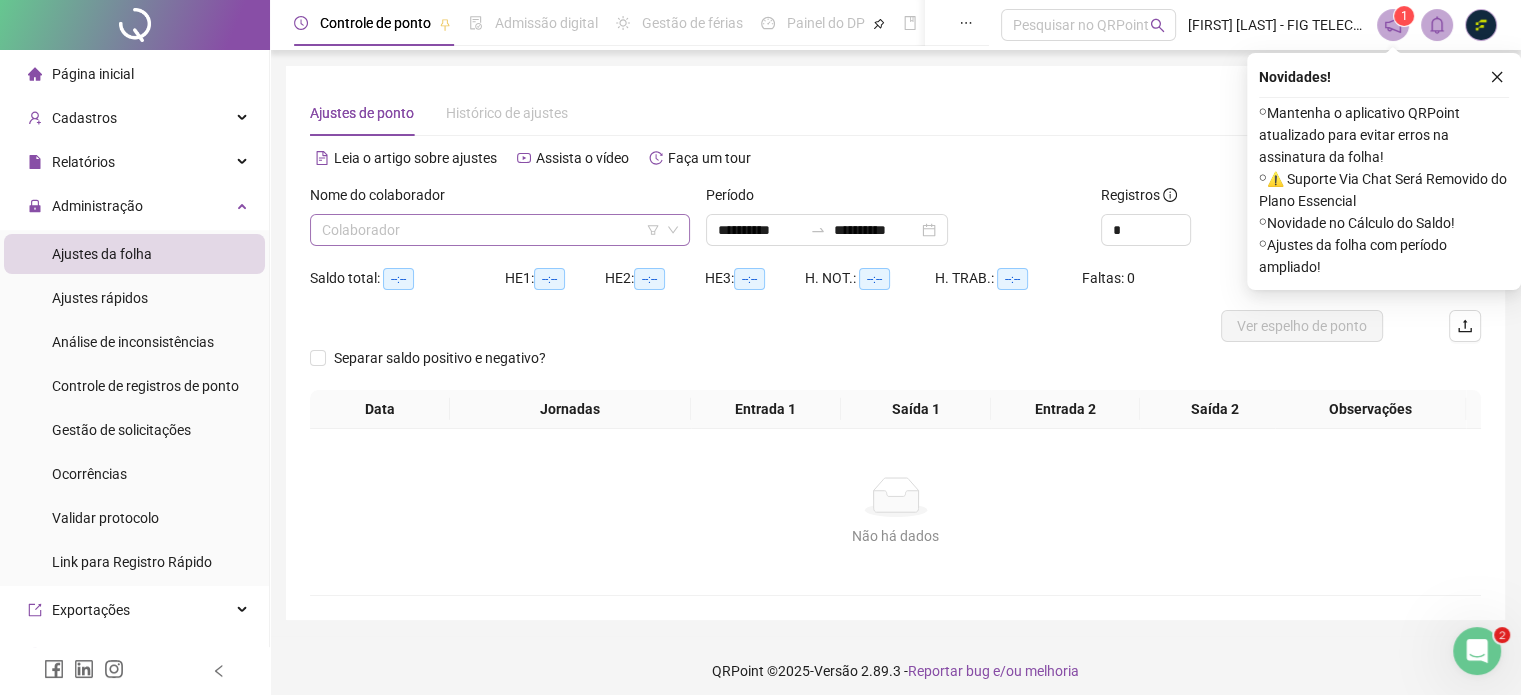 click at bounding box center [491, 230] 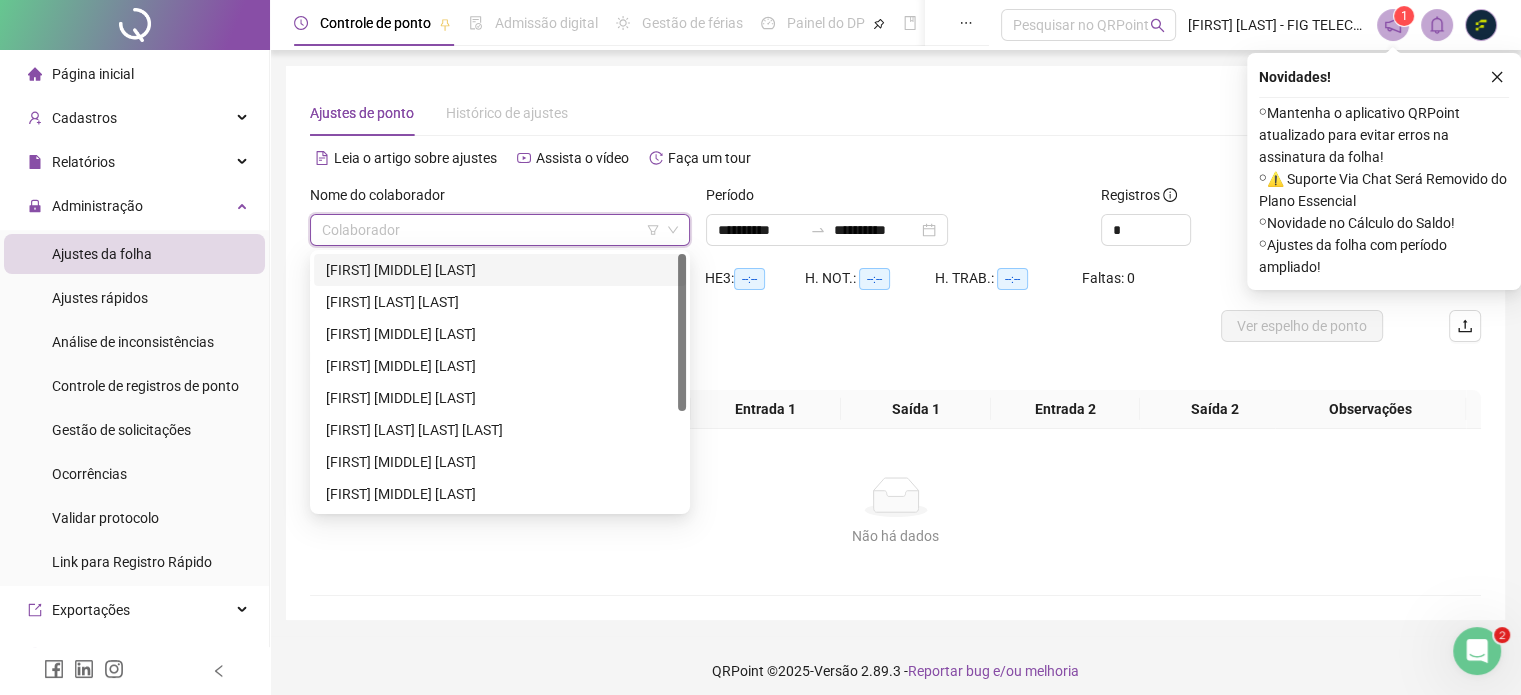 click on "[FIRST] [MIDDLE] [LAST]" at bounding box center [500, 270] 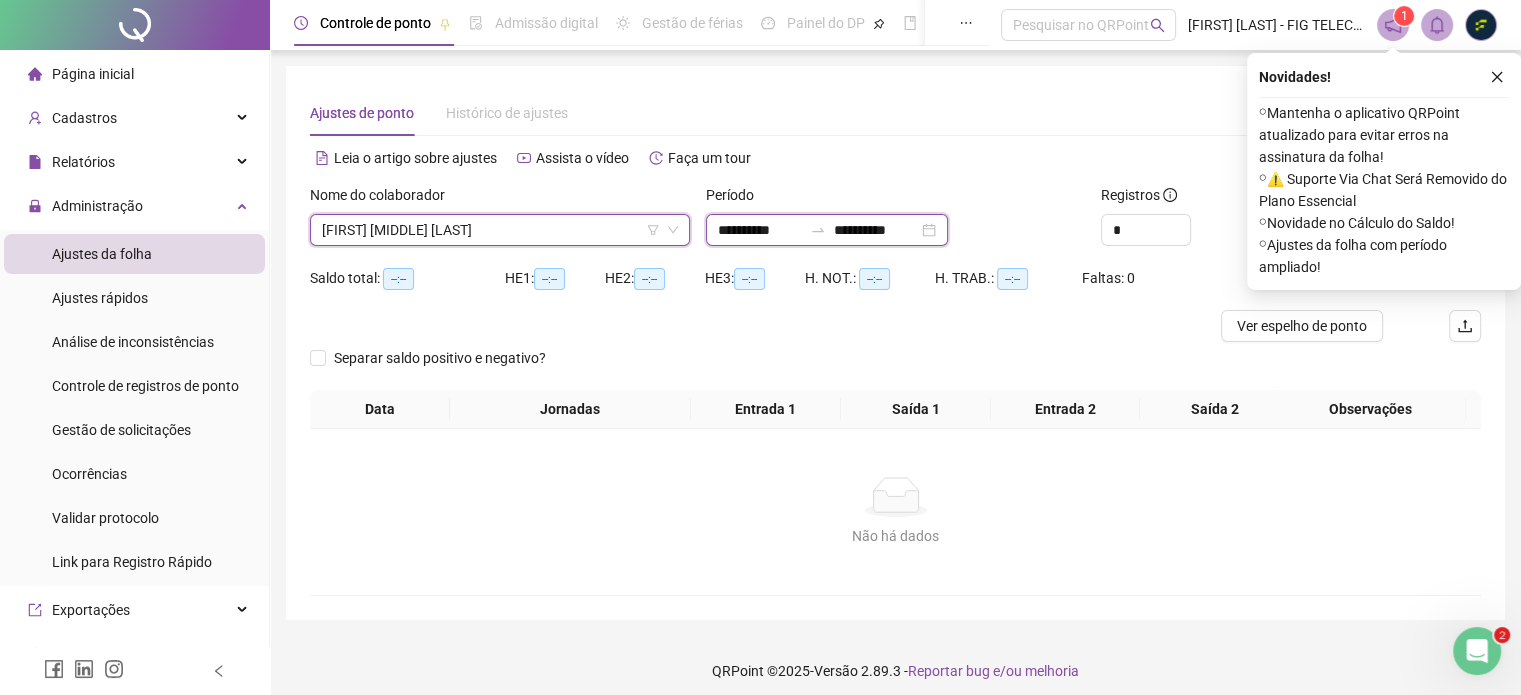 click on "**********" at bounding box center [760, 230] 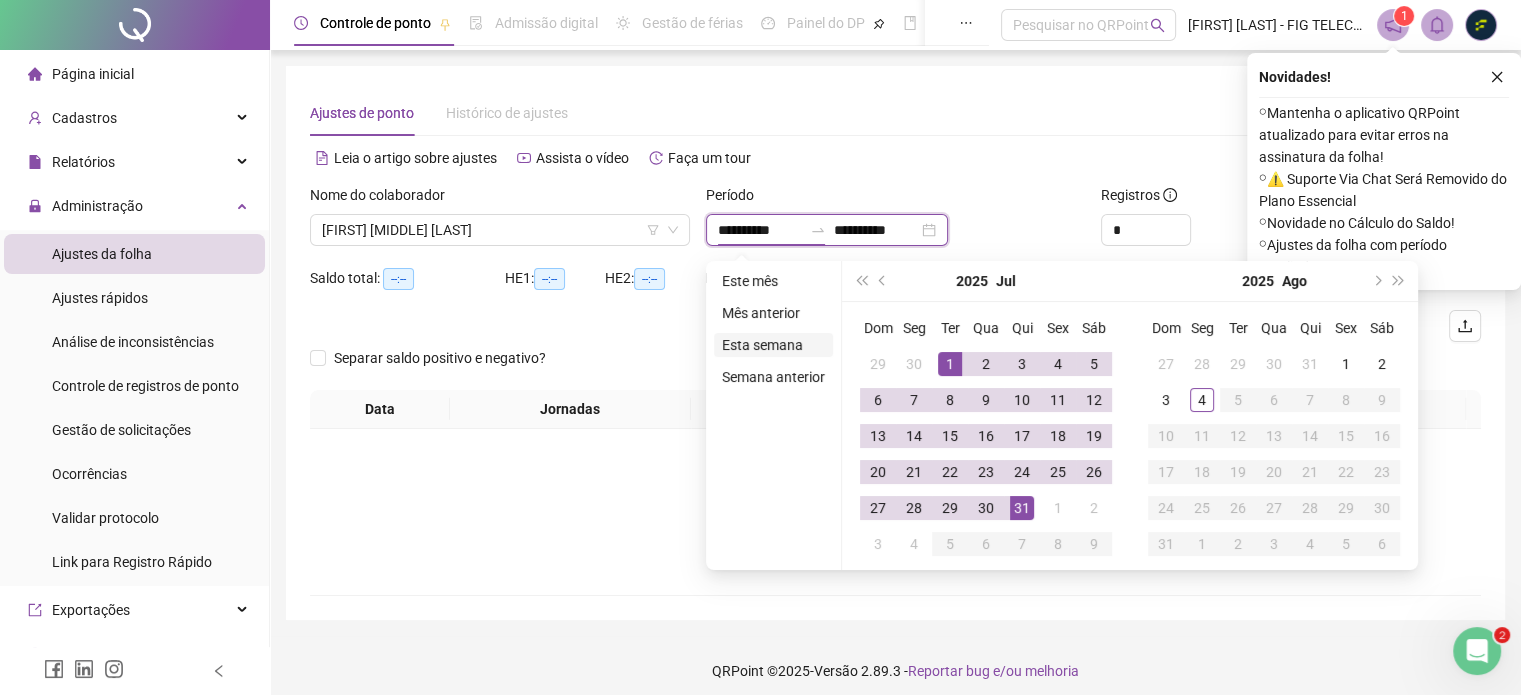 type on "**********" 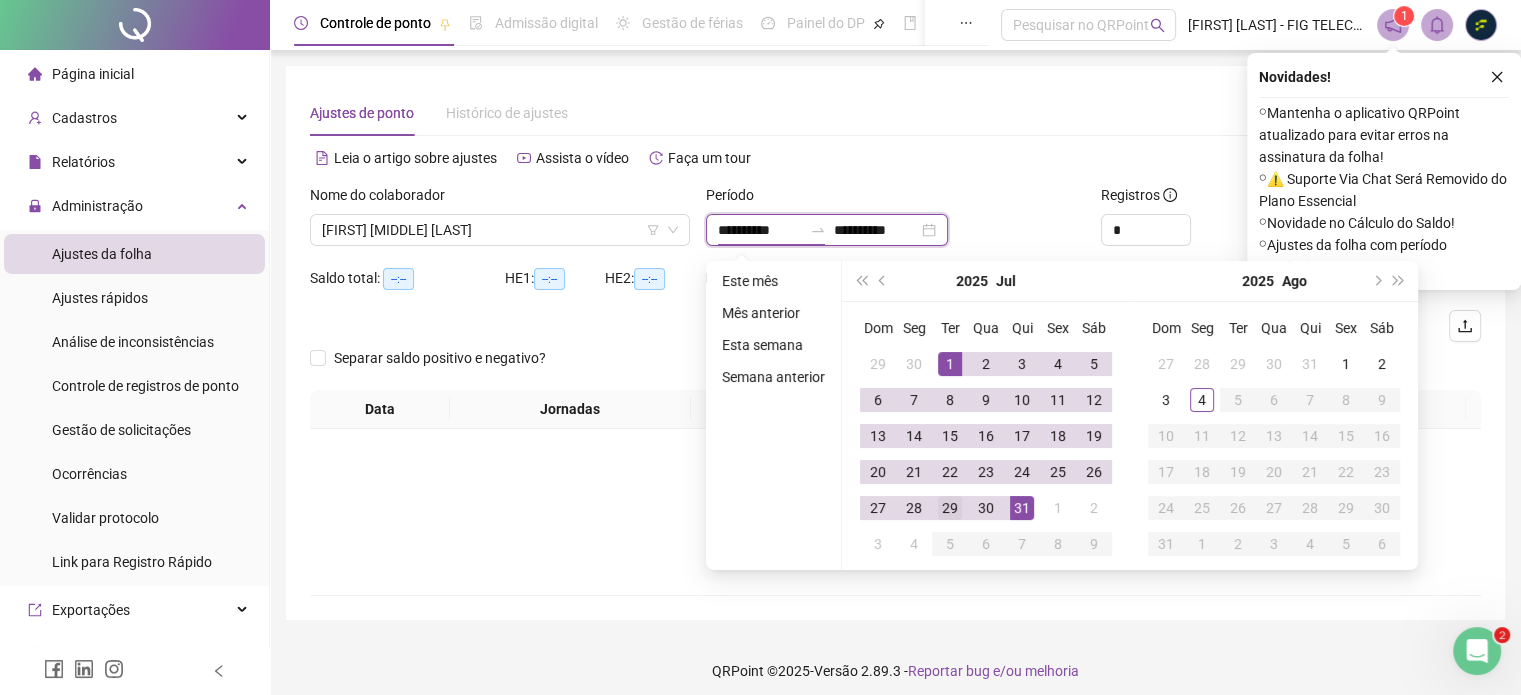 type on "**********" 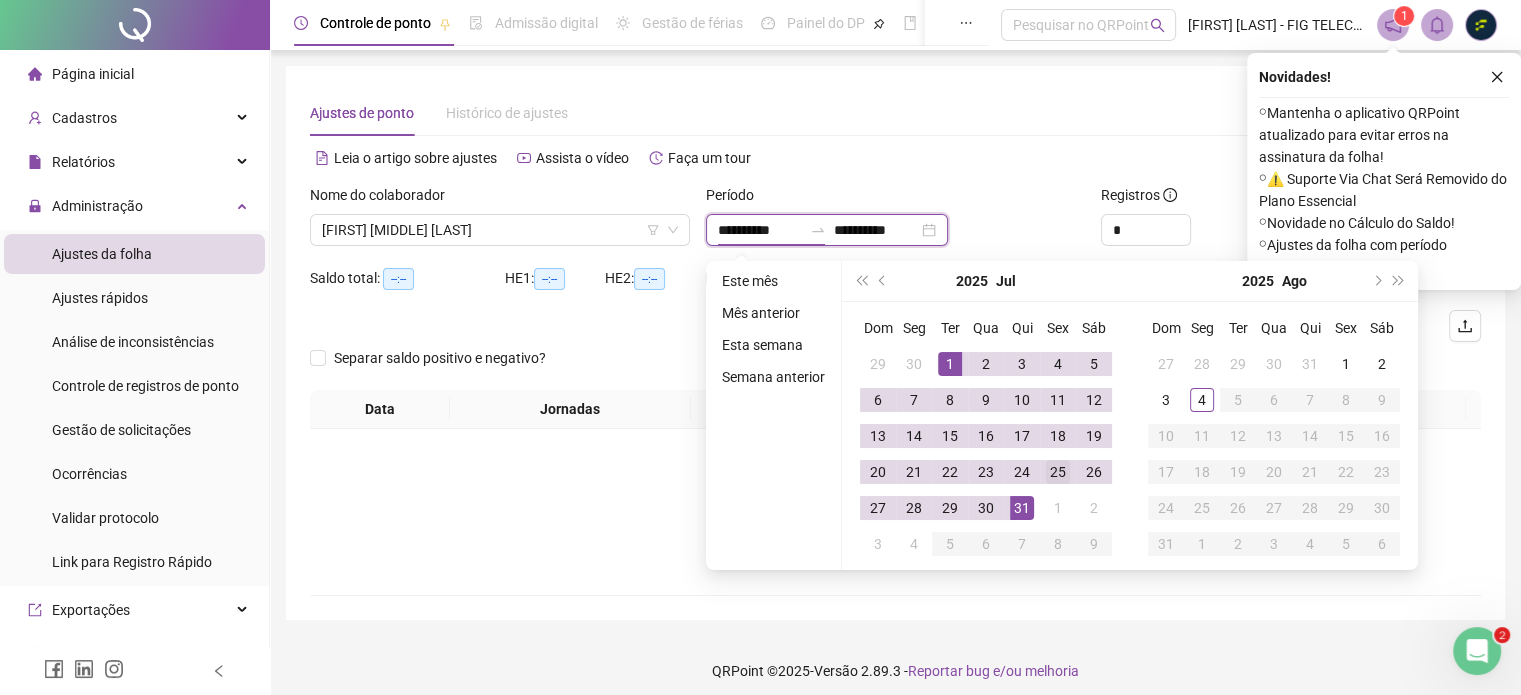 type on "**********" 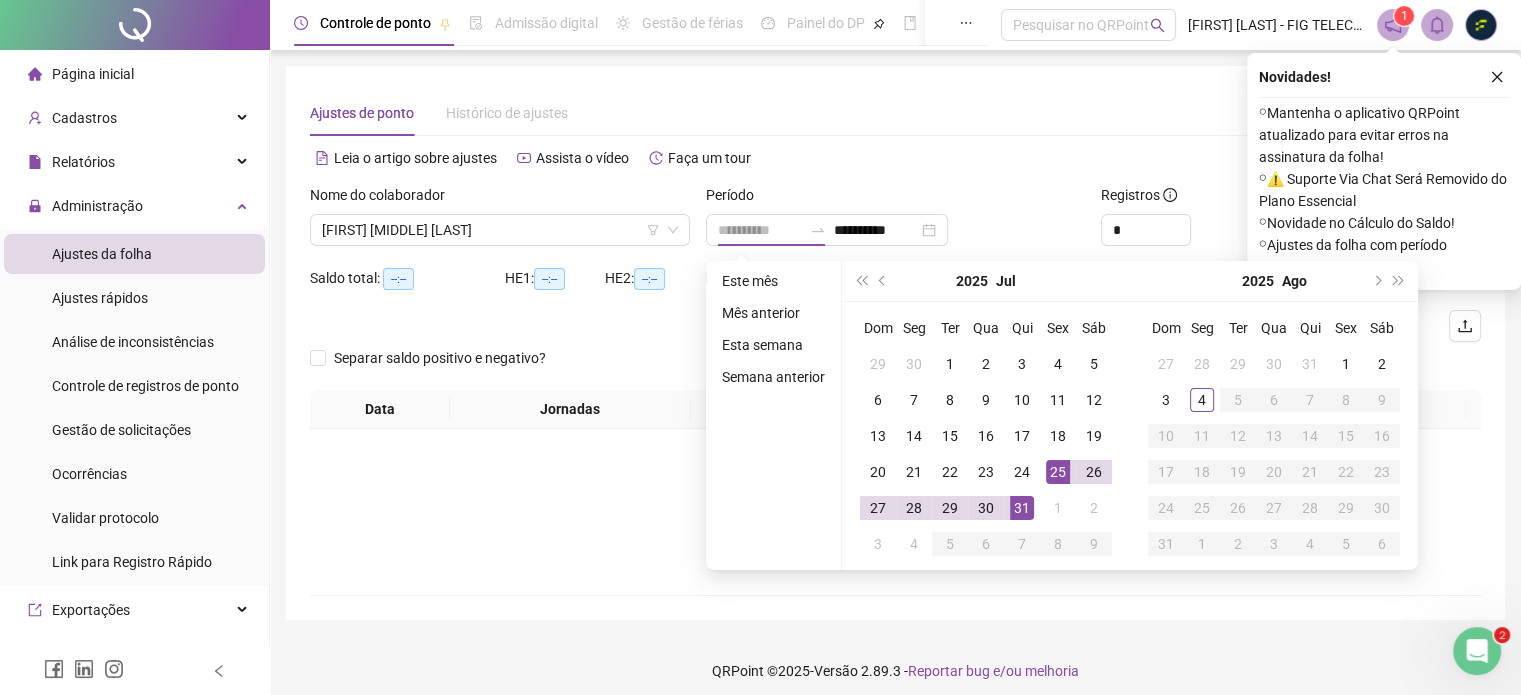 click on "25" at bounding box center (1058, 472) 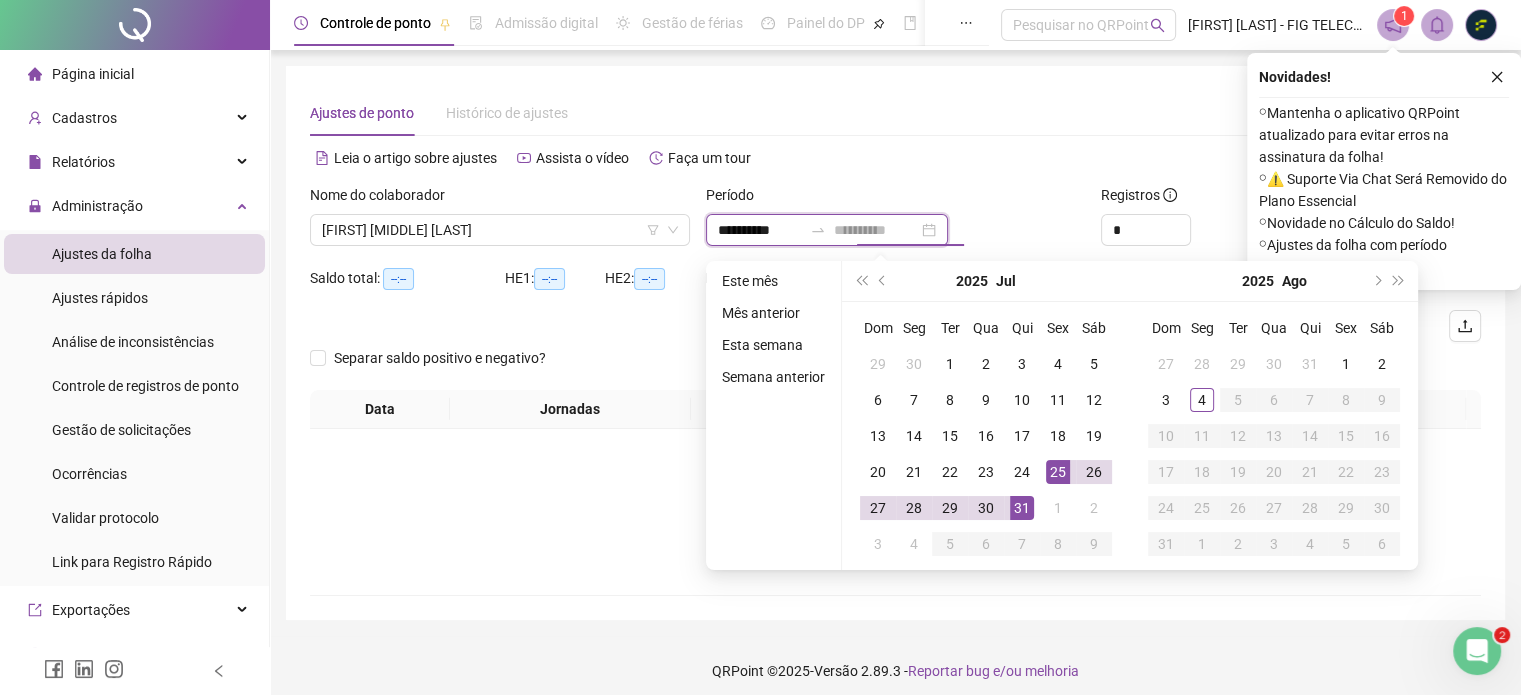 type on "**********" 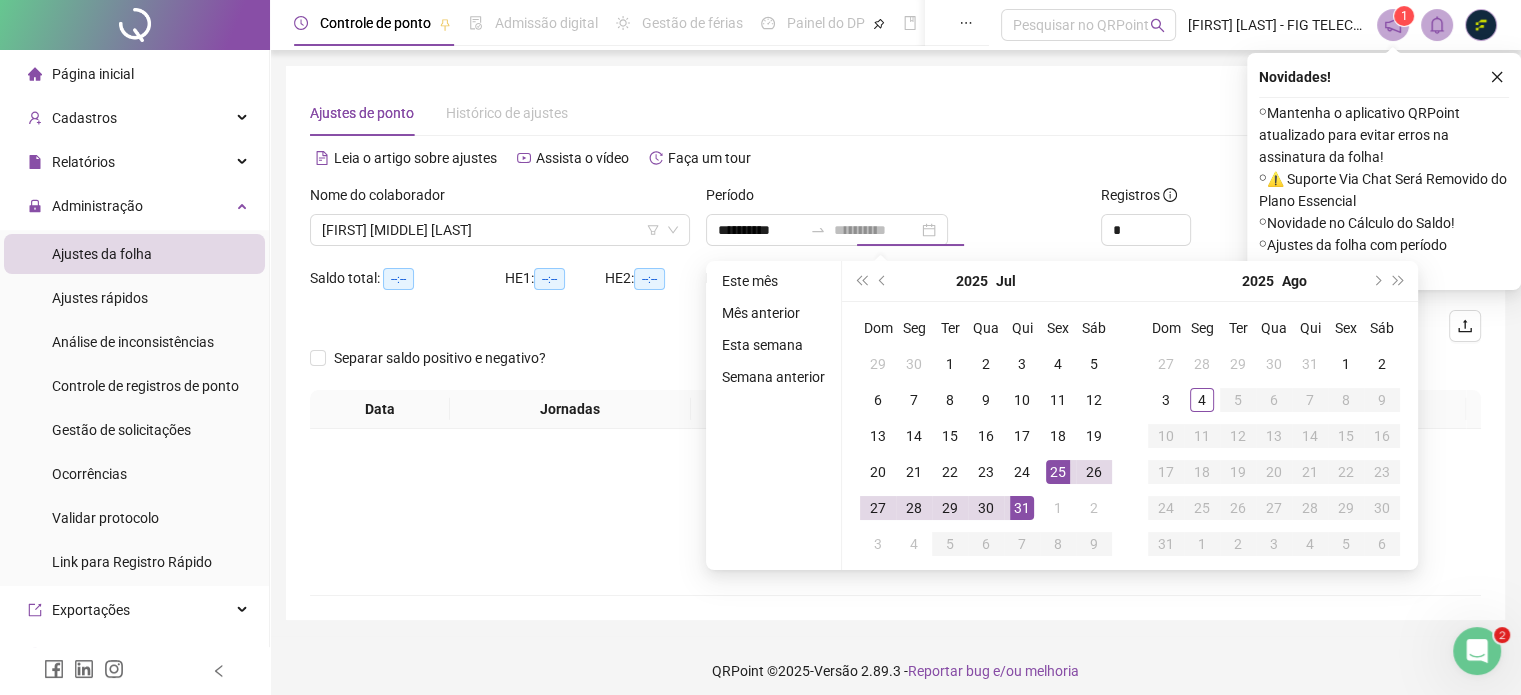 click on "31" at bounding box center (1022, 508) 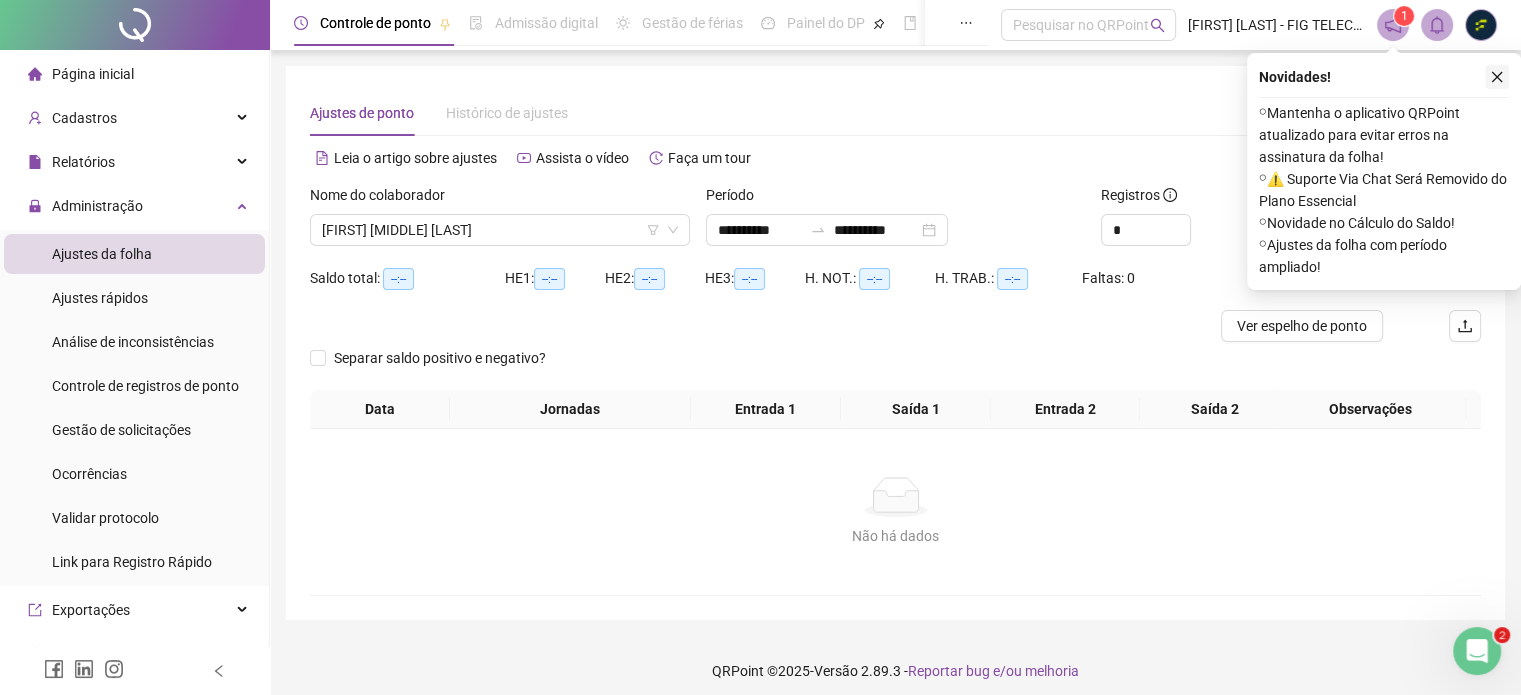click at bounding box center (1497, 77) 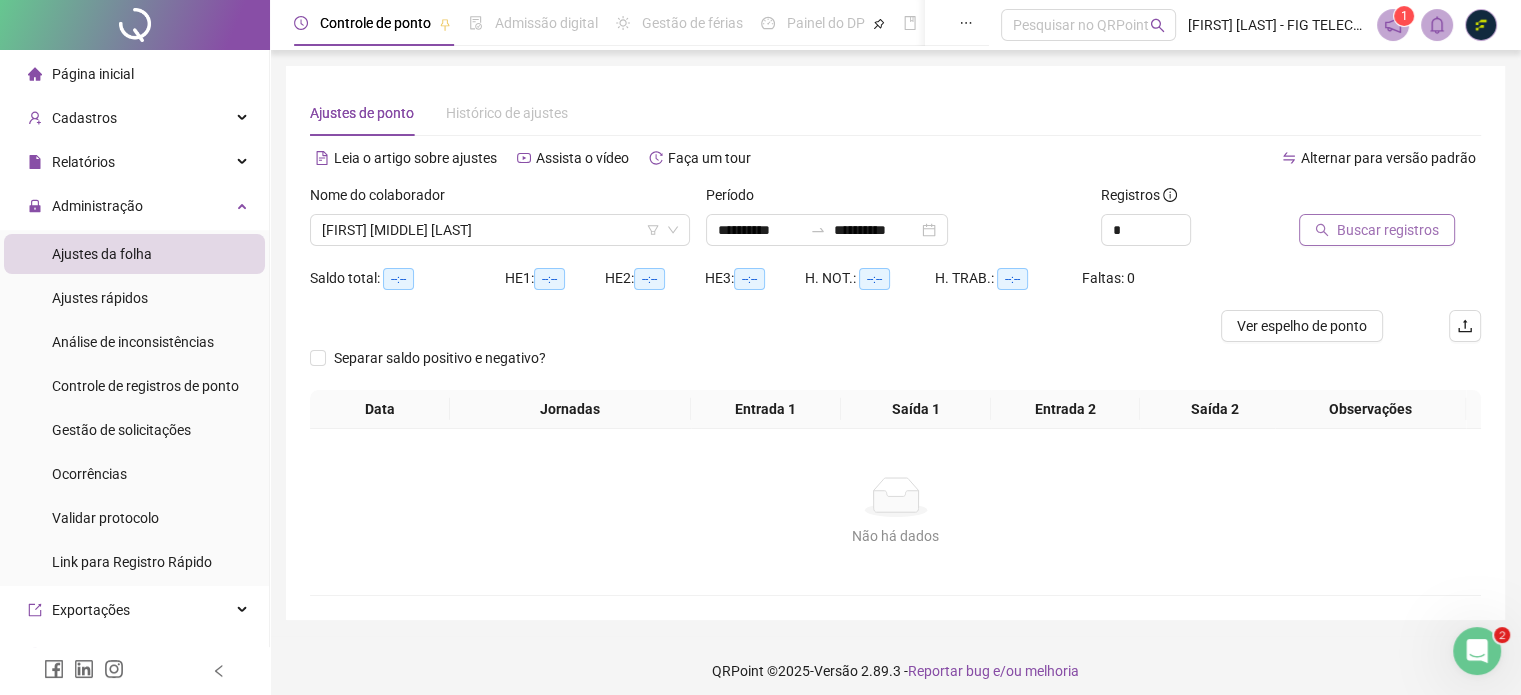 click on "Buscar registros" at bounding box center [1377, 230] 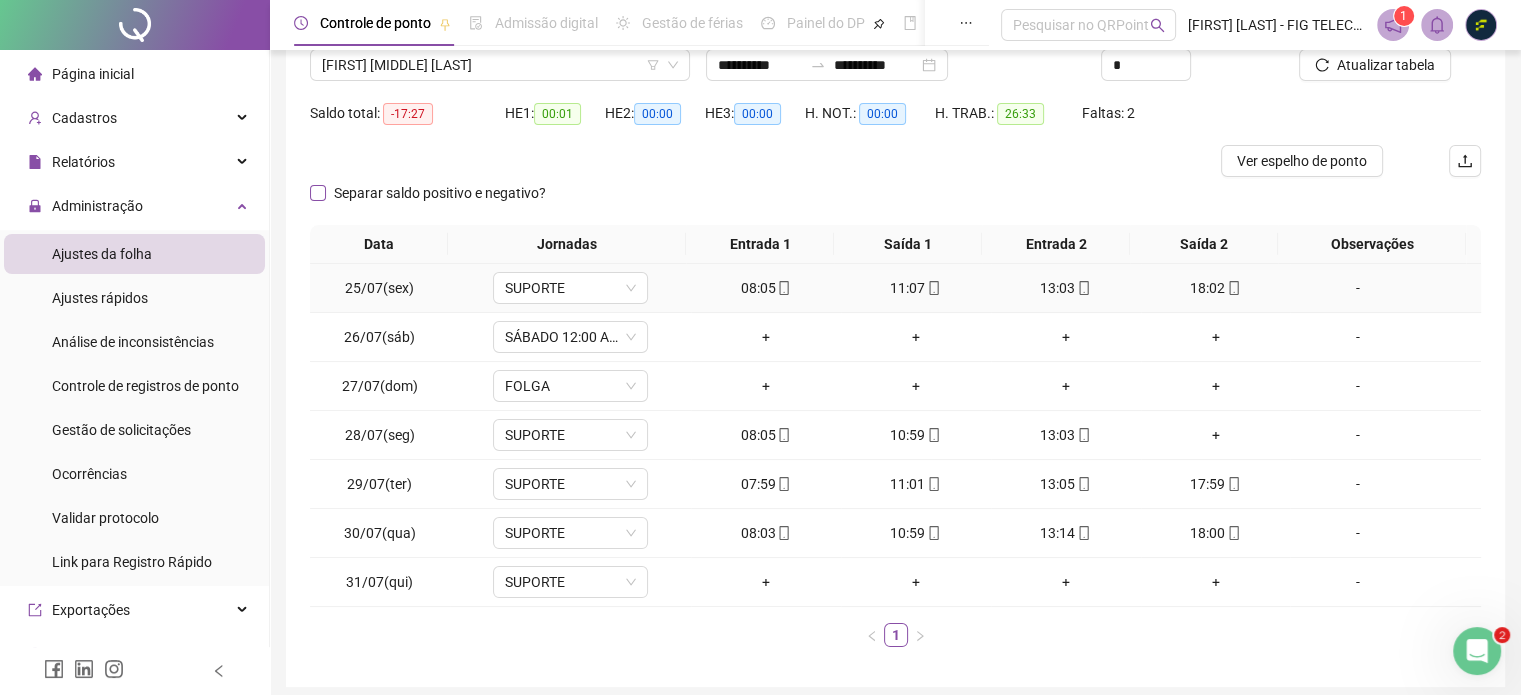 scroll, scrollTop: 200, scrollLeft: 0, axis: vertical 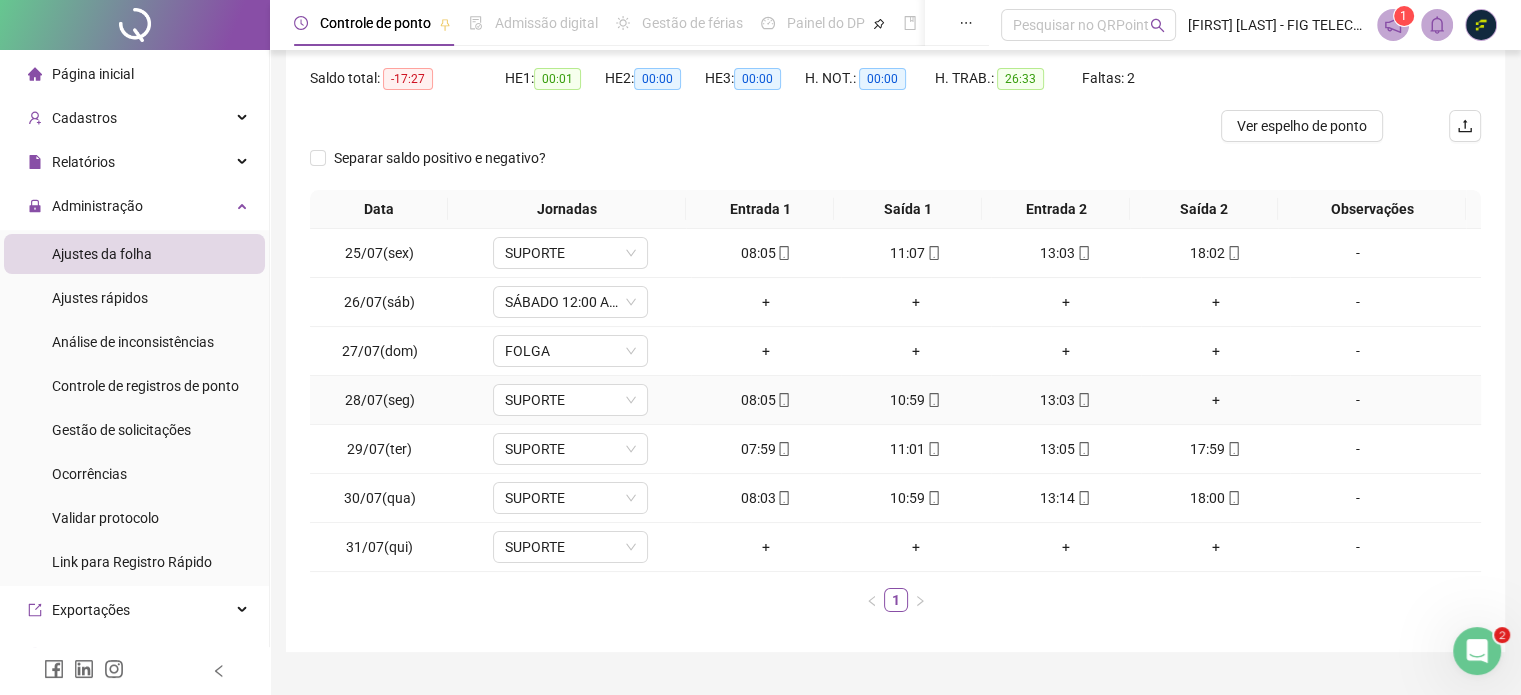 click on "+" at bounding box center [1216, 400] 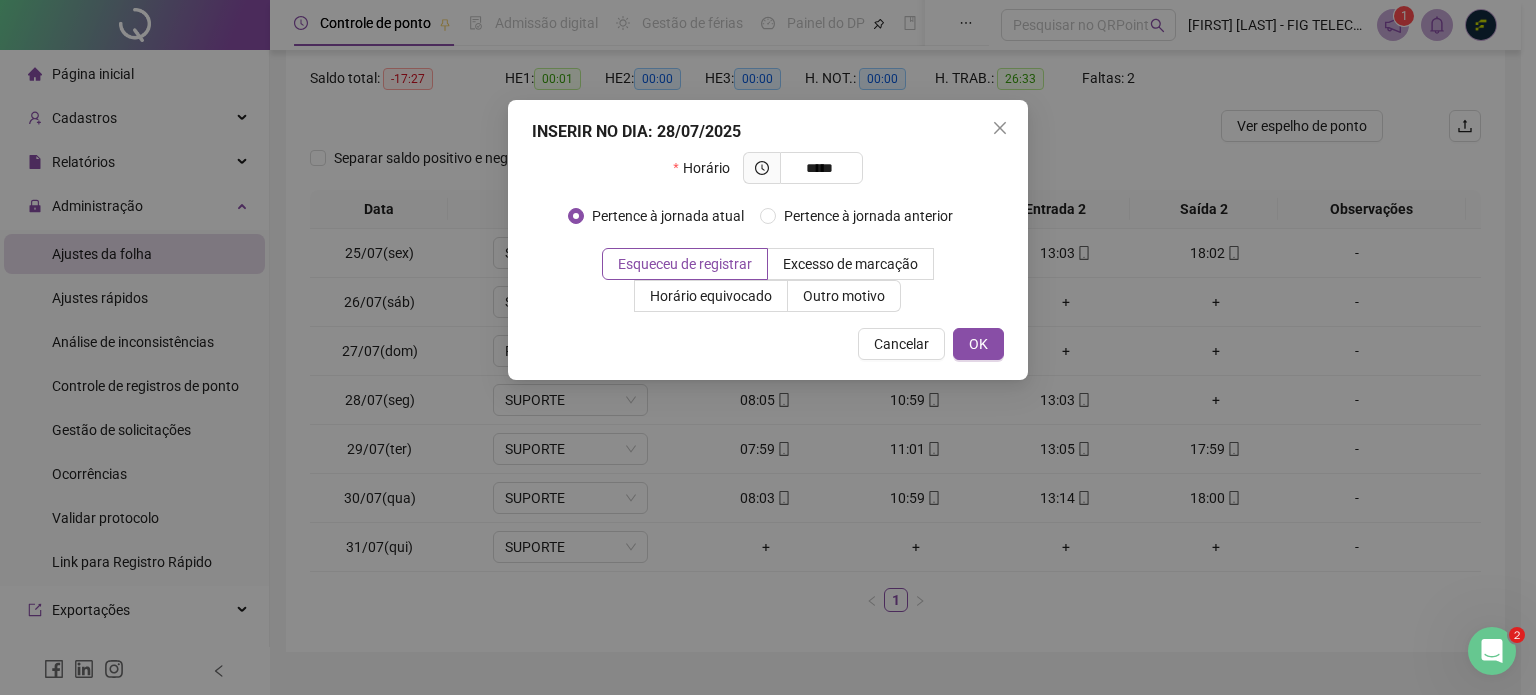 type on "*****" 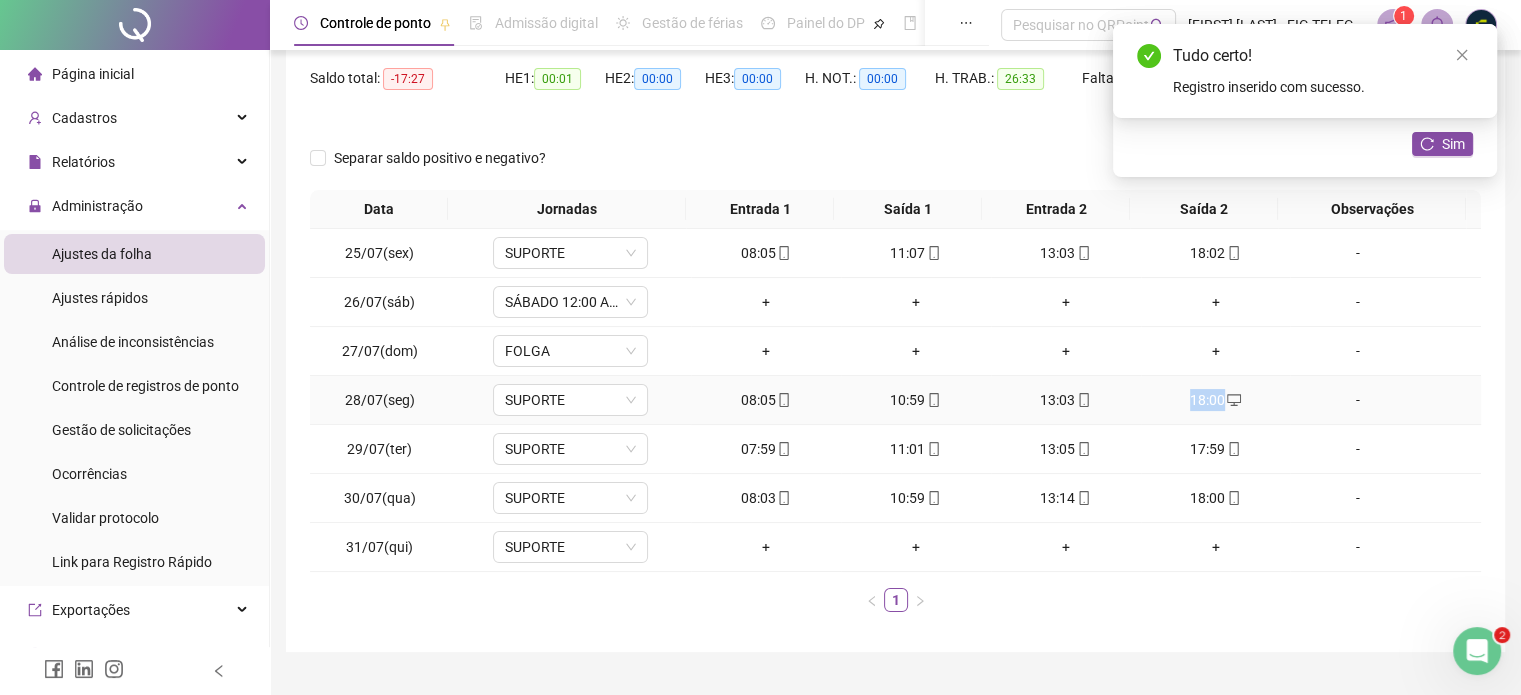 drag, startPoint x: 1176, startPoint y: 395, endPoint x: 1218, endPoint y: 401, distance: 42.426407 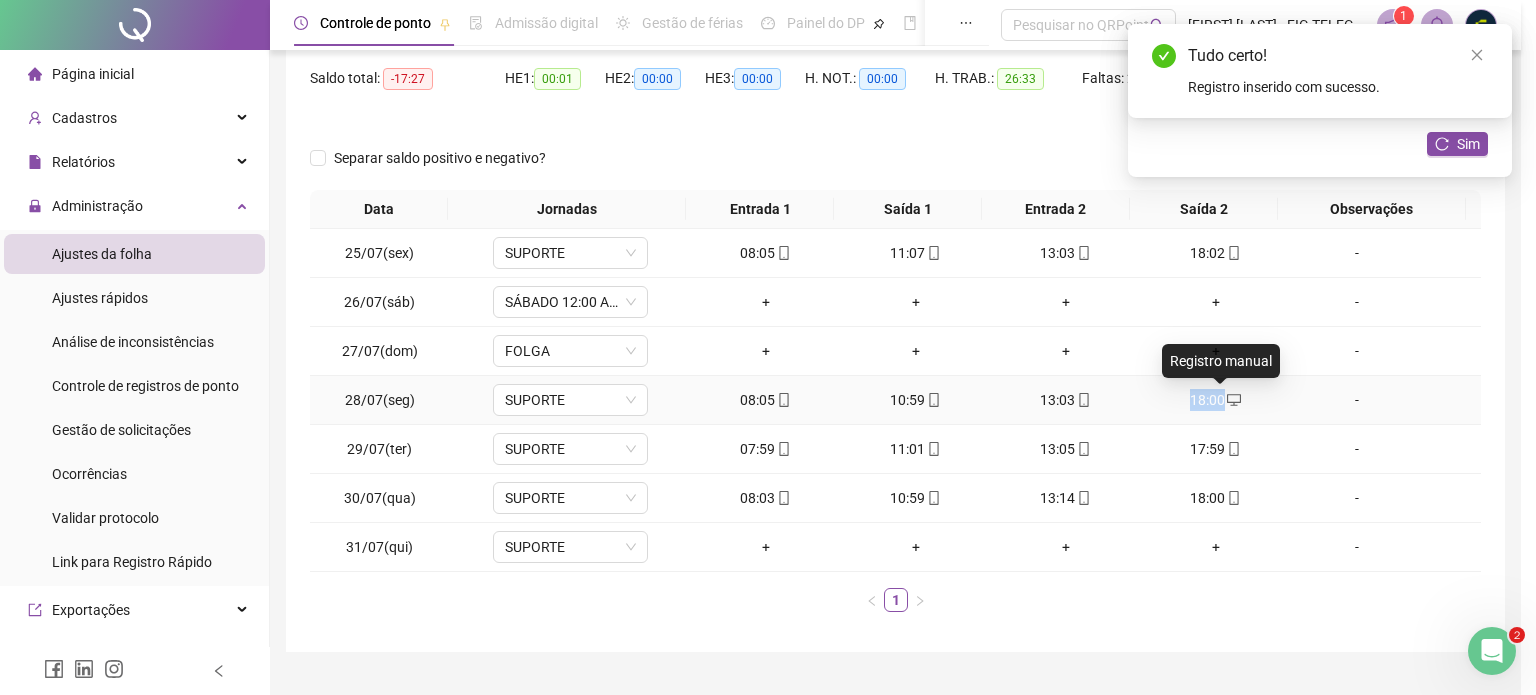 type on "**********" 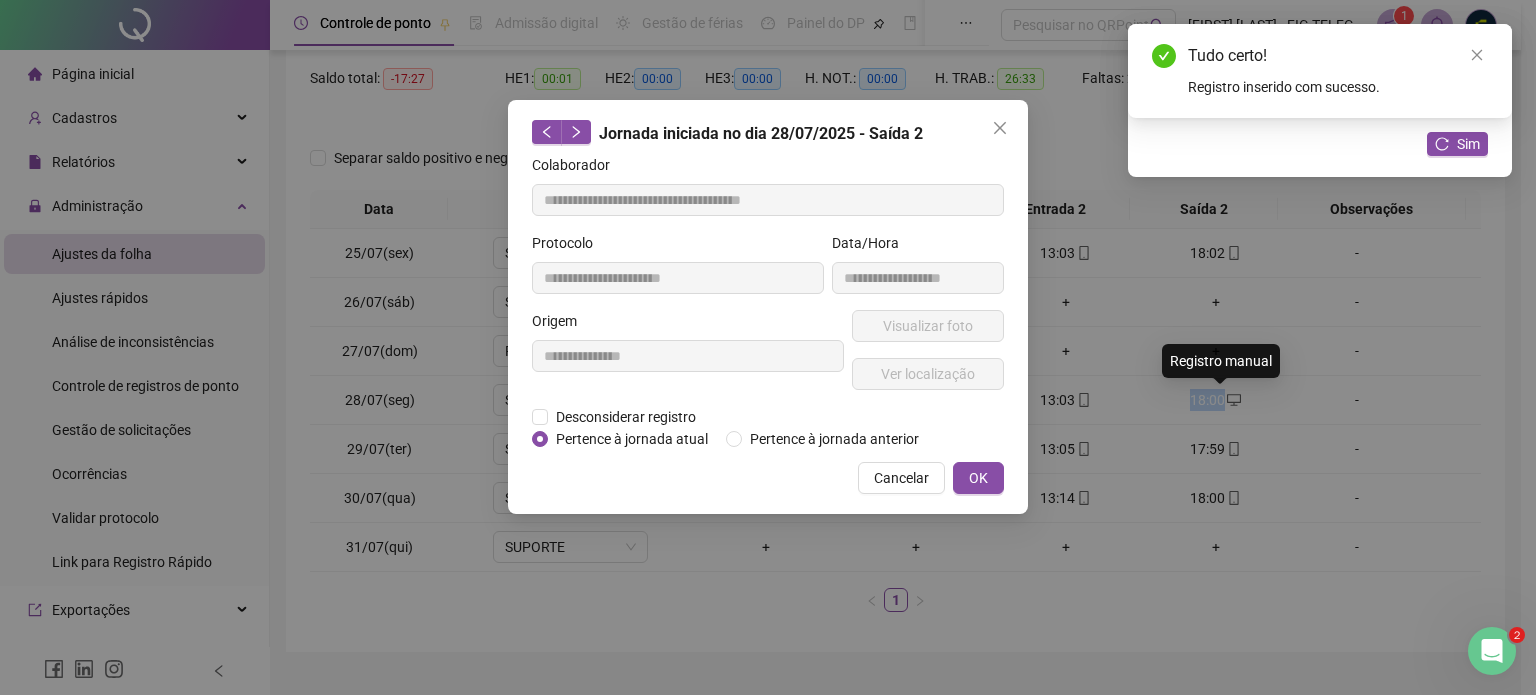 copy on "18:00" 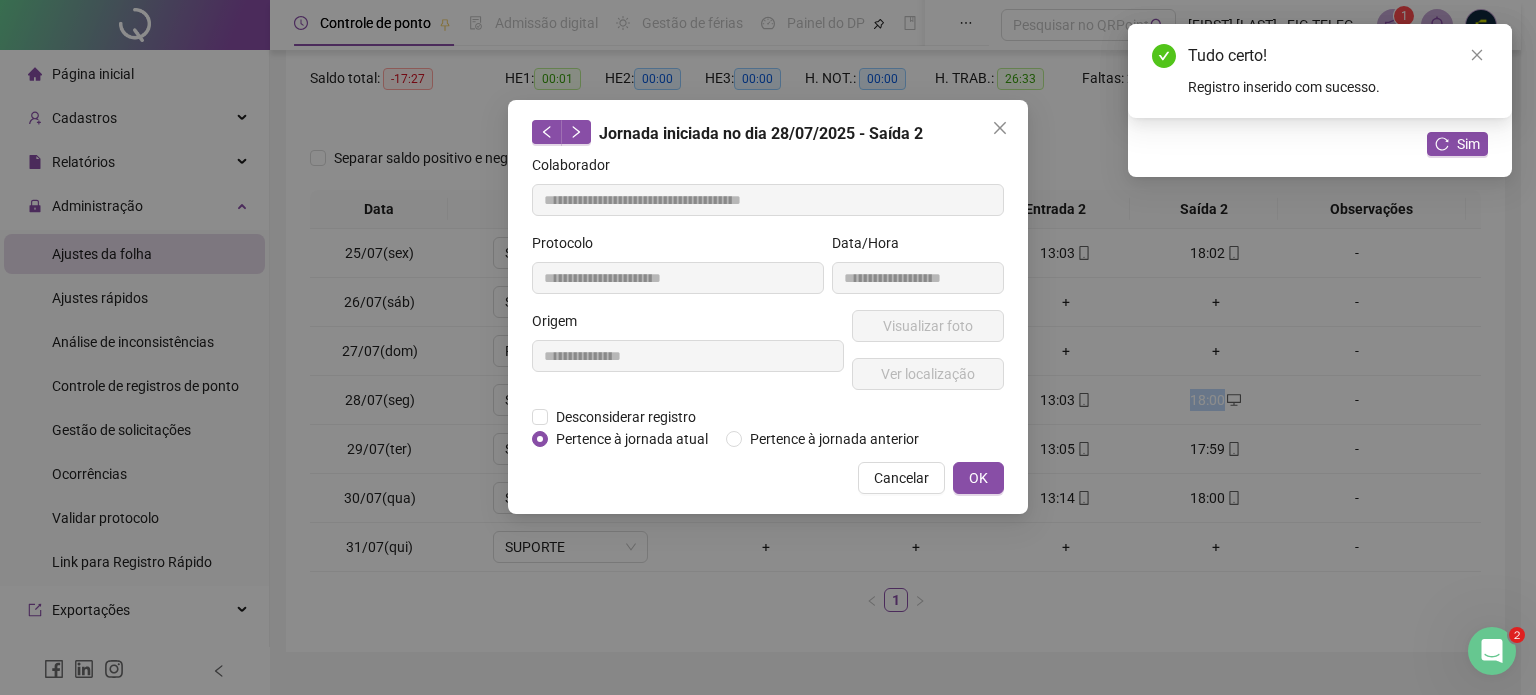 click on "Cancelar" at bounding box center (901, 478) 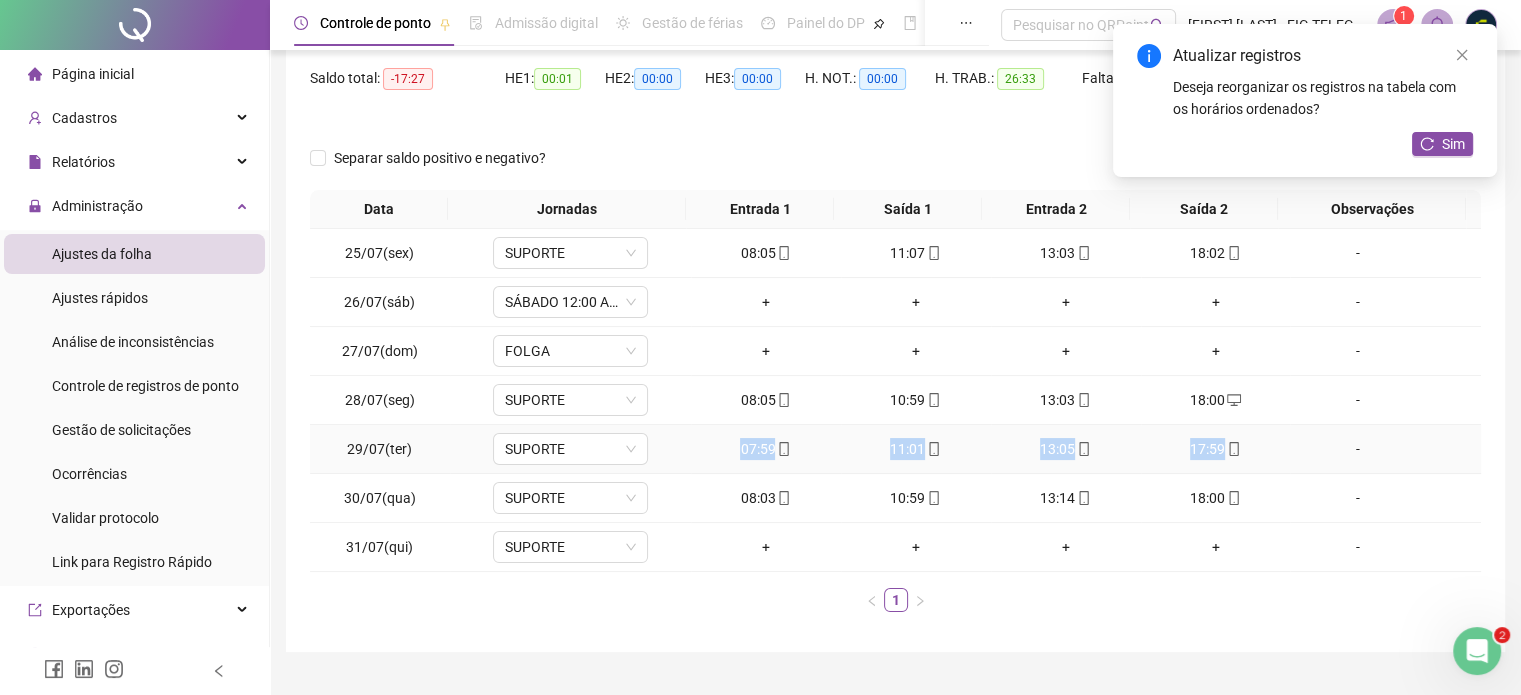 drag, startPoint x: 708, startPoint y: 458, endPoint x: 1211, endPoint y: 457, distance: 503.001 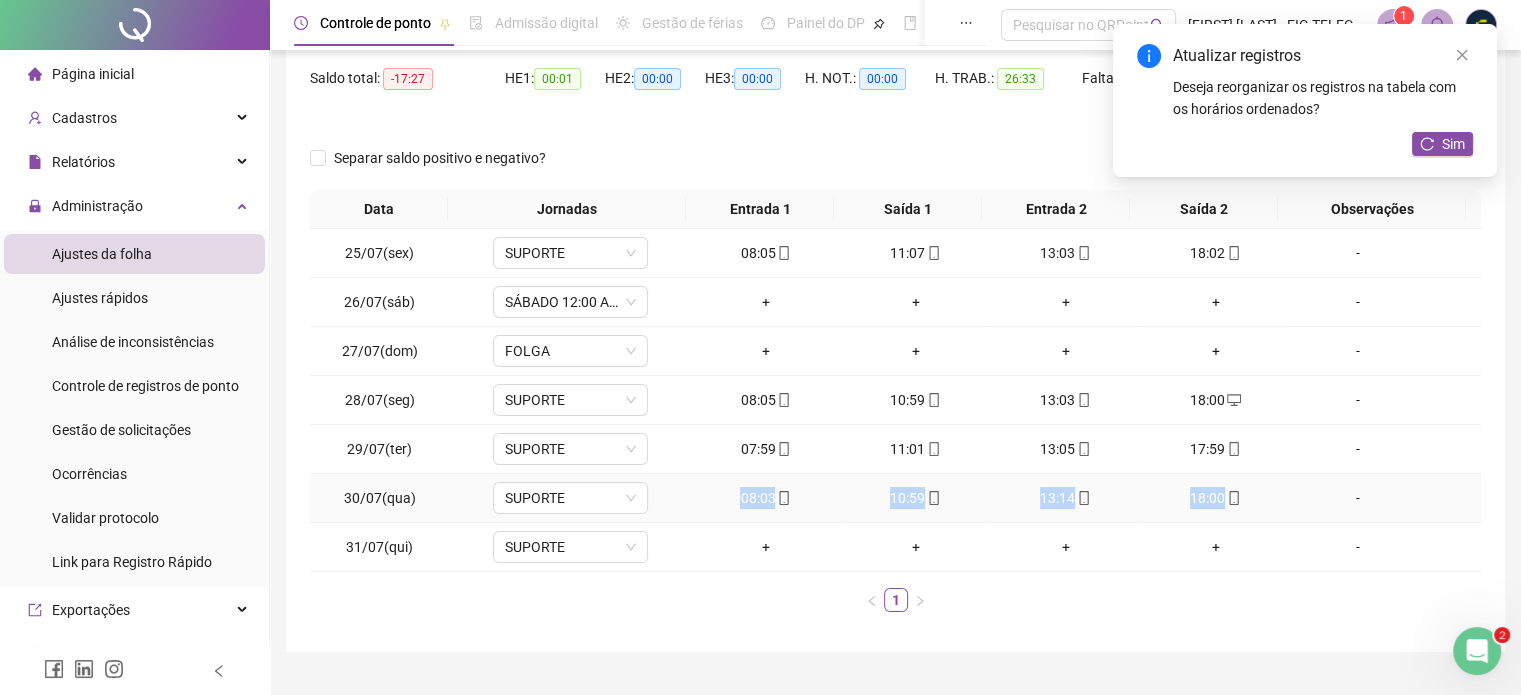 drag, startPoint x: 829, startPoint y: 500, endPoint x: 1214, endPoint y: 505, distance: 385.03247 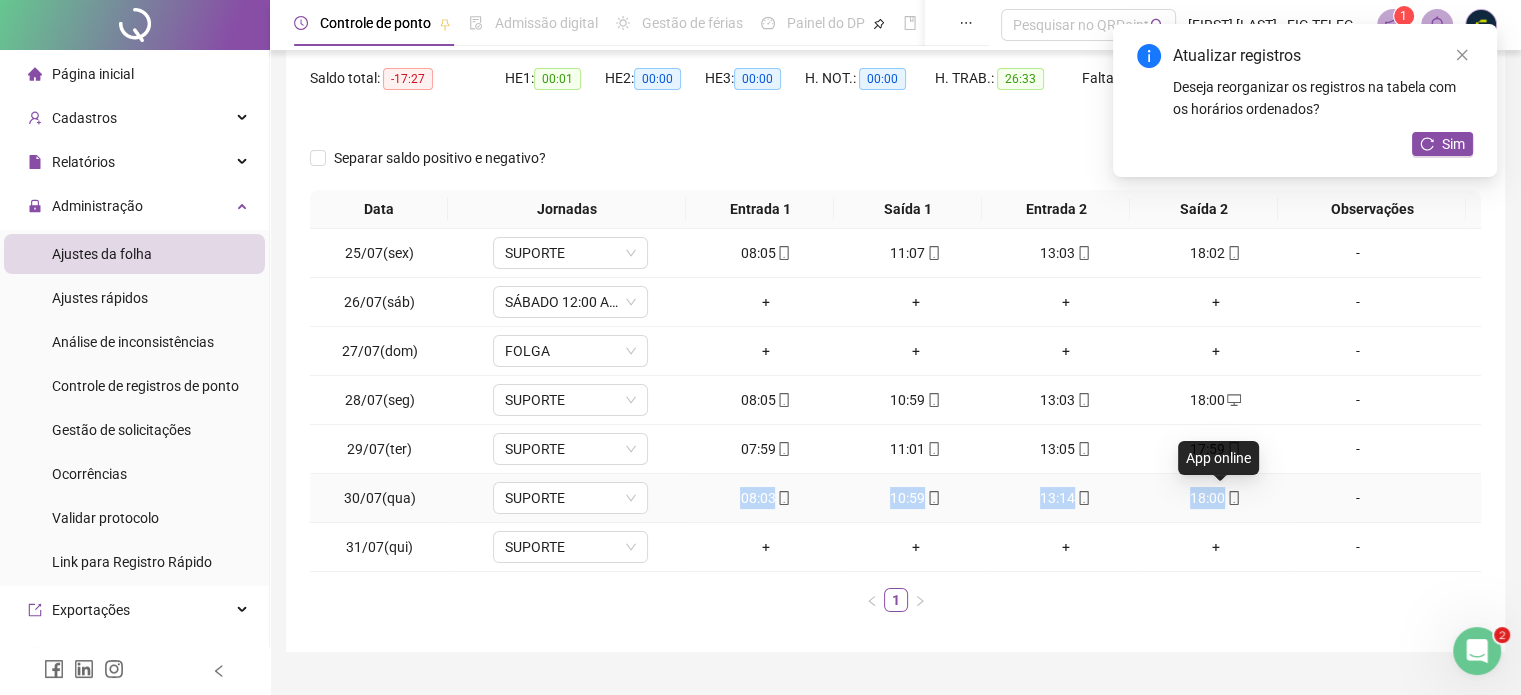copy on "08:03 10:59 13:14 18:00" 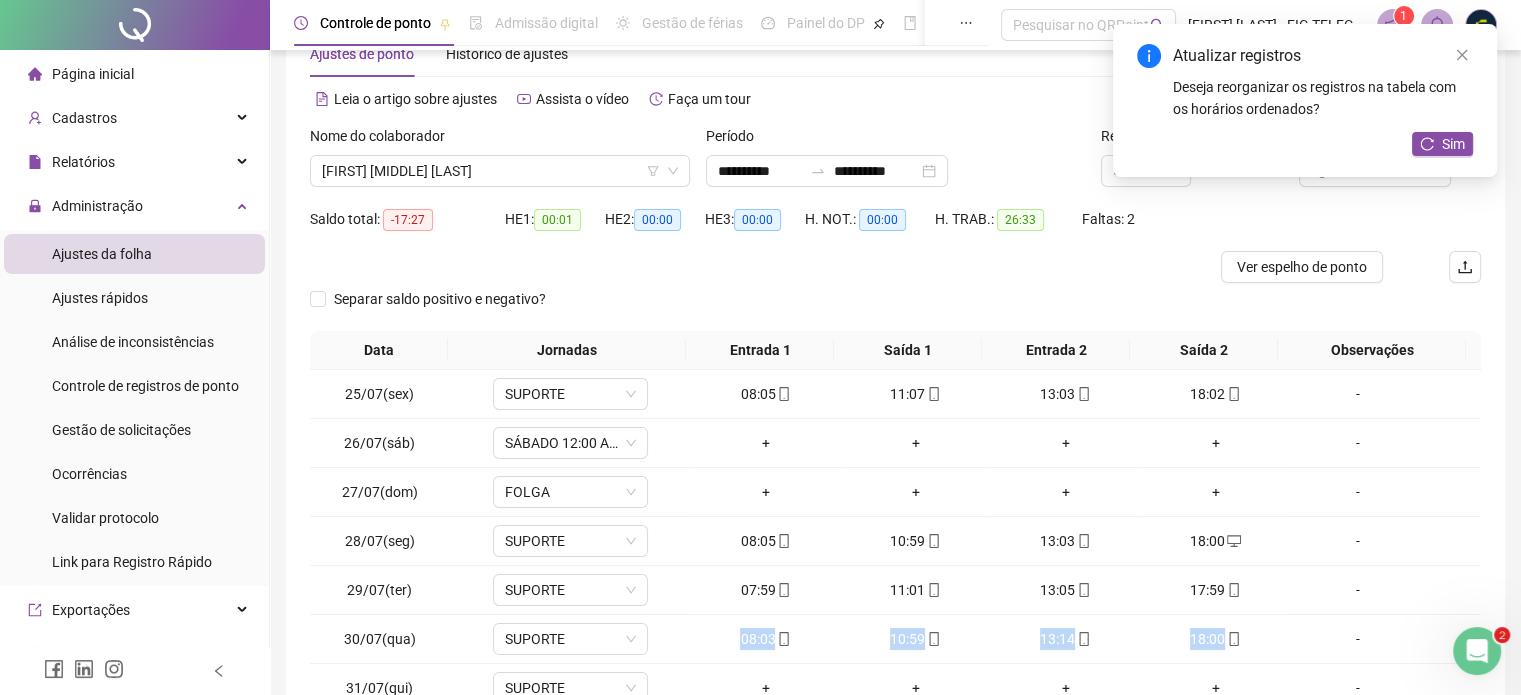 scroll, scrollTop: 0, scrollLeft: 0, axis: both 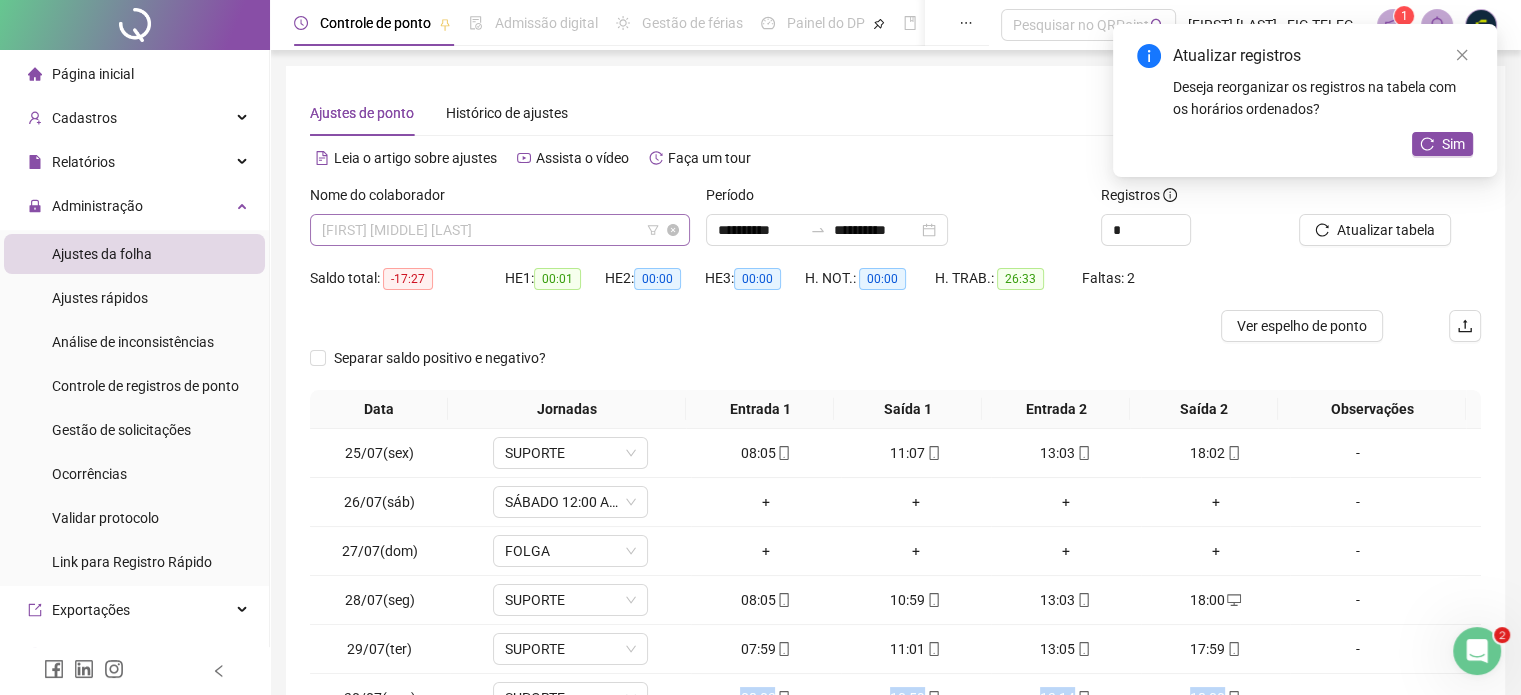 click on "[FIRST] [MIDDLE] [LAST]" at bounding box center (500, 230) 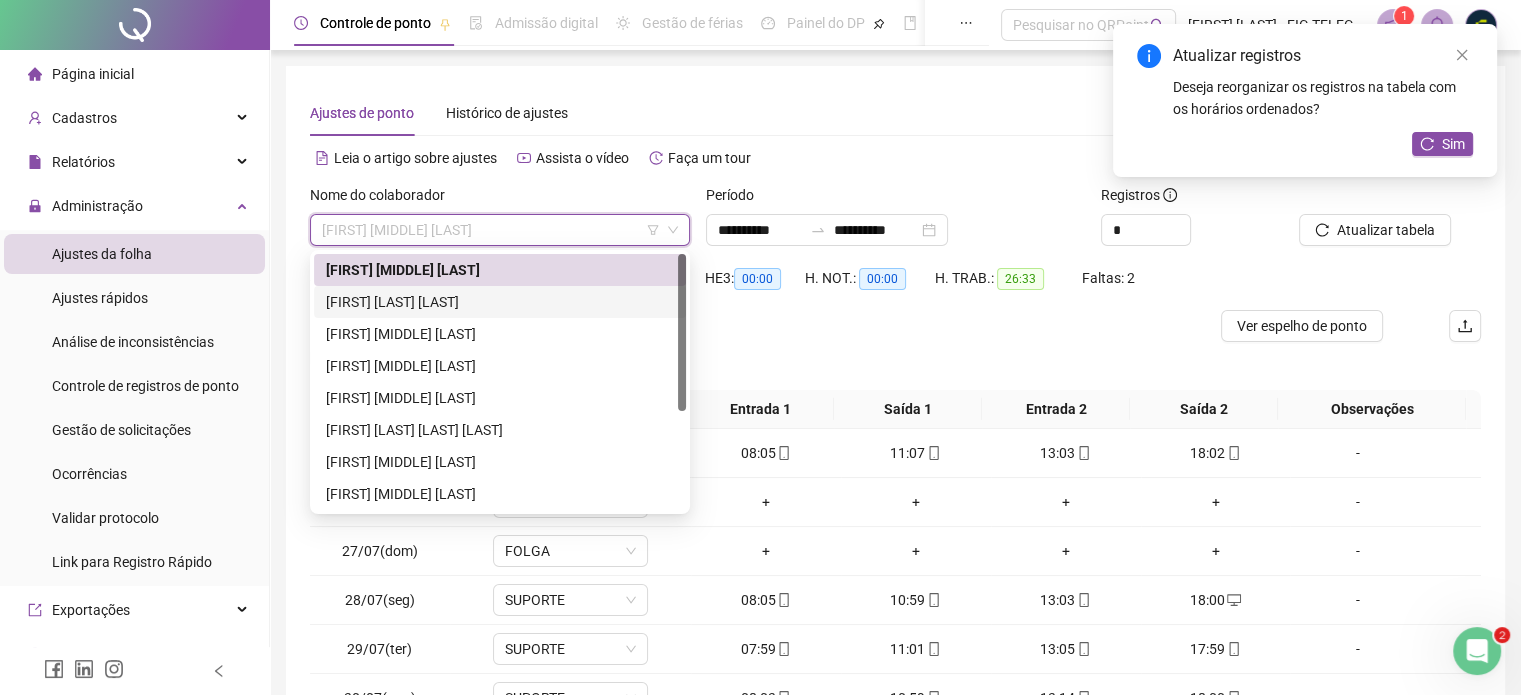 click on "[FIRST] [LAST] [LAST]" at bounding box center (500, 302) 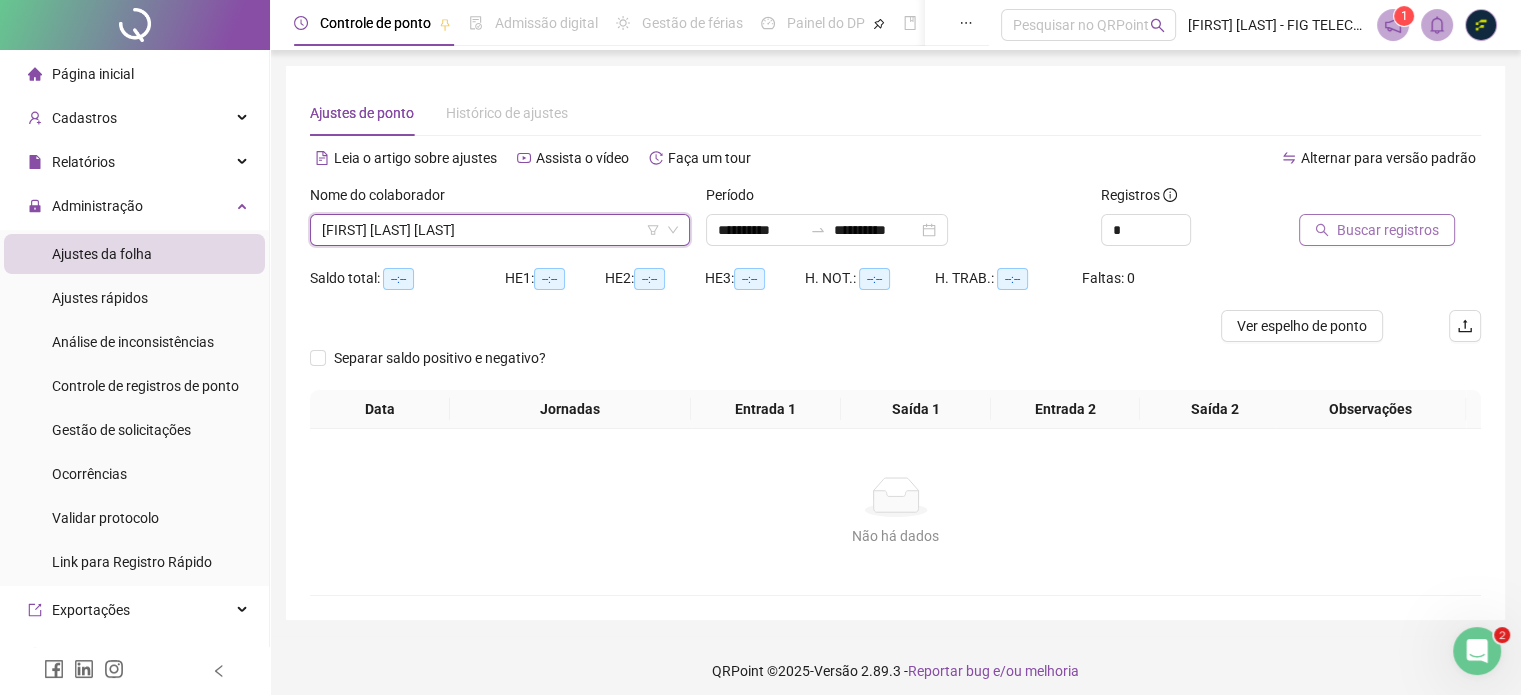 click on "Buscar registros" at bounding box center [1377, 230] 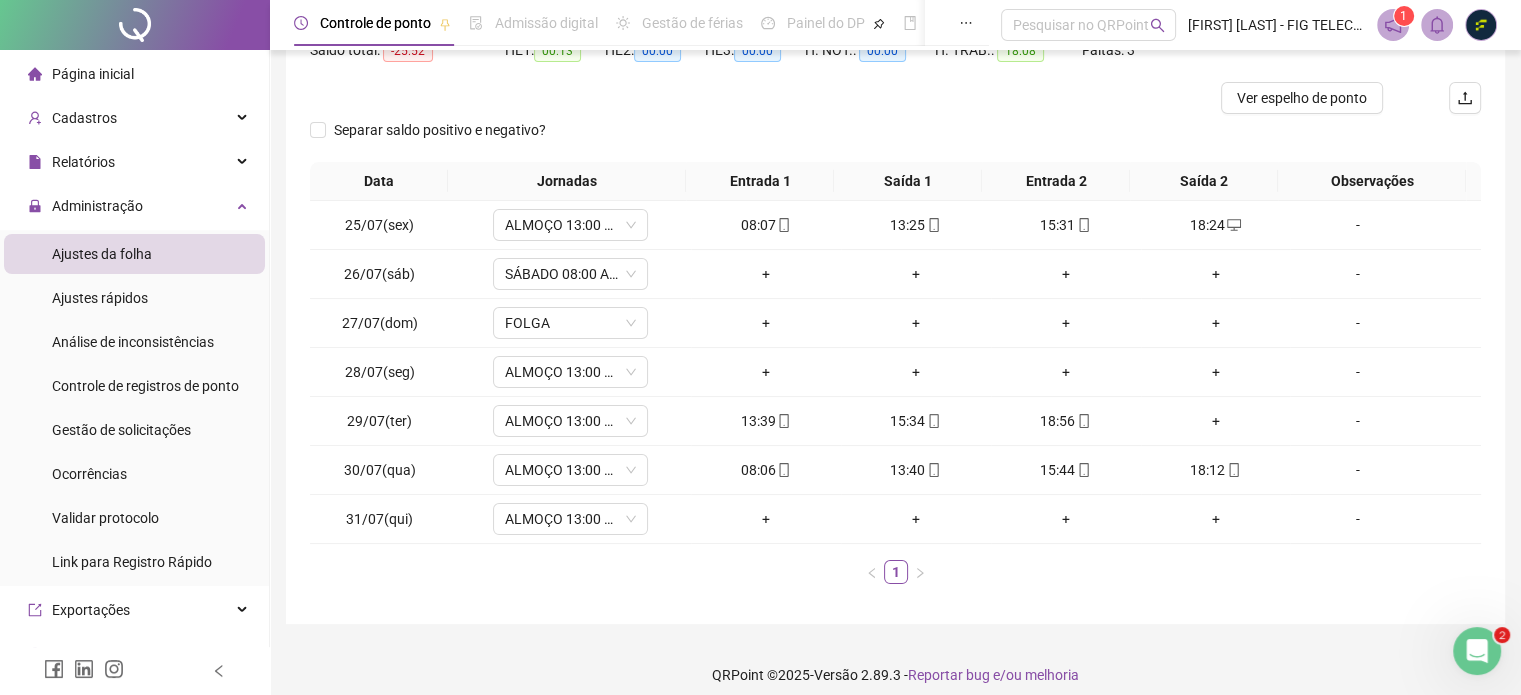 scroll, scrollTop: 241, scrollLeft: 0, axis: vertical 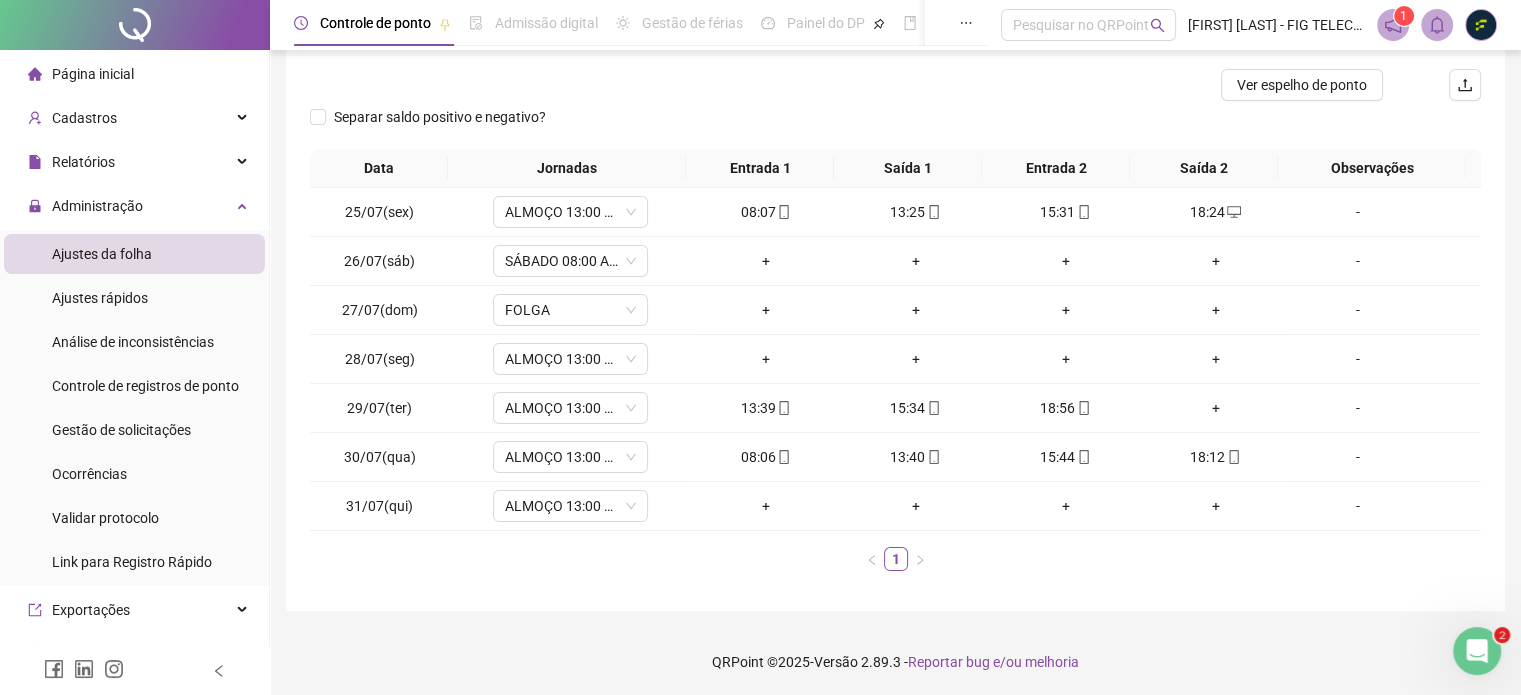 click on "QRPoint © 2025  -  Versão   2.89.3   -  Reportar bug e/ou melhoria" at bounding box center [895, 662] 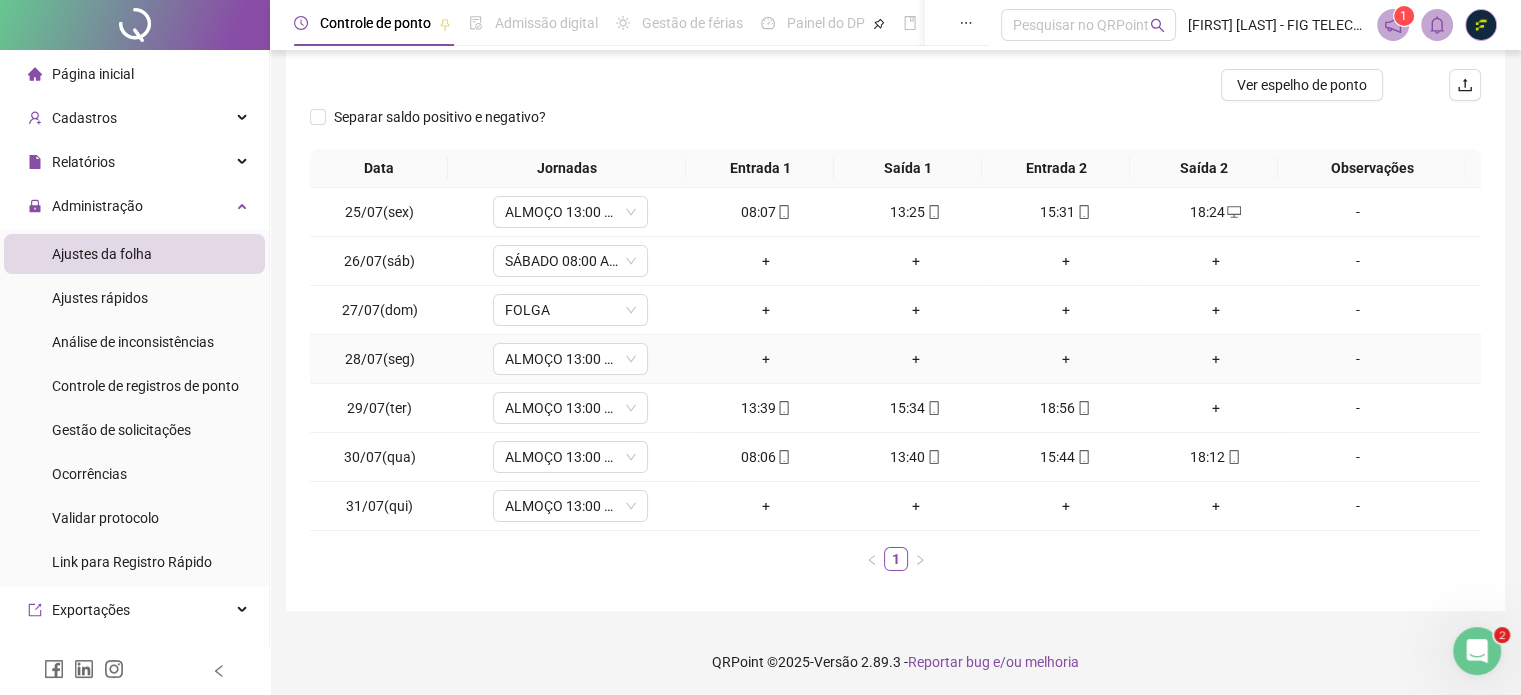 click on "+" at bounding box center (766, 359) 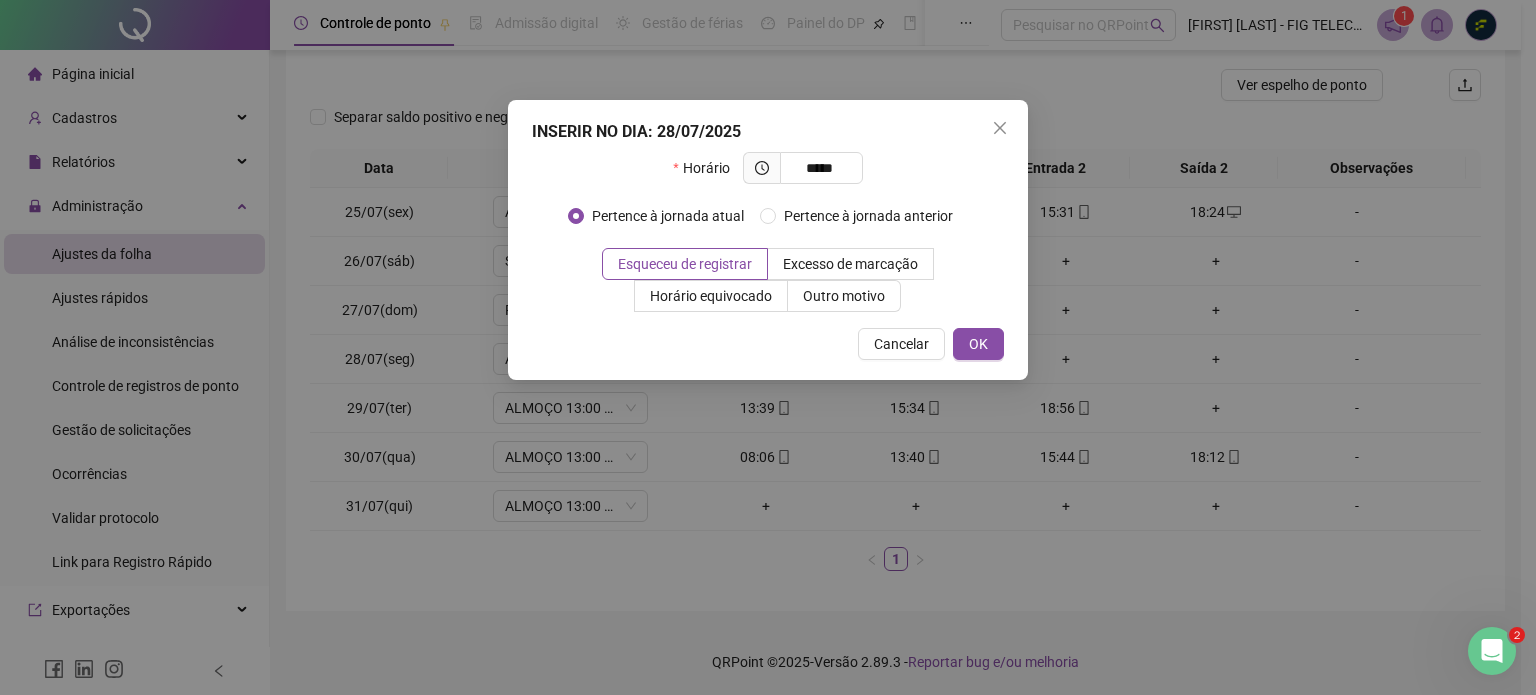 type on "*****" 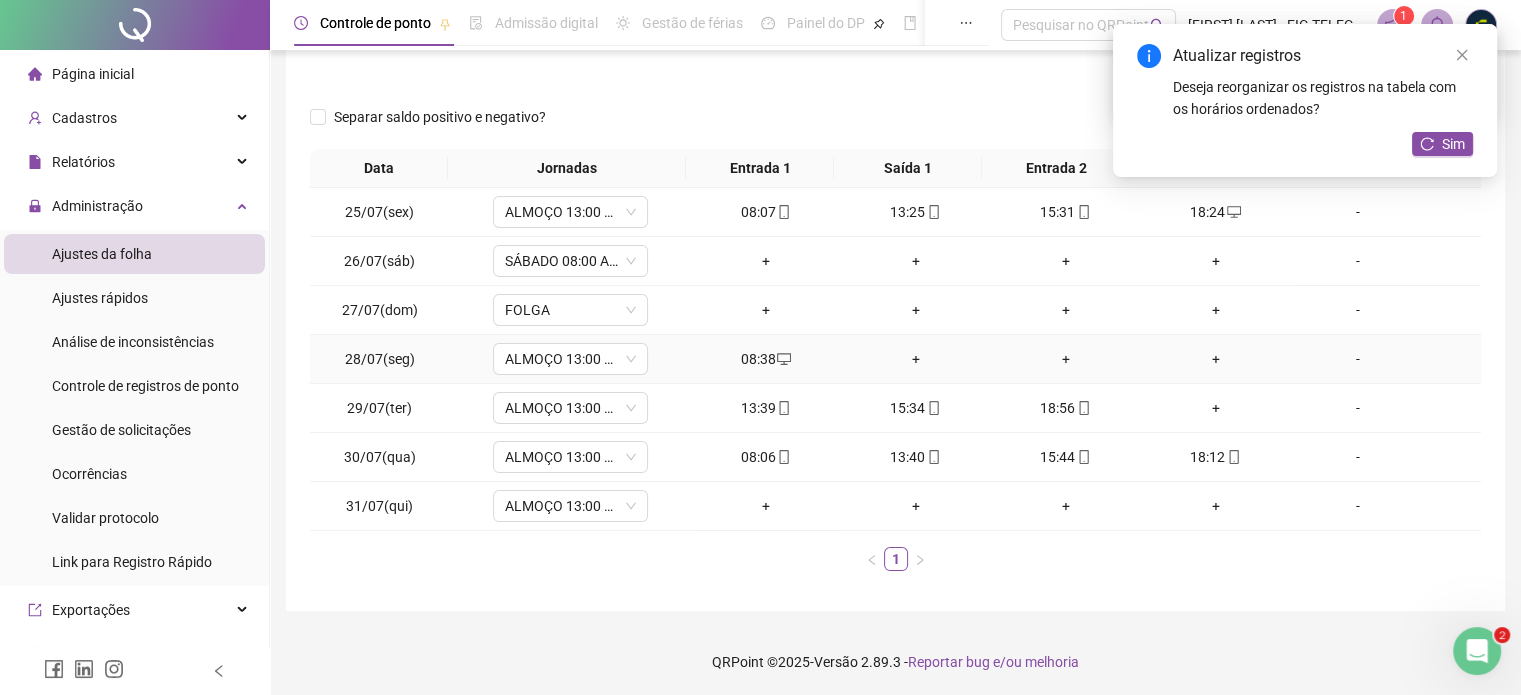 click on "+" at bounding box center [916, 359] 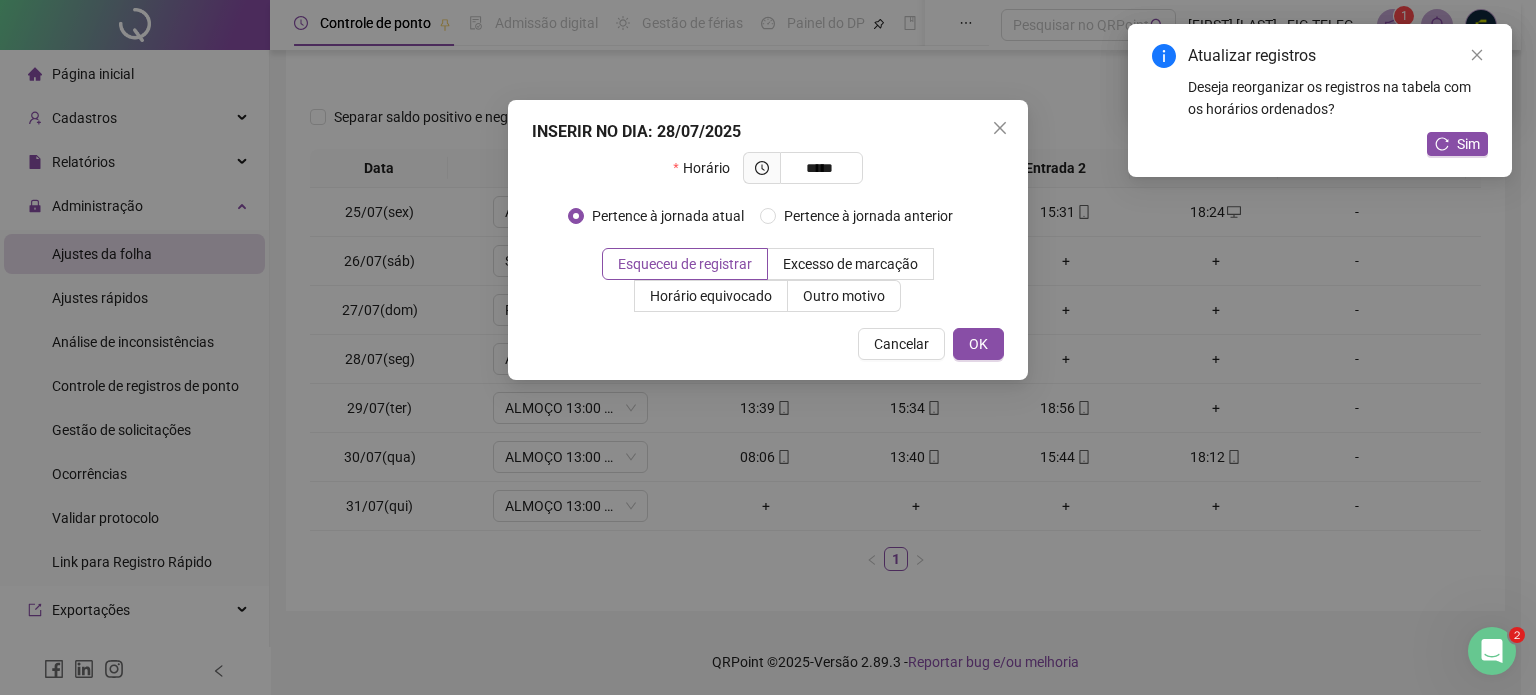 type on "*****" 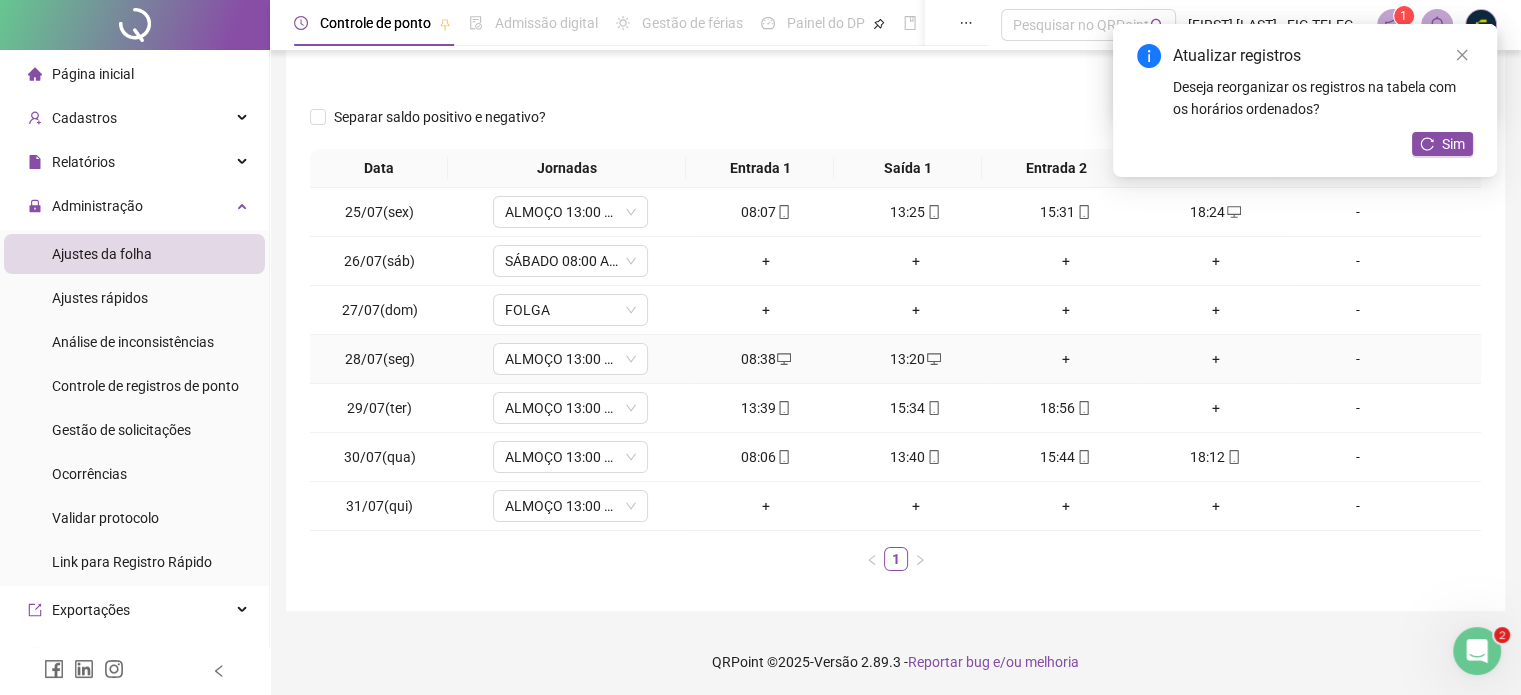 click on "+" at bounding box center [1066, 359] 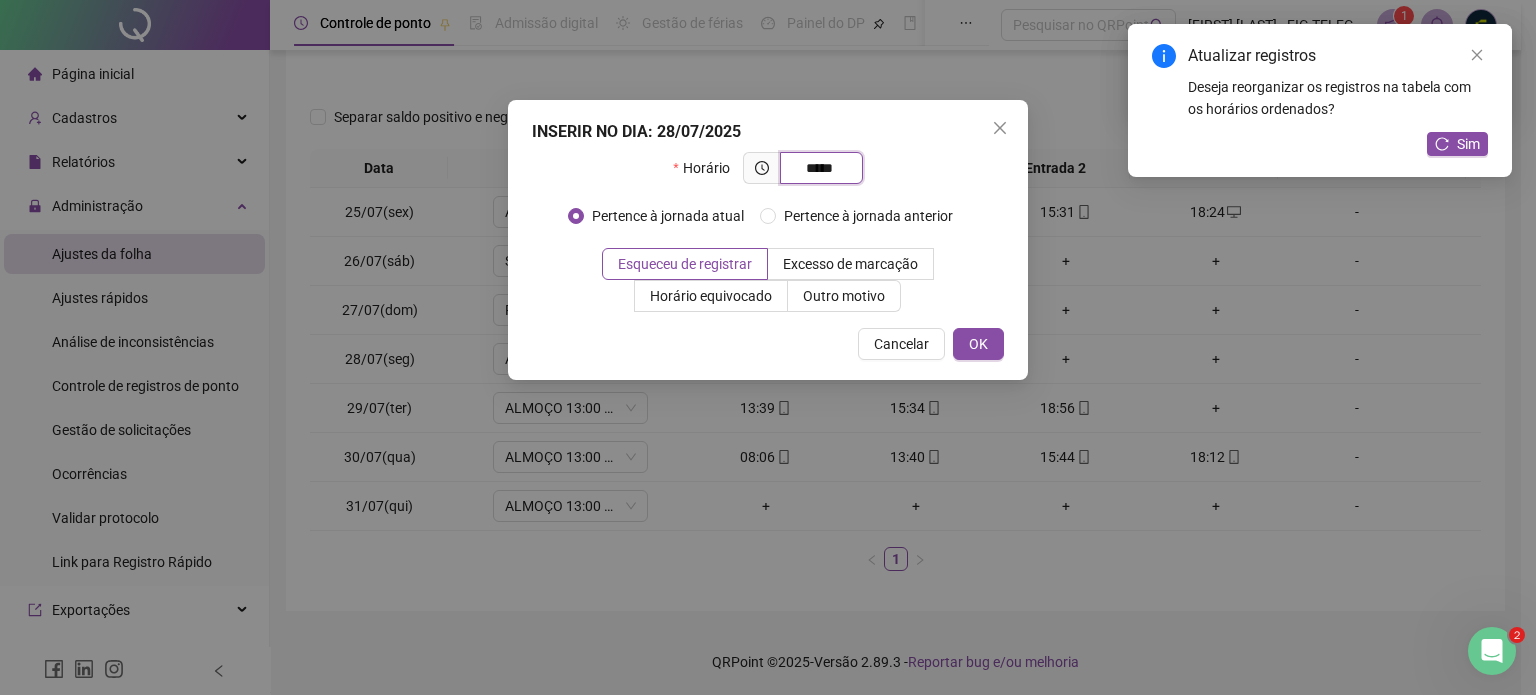 type on "*****" 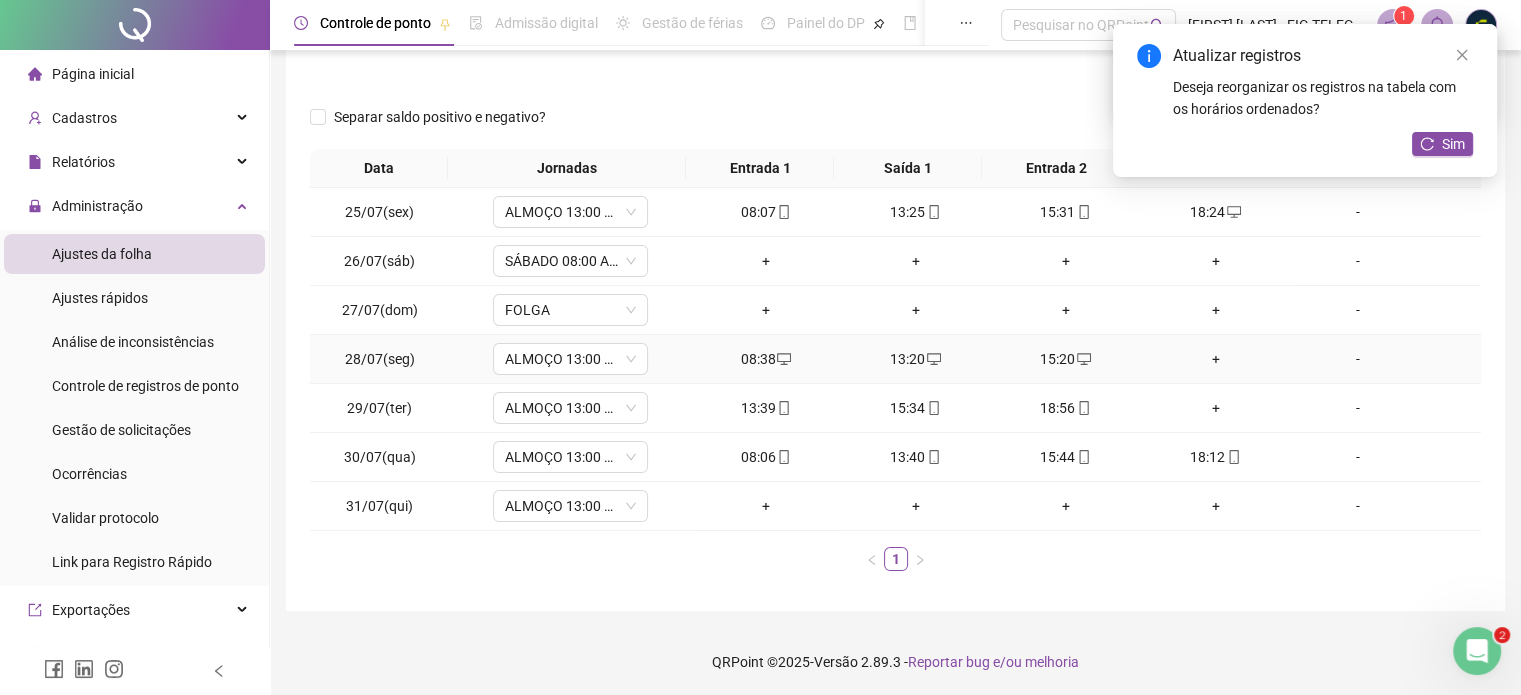 click on "+" at bounding box center [1216, 359] 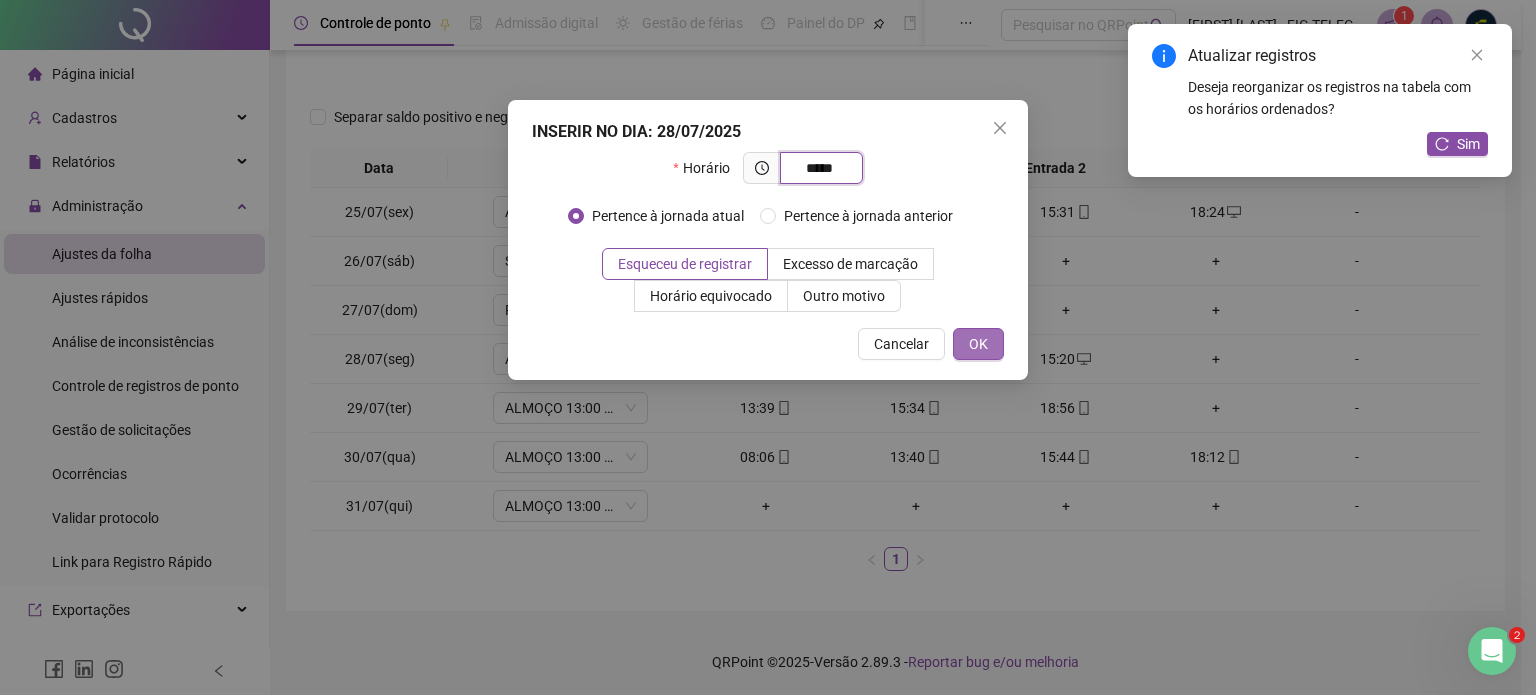 type on "*****" 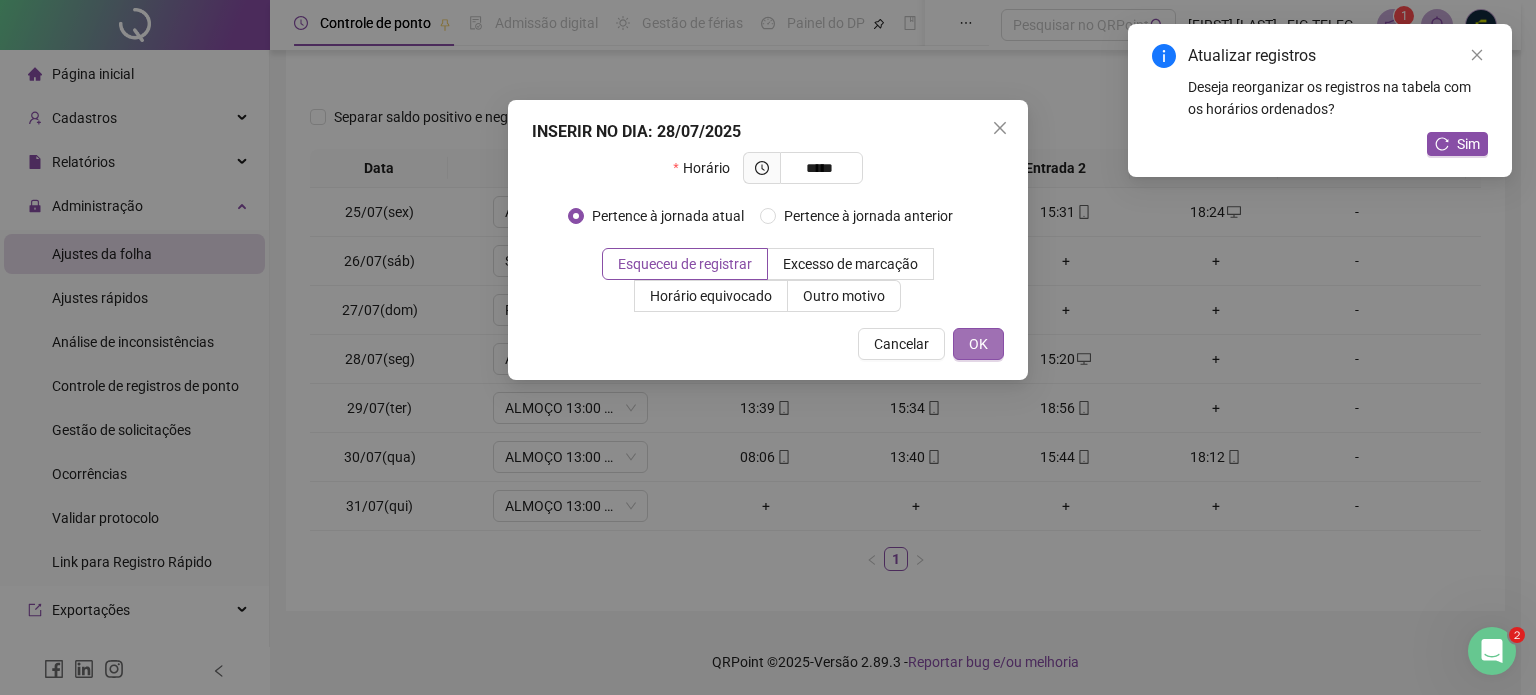 click on "OK" at bounding box center [978, 344] 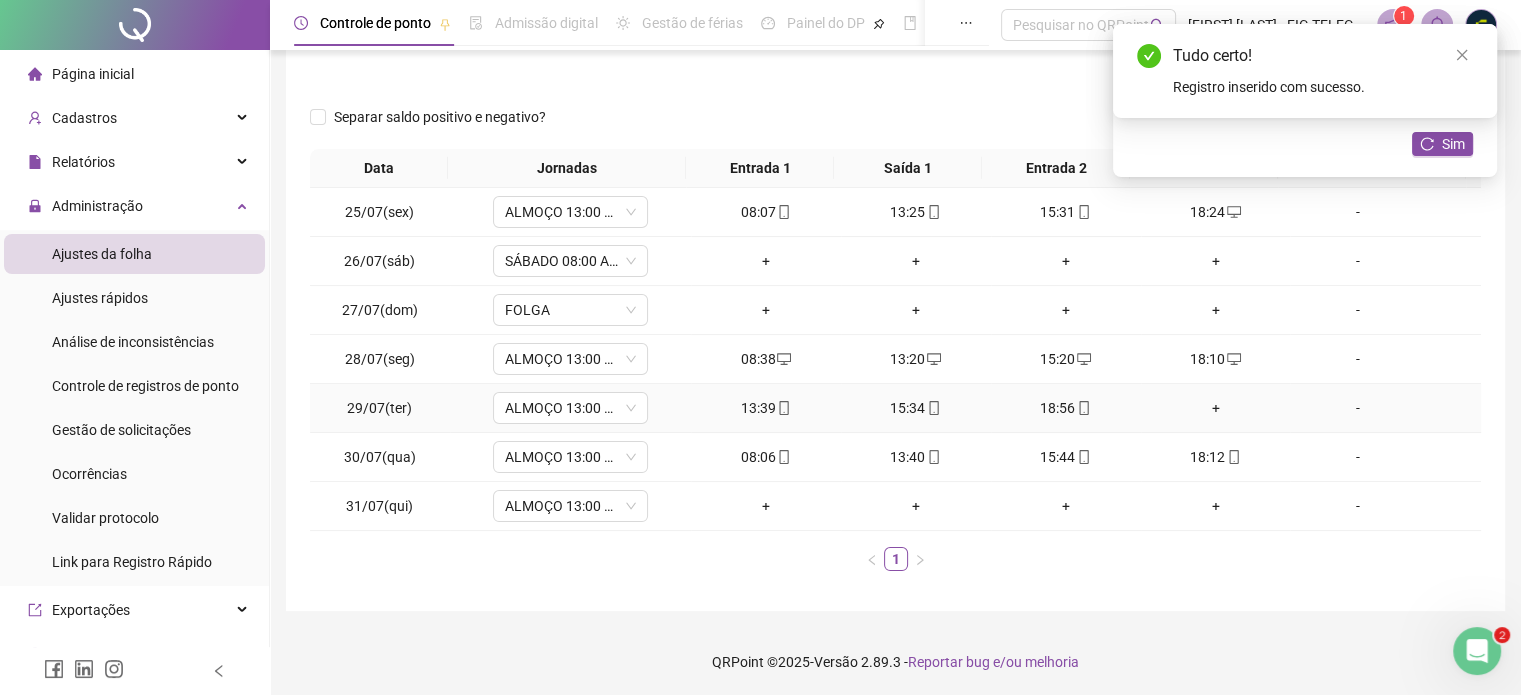 click on "+" at bounding box center [1216, 408] 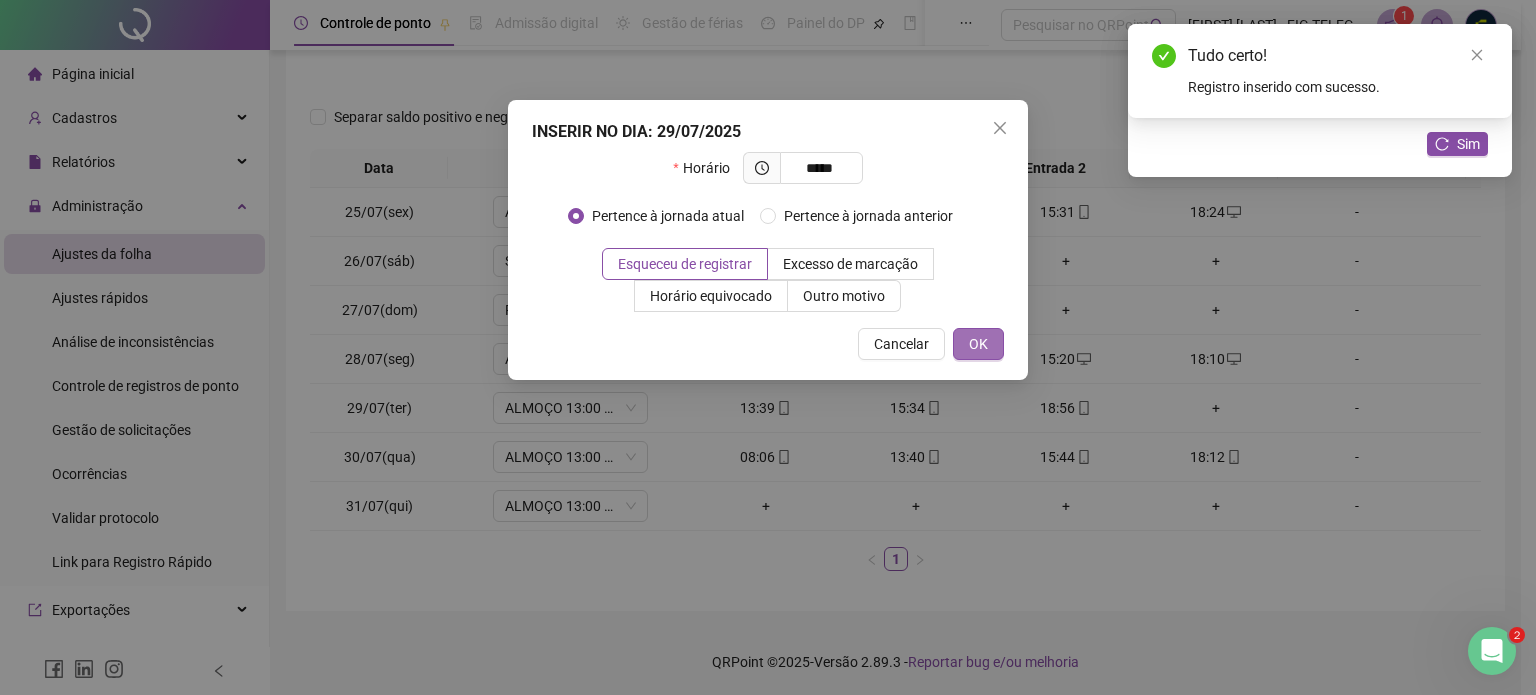 type on "*****" 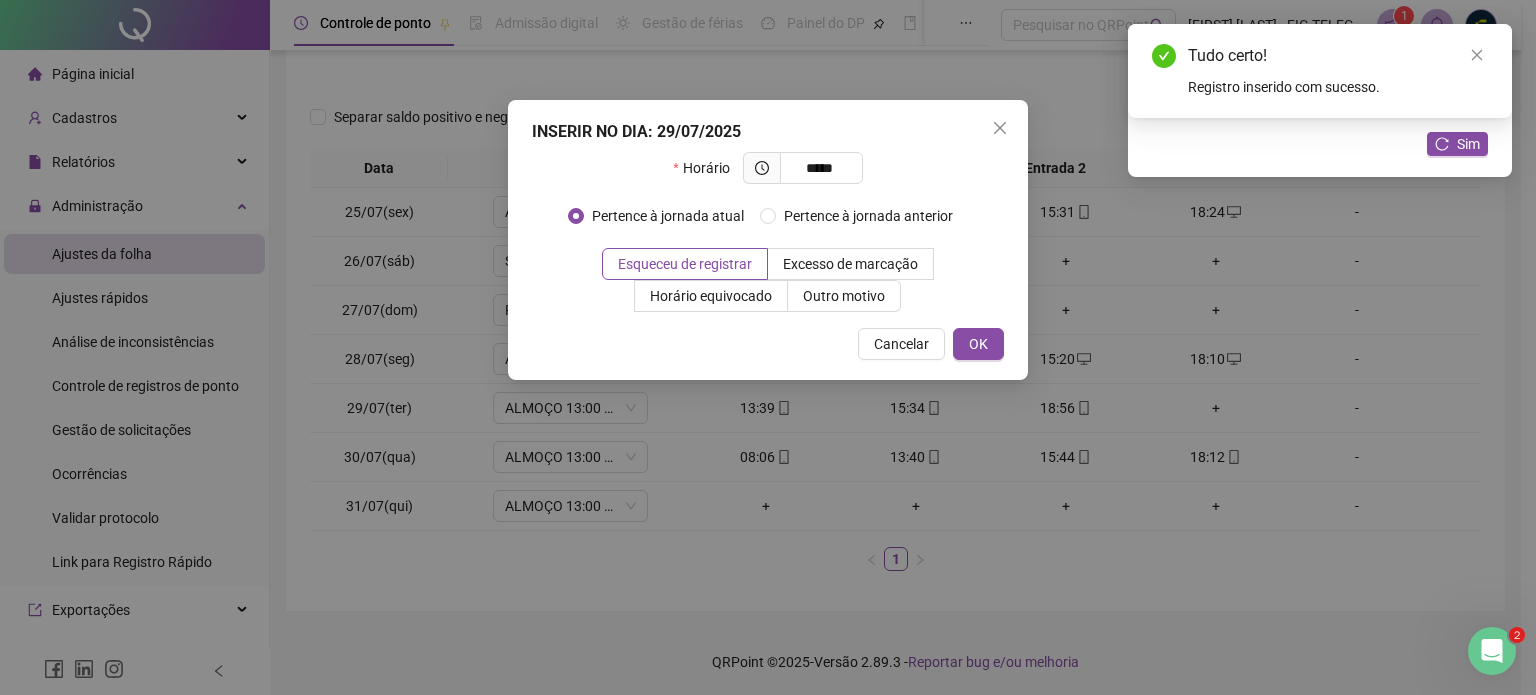 drag, startPoint x: 964, startPoint y: 343, endPoint x: 1291, endPoint y: 182, distance: 364.48593 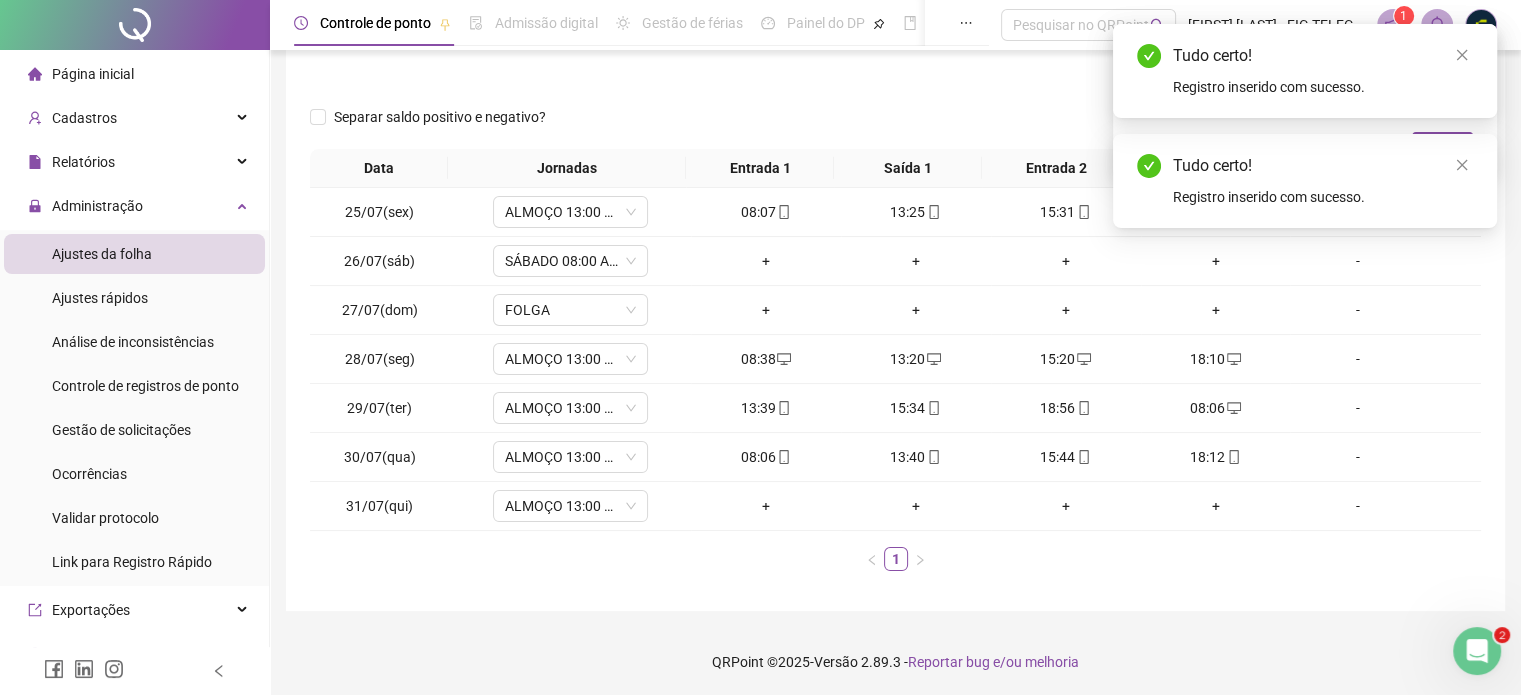 click on "Tudo certo!" at bounding box center [1323, 56] 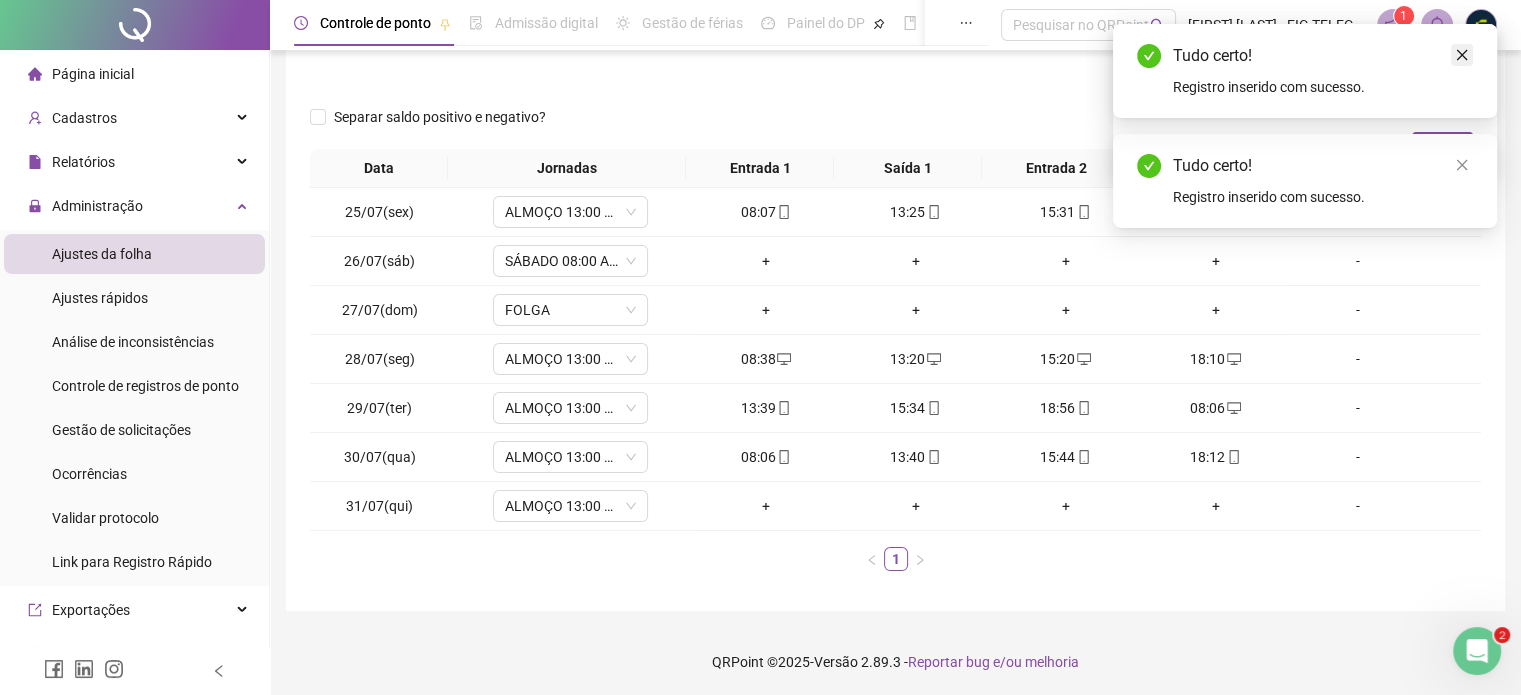 click 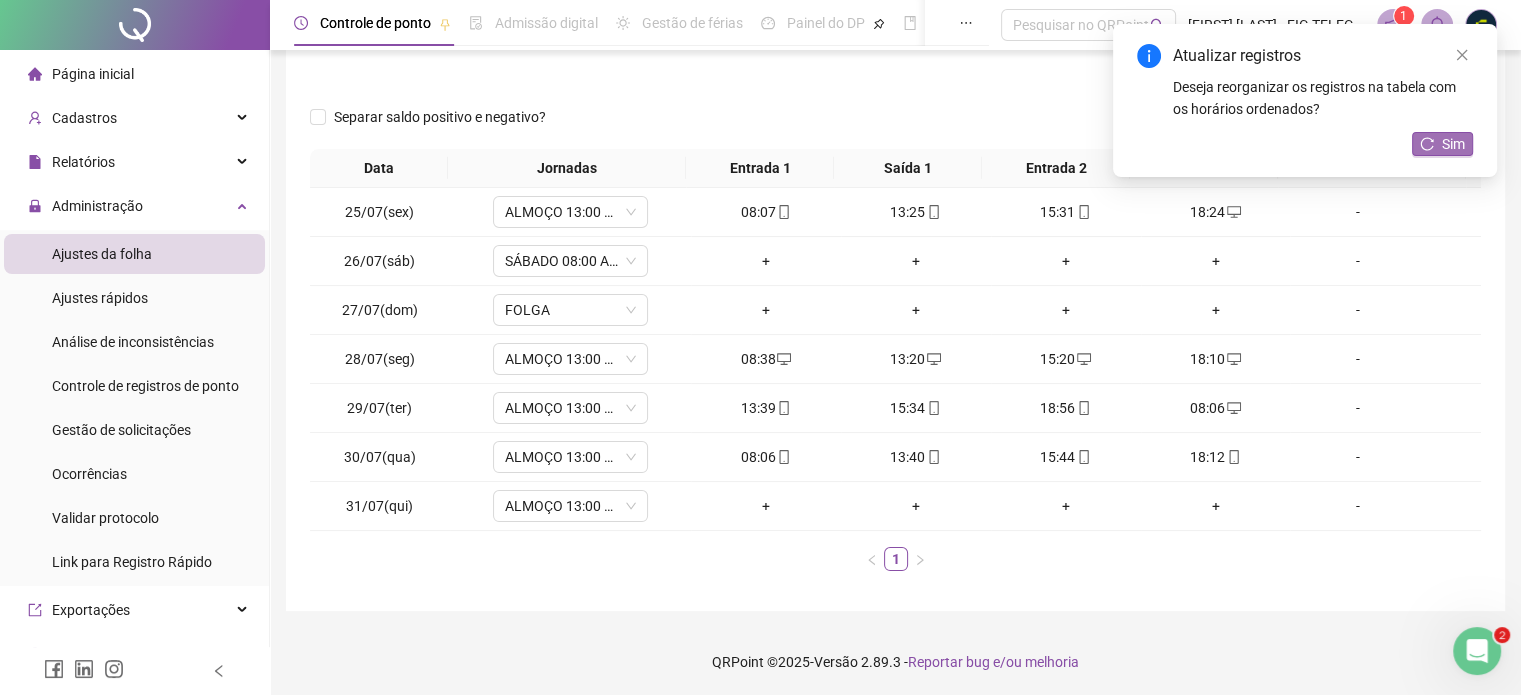 click on "Sim" at bounding box center (1453, 144) 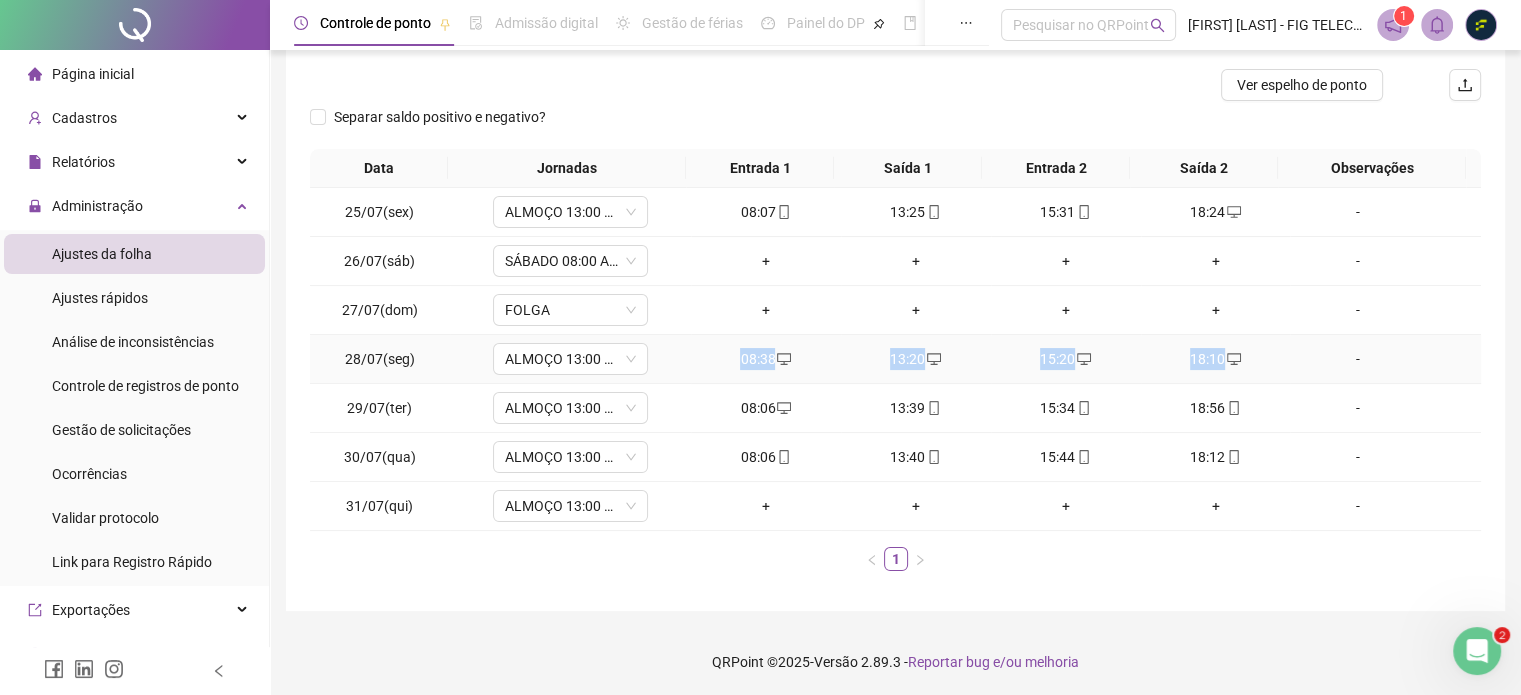drag, startPoint x: 733, startPoint y: 356, endPoint x: 1210, endPoint y: 358, distance: 477.00418 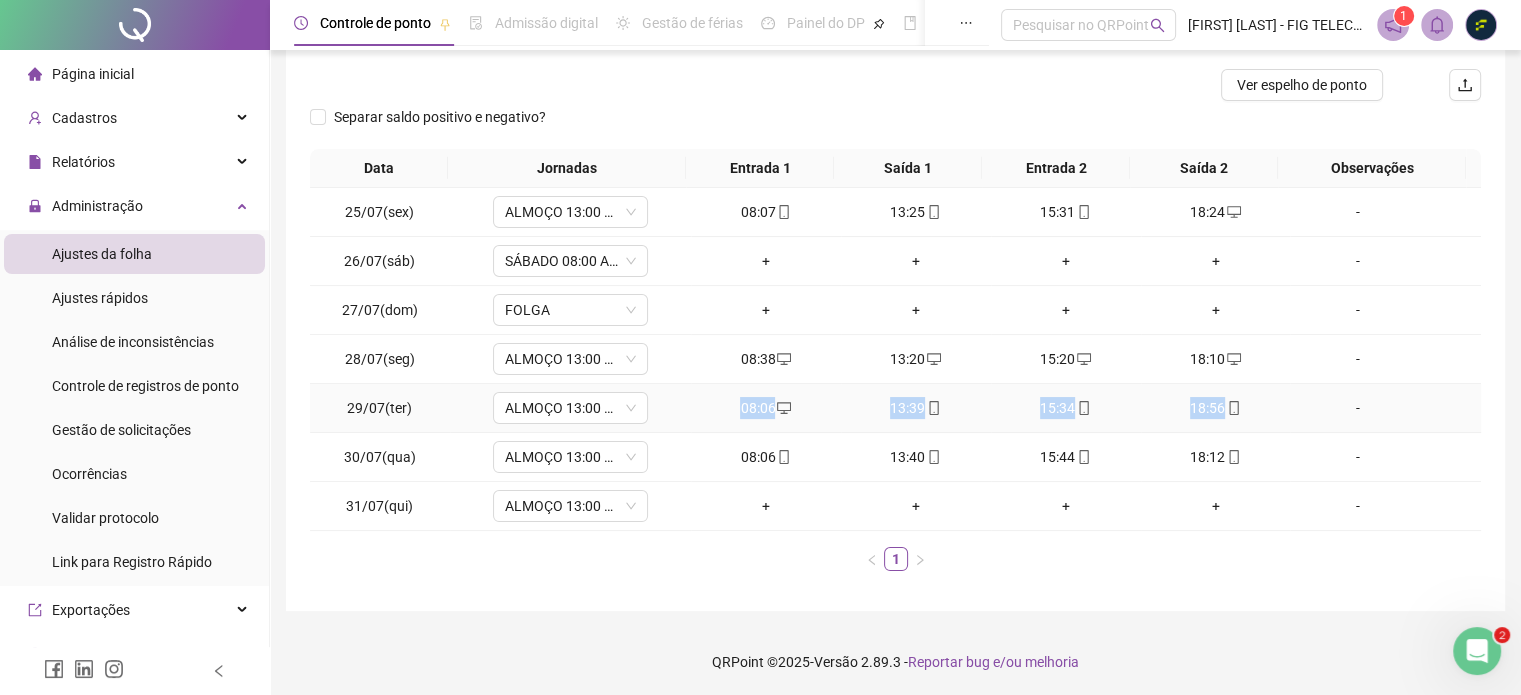 drag, startPoint x: 732, startPoint y: 405, endPoint x: 1228, endPoint y: 407, distance: 496.00403 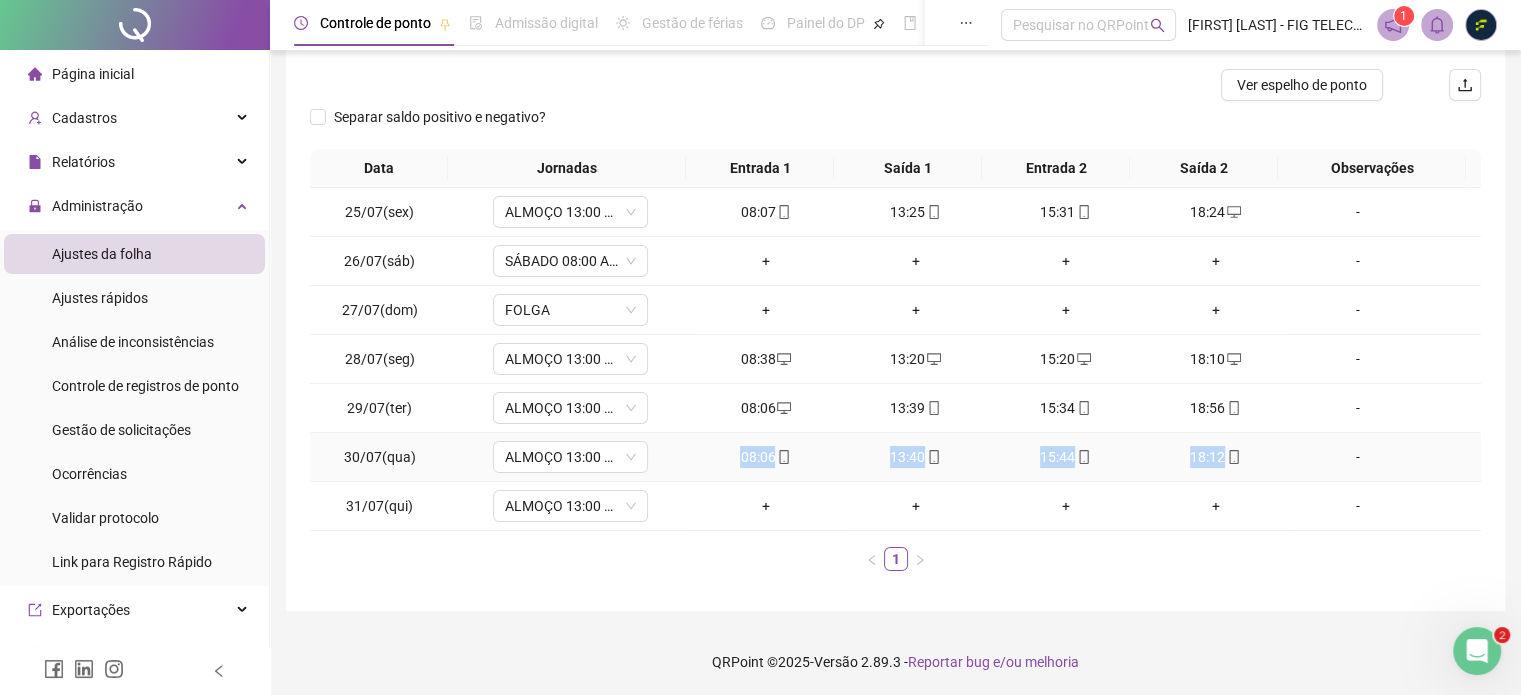 drag, startPoint x: 797, startPoint y: 452, endPoint x: 1200, endPoint y: 432, distance: 403.49597 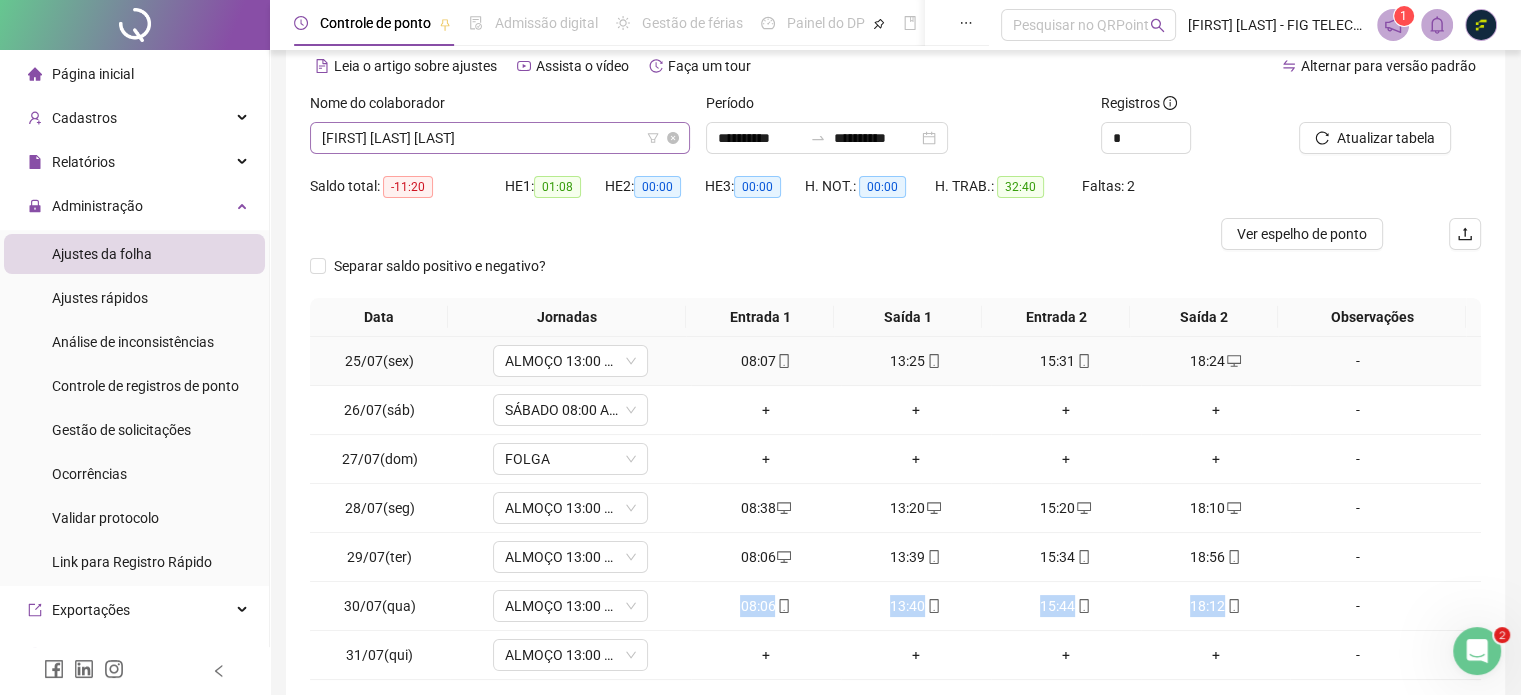 scroll, scrollTop: 0, scrollLeft: 0, axis: both 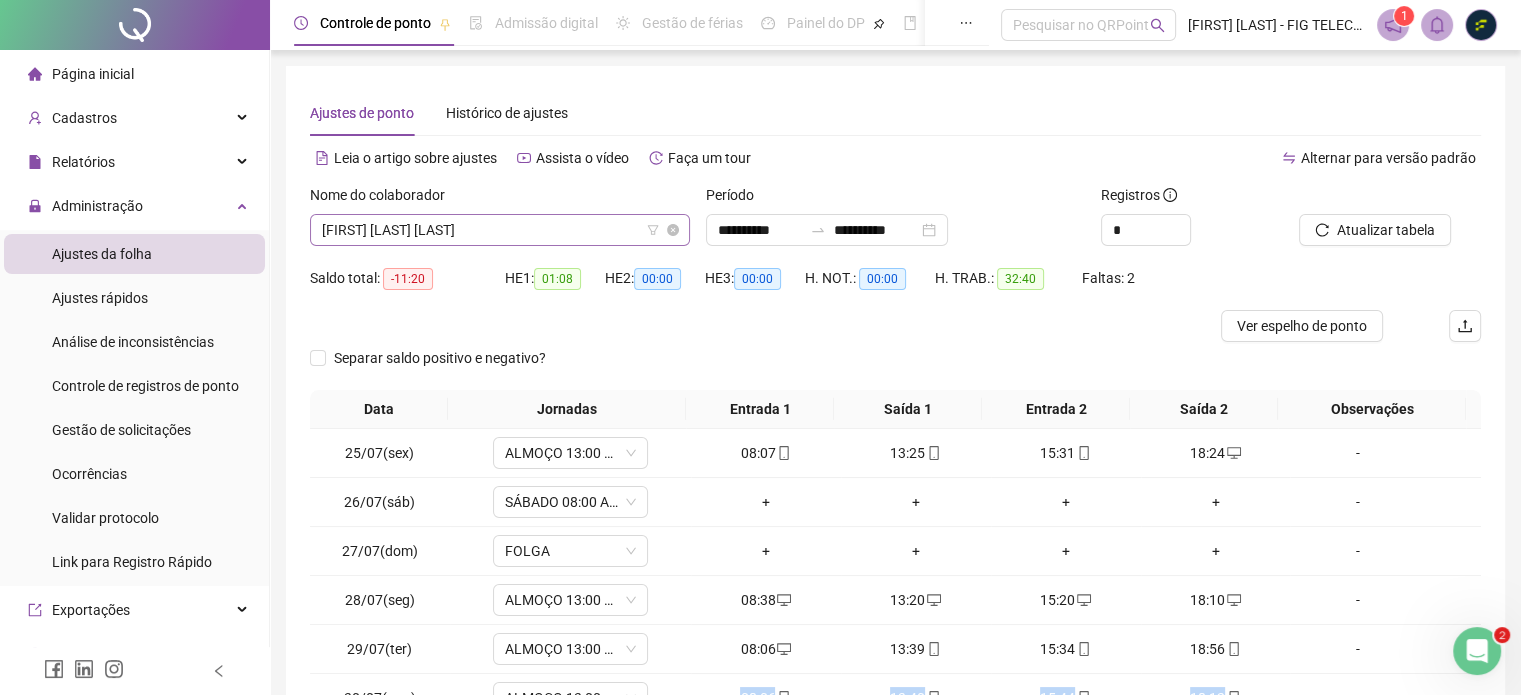 click on "[FIRST] [LAST] [LAST]" at bounding box center [500, 230] 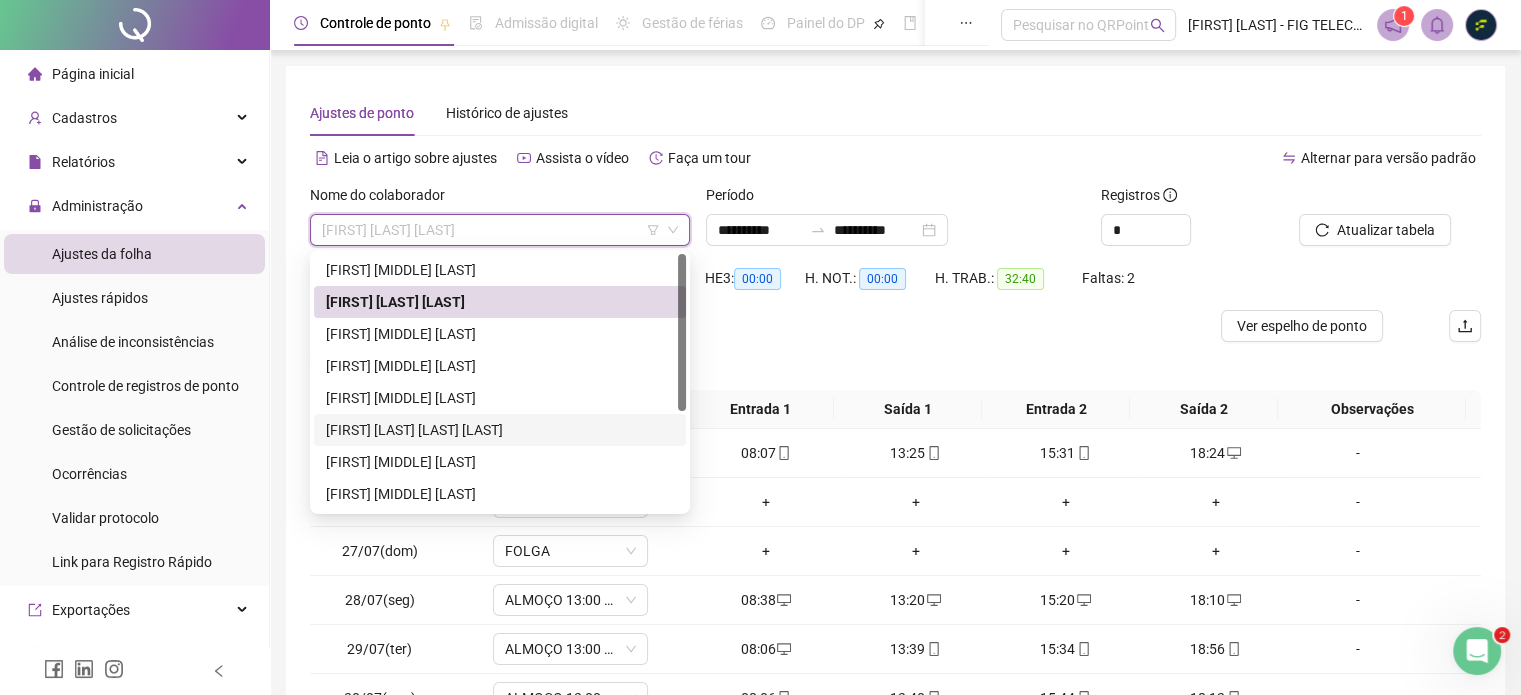 click on "[FIRST] [LAST] [LAST] [LAST]" at bounding box center (500, 430) 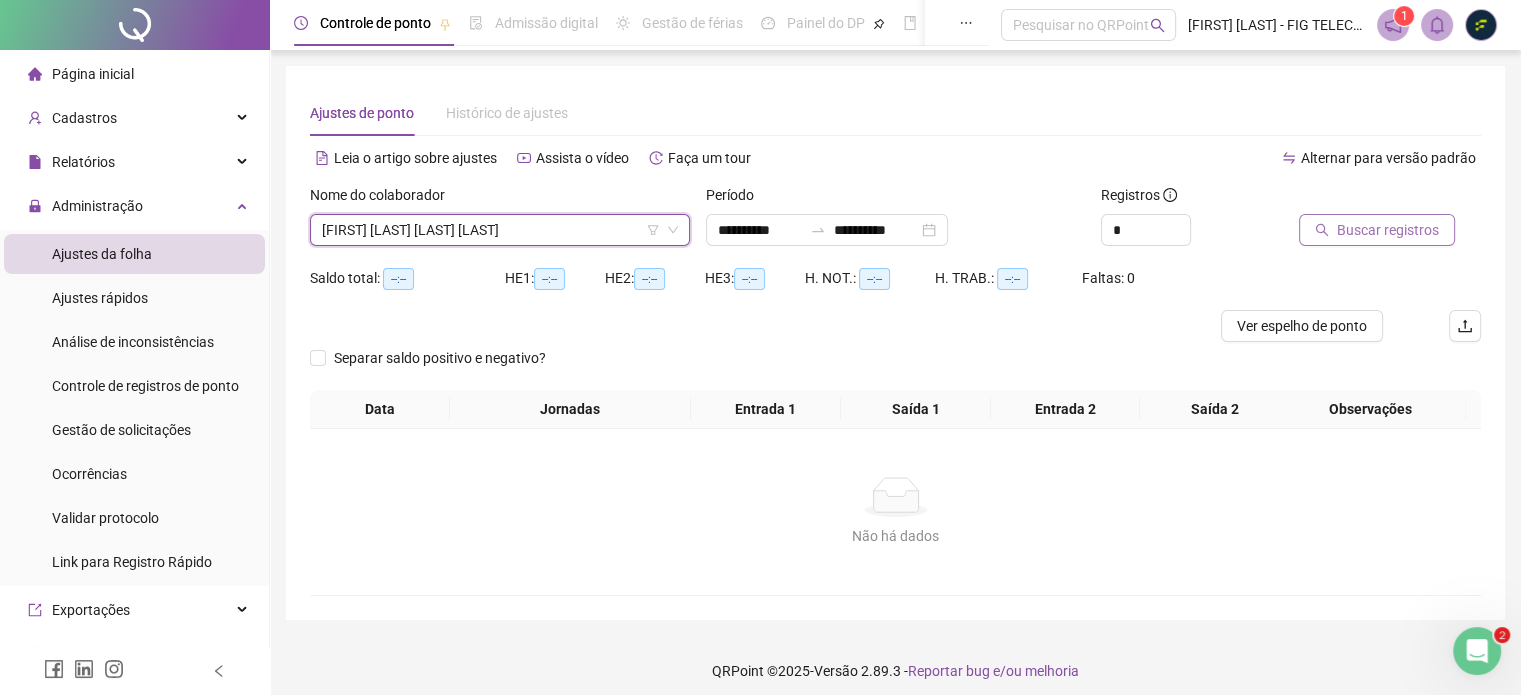 click 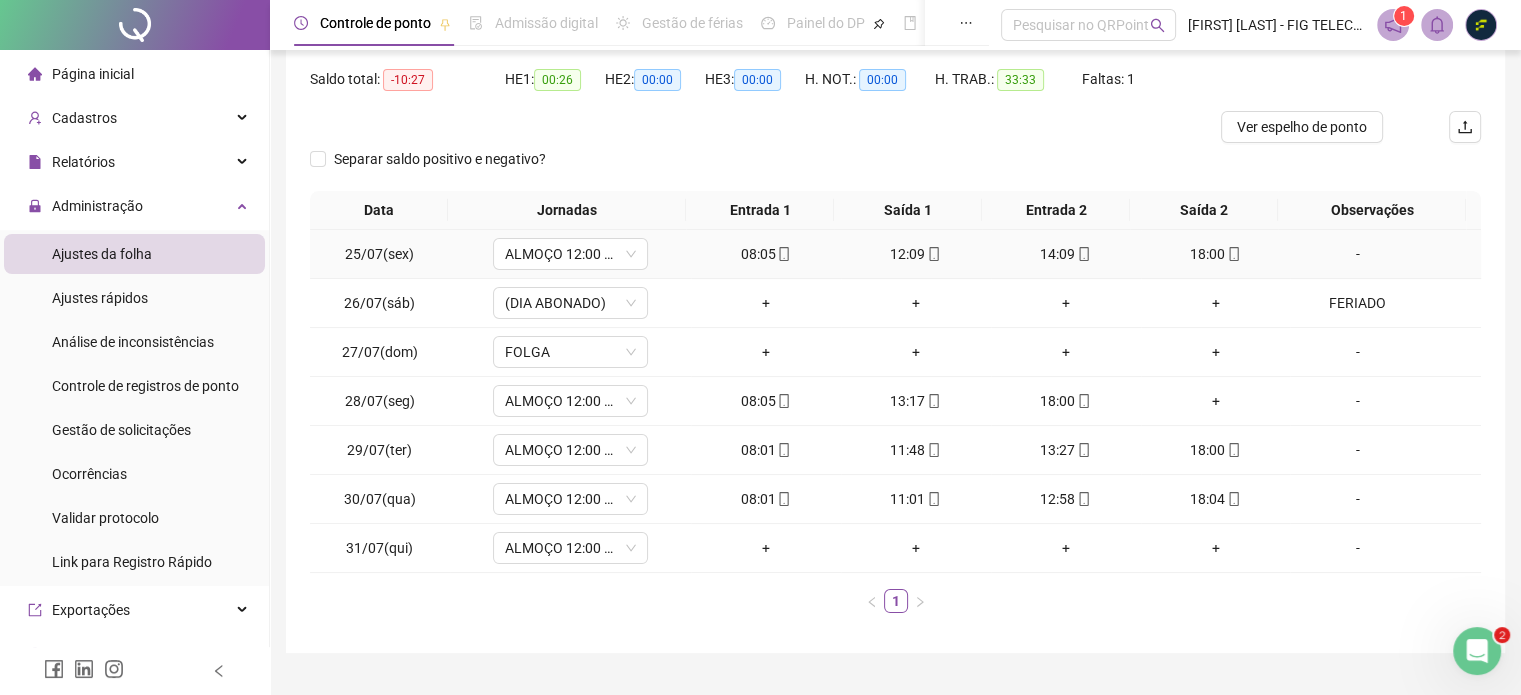 scroll, scrollTop: 200, scrollLeft: 0, axis: vertical 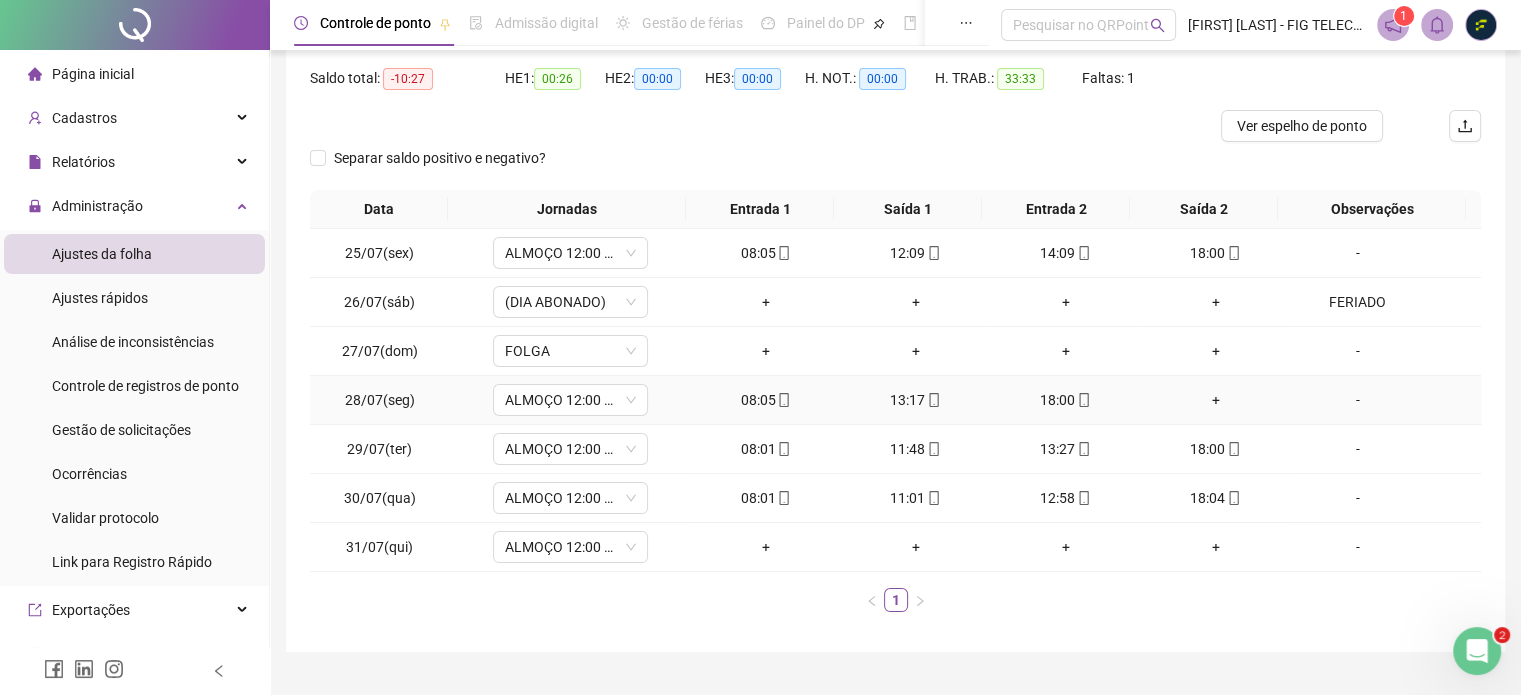 click on "+" at bounding box center (1216, 400) 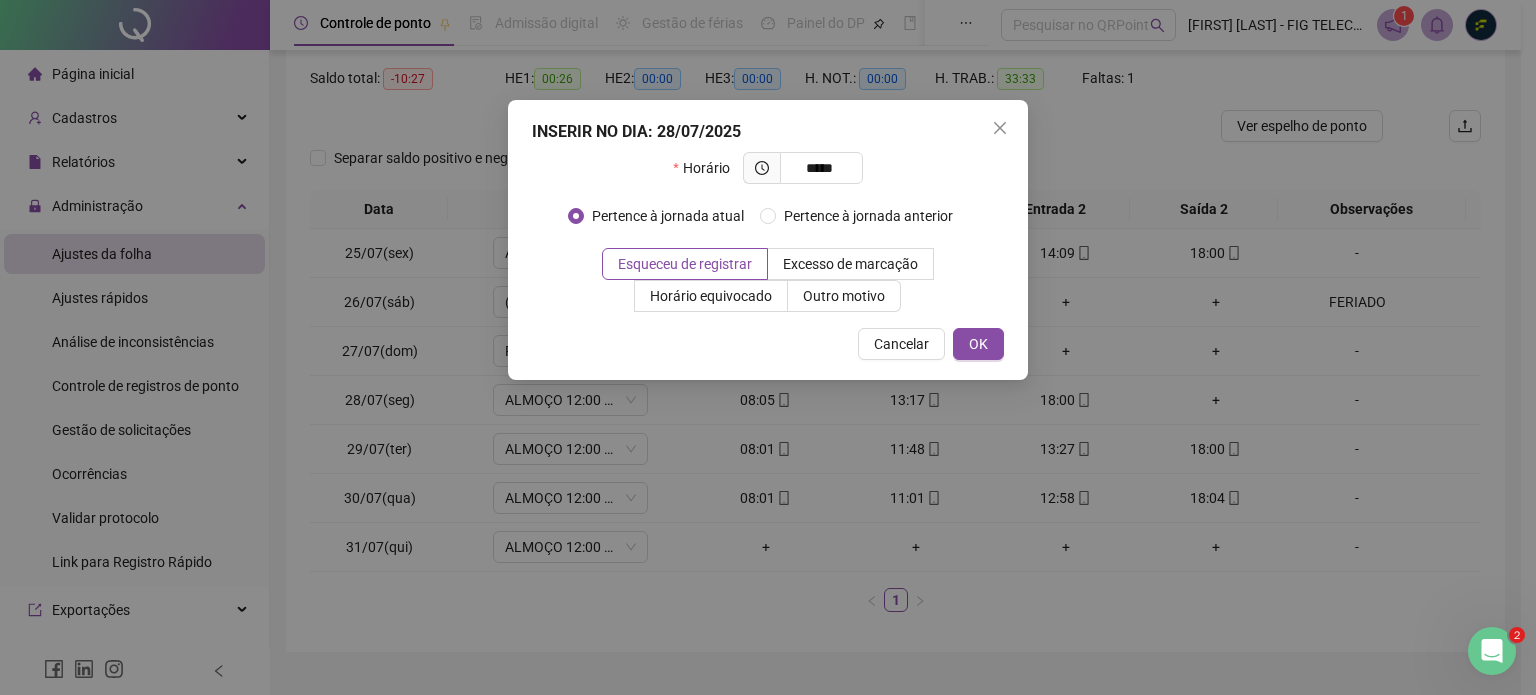 type on "*****" 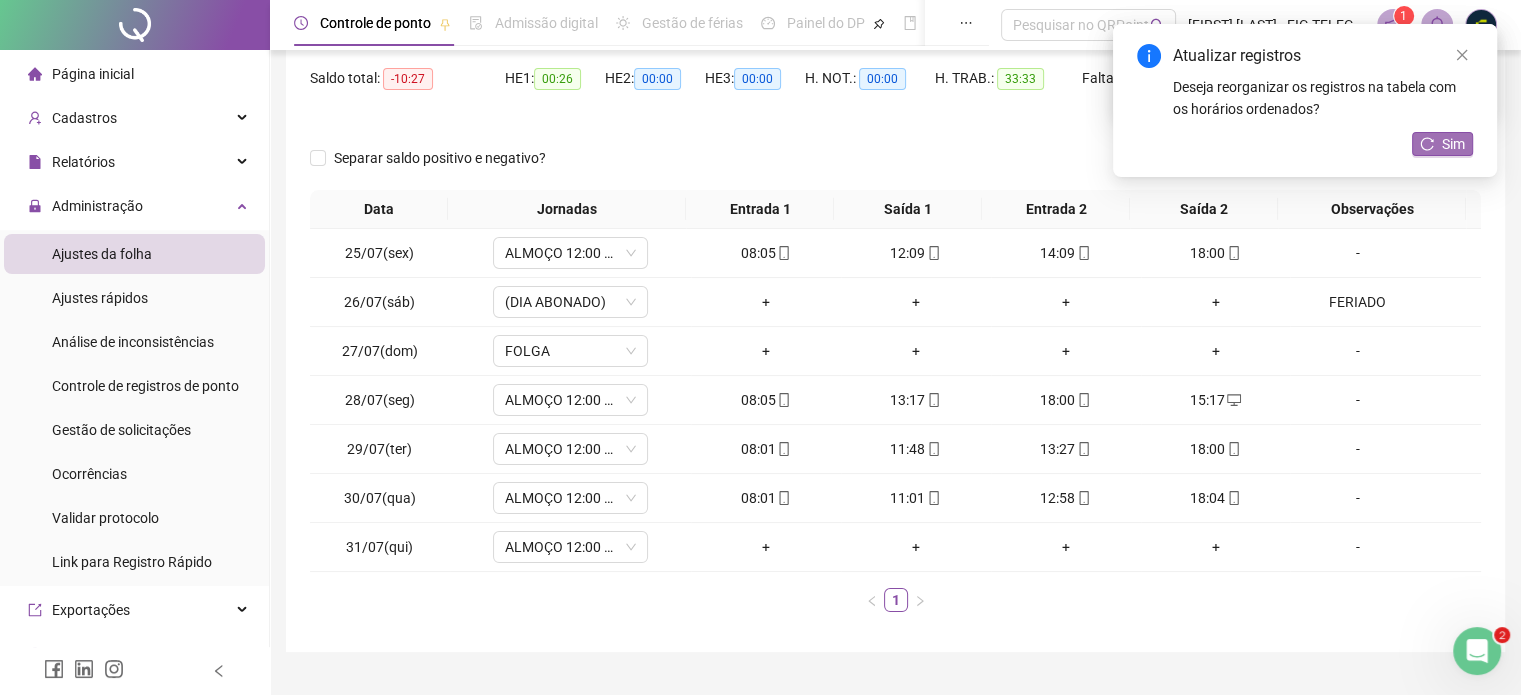 click 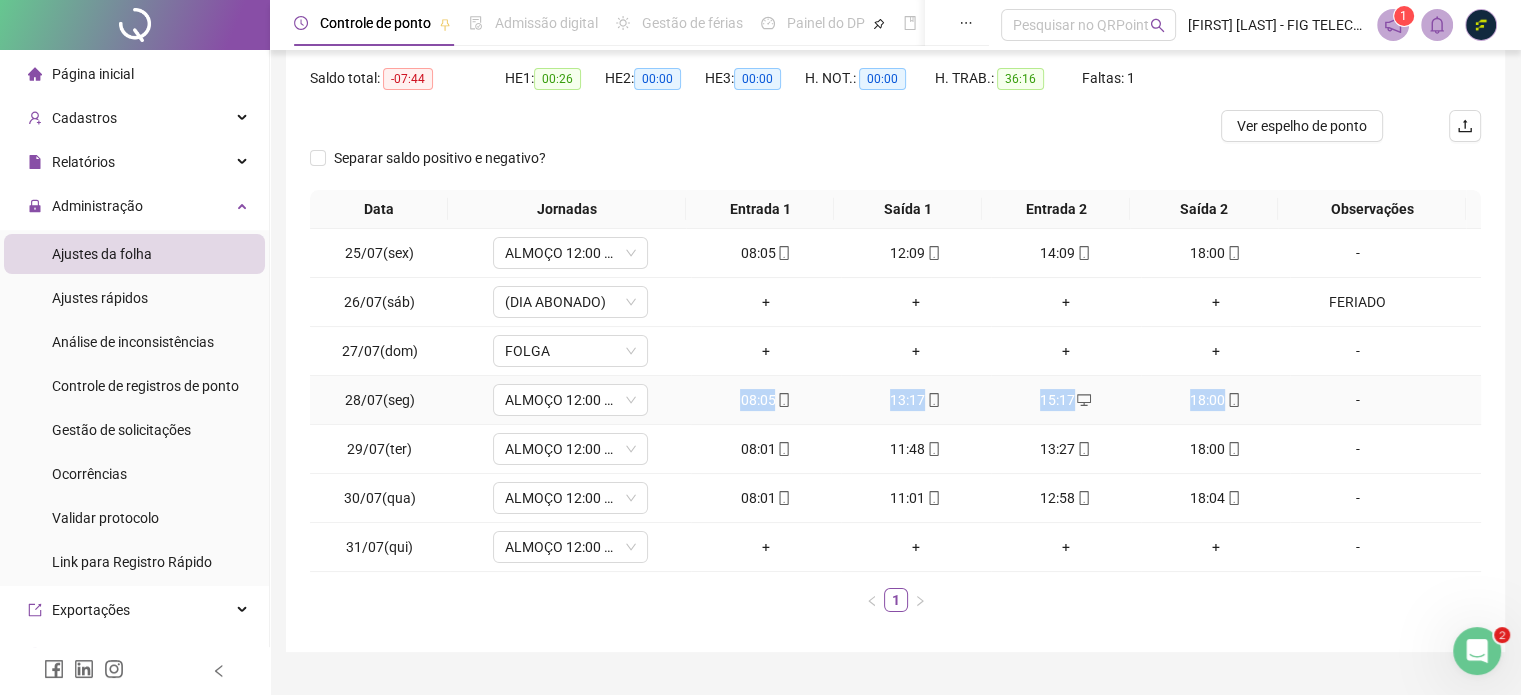 drag, startPoint x: 721, startPoint y: 403, endPoint x: 1208, endPoint y: 405, distance: 487.00412 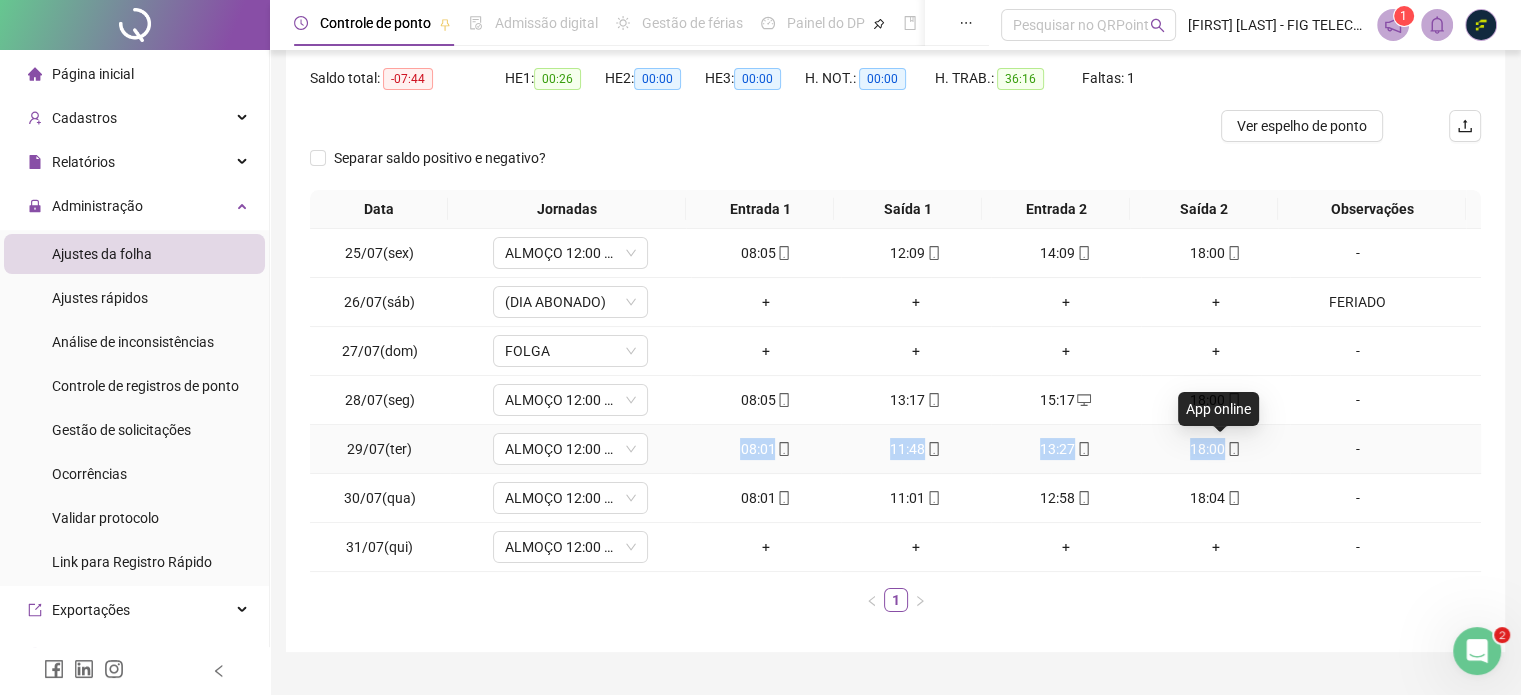 drag, startPoint x: 754, startPoint y: 453, endPoint x: 1216, endPoint y: 456, distance: 462.00974 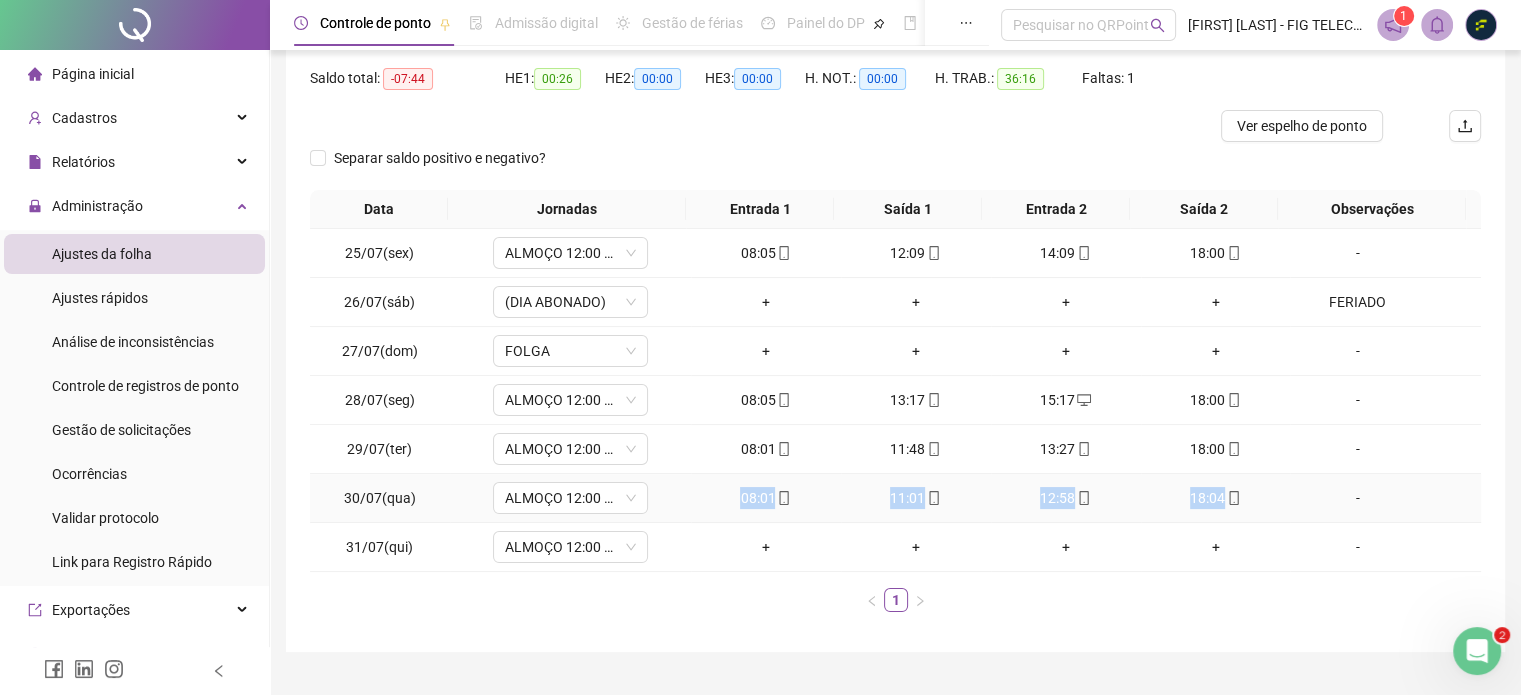 drag, startPoint x: 721, startPoint y: 498, endPoint x: 1212, endPoint y: 495, distance: 491.00916 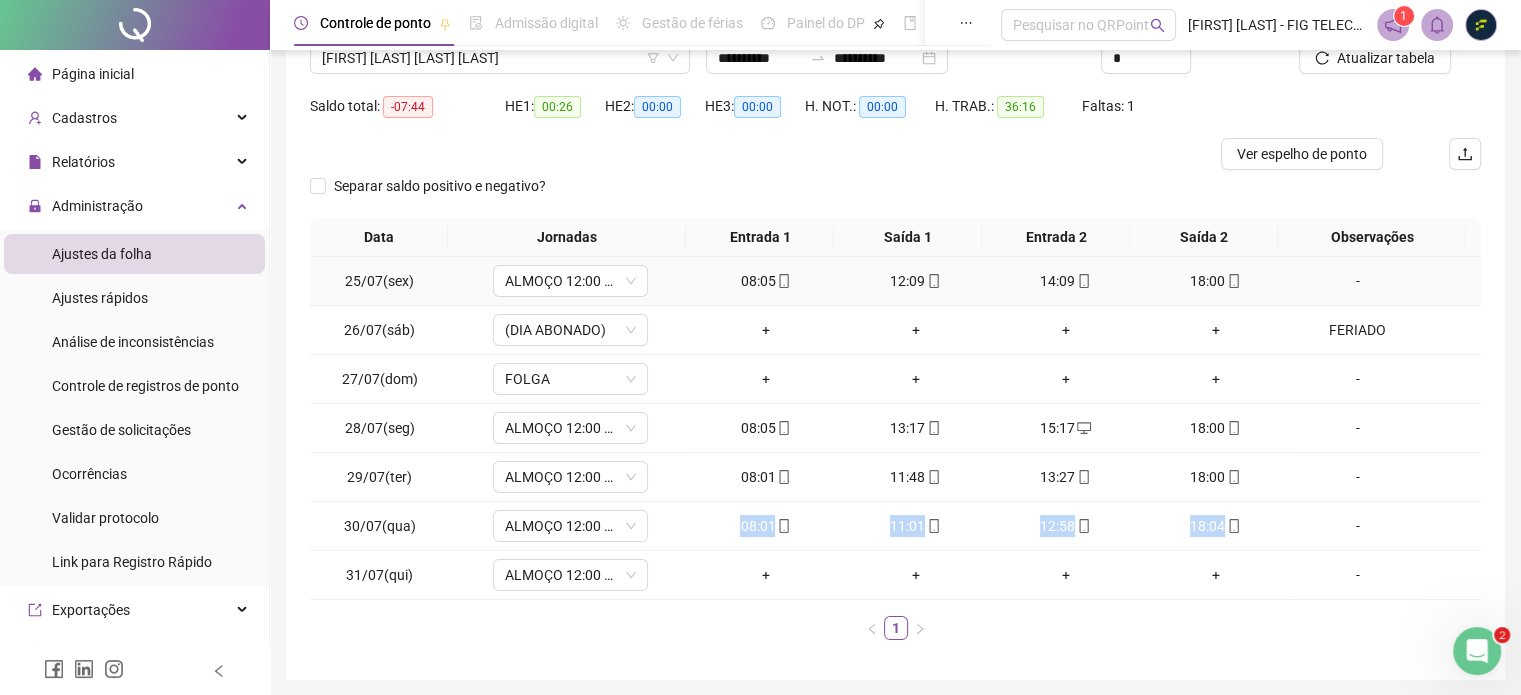 scroll, scrollTop: 0, scrollLeft: 0, axis: both 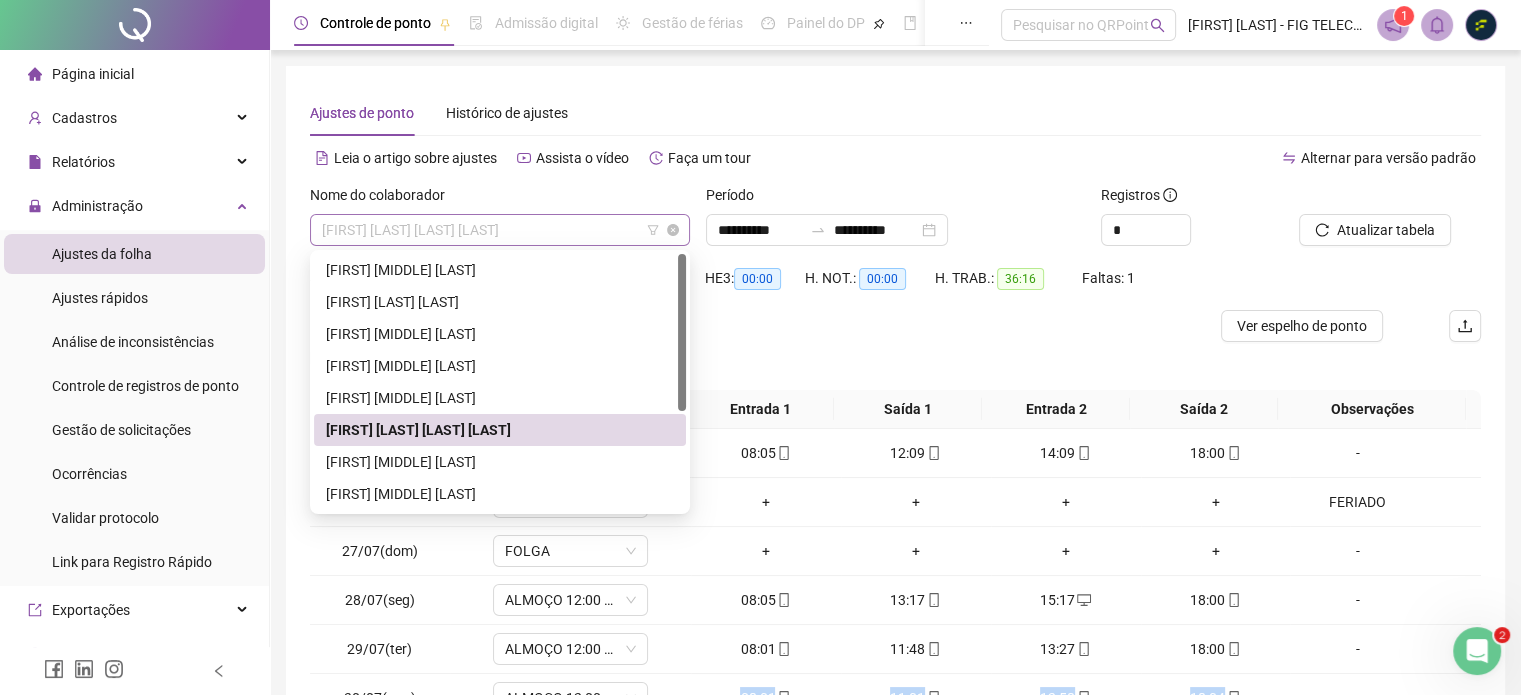 click on "[FIRST] [LAST] [LAST] [LAST]" at bounding box center (500, 230) 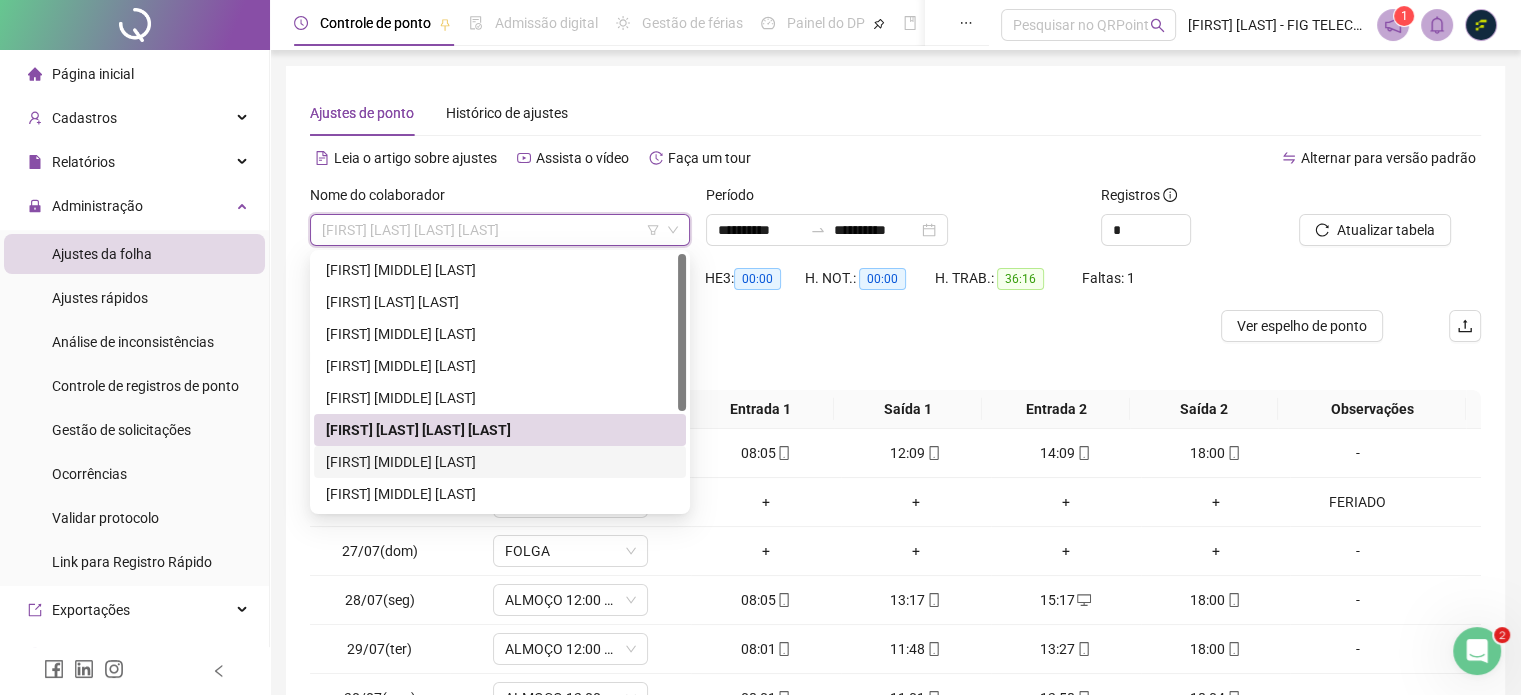 click on "[FIRST] [MIDDLE] [LAST]" at bounding box center [500, 462] 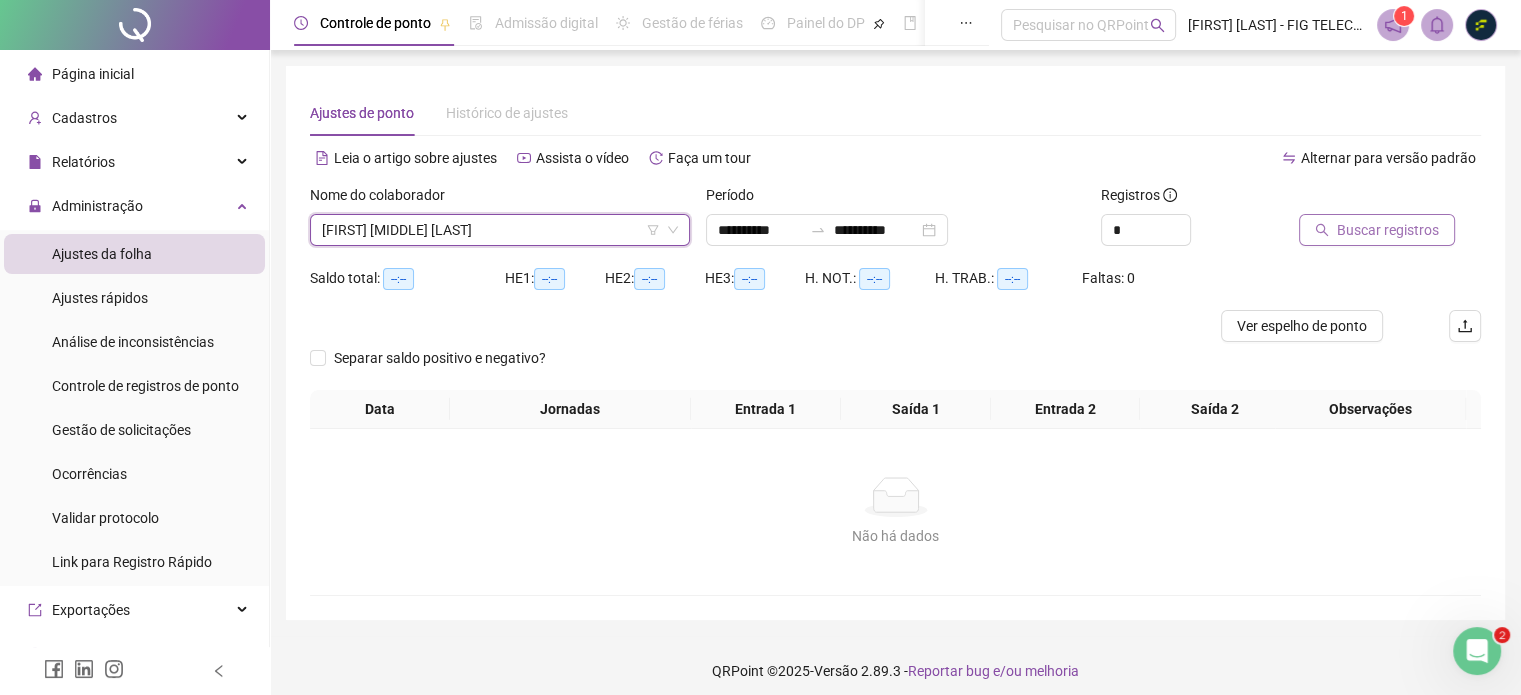 click on "Buscar registros" at bounding box center (1377, 230) 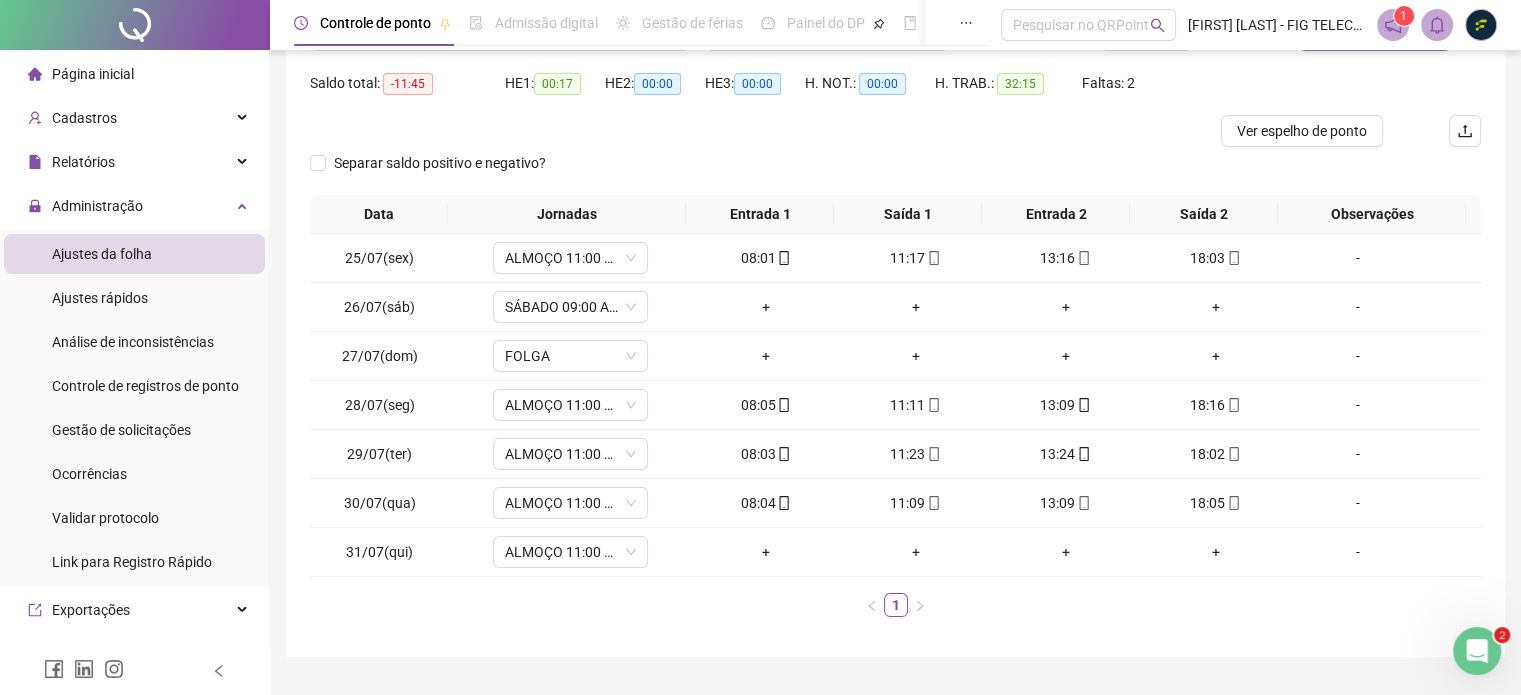scroll, scrollTop: 200, scrollLeft: 0, axis: vertical 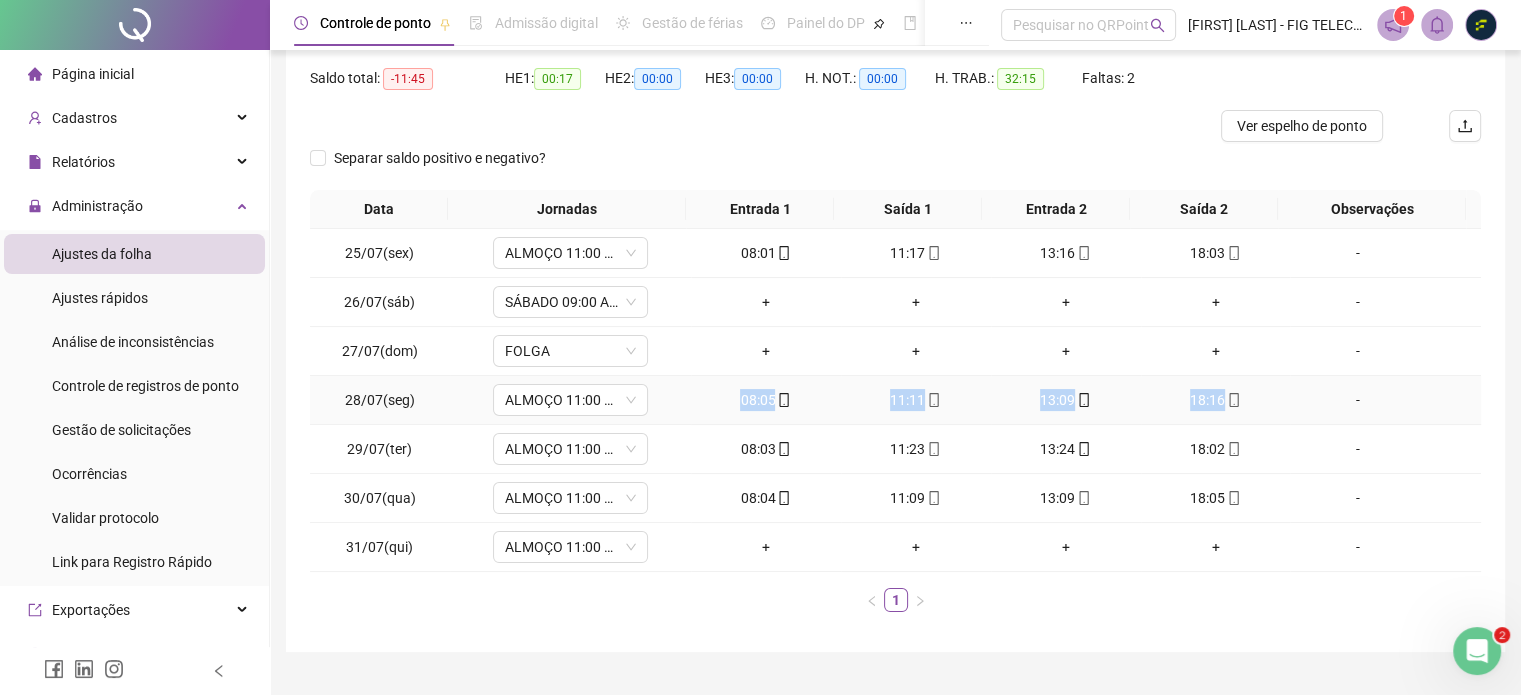 drag, startPoint x: 729, startPoint y: 405, endPoint x: 1211, endPoint y: 400, distance: 482.02594 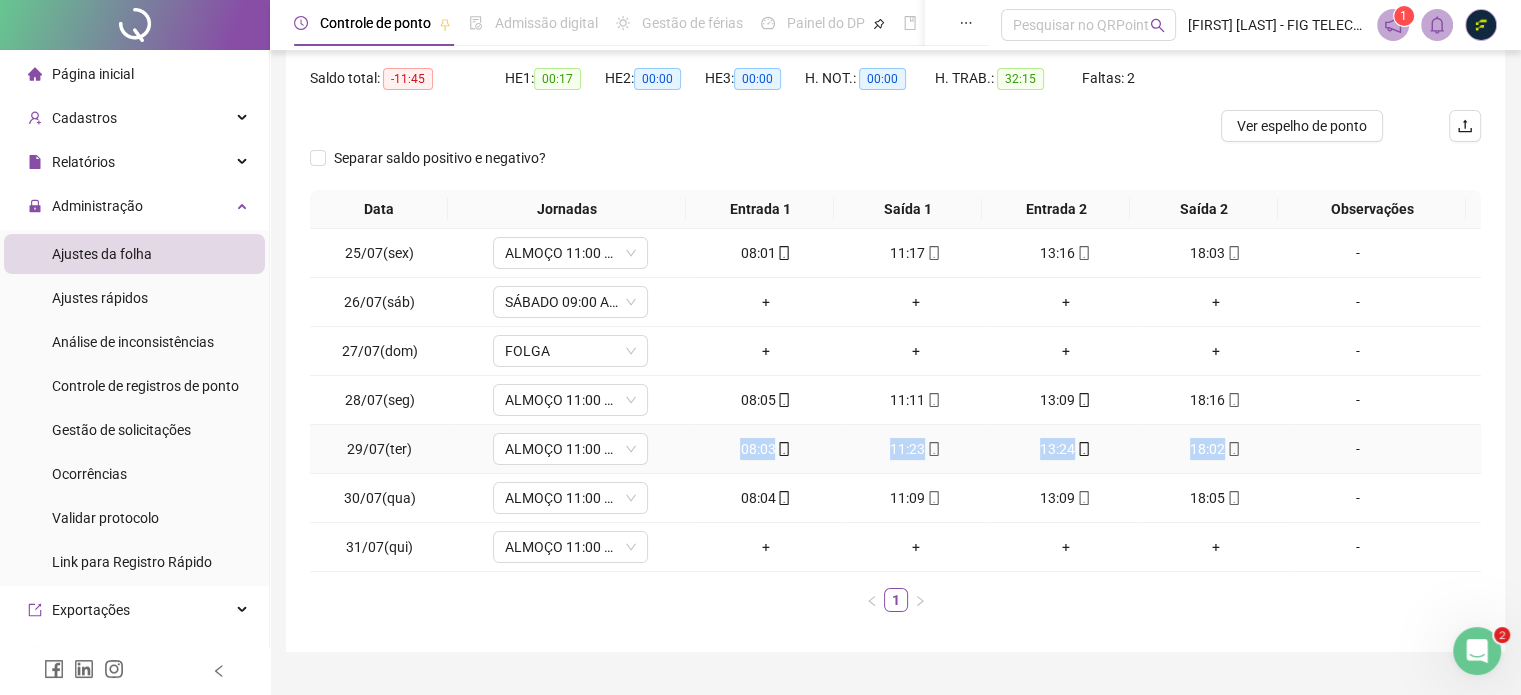 drag, startPoint x: 812, startPoint y: 450, endPoint x: 1209, endPoint y: 447, distance: 397.01132 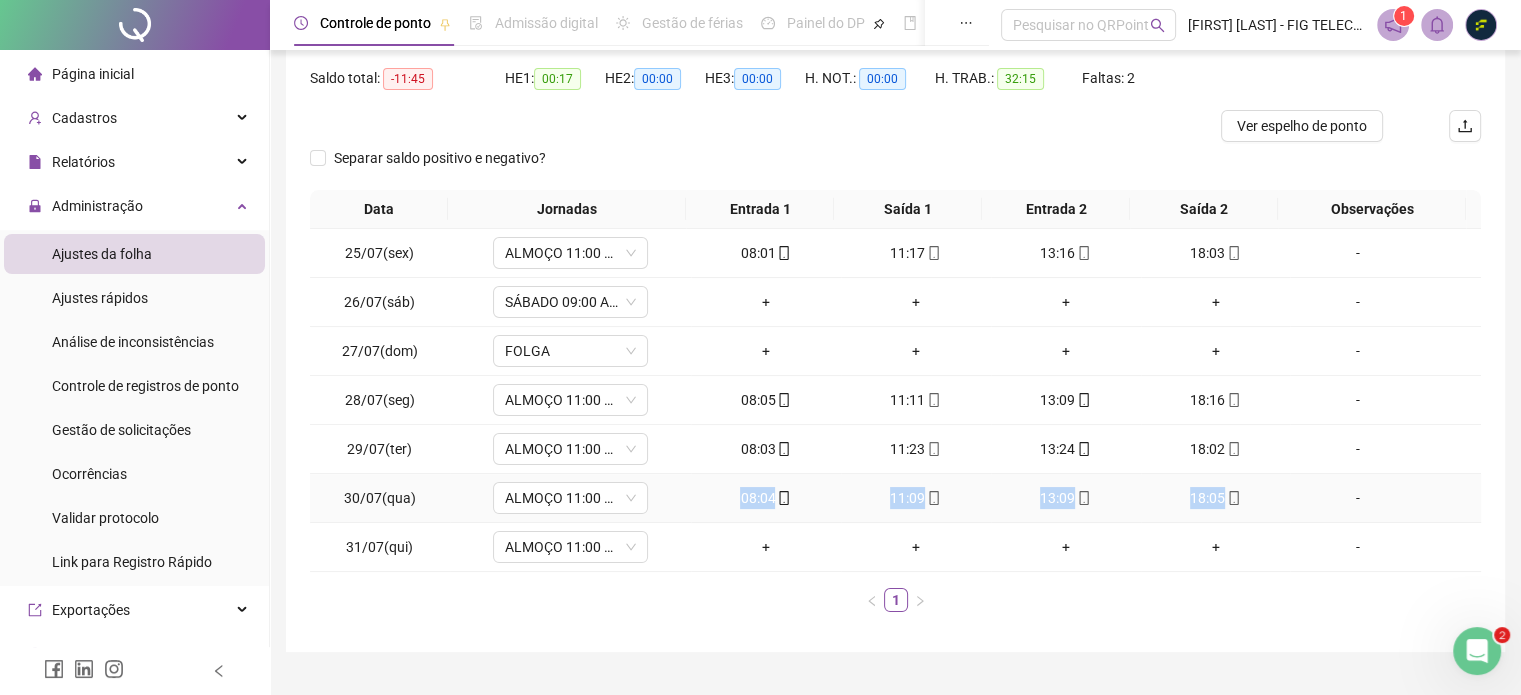 drag, startPoint x: 732, startPoint y: 501, endPoint x: 1212, endPoint y: 494, distance: 480.05103 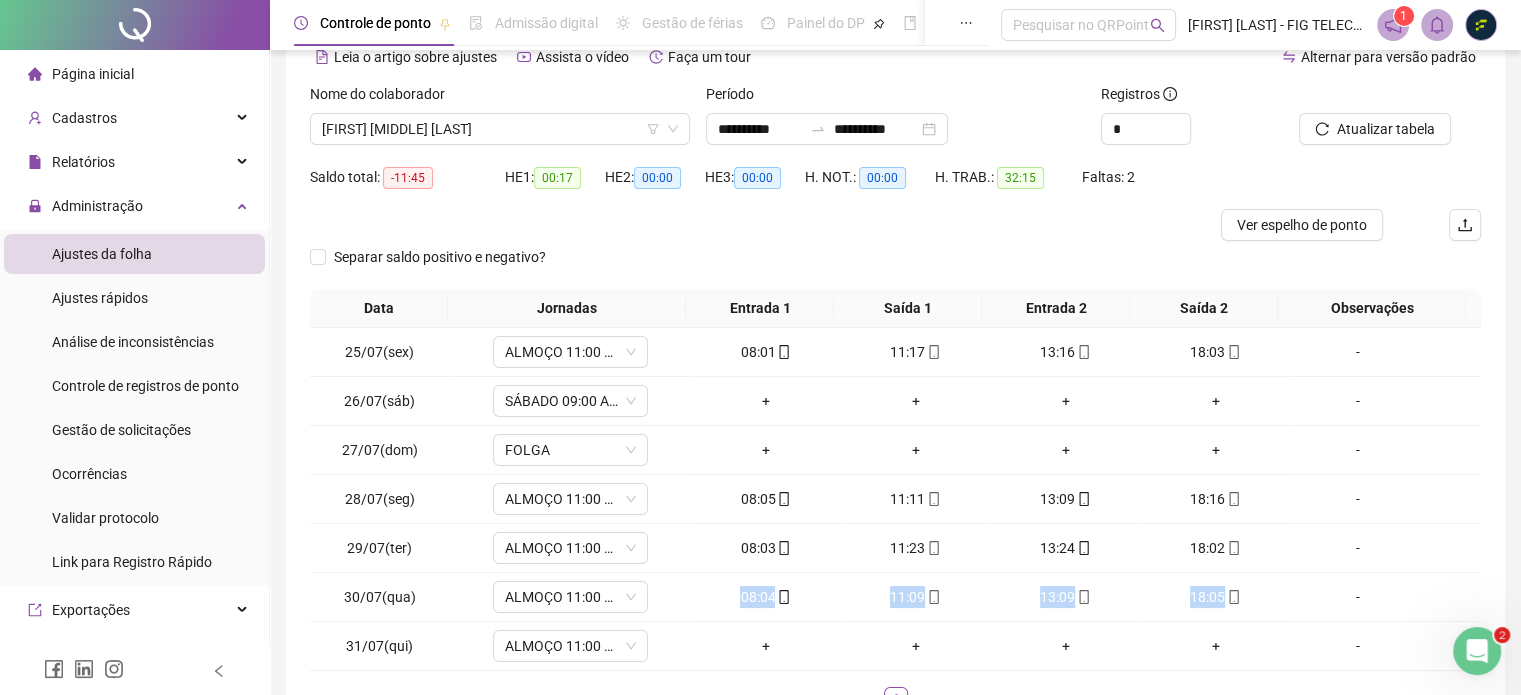 scroll, scrollTop: 0, scrollLeft: 0, axis: both 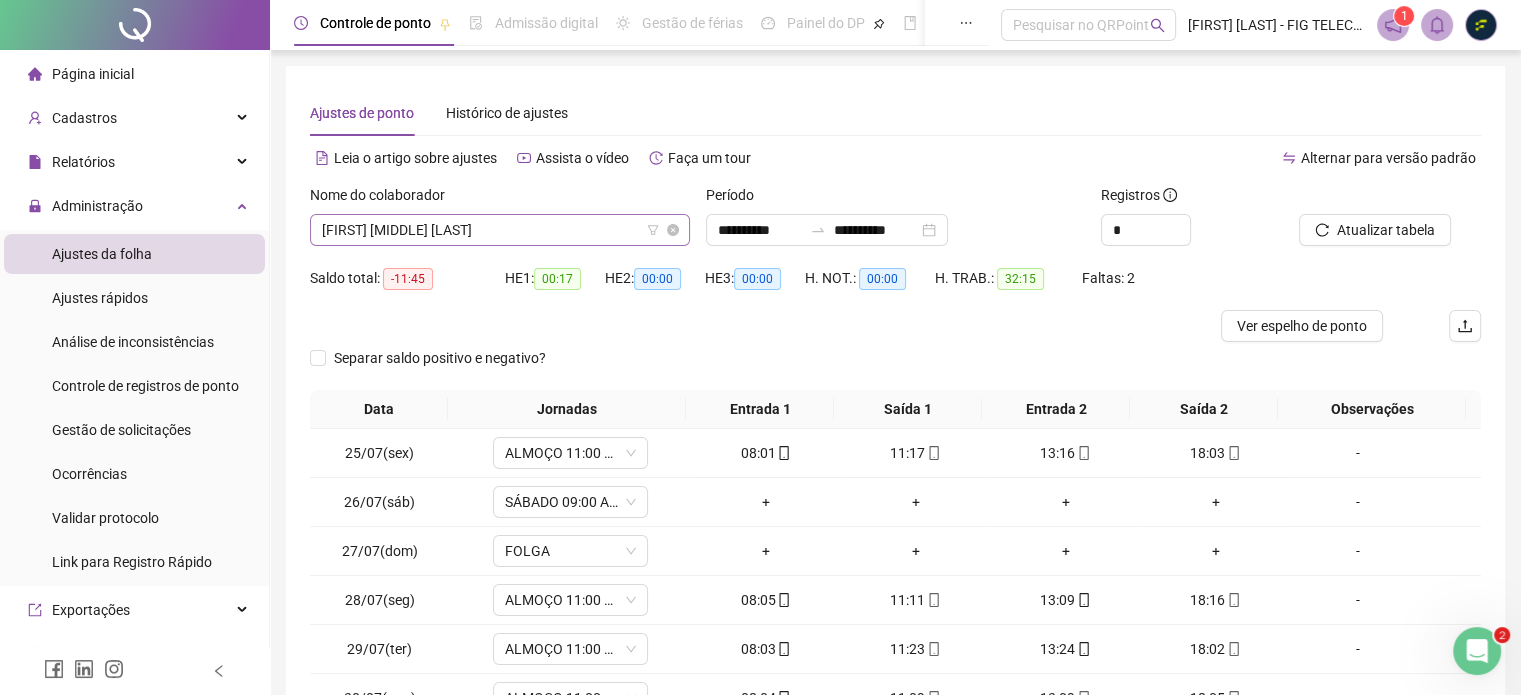 click on "[FIRST] [MIDDLE] [LAST]" at bounding box center [500, 230] 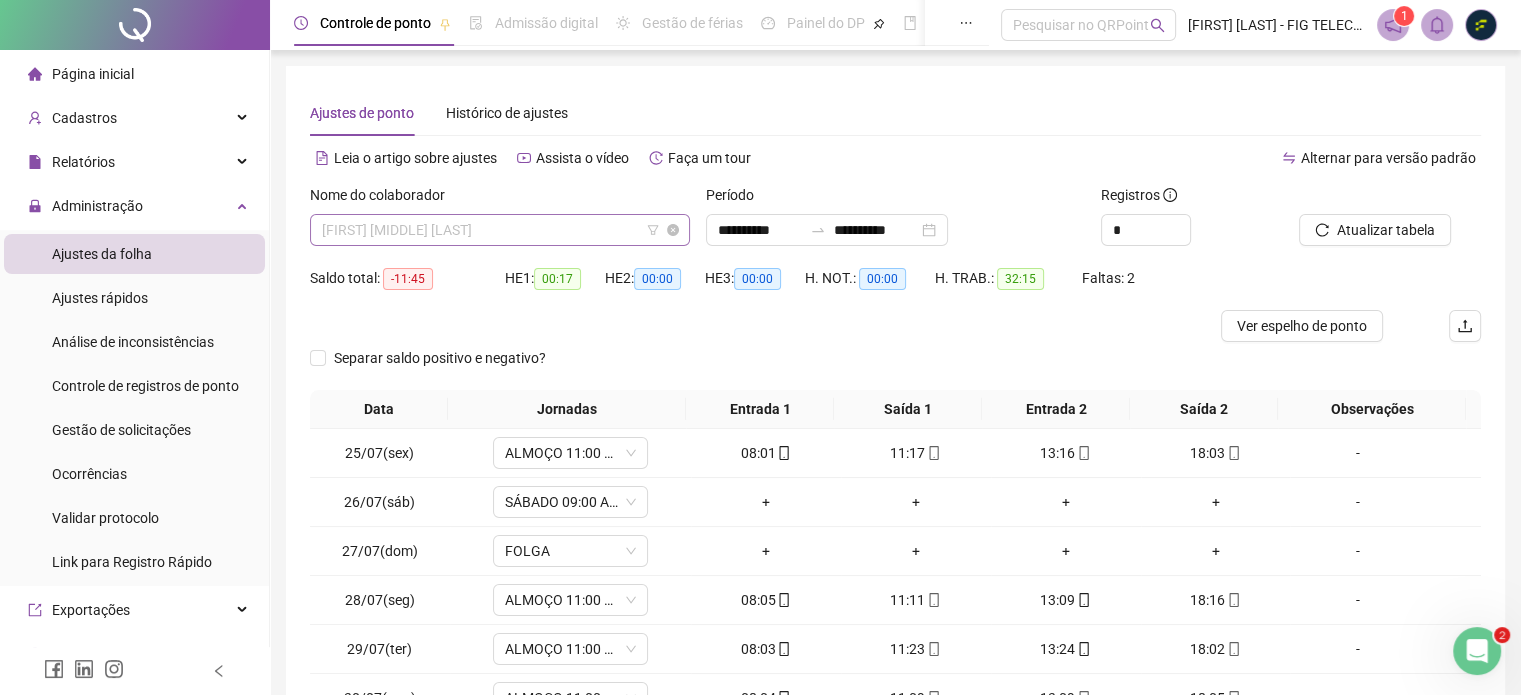 click on "[FIRST] [MIDDLE] [LAST]" at bounding box center [500, 230] 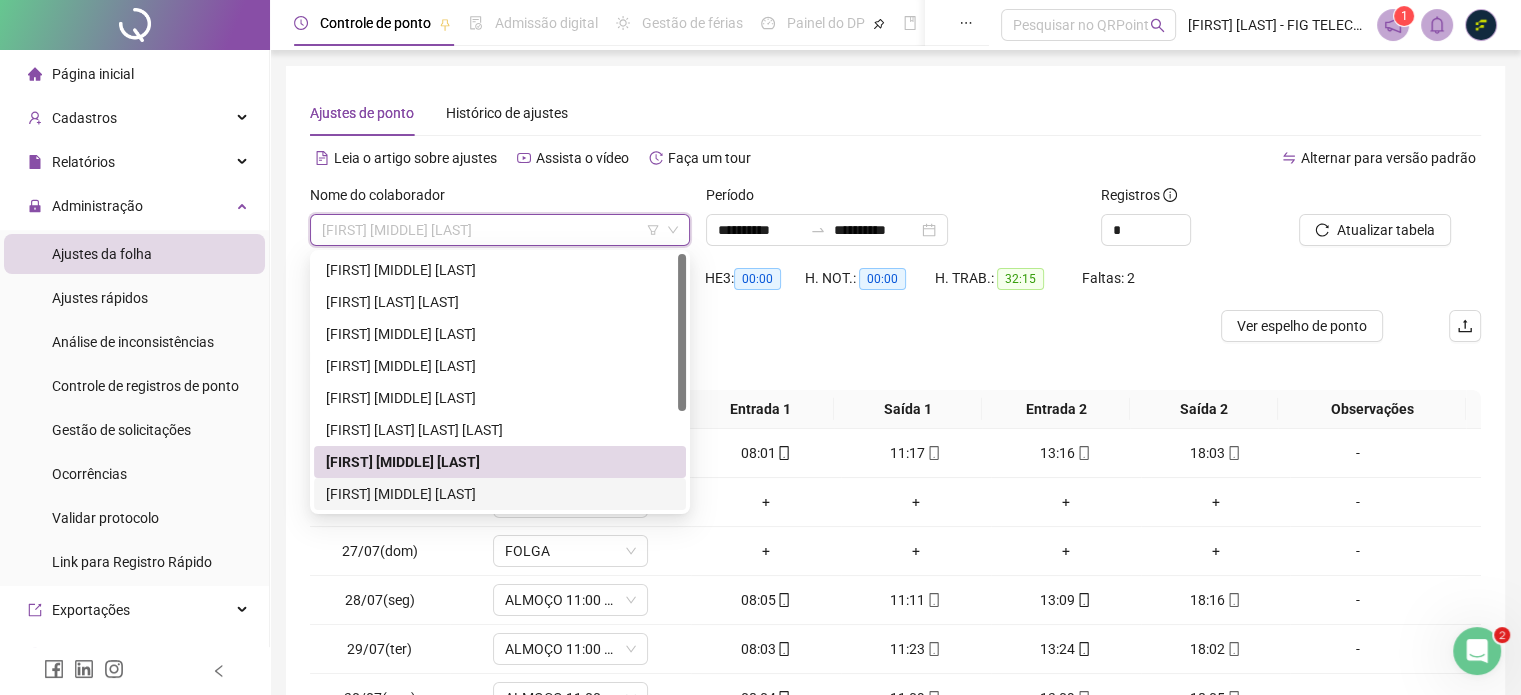 click on "[FIRST] [MIDDLE] [LAST]" at bounding box center [500, 494] 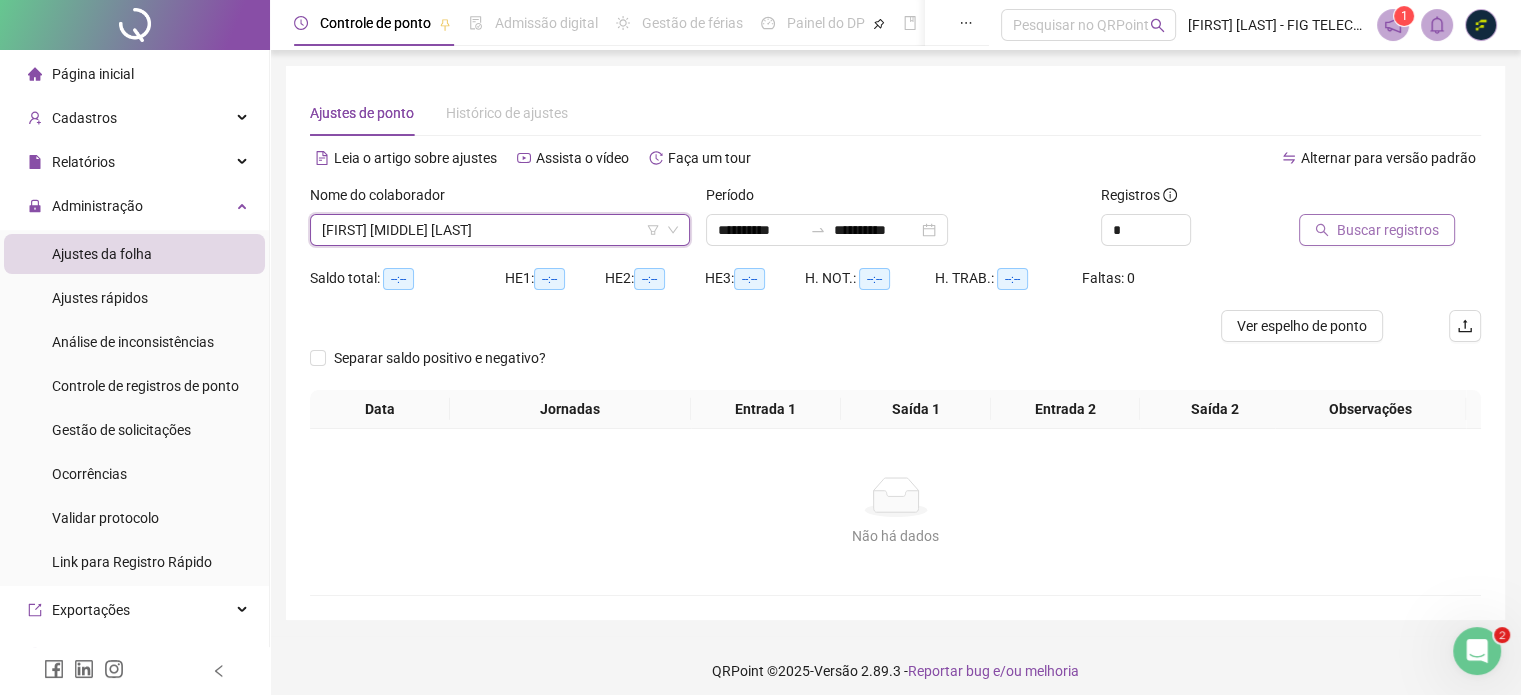 click on "Buscar registros" at bounding box center (1388, 230) 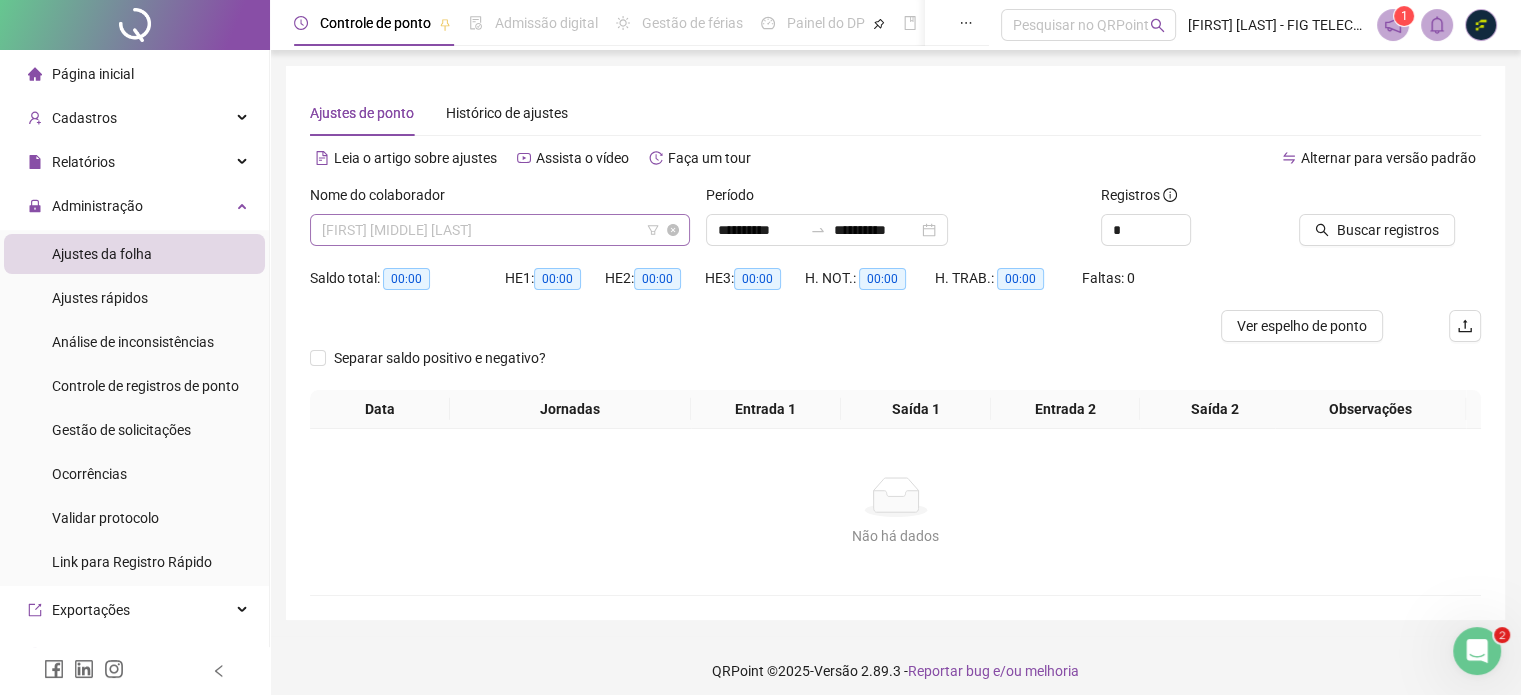 click on "[FIRST] [MIDDLE] [LAST]" at bounding box center [500, 230] 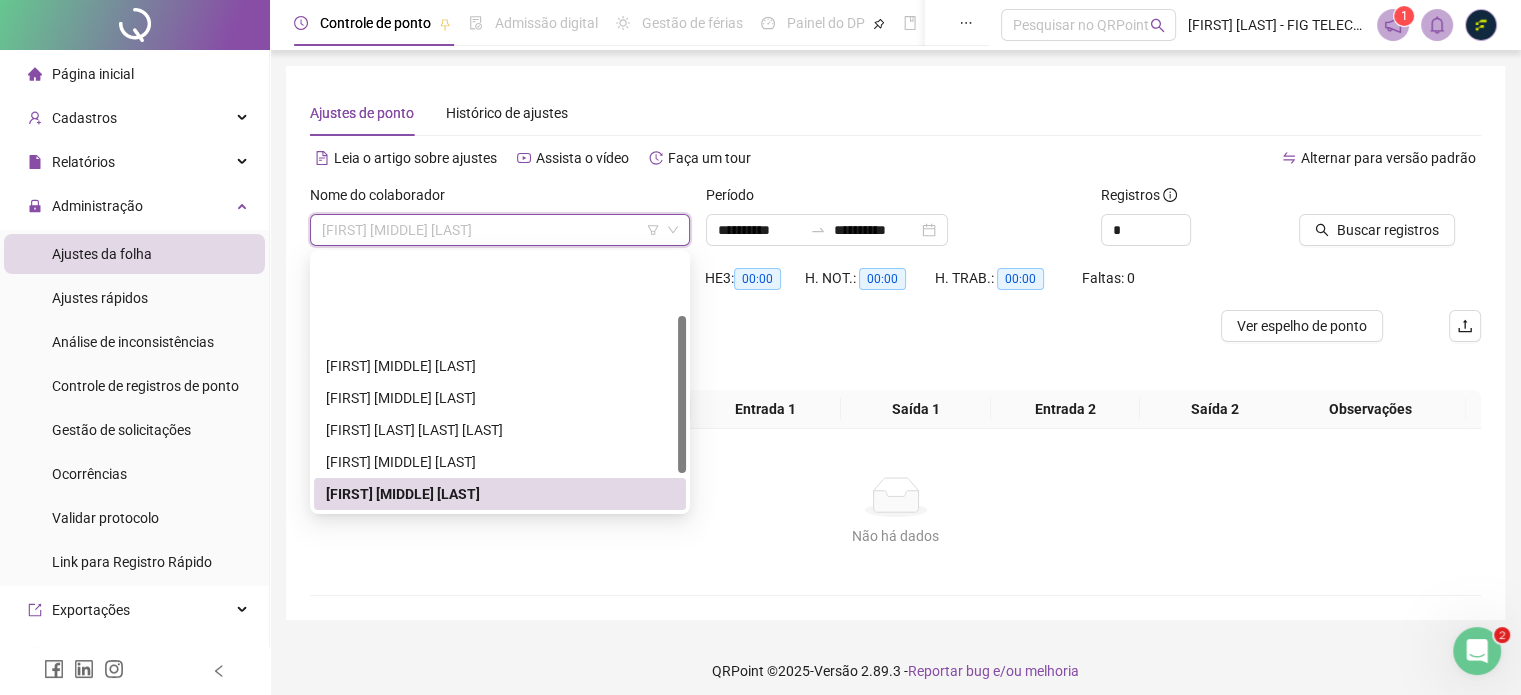 scroll, scrollTop: 100, scrollLeft: 0, axis: vertical 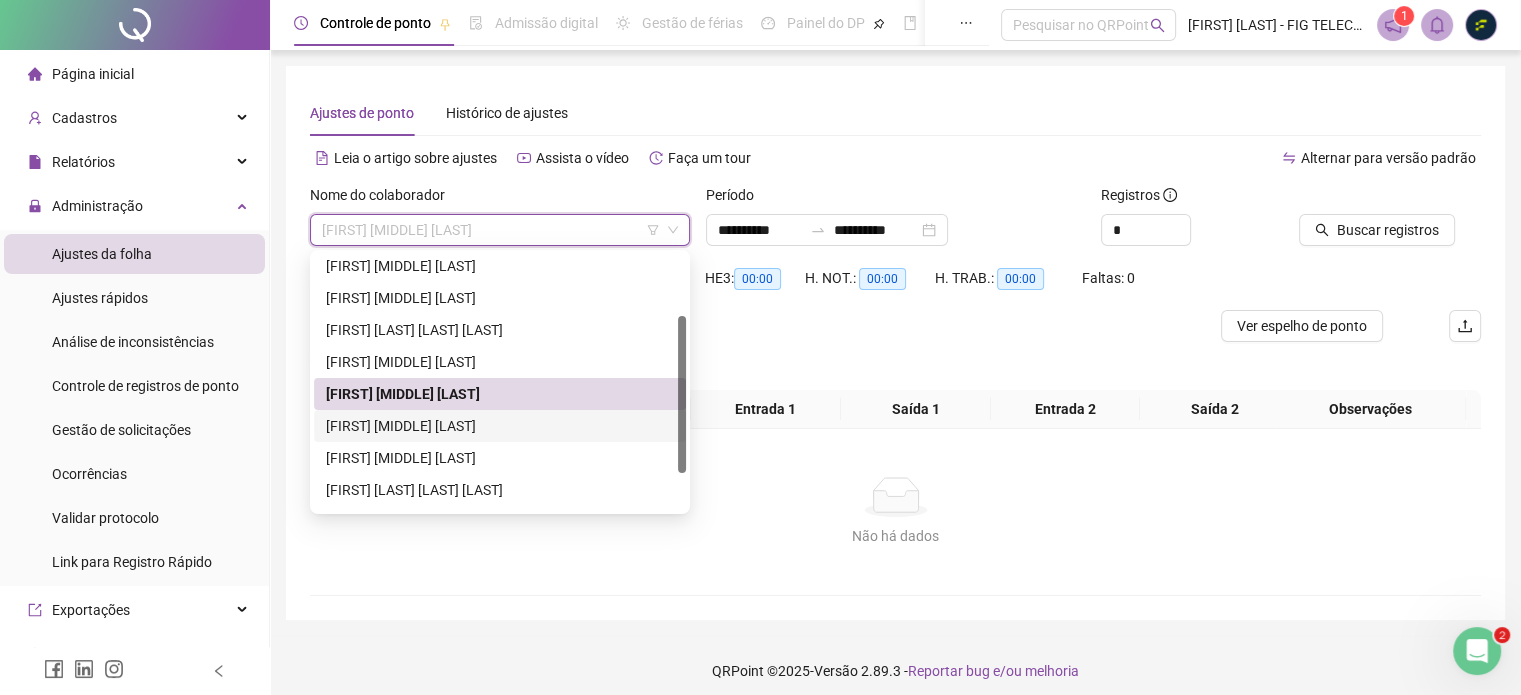 click on "[FIRST] [MIDDLE] [LAST]" at bounding box center (500, 426) 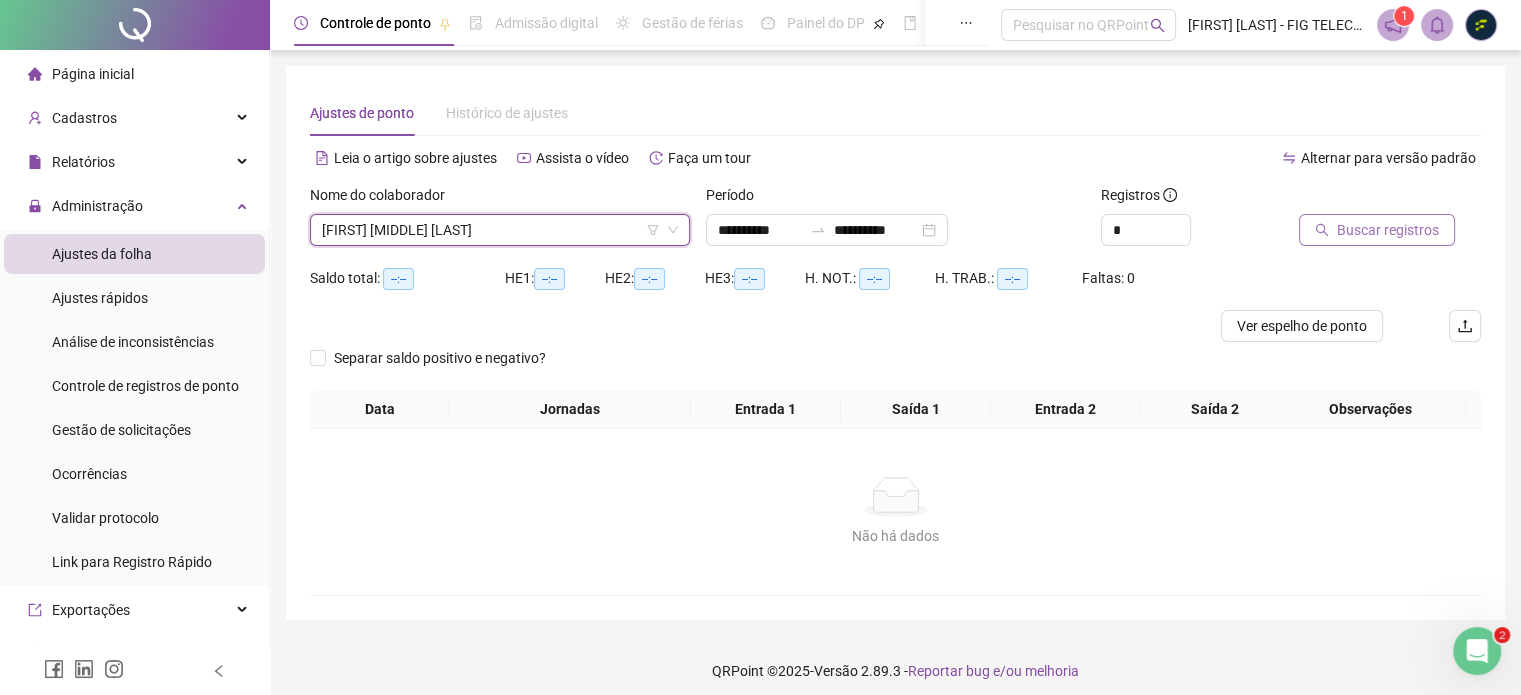 click on "Buscar registros" at bounding box center [1377, 230] 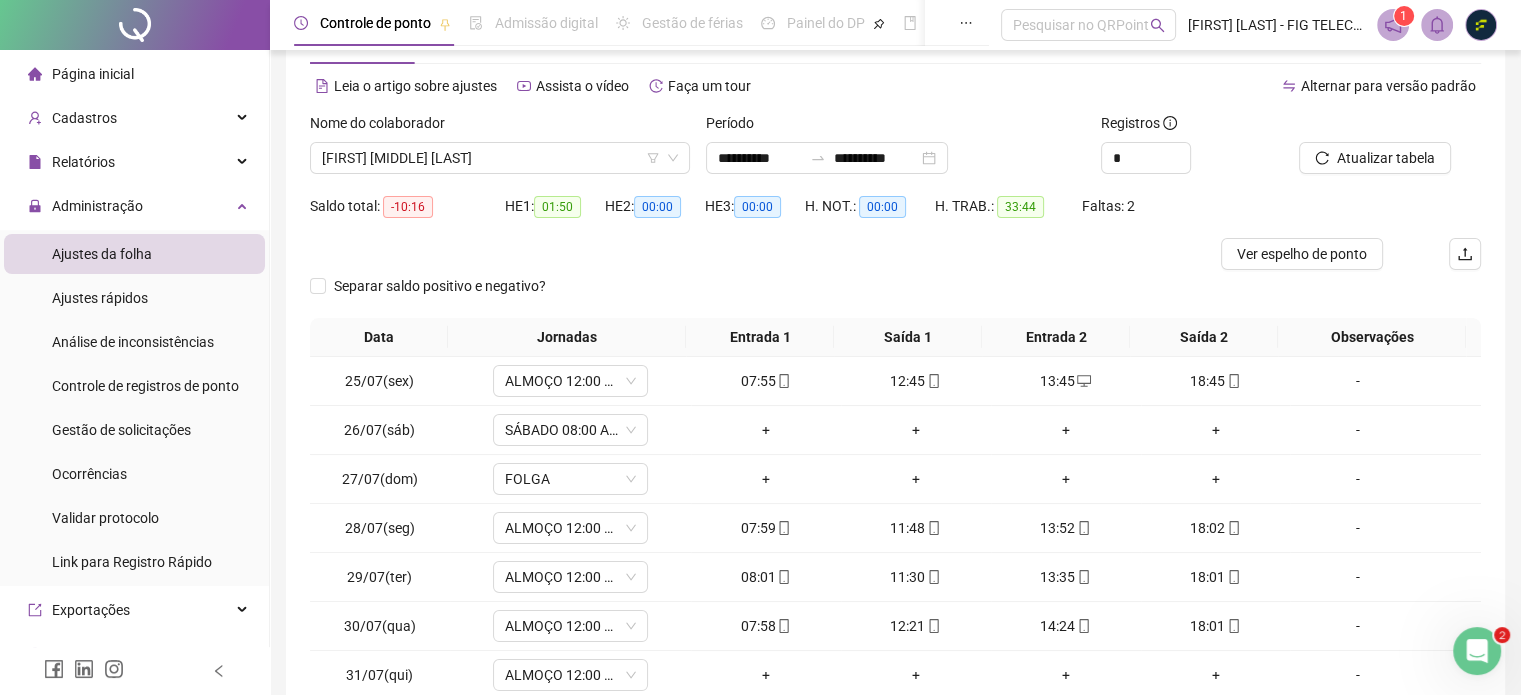scroll, scrollTop: 200, scrollLeft: 0, axis: vertical 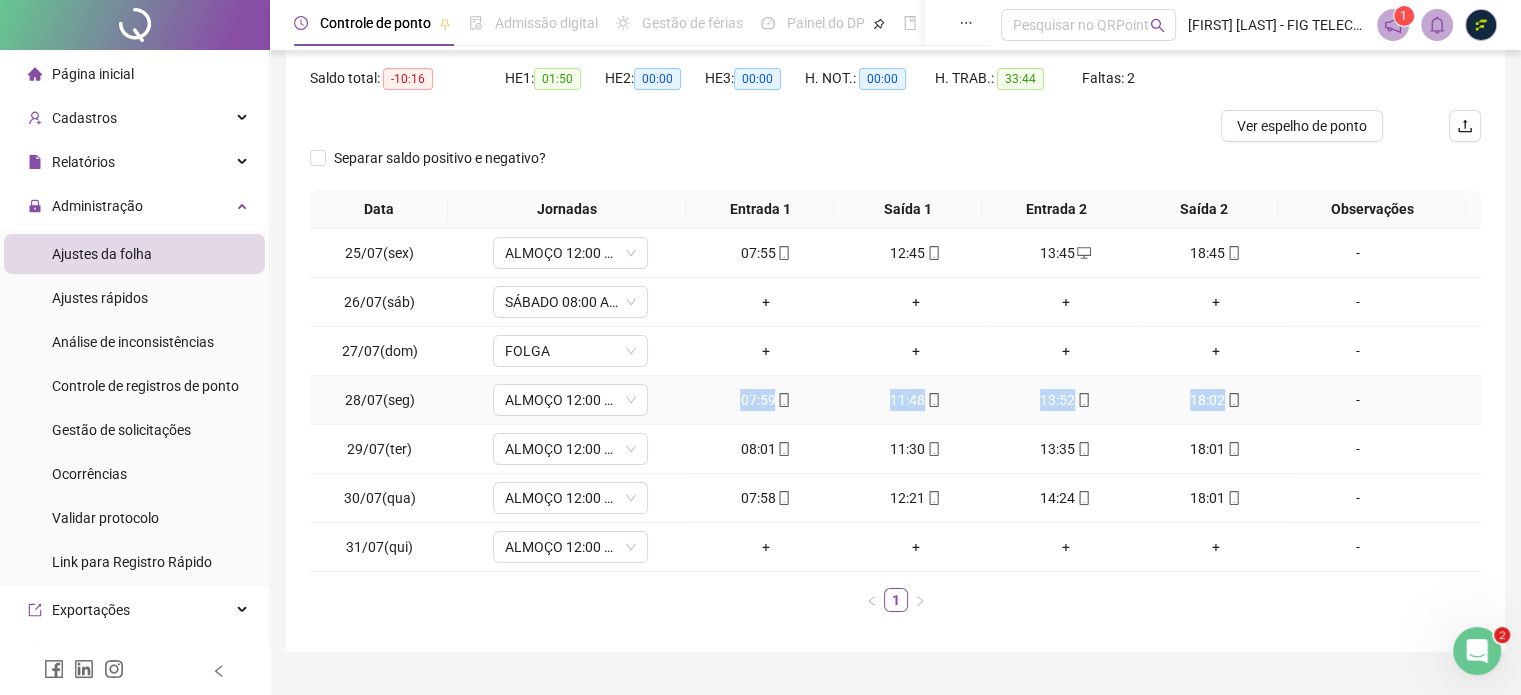 drag, startPoint x: 743, startPoint y: 405, endPoint x: 1211, endPoint y: 400, distance: 468.0267 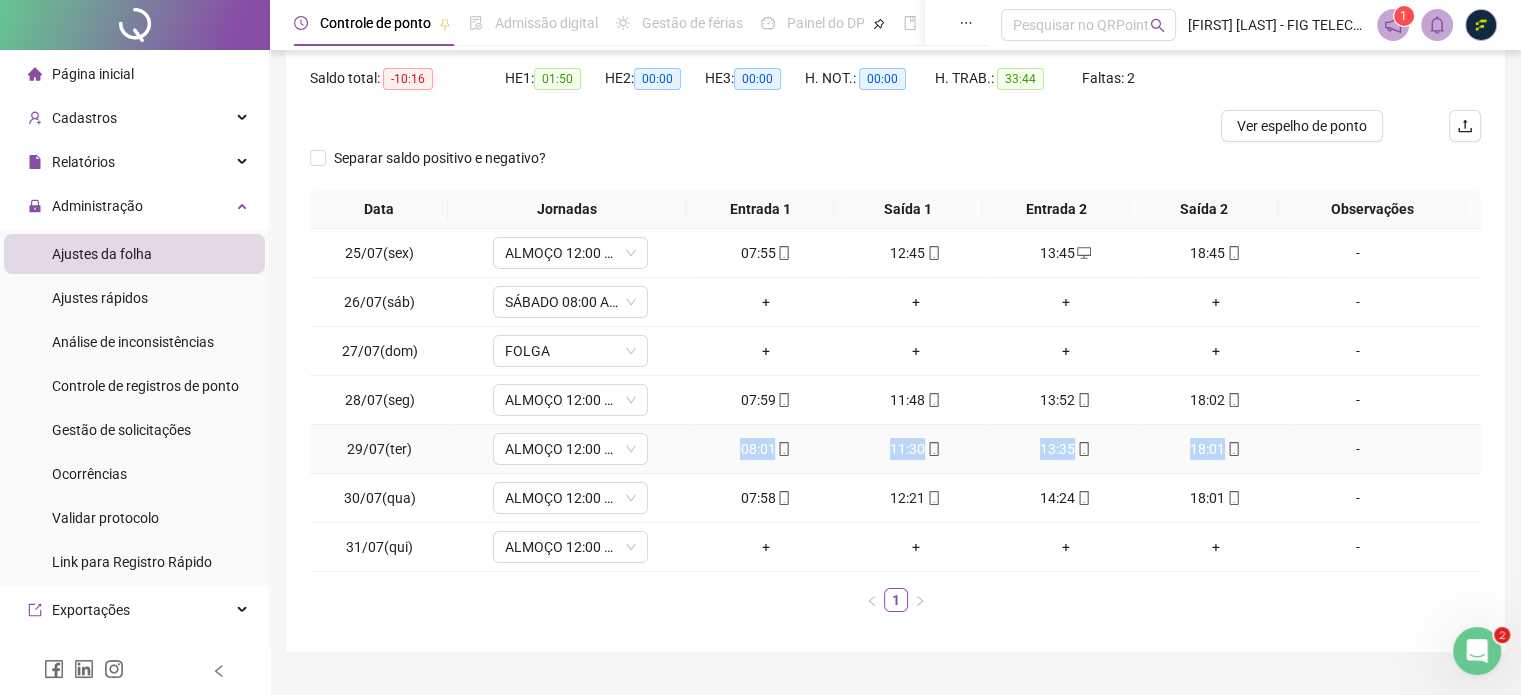 drag, startPoint x: 723, startPoint y: 455, endPoint x: 1223, endPoint y: 445, distance: 500.09998 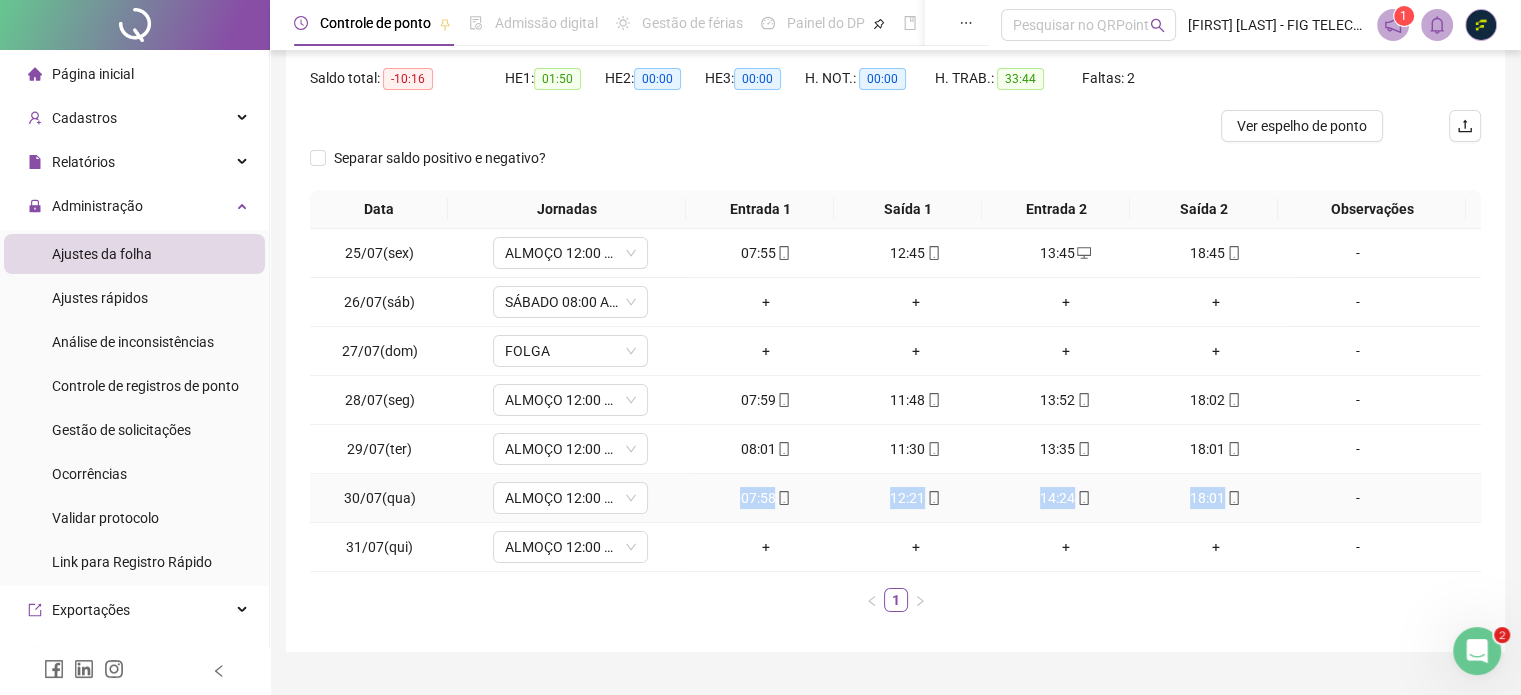 drag, startPoint x: 797, startPoint y: 494, endPoint x: 1212, endPoint y: 501, distance: 415.05902 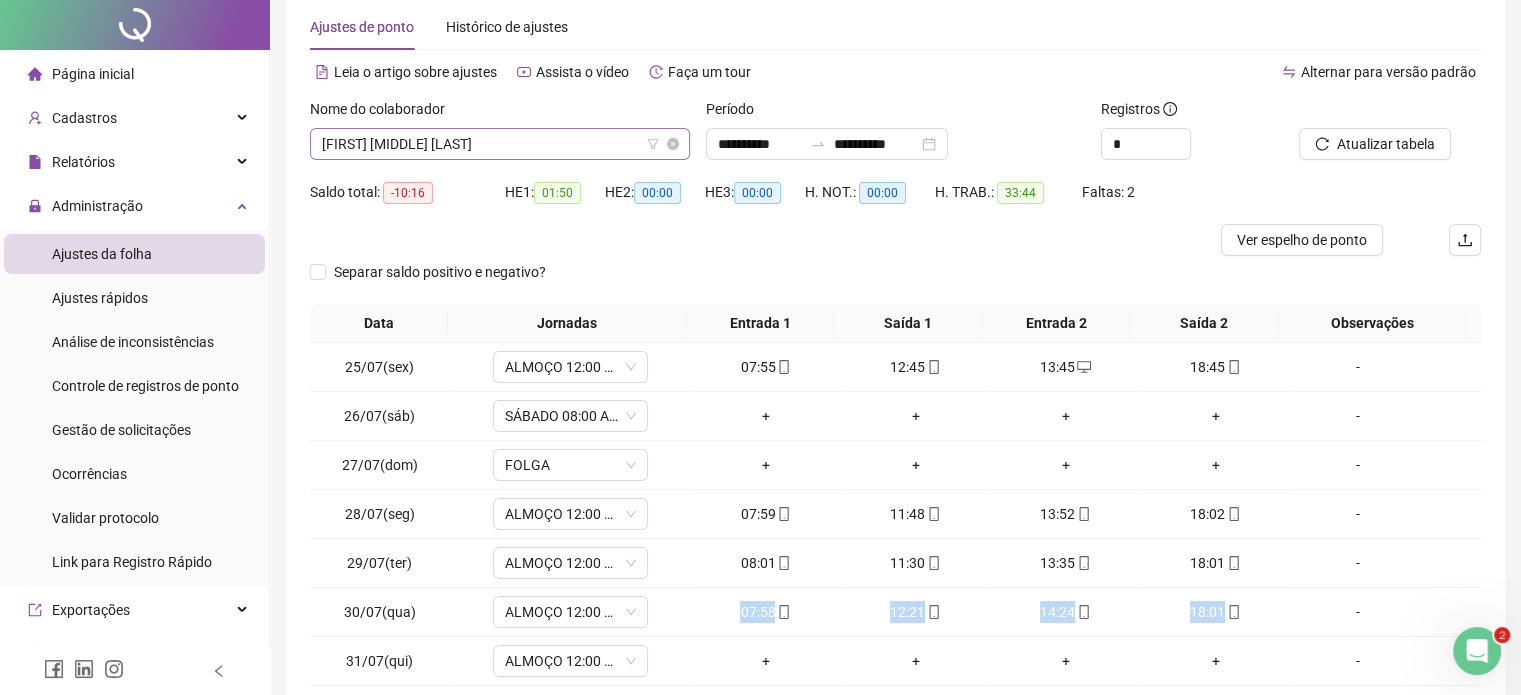 scroll, scrollTop: 0, scrollLeft: 0, axis: both 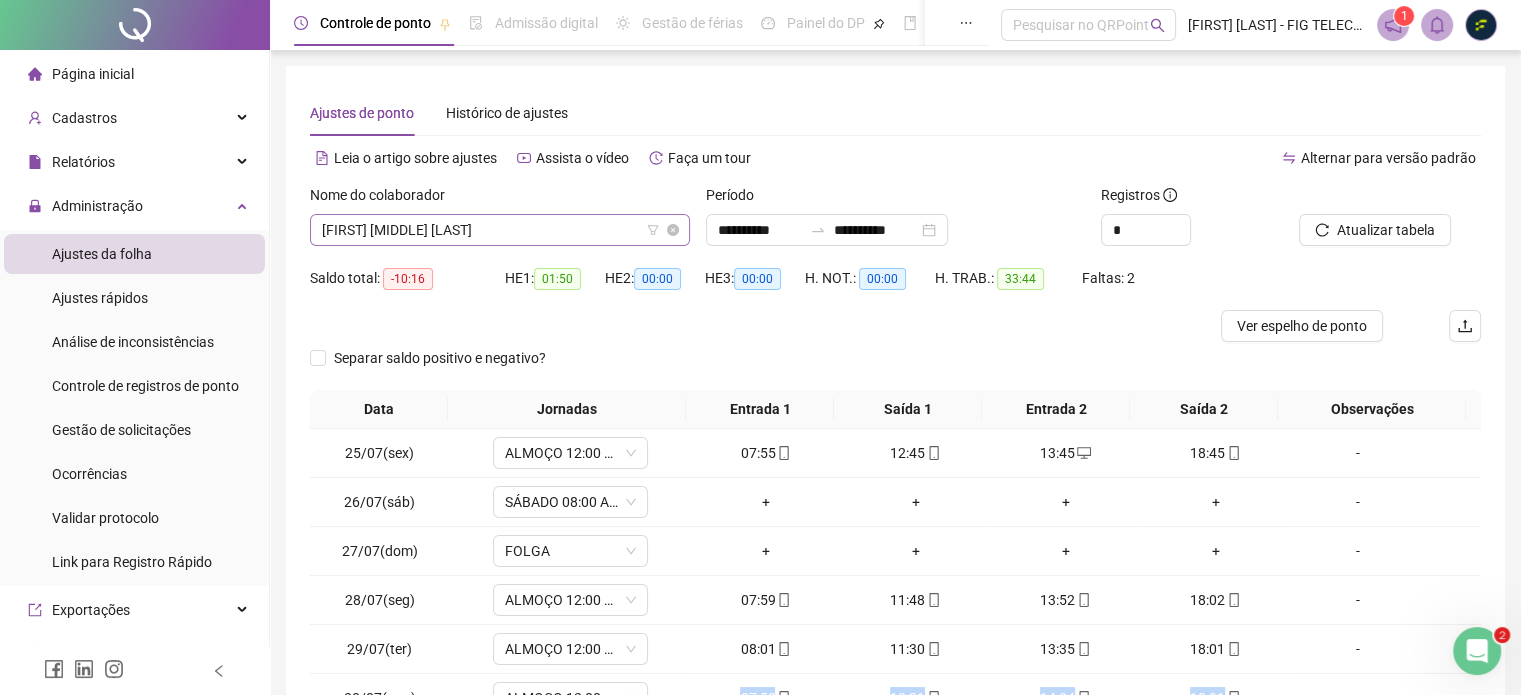 click on "[FIRST] [MIDDLE] [LAST]" at bounding box center [500, 230] 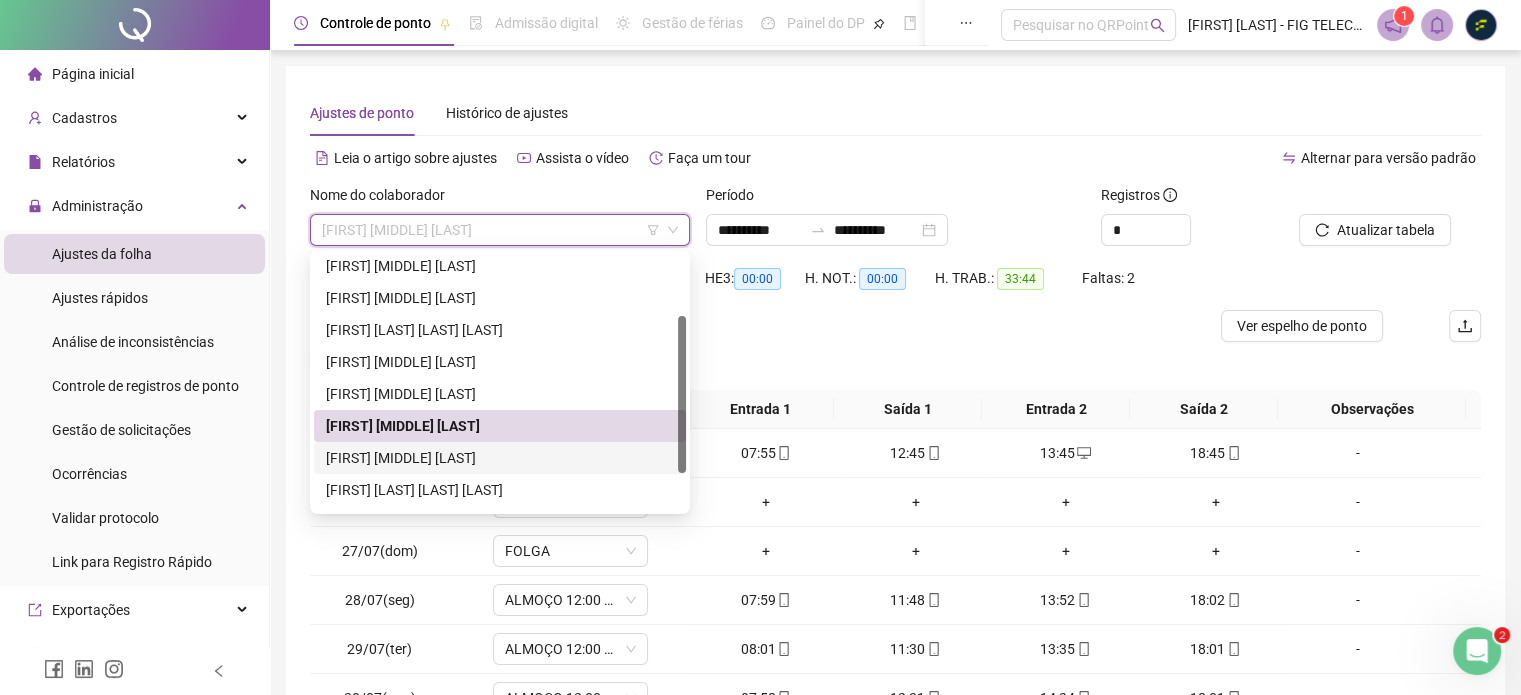 click on "[FIRST] [MIDDLE] [LAST]" at bounding box center (500, 458) 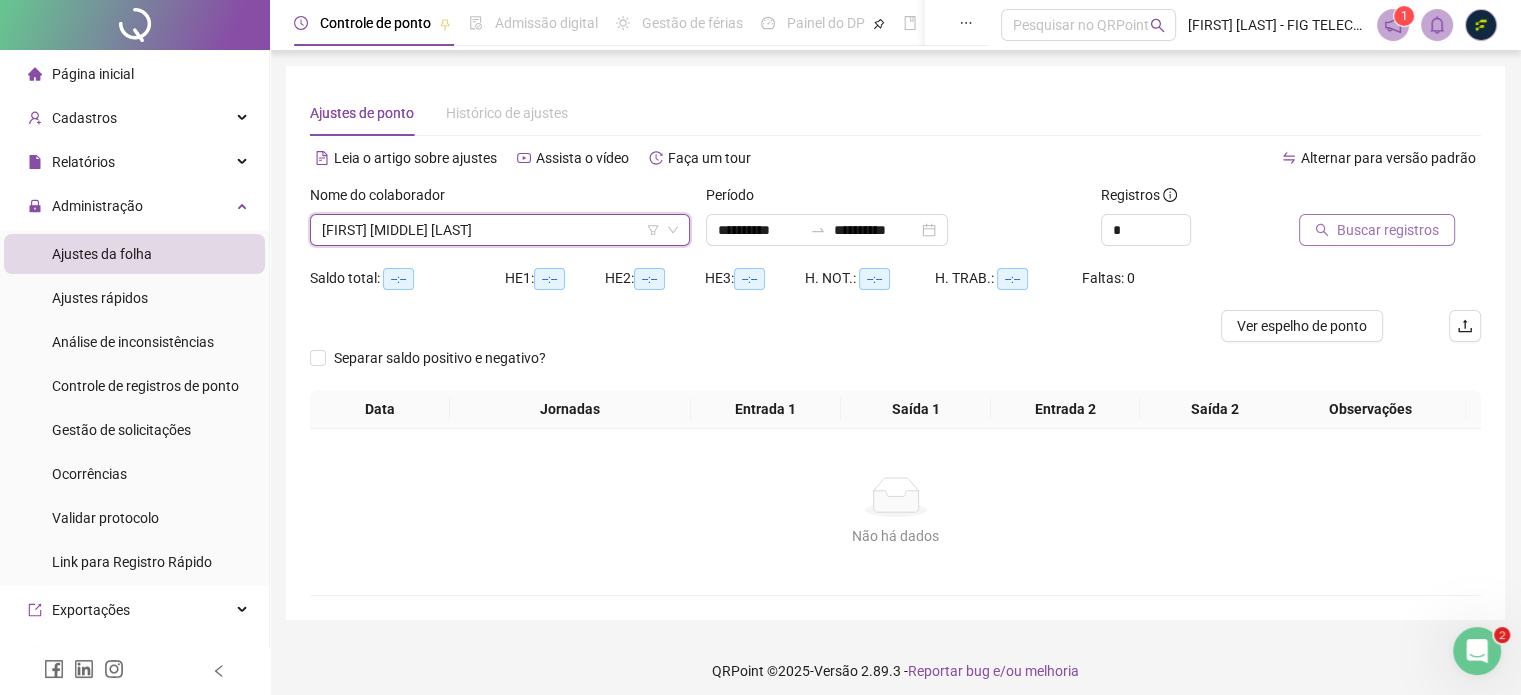 click on "Buscar registros" at bounding box center (1388, 230) 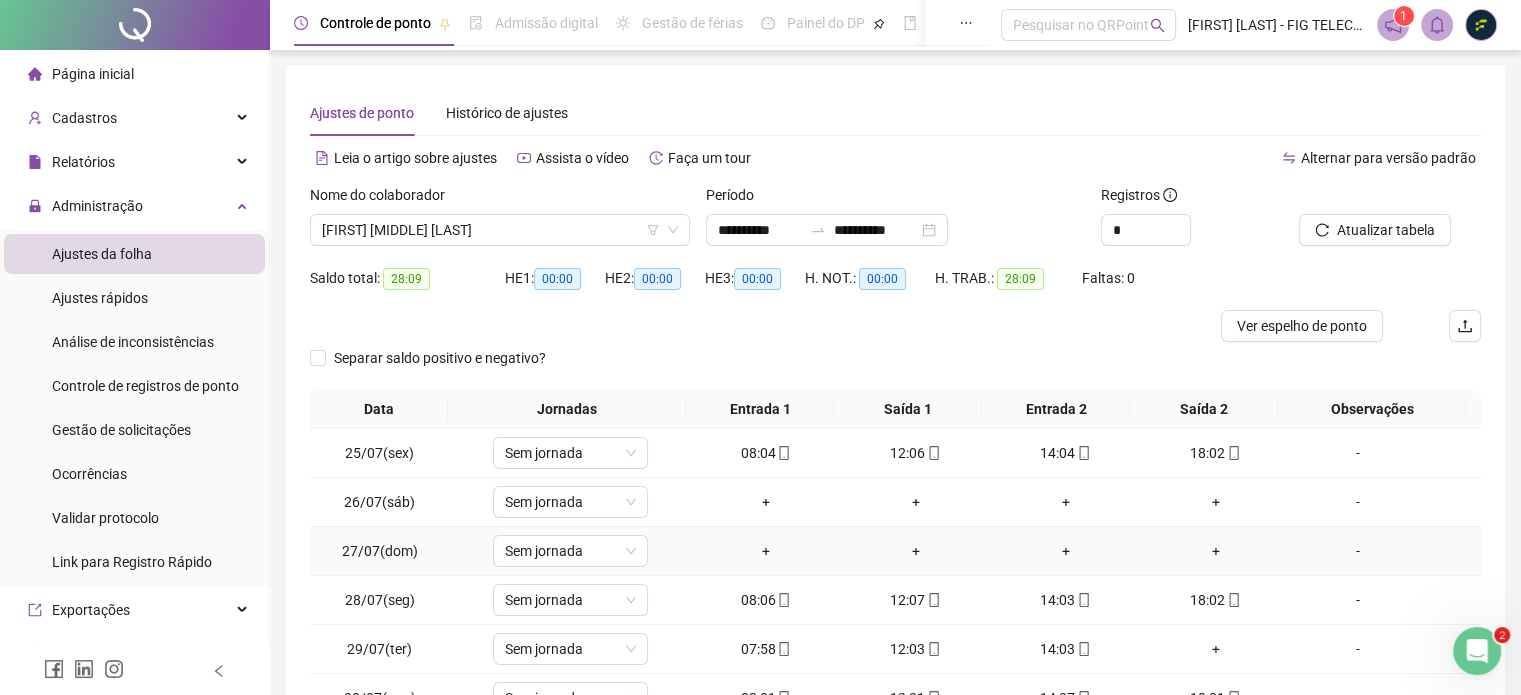 scroll, scrollTop: 100, scrollLeft: 0, axis: vertical 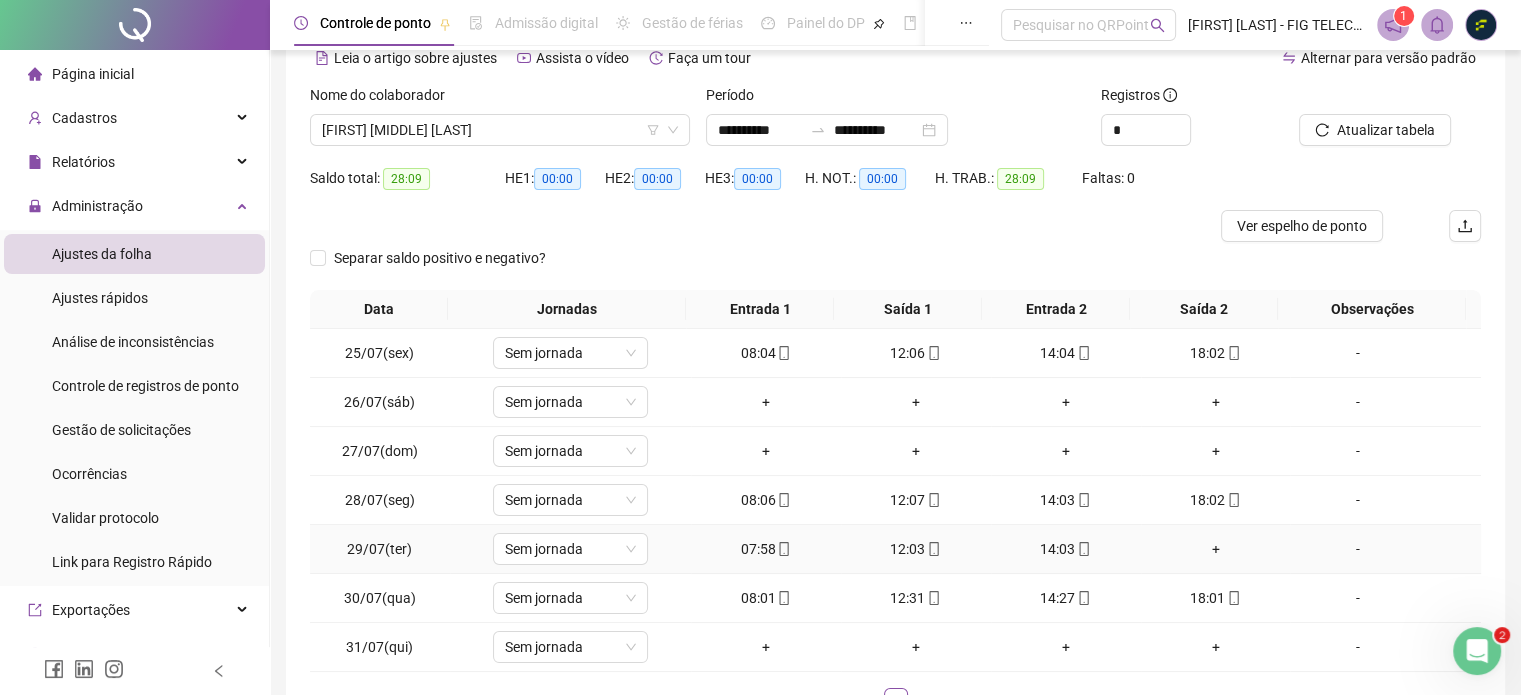 click on "+" at bounding box center [1216, 549] 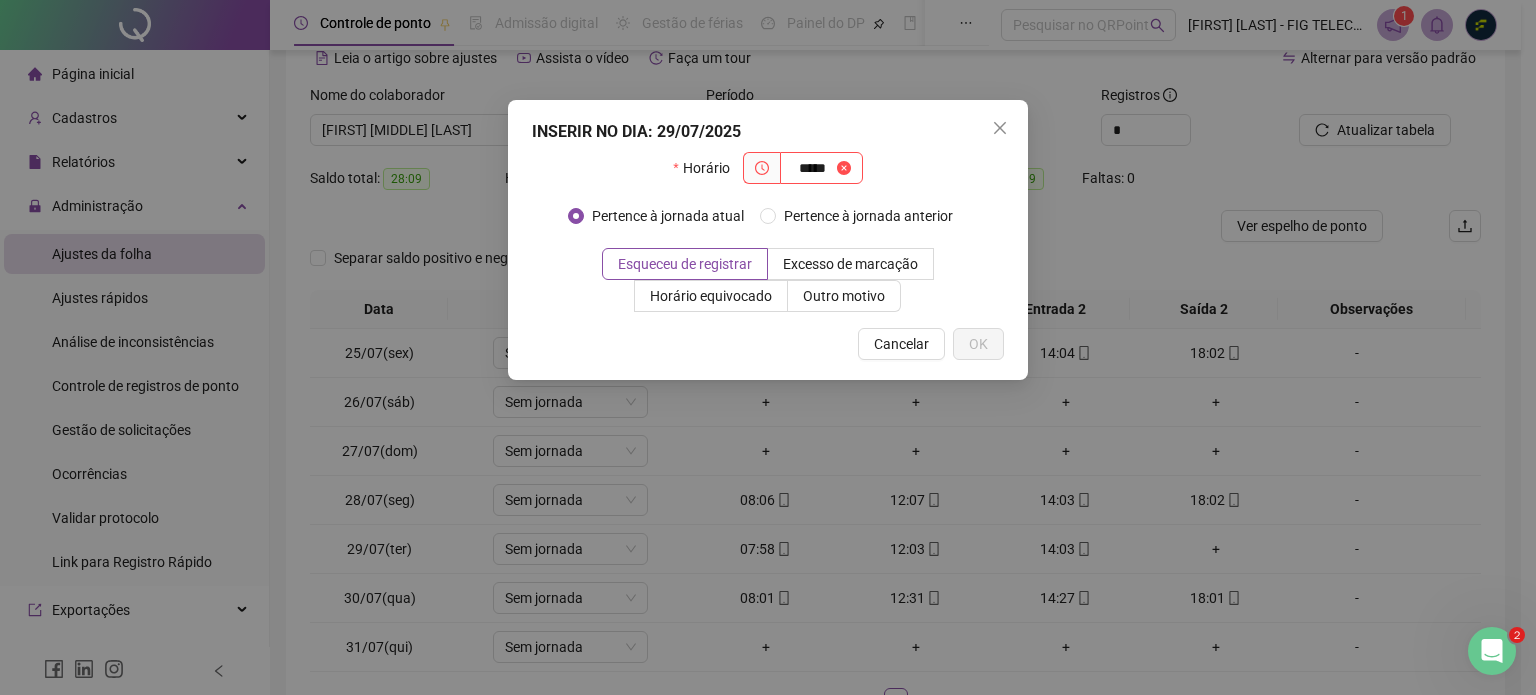 type on "*****" 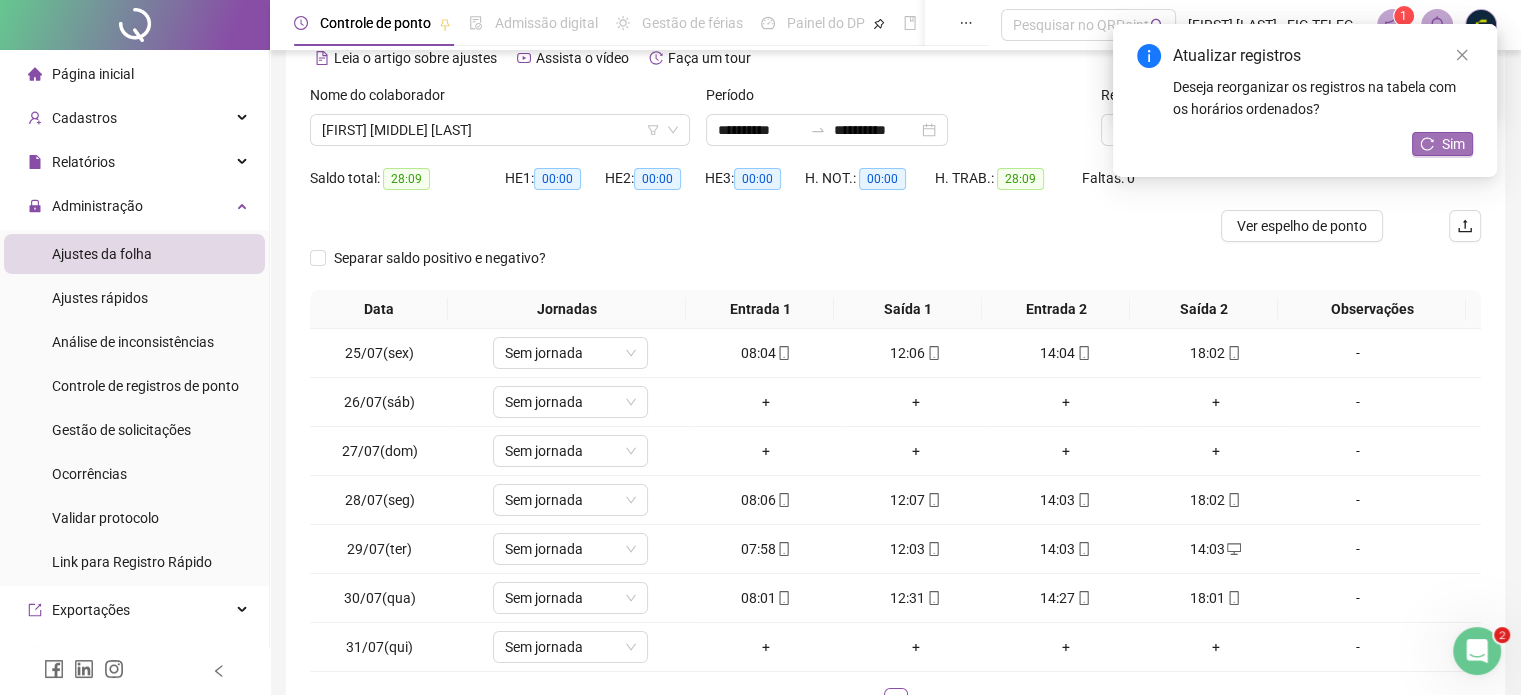 click 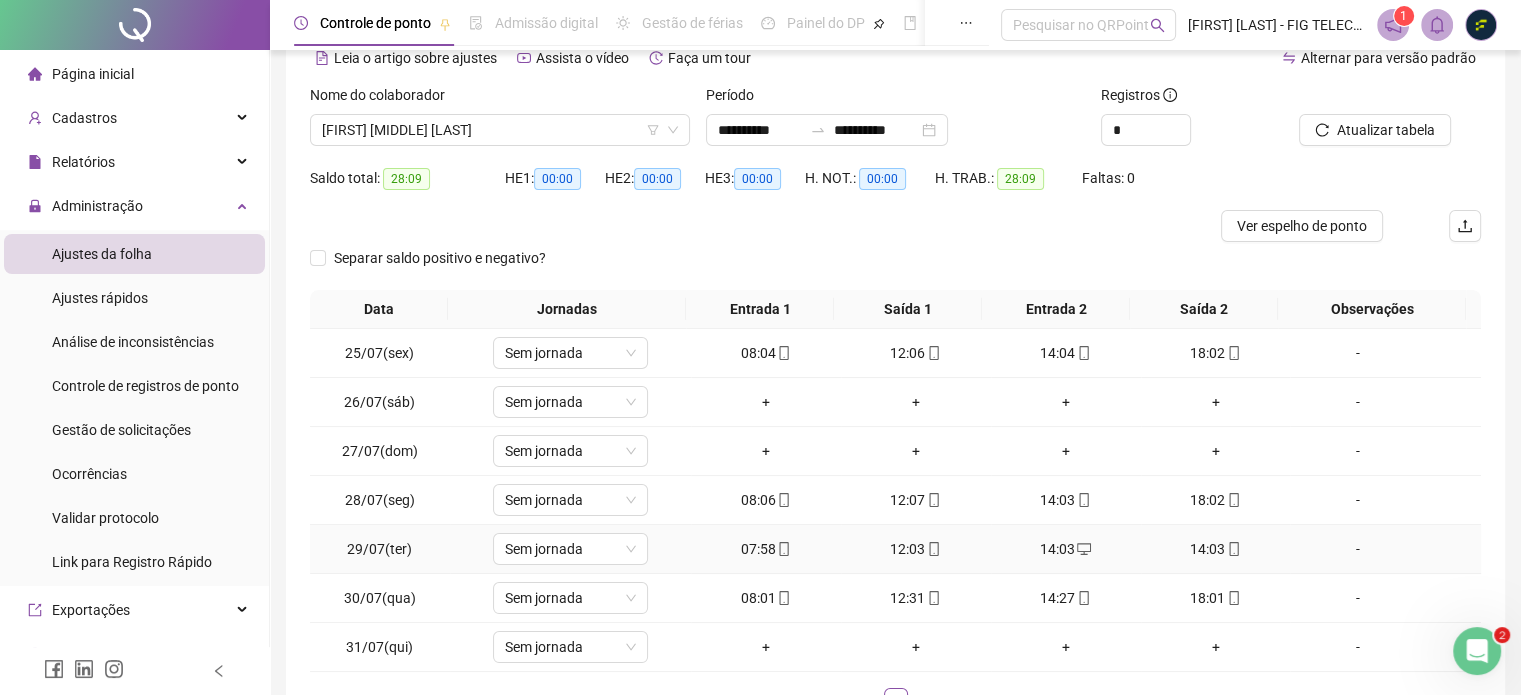 click on "14:03" at bounding box center [1066, 549] 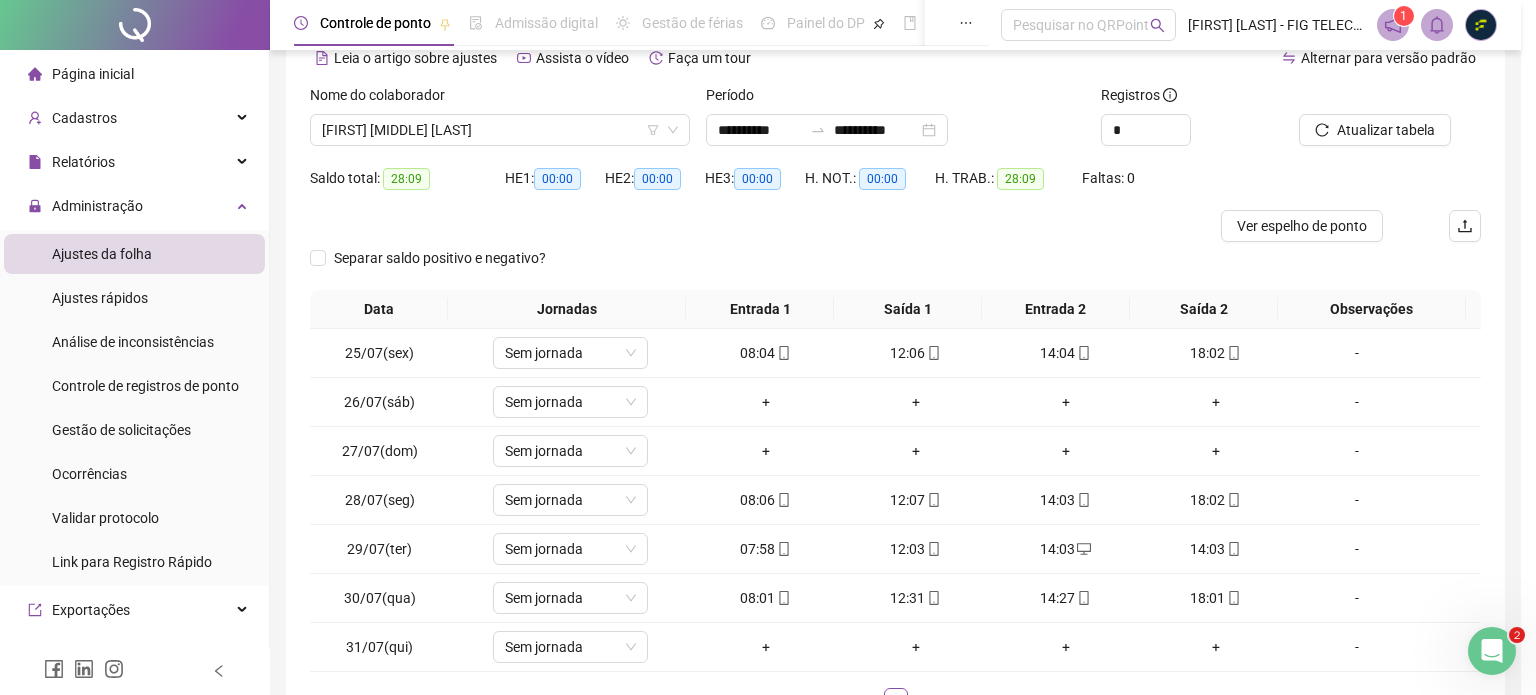 type on "**********" 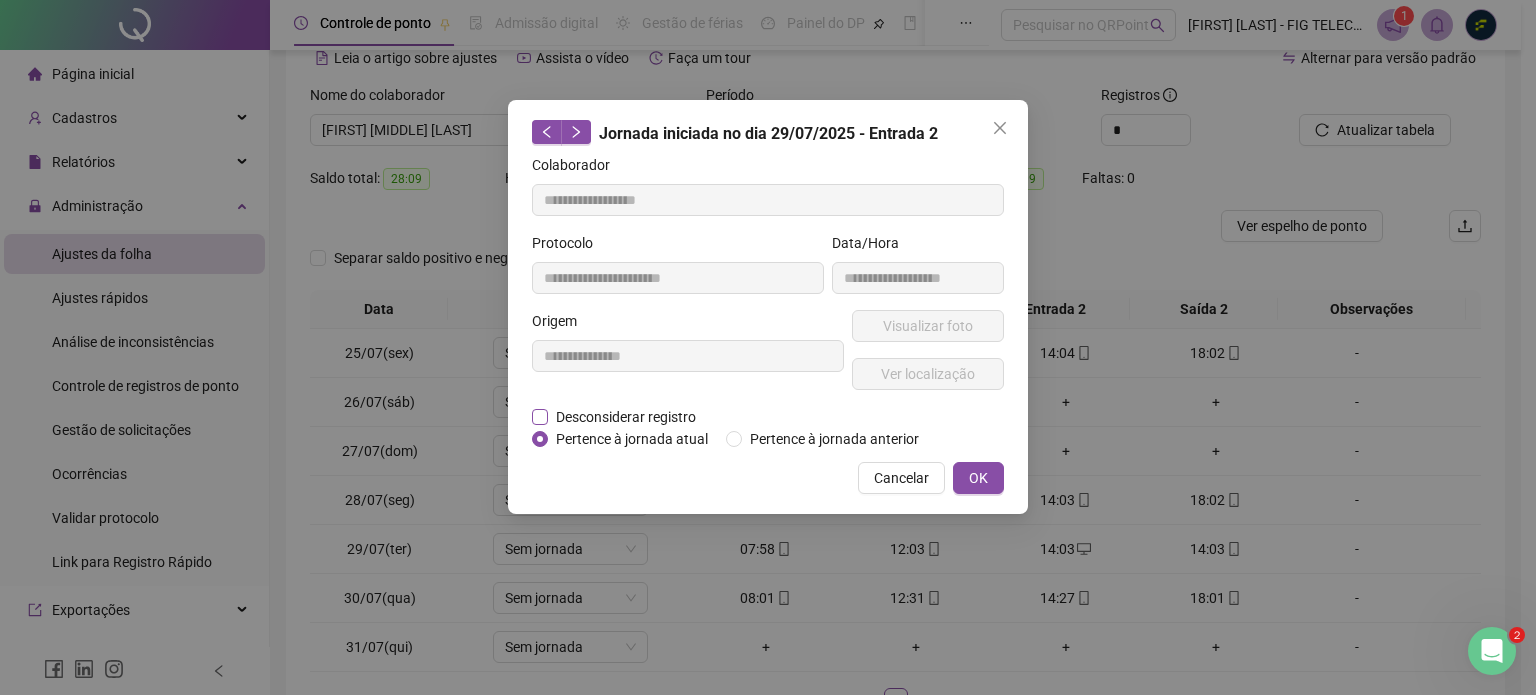 click on "Desconsiderar registro" at bounding box center [626, 417] 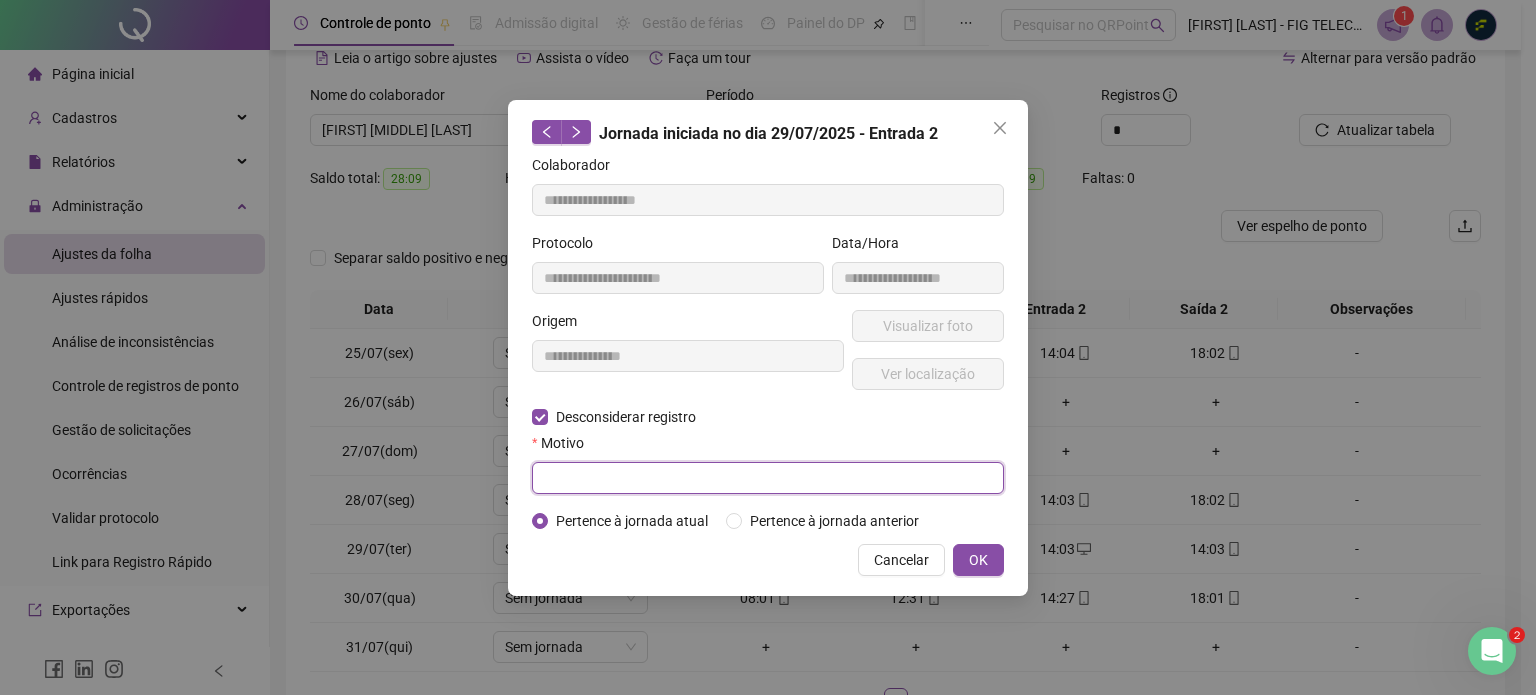 click at bounding box center [768, 478] 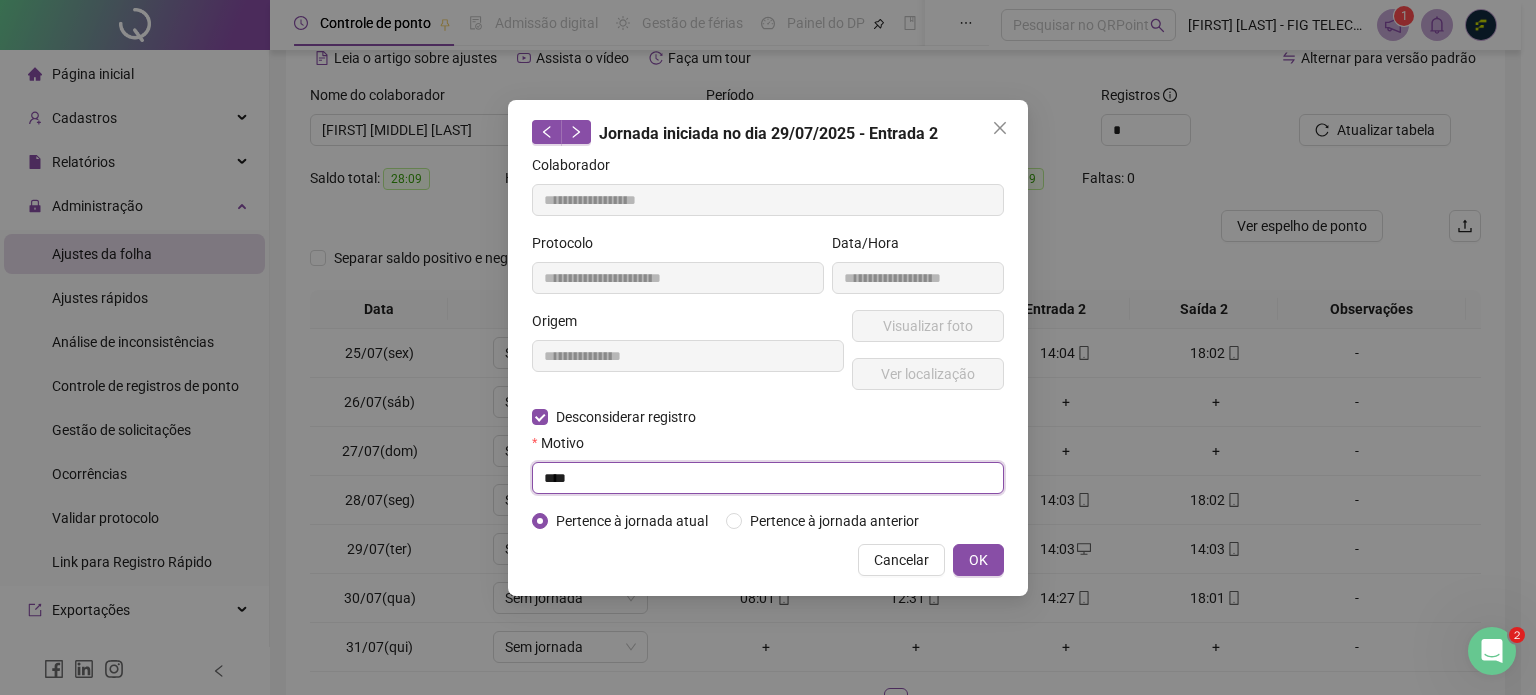 type on "****" 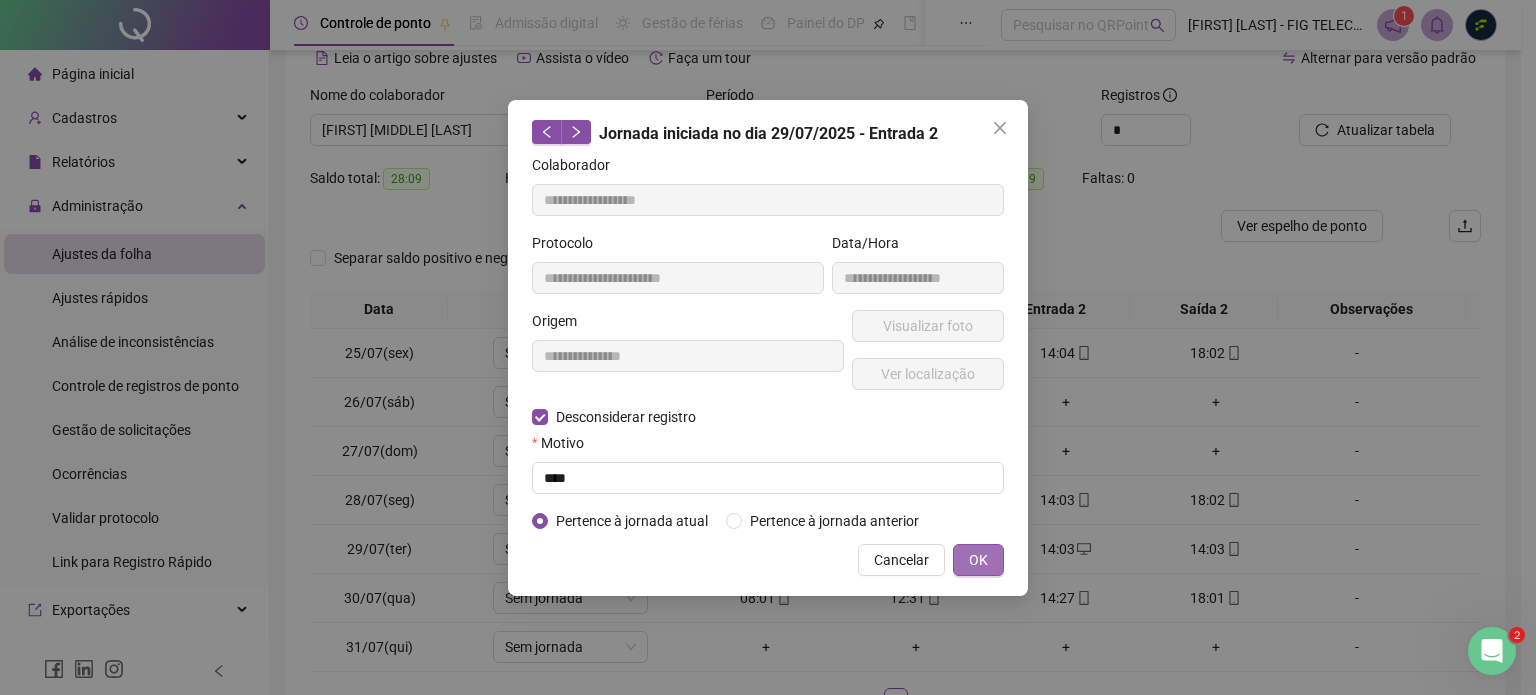 click on "OK" at bounding box center [978, 560] 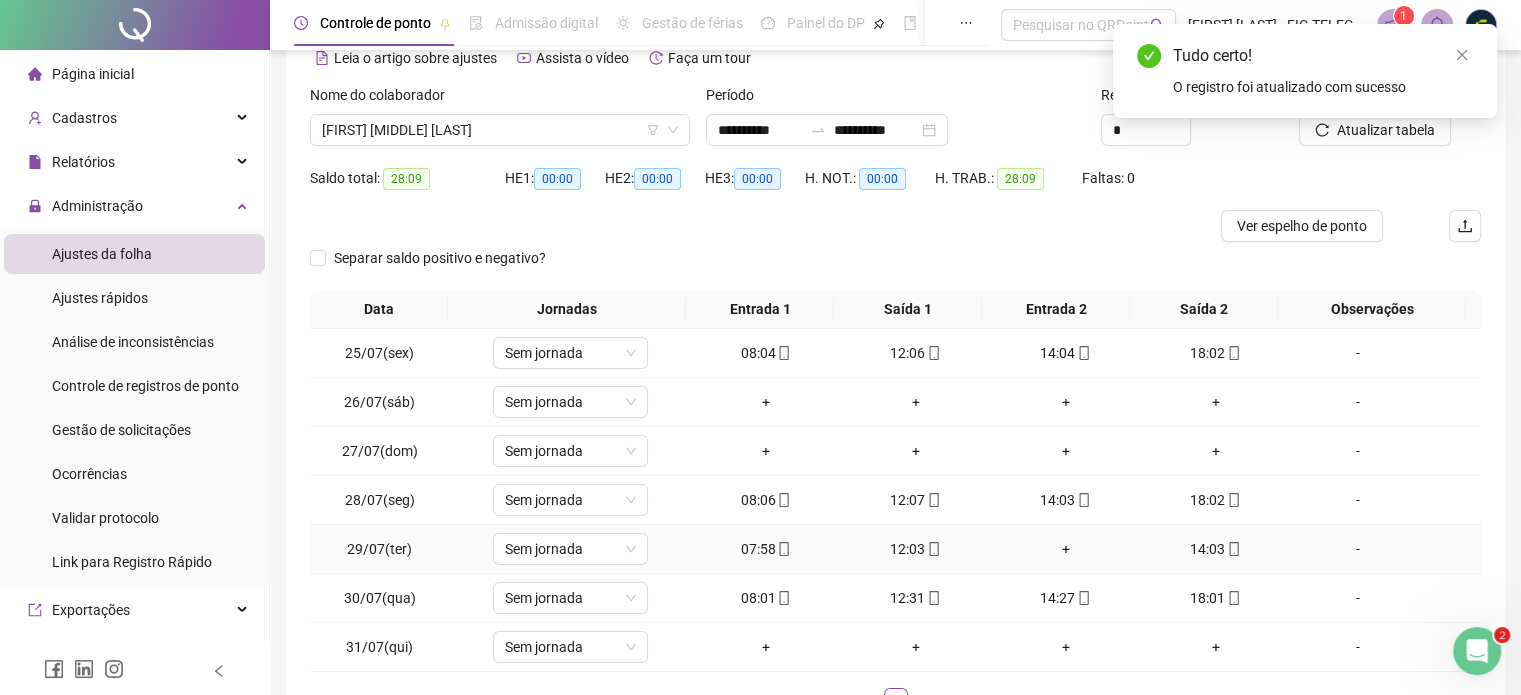 click on "+" at bounding box center [1066, 549] 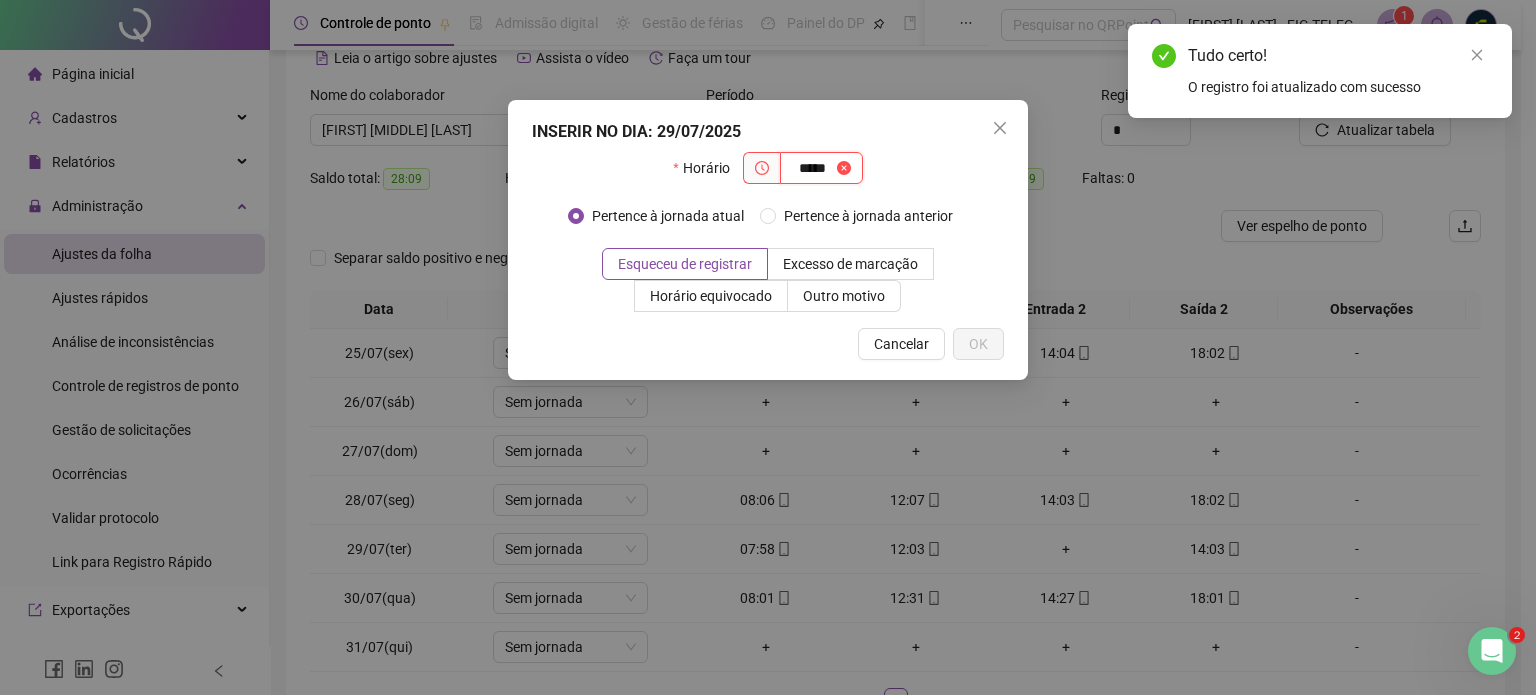 type on "*****" 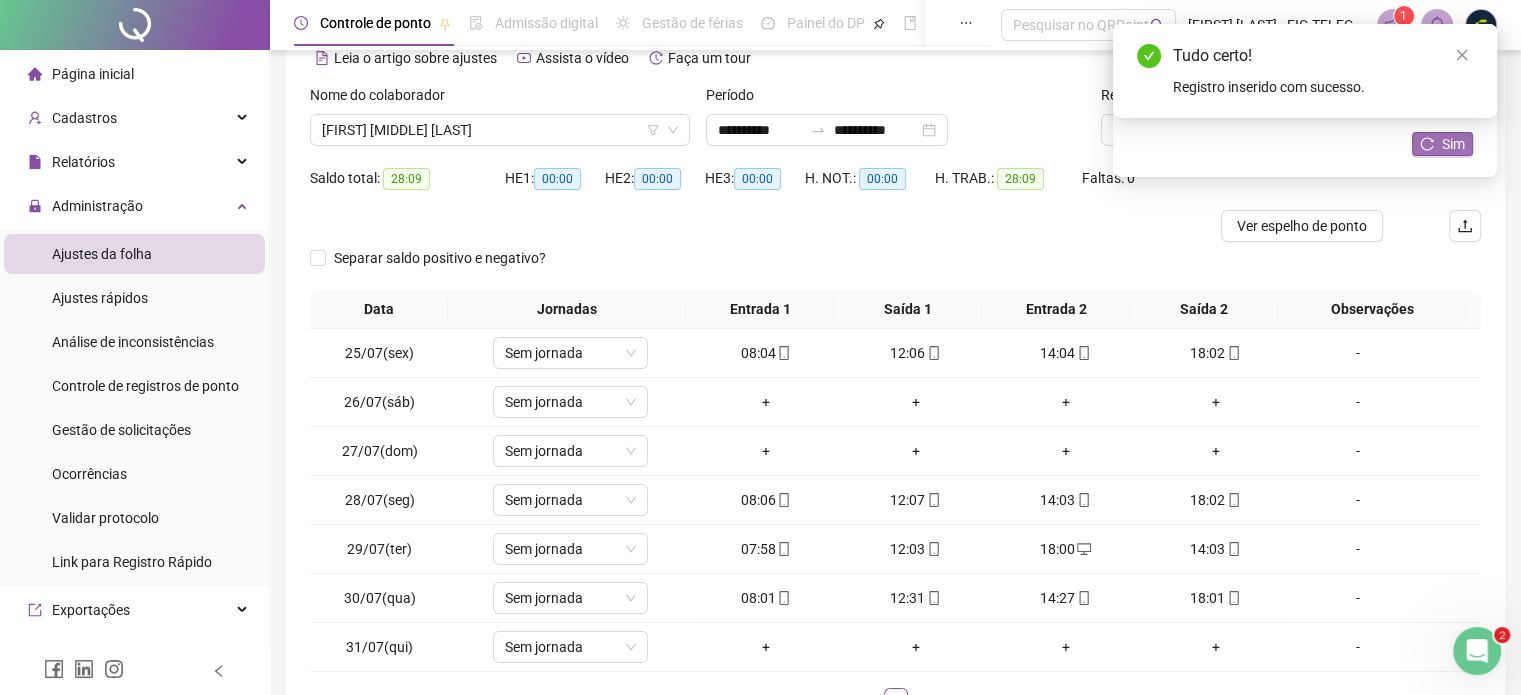 click 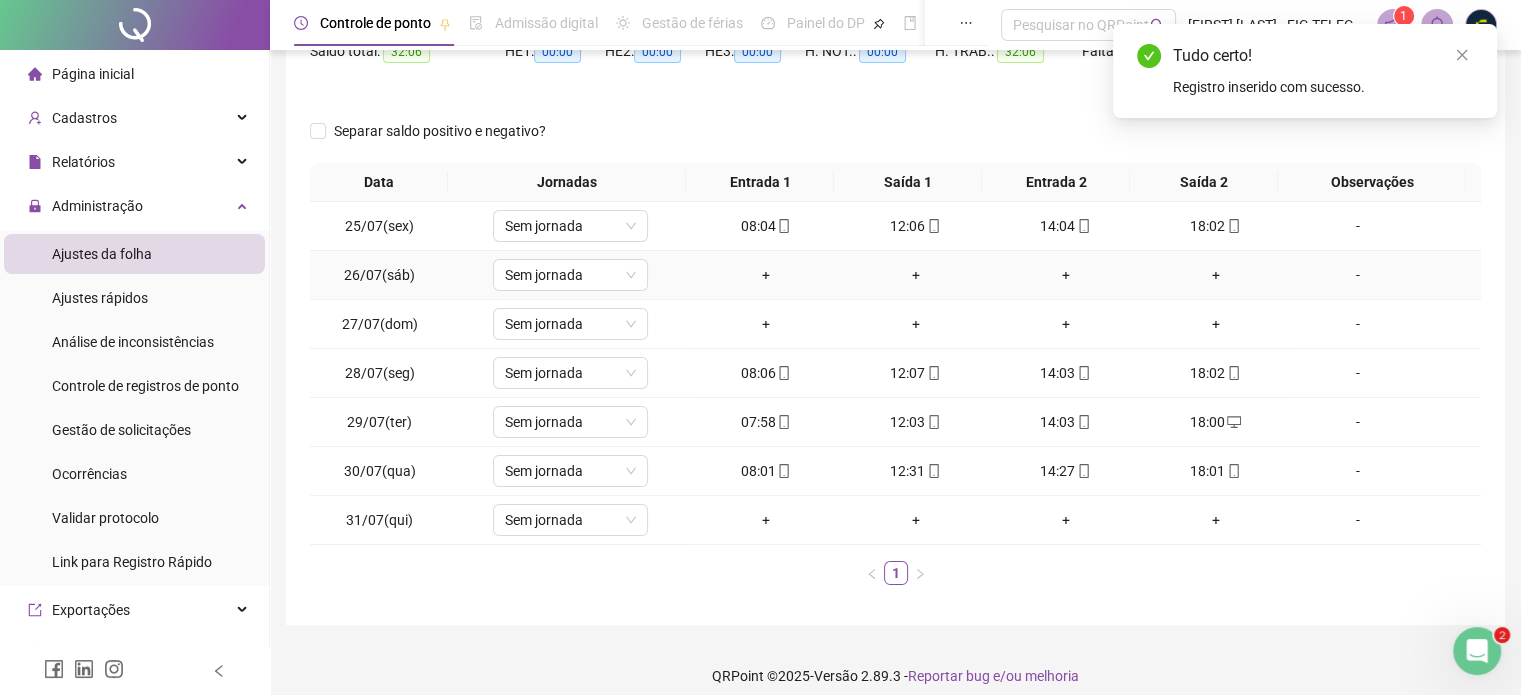 scroll, scrollTop: 241, scrollLeft: 0, axis: vertical 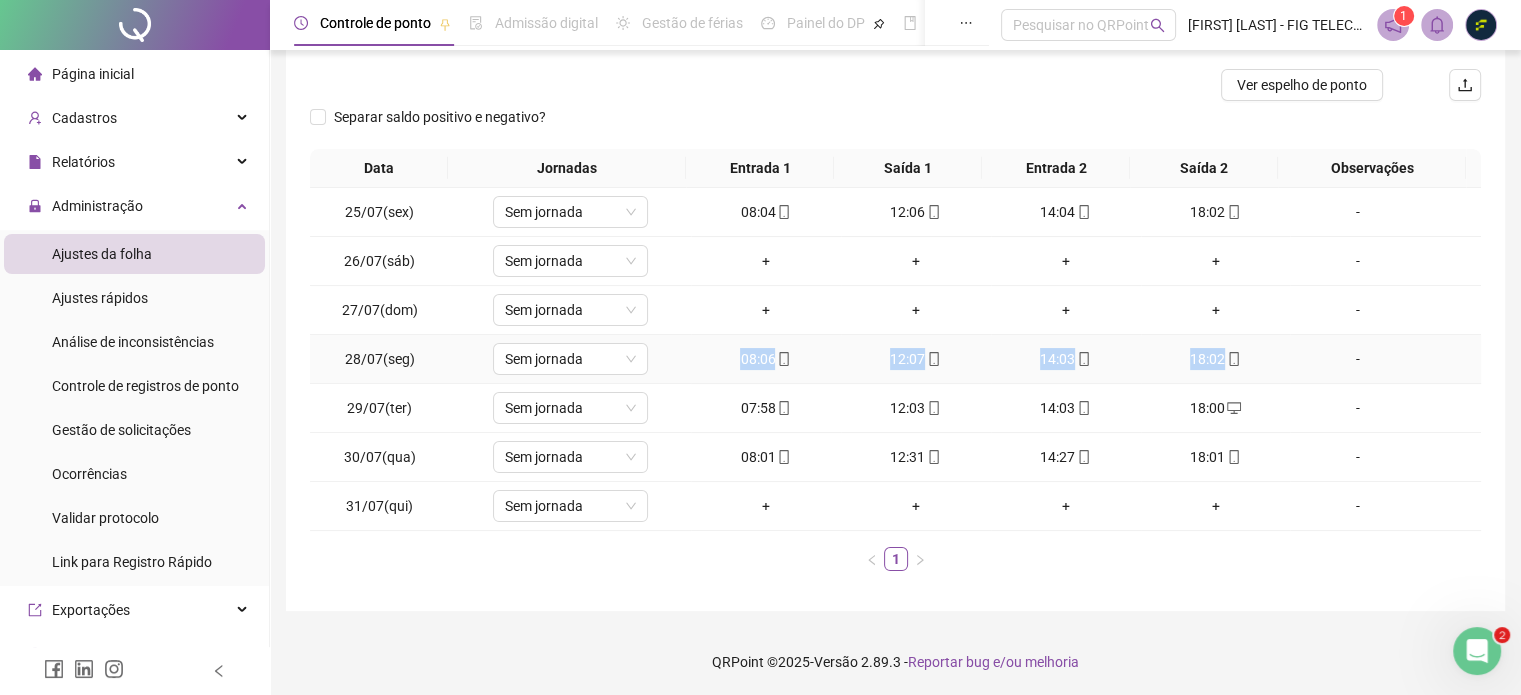 drag, startPoint x: 732, startPoint y: 350, endPoint x: 1208, endPoint y: 355, distance: 476.02625 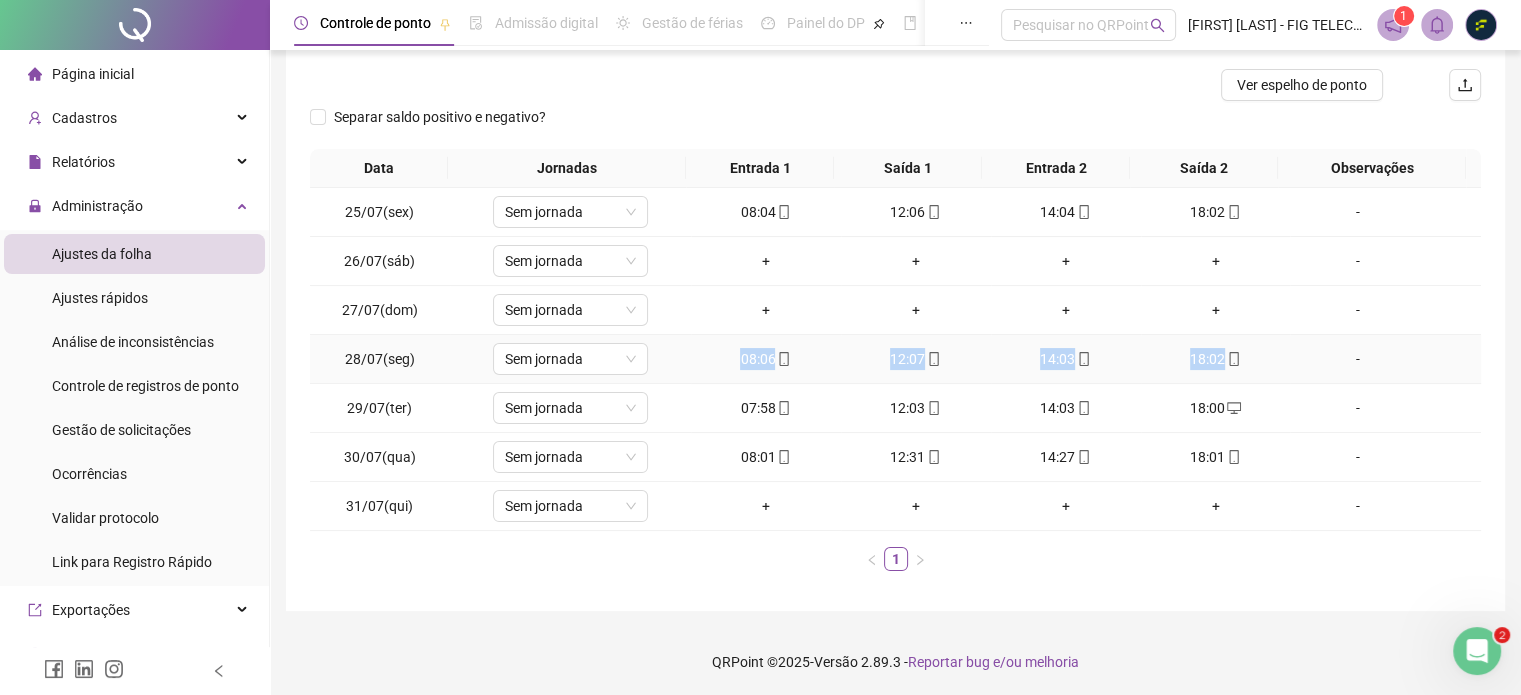 click on "08:06" at bounding box center [766, 359] 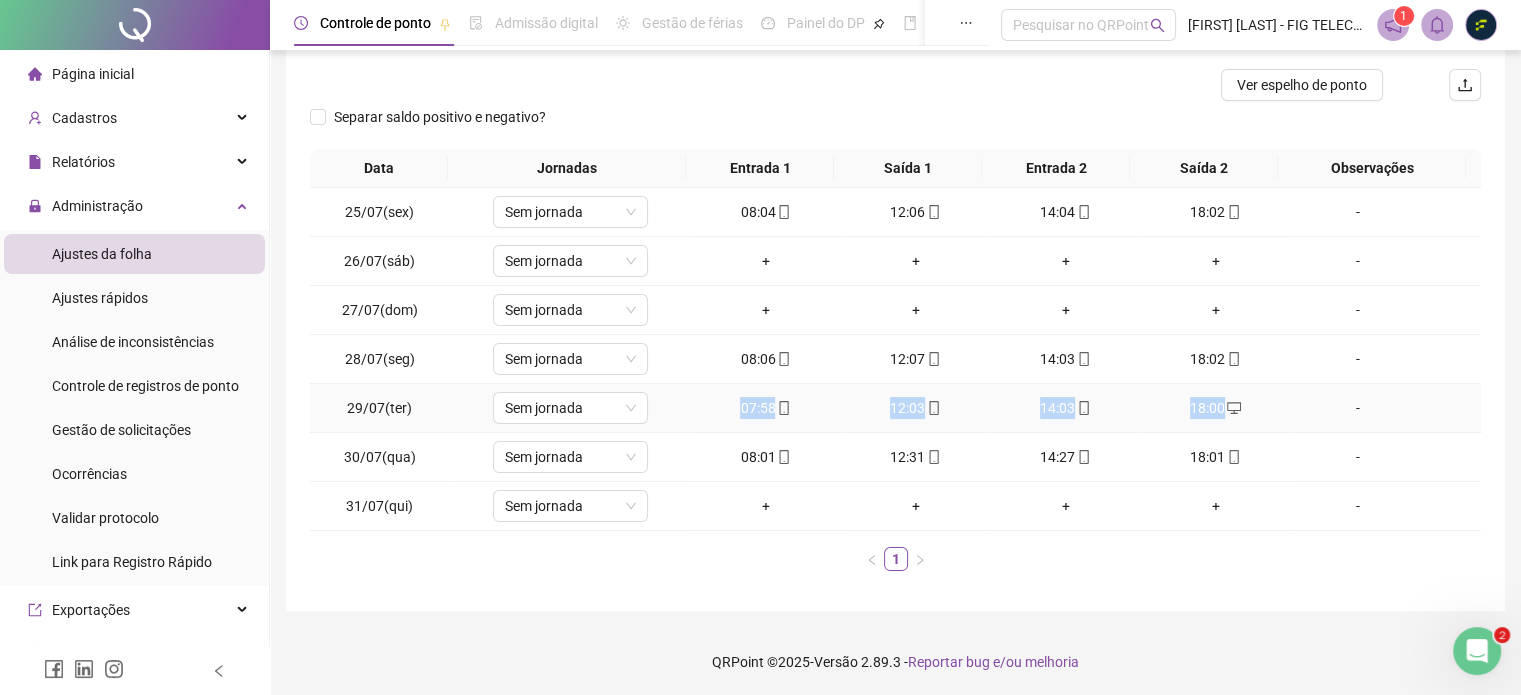 drag, startPoint x: 757, startPoint y: 407, endPoint x: 1210, endPoint y: 415, distance: 453.07065 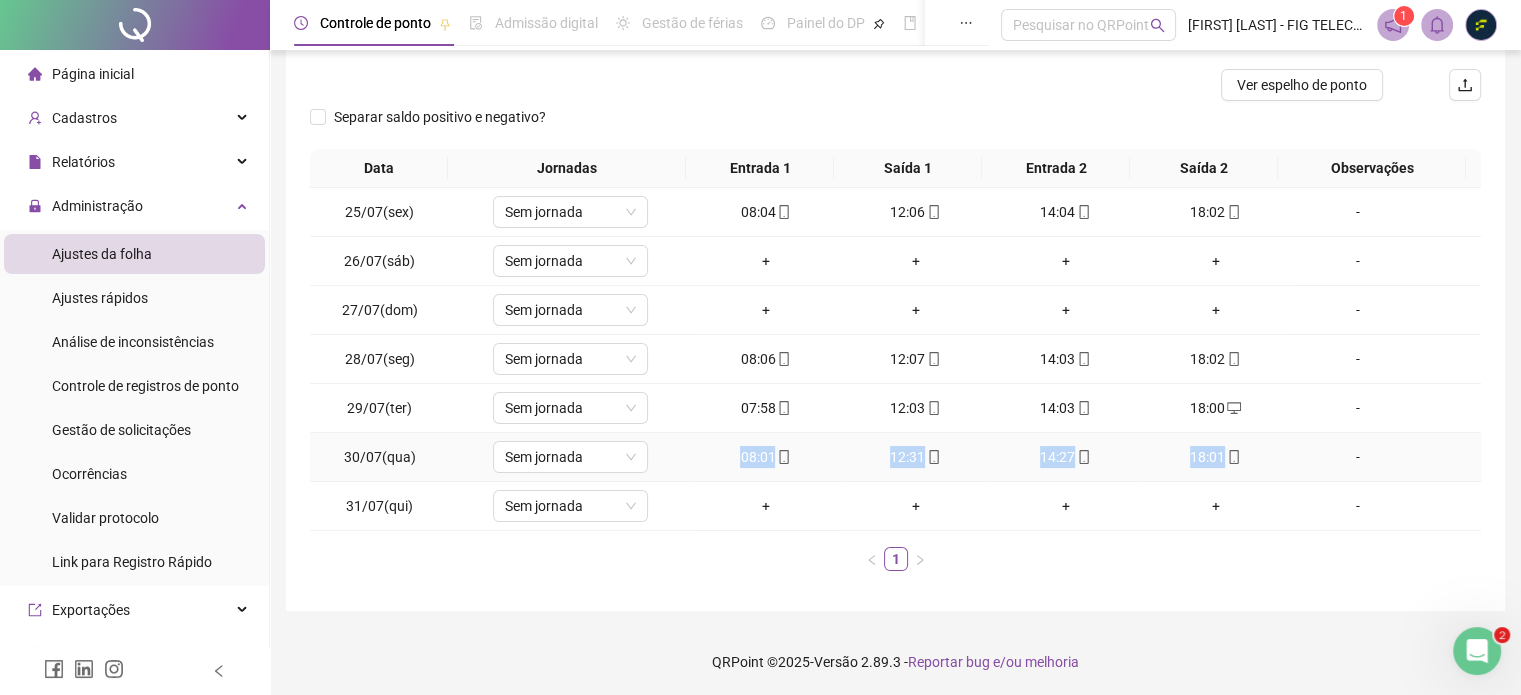 drag, startPoint x: 737, startPoint y: 446, endPoint x: 1210, endPoint y: 444, distance: 473.00424 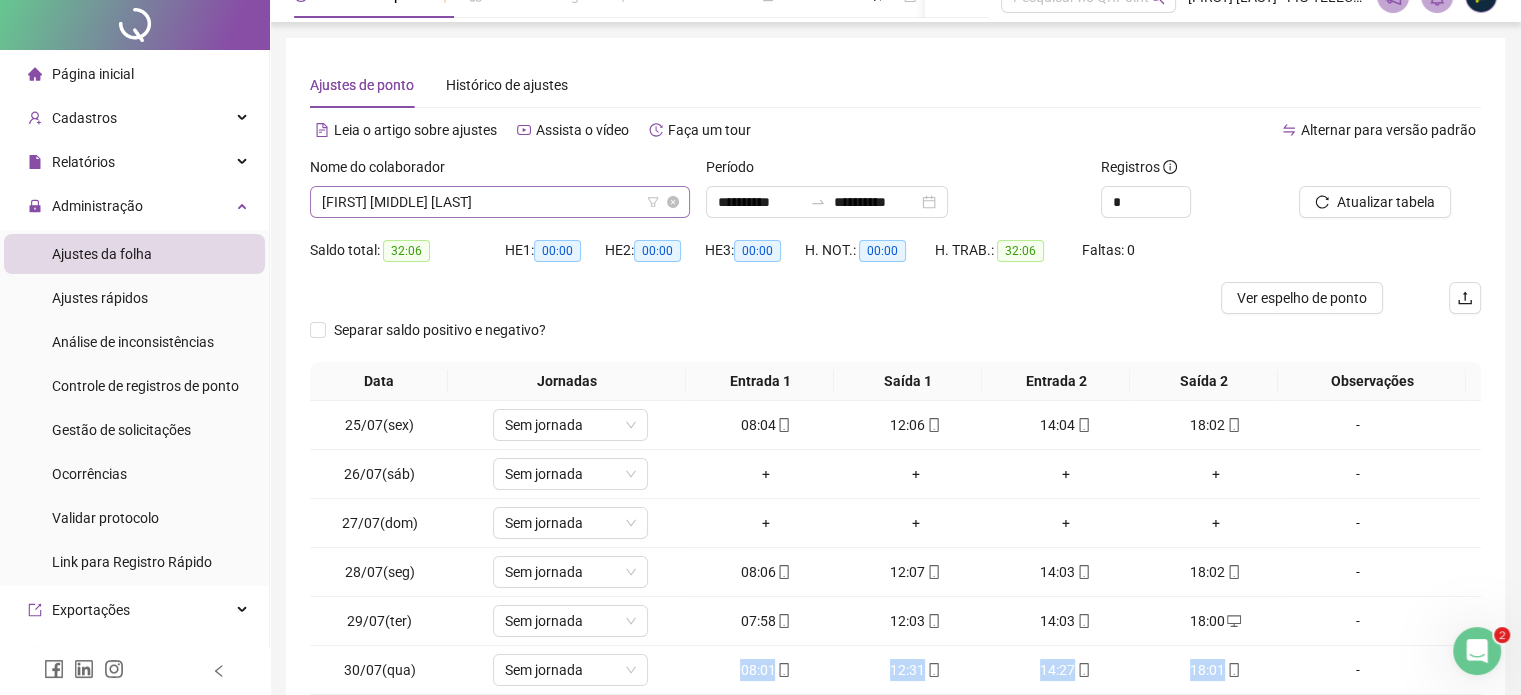 scroll, scrollTop: 0, scrollLeft: 0, axis: both 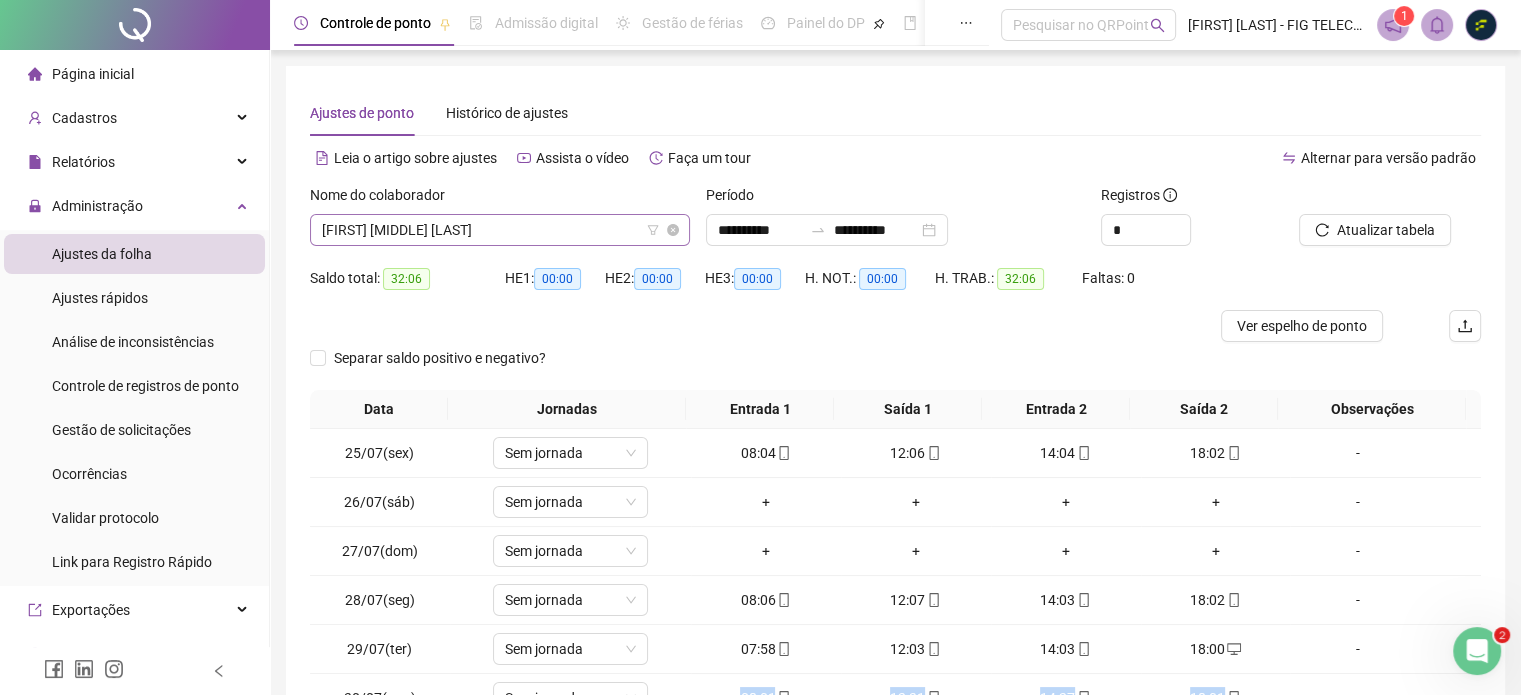 click on "[FIRST] [MIDDLE] [LAST]" at bounding box center (500, 230) 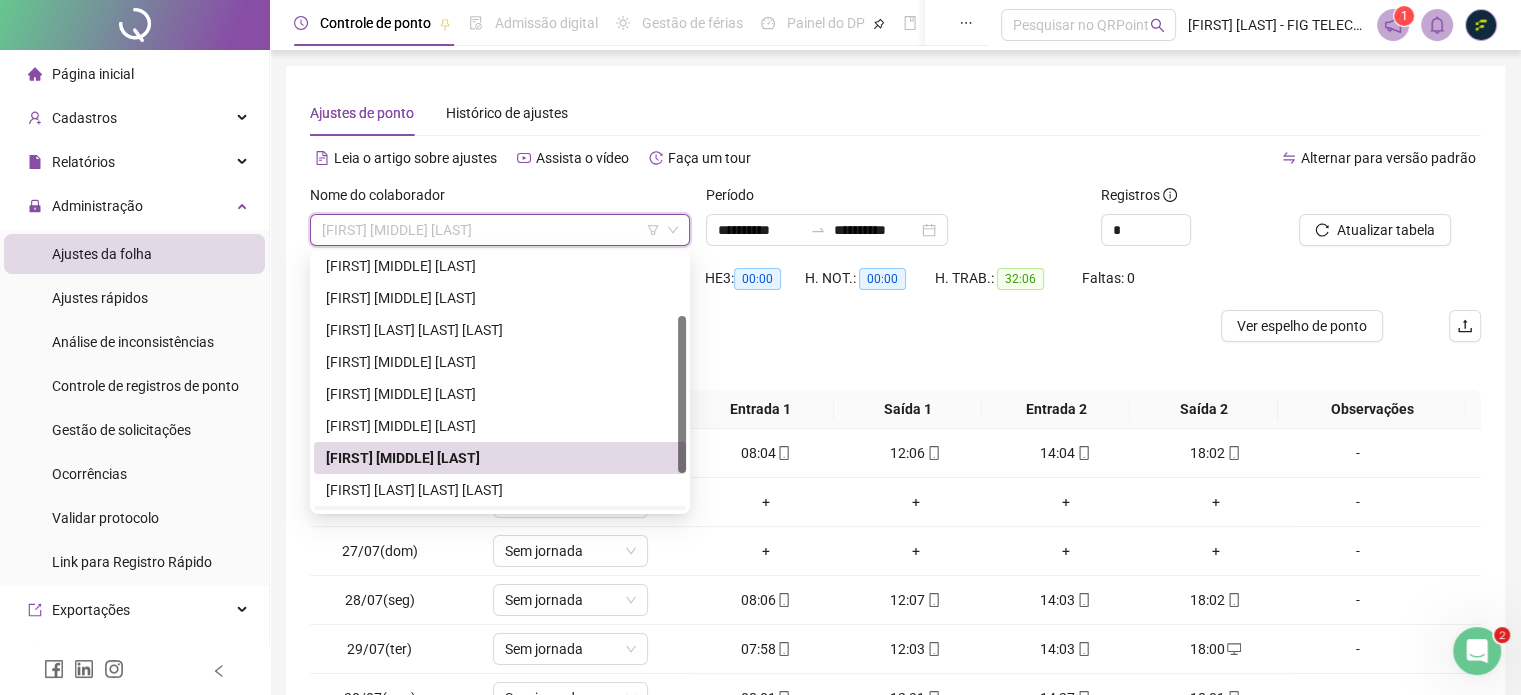 click on "[FIRST] [LAST] [LAST] [LAST]" at bounding box center (500, 490) 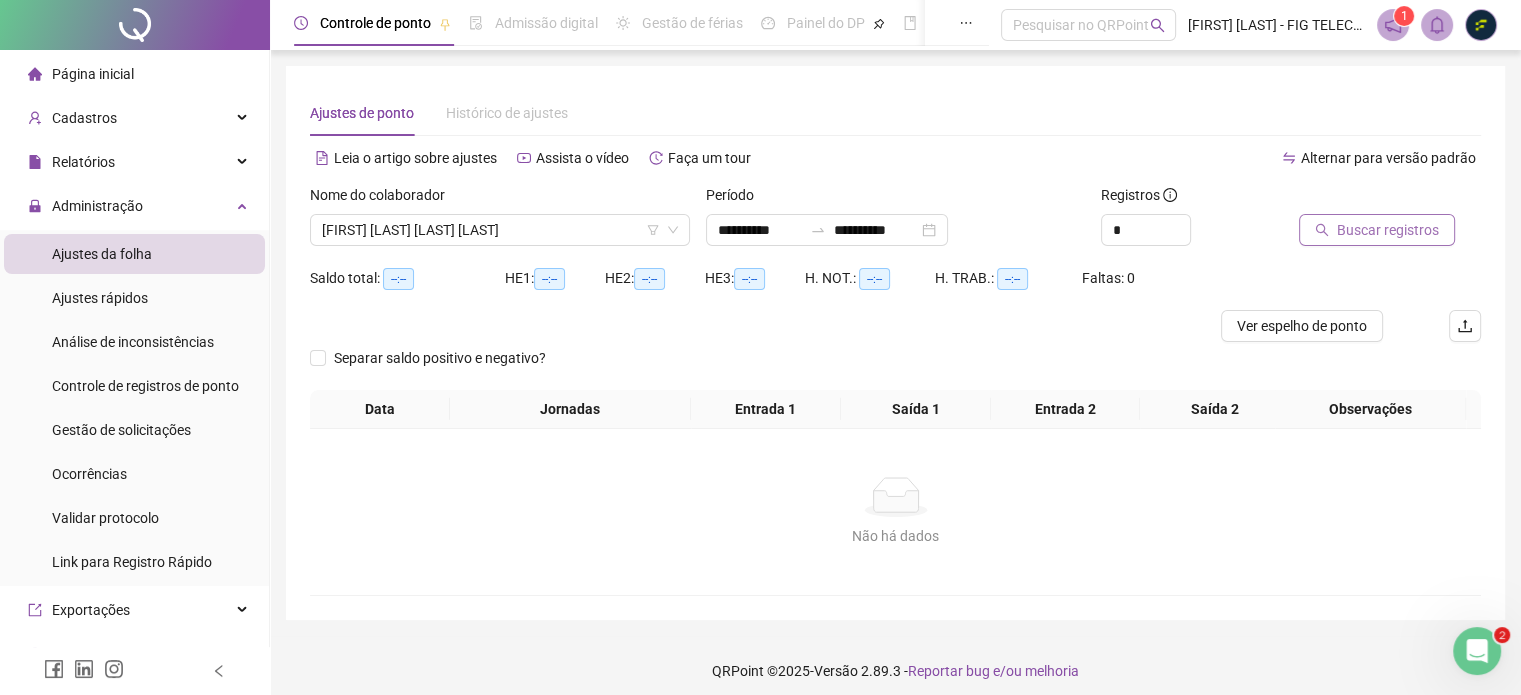 click on "Buscar registros" at bounding box center (1388, 230) 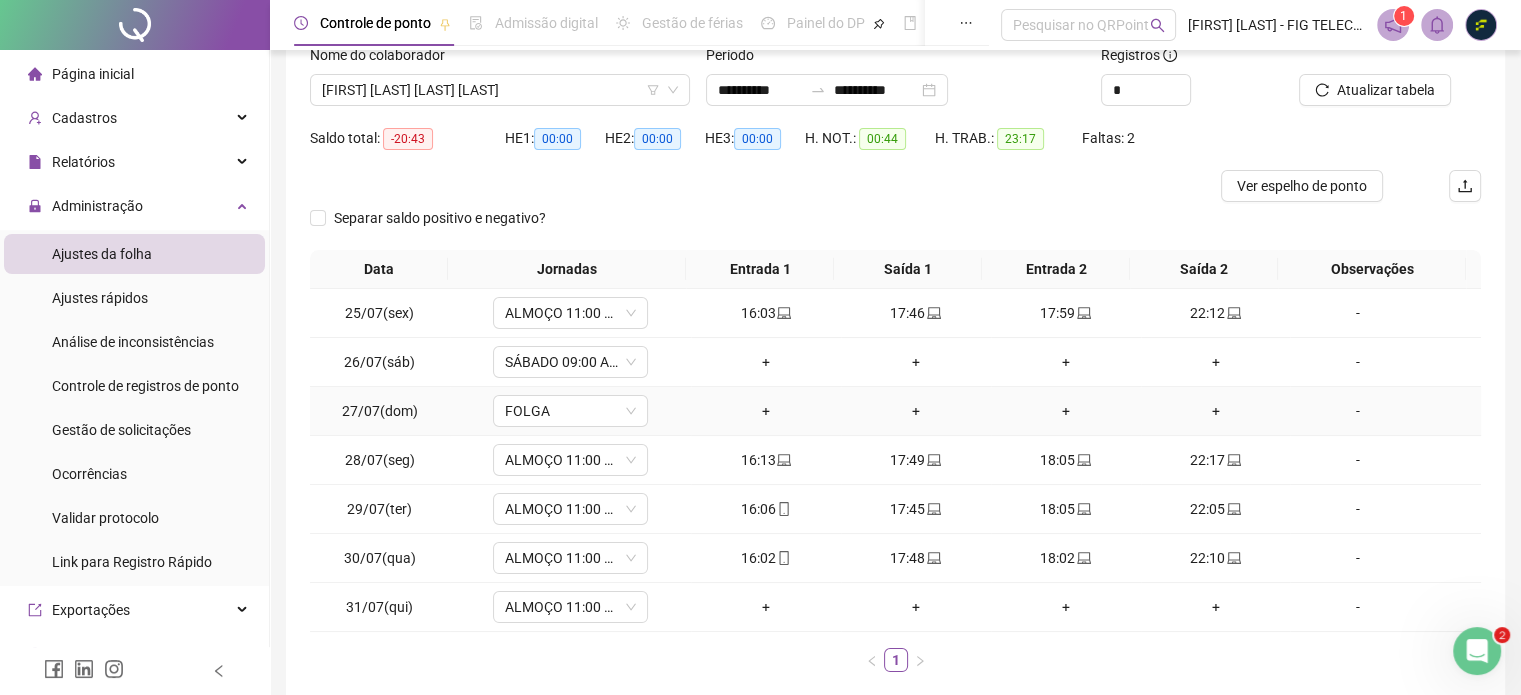scroll, scrollTop: 200, scrollLeft: 0, axis: vertical 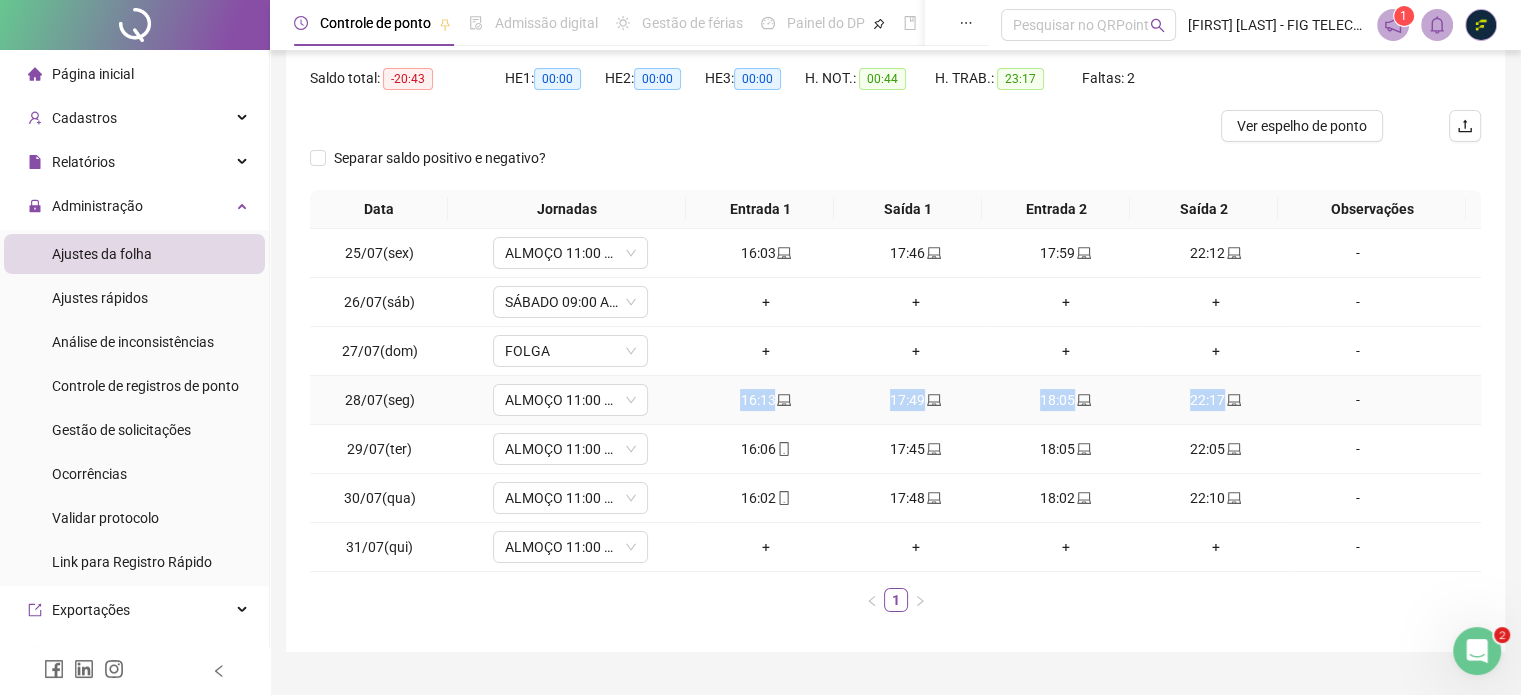 drag, startPoint x: 720, startPoint y: 402, endPoint x: 1216, endPoint y: 403, distance: 496.001 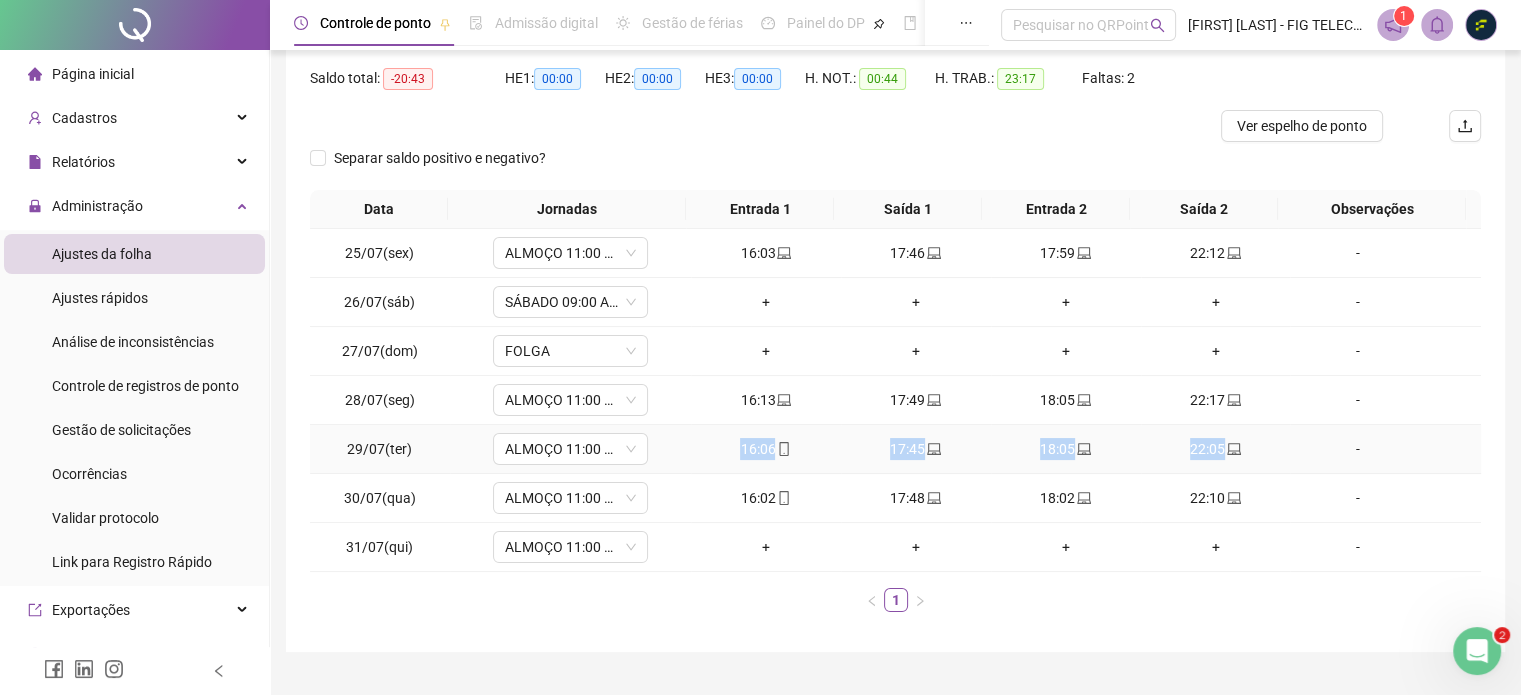 drag, startPoint x: 732, startPoint y: 458, endPoint x: 1214, endPoint y: 453, distance: 482.02594 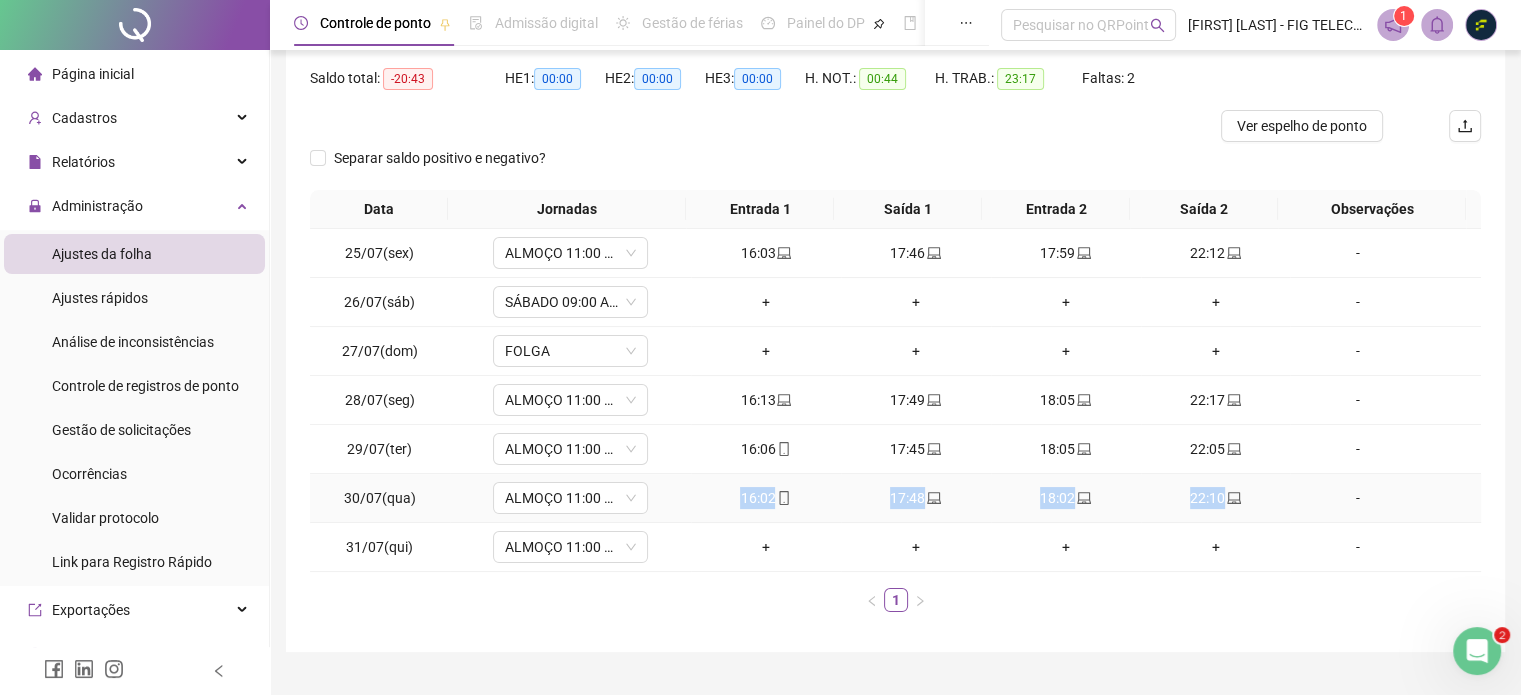 drag, startPoint x: 846, startPoint y: 502, endPoint x: 1180, endPoint y: 450, distance: 338.02368 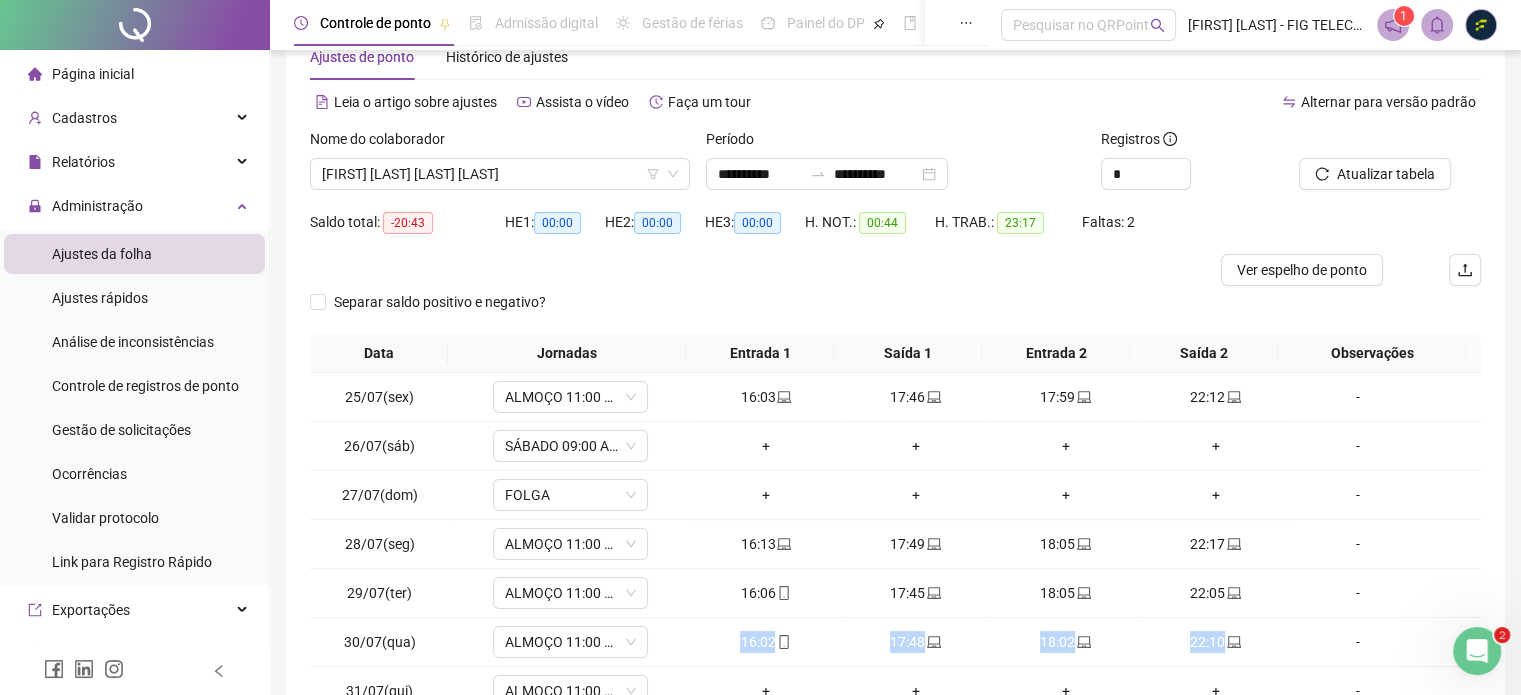 scroll, scrollTop: 0, scrollLeft: 0, axis: both 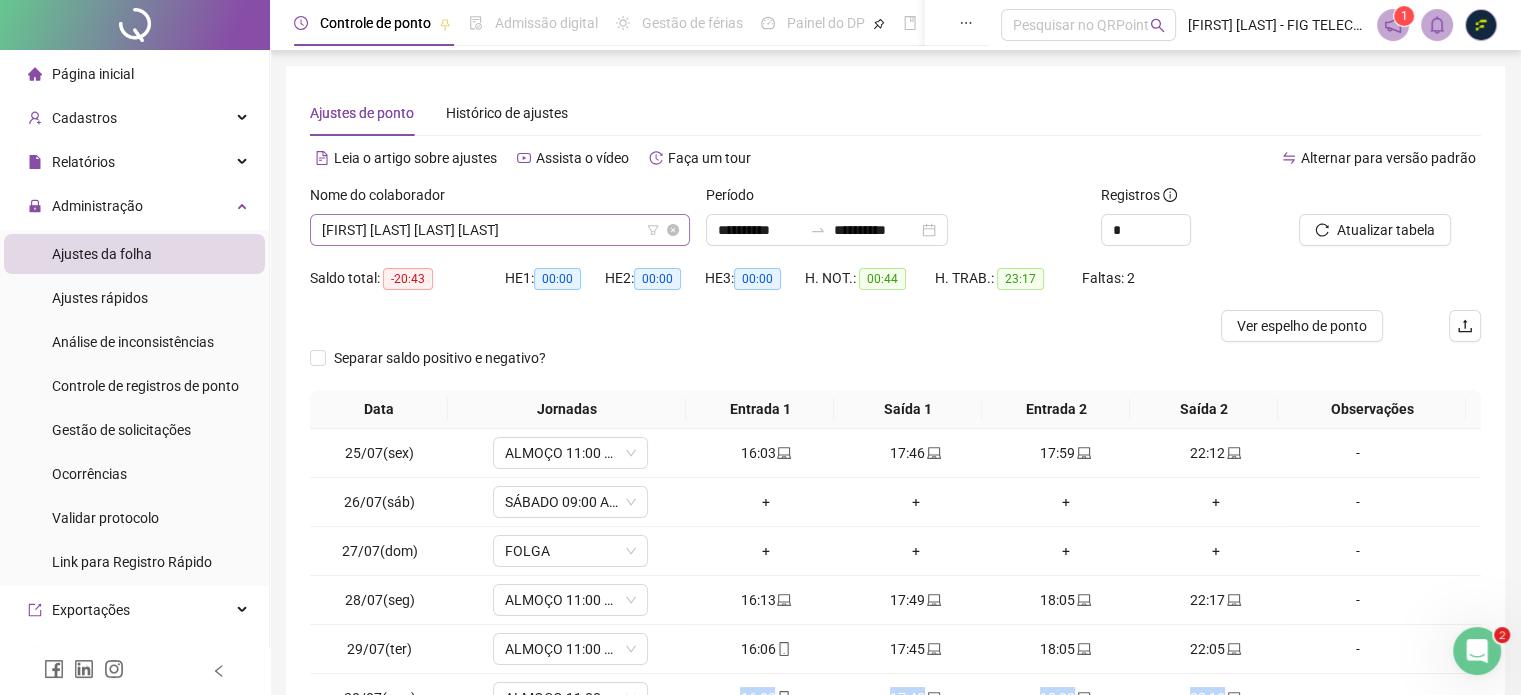 click on "[FIRST] [LAST] [LAST] [LAST]" at bounding box center (500, 230) 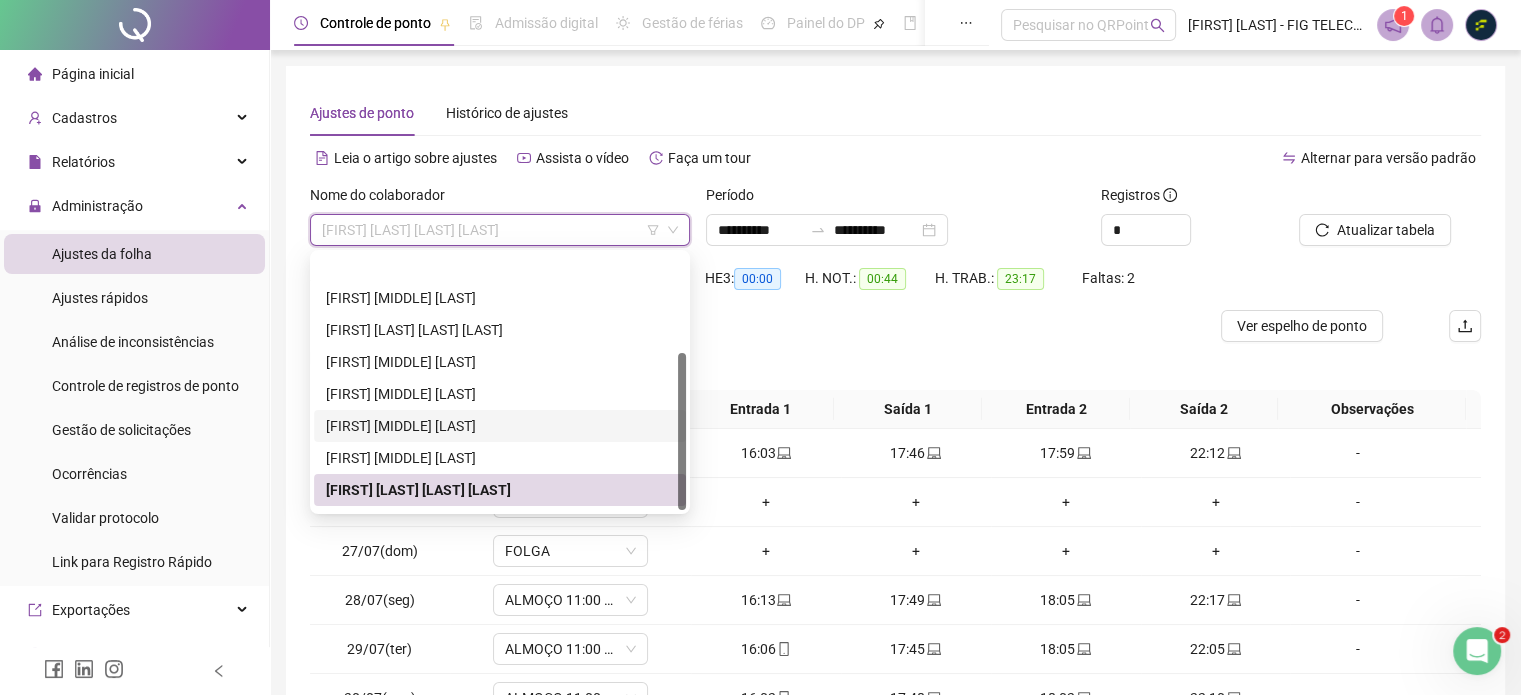 scroll, scrollTop: 160, scrollLeft: 0, axis: vertical 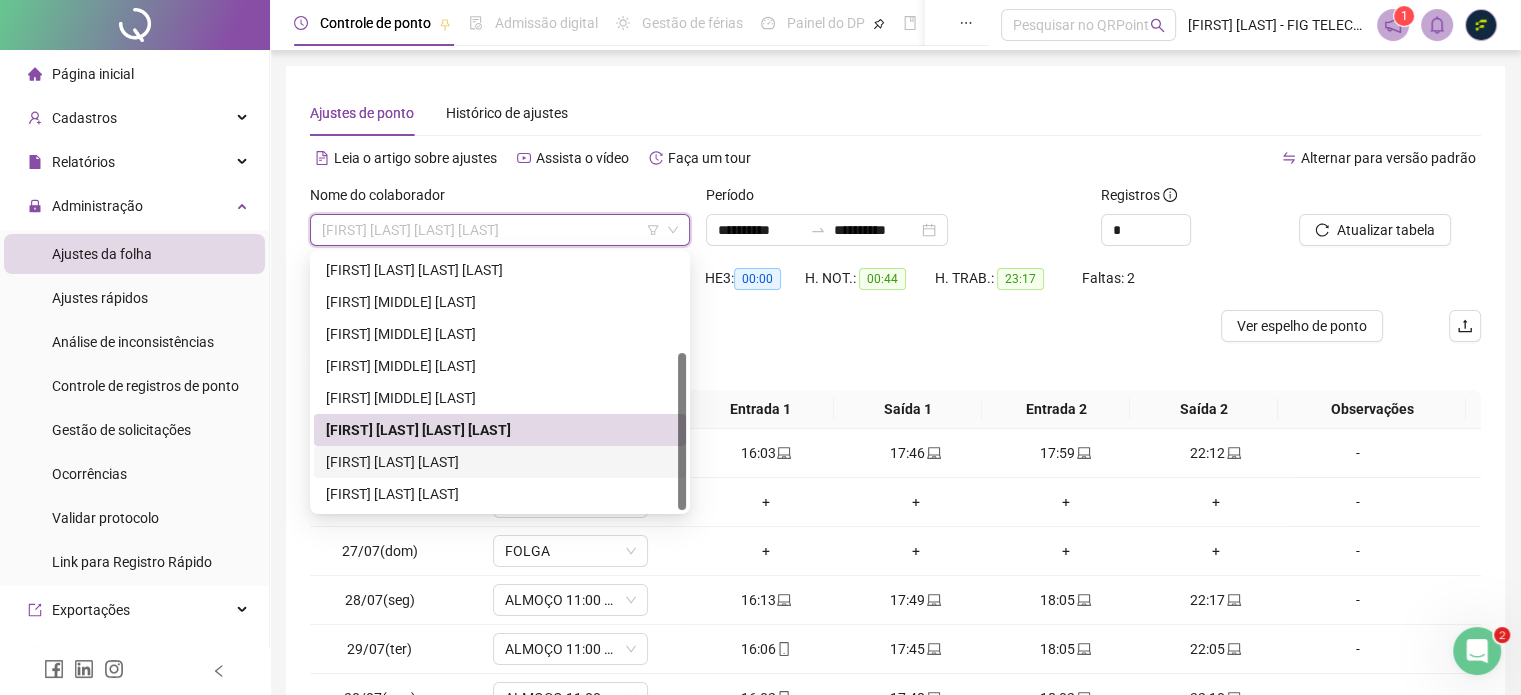 click on "[FIRST] [LAST] [LAST]" at bounding box center (500, 462) 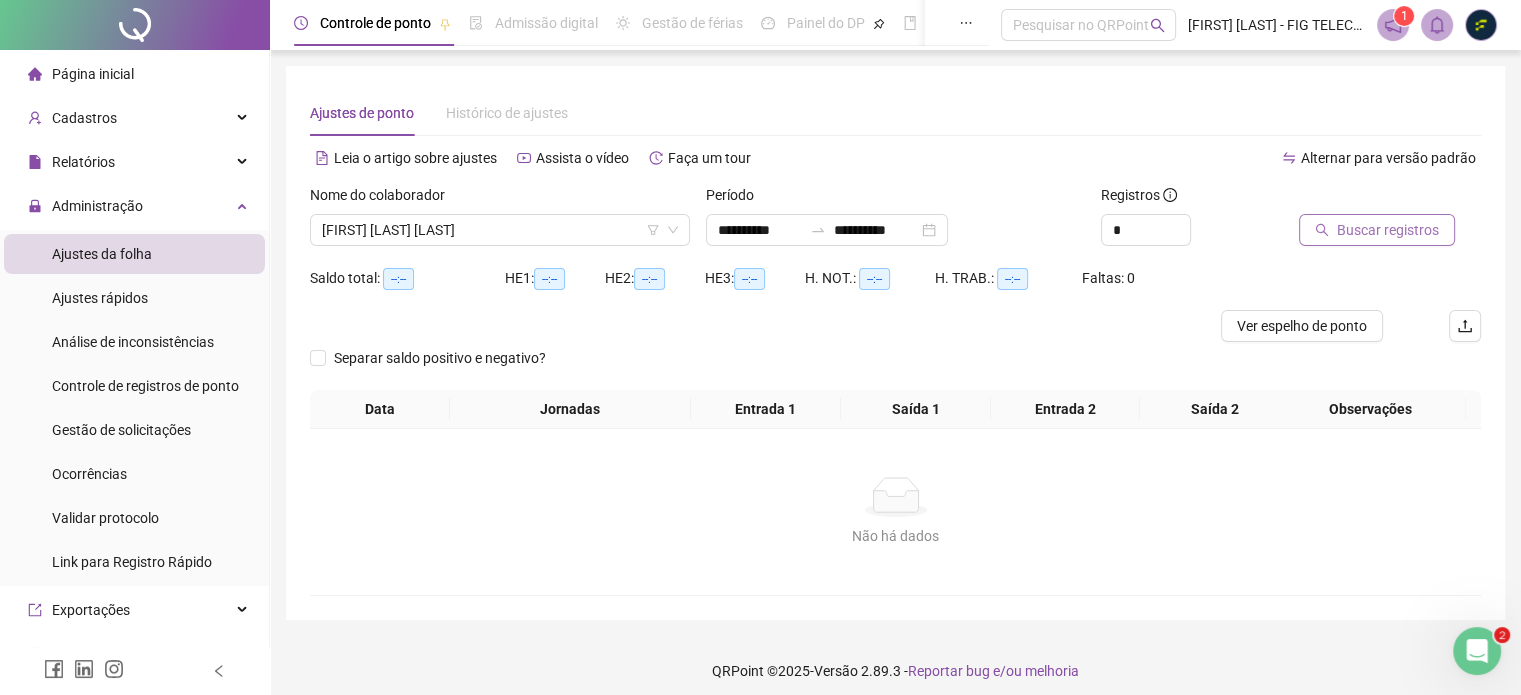 click on "Buscar registros" at bounding box center [1390, 223] 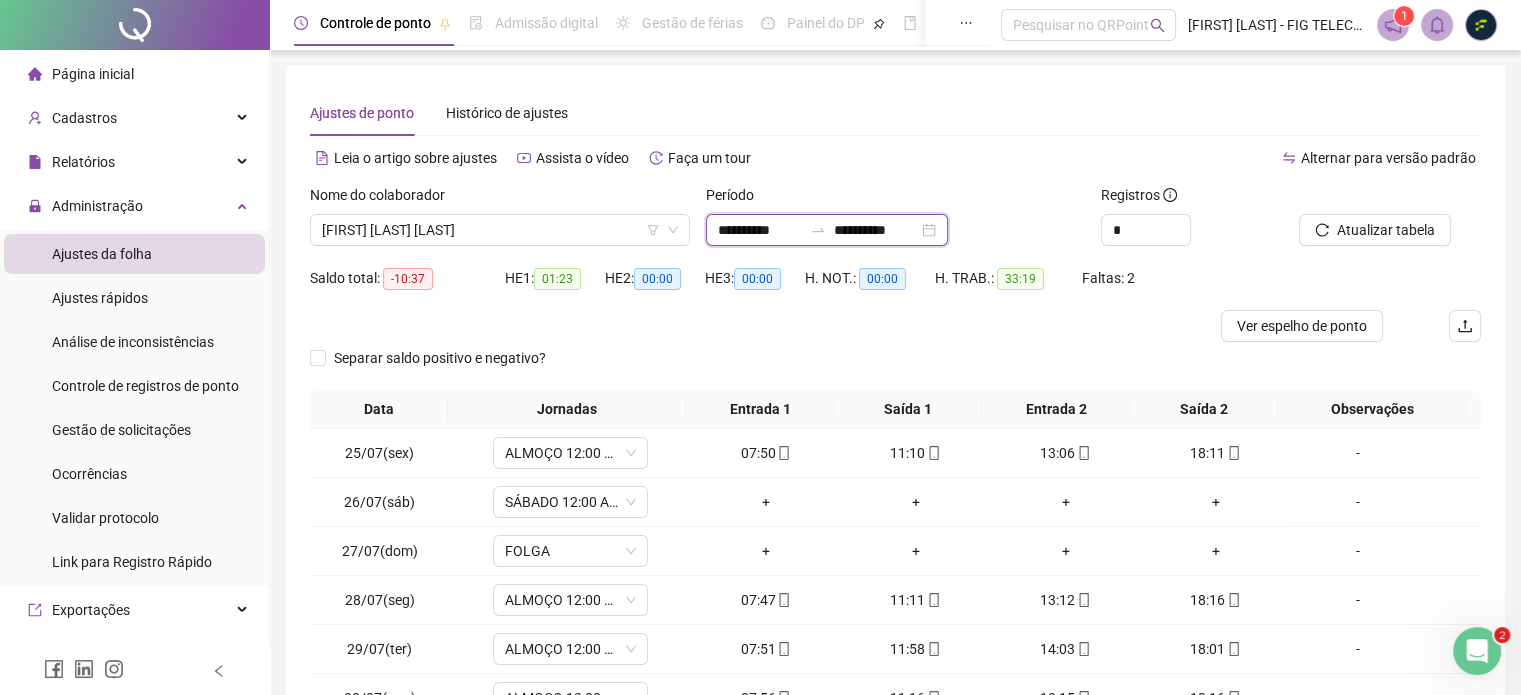 click on "**********" at bounding box center [760, 230] 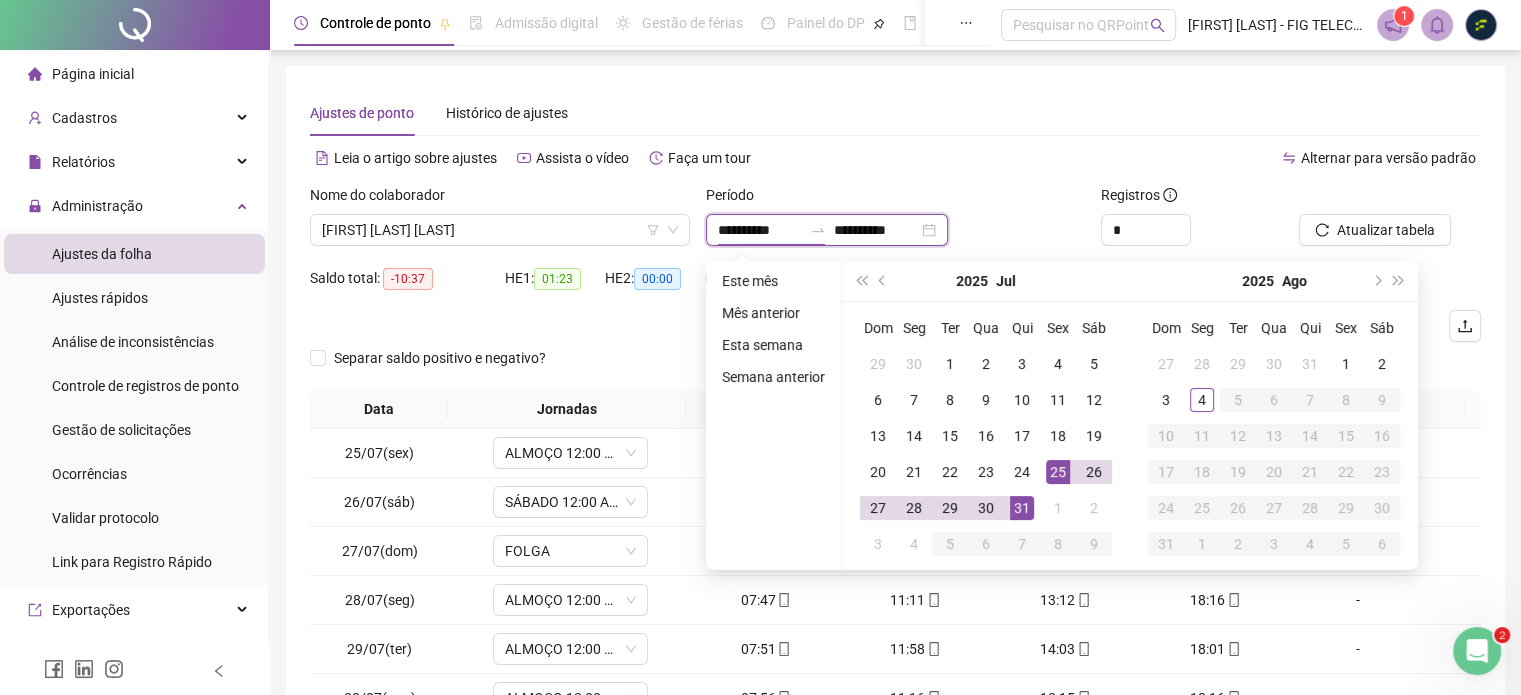 type on "**********" 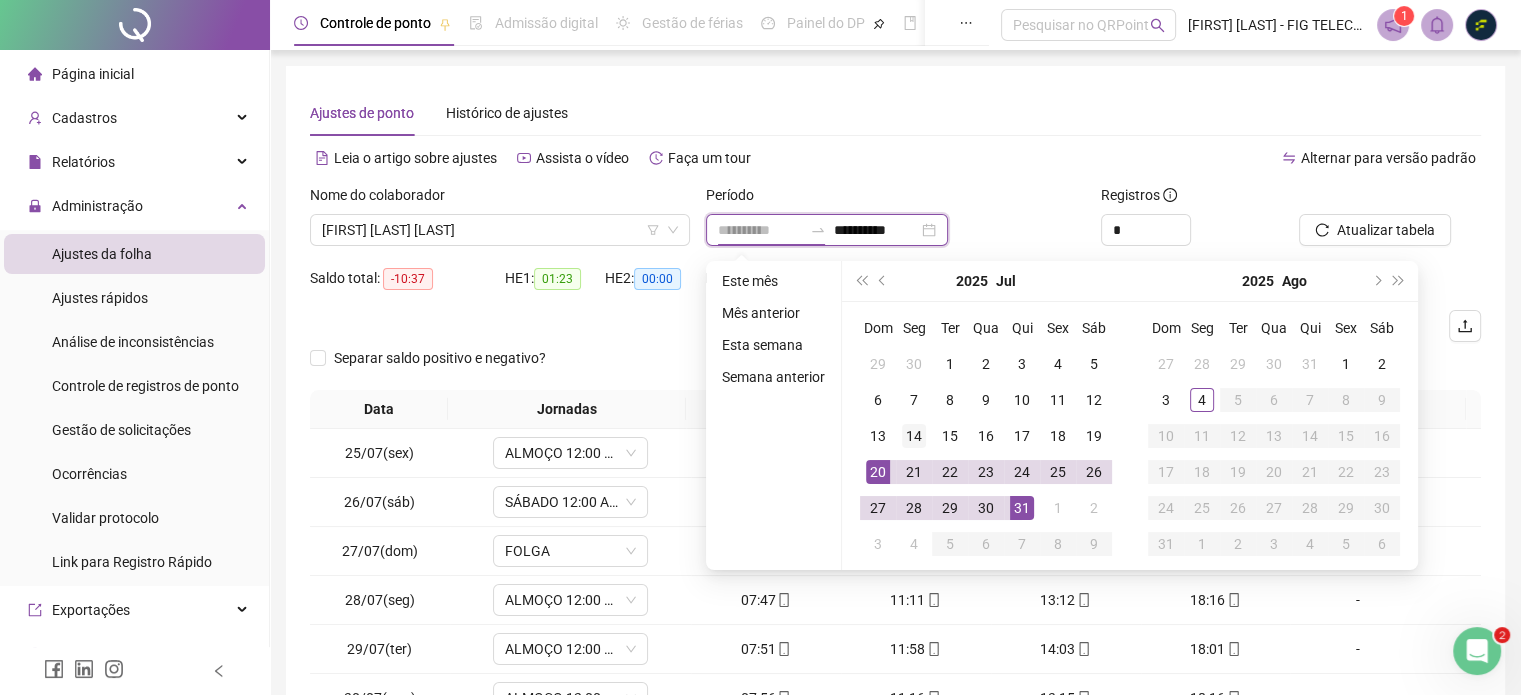 type on "**********" 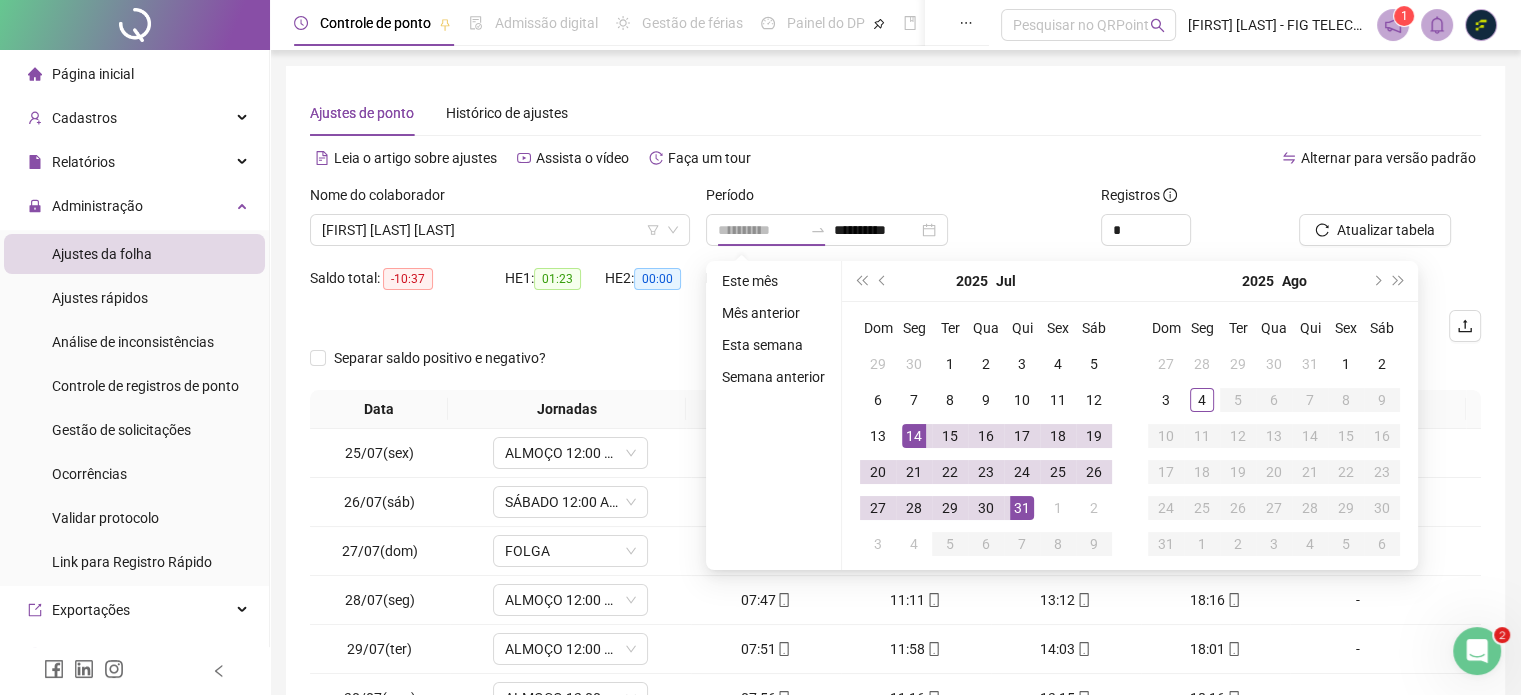click on "14" at bounding box center [914, 436] 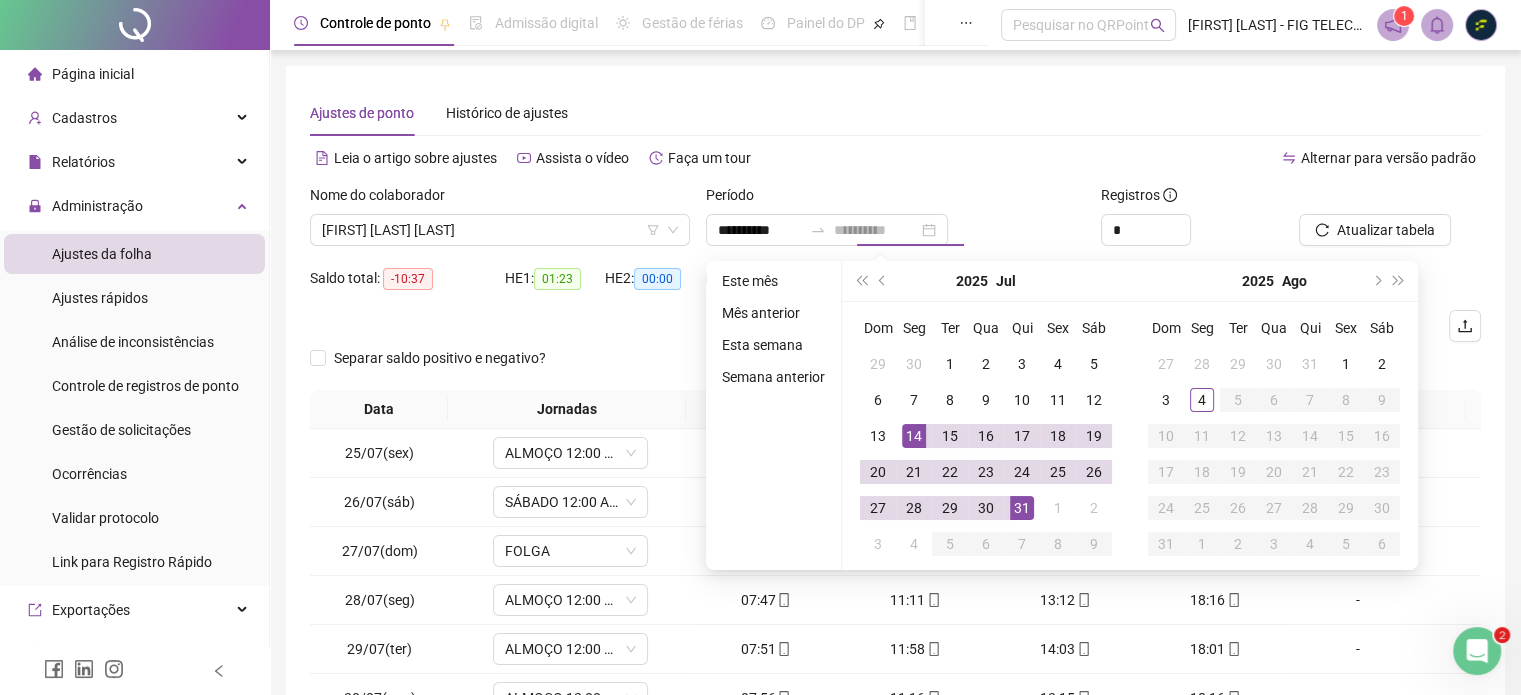 click on "14" at bounding box center [914, 436] 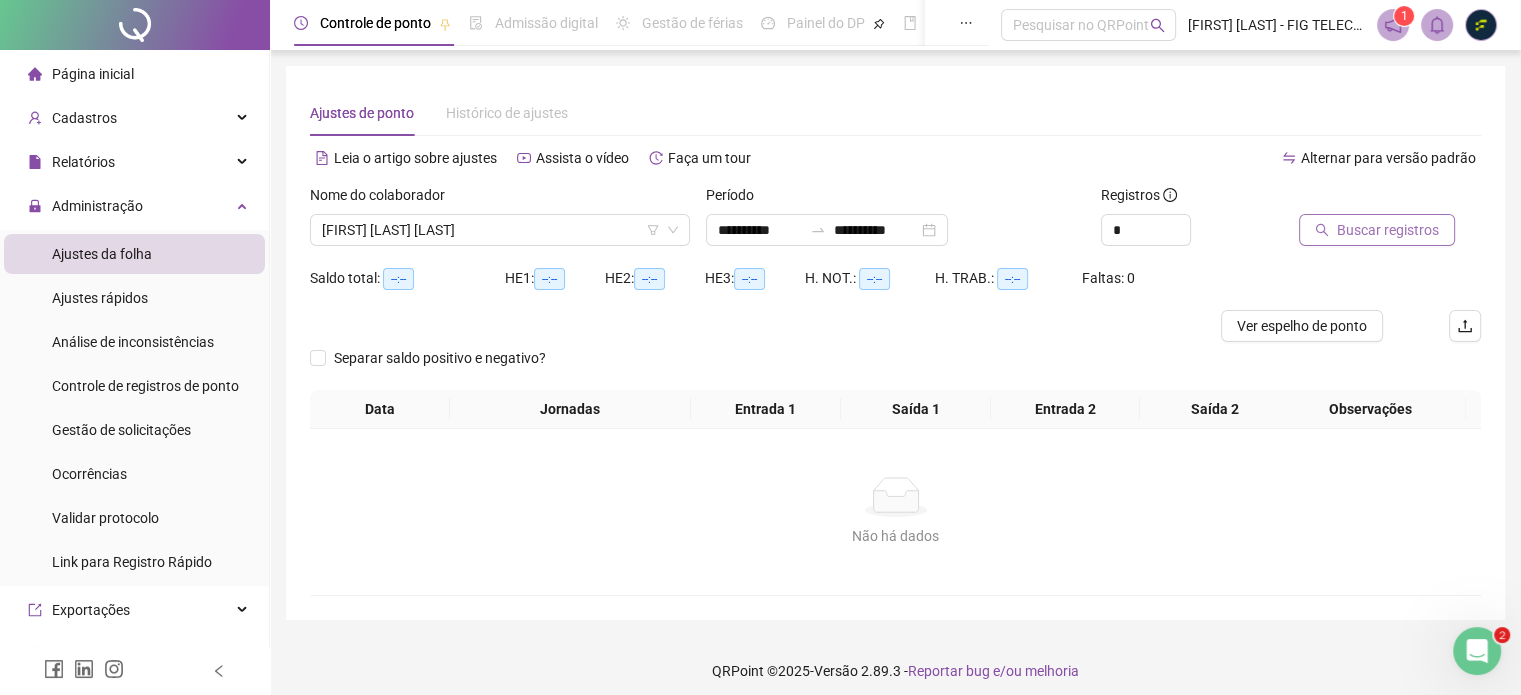 click on "Buscar registros" at bounding box center [1388, 230] 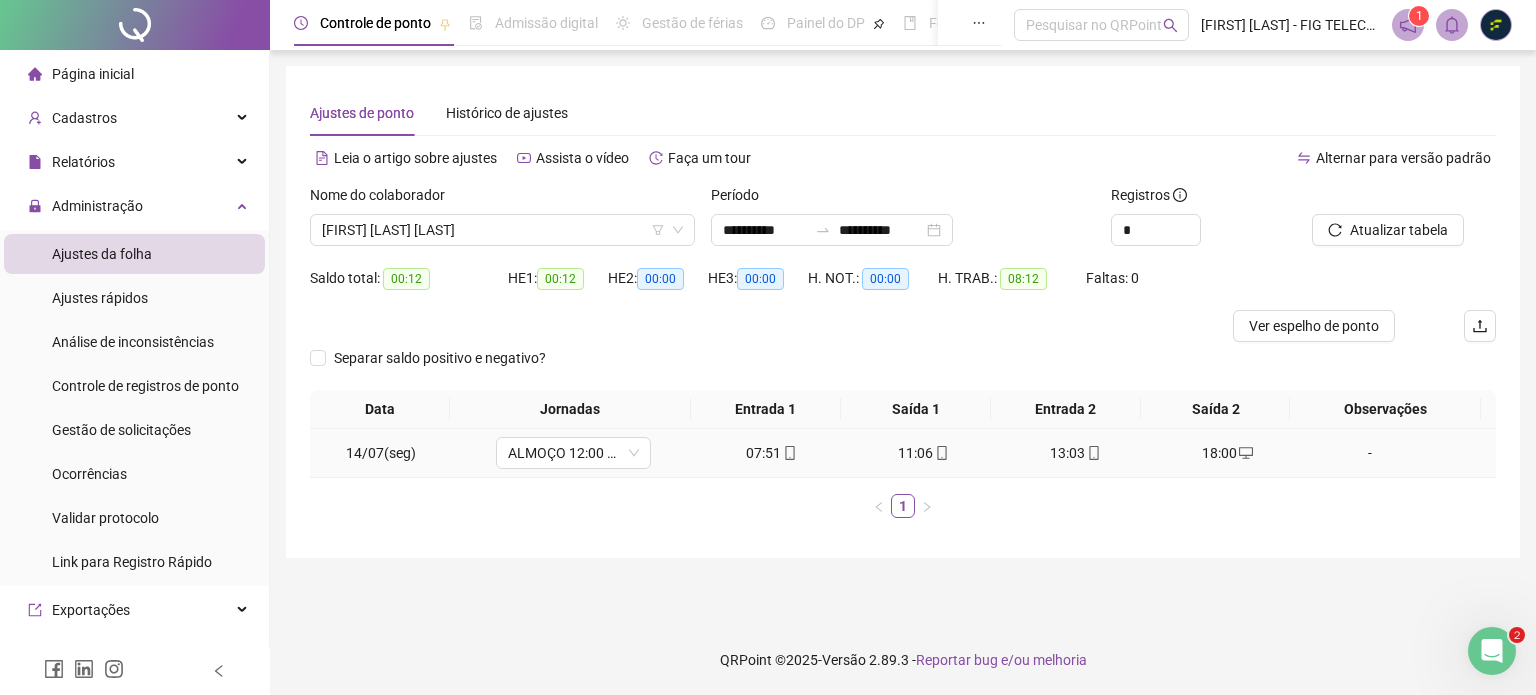 click on "18:00" at bounding box center (1227, 453) 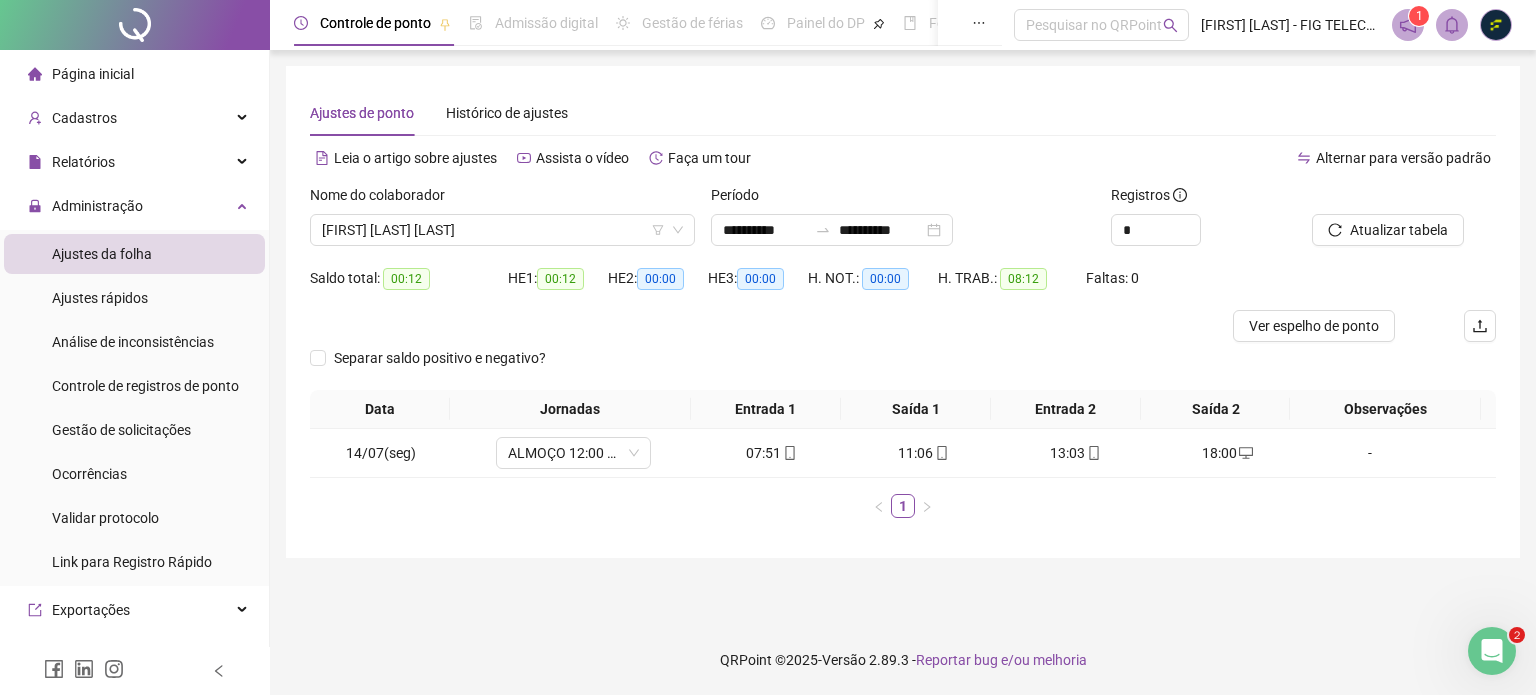 type on "**********" 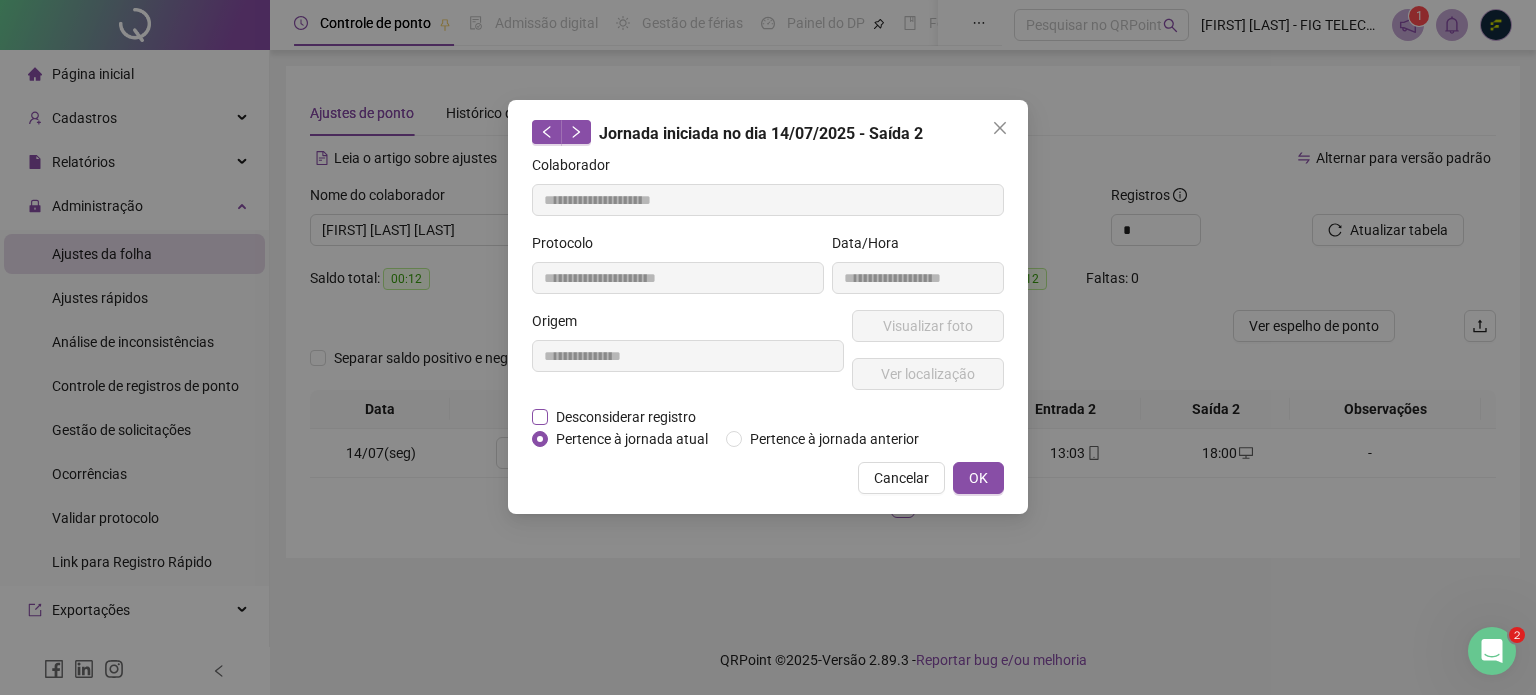 click on "Desconsiderar registro" at bounding box center [626, 417] 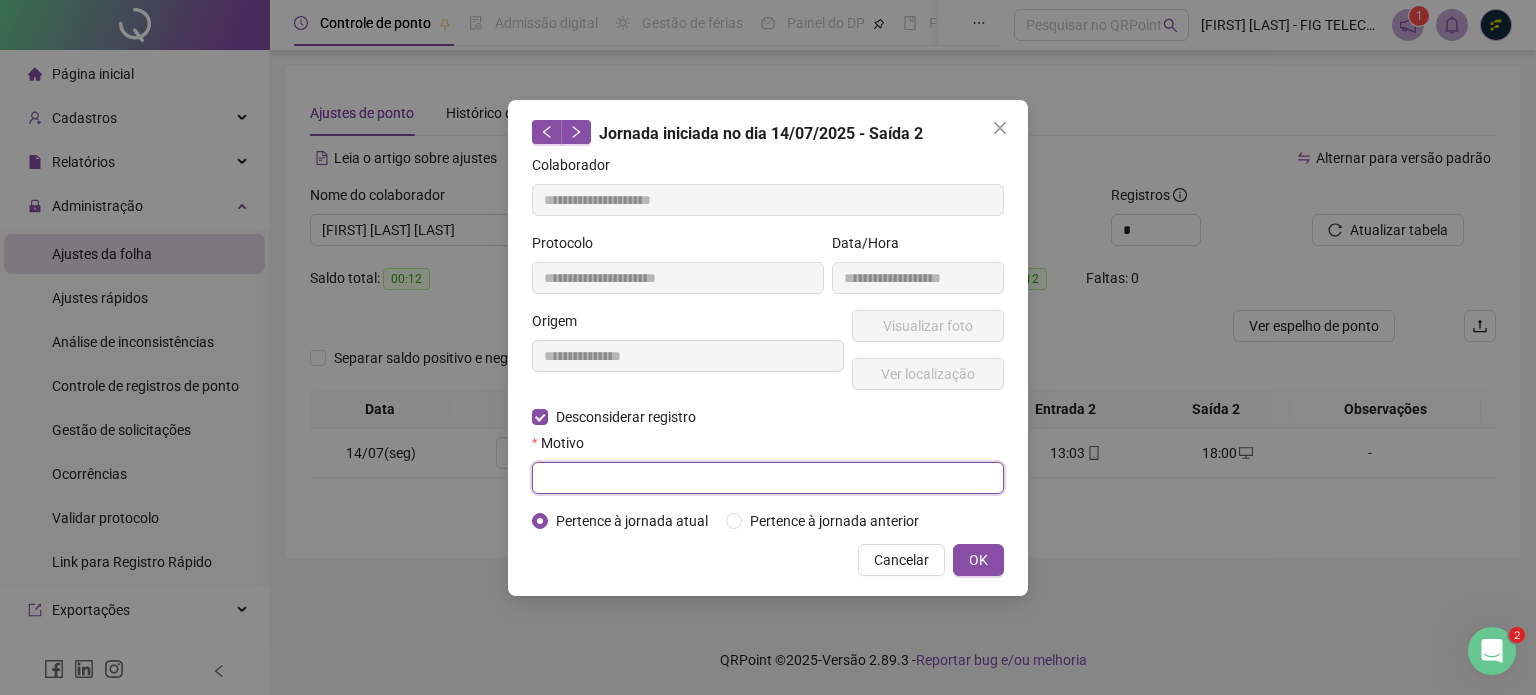 click at bounding box center (768, 478) 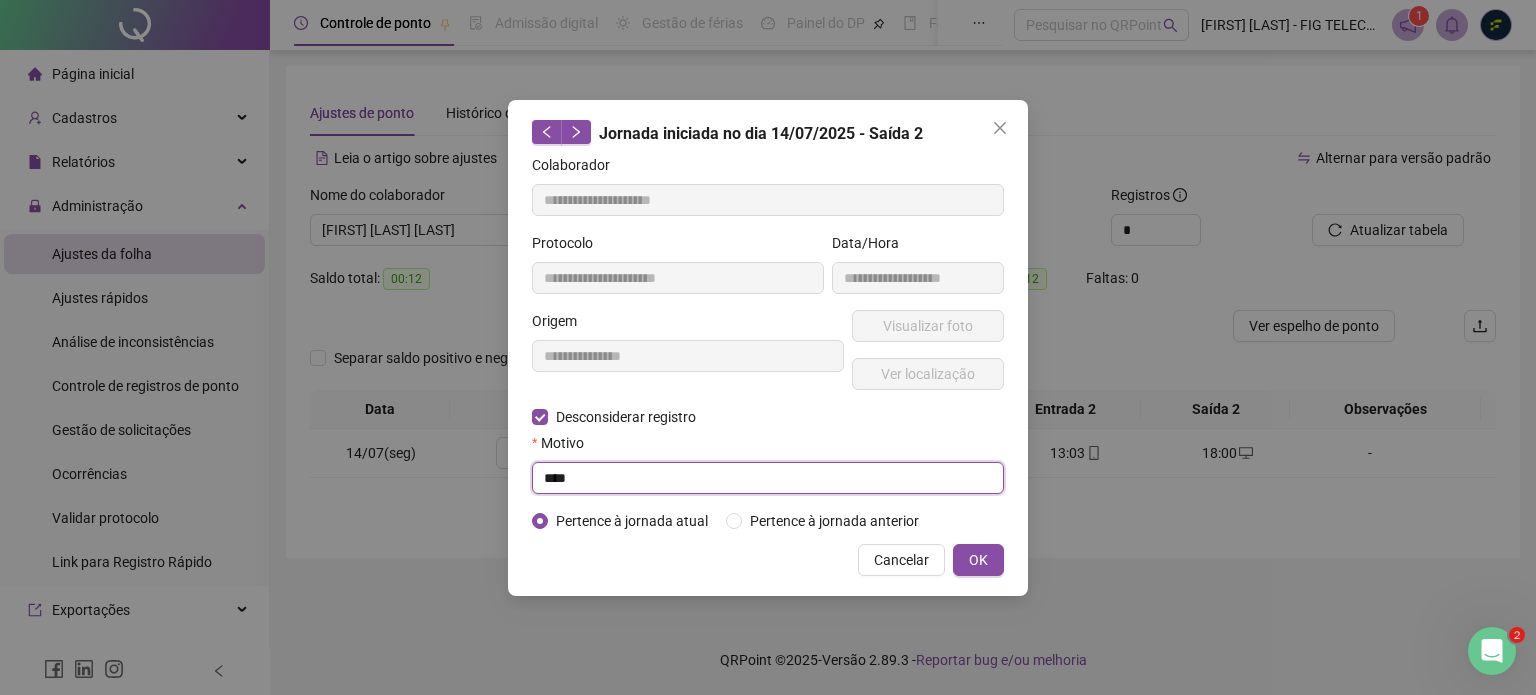 type on "****" 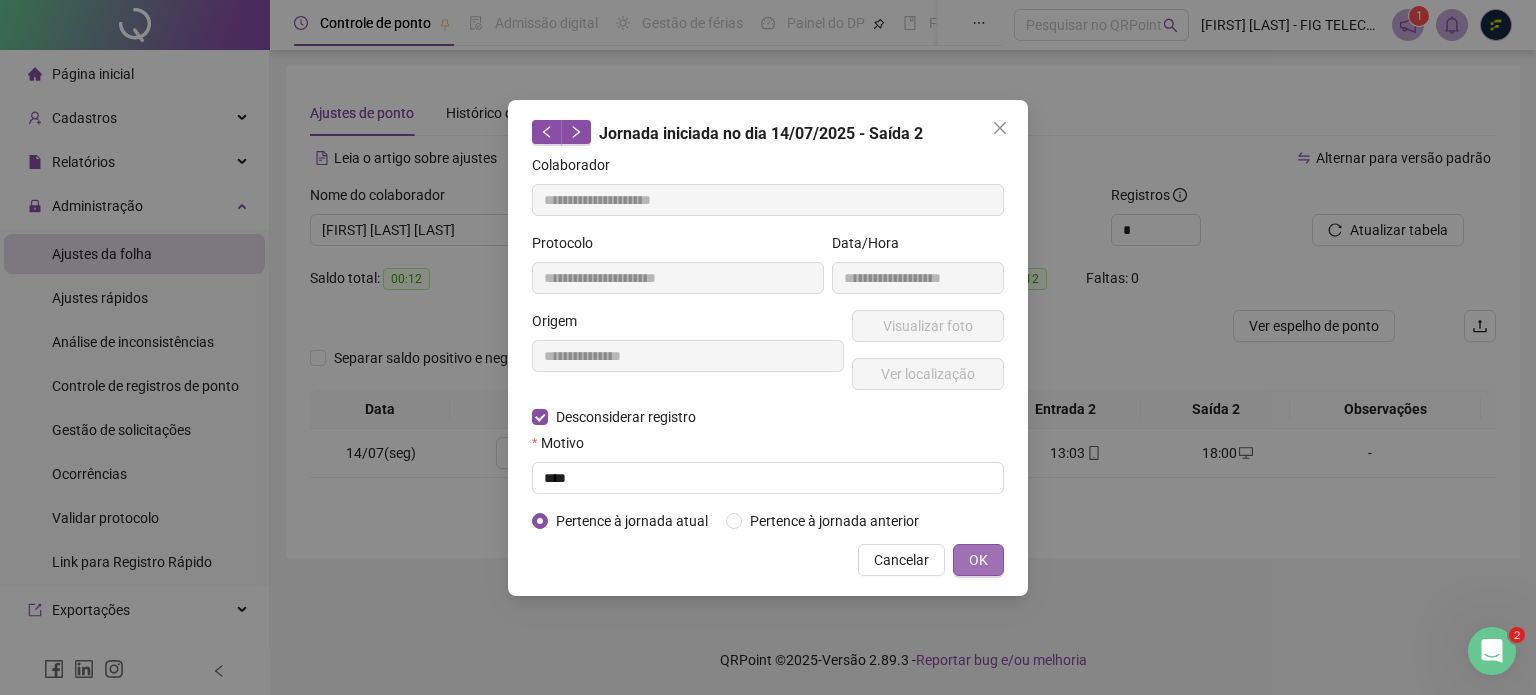 click on "OK" at bounding box center (978, 560) 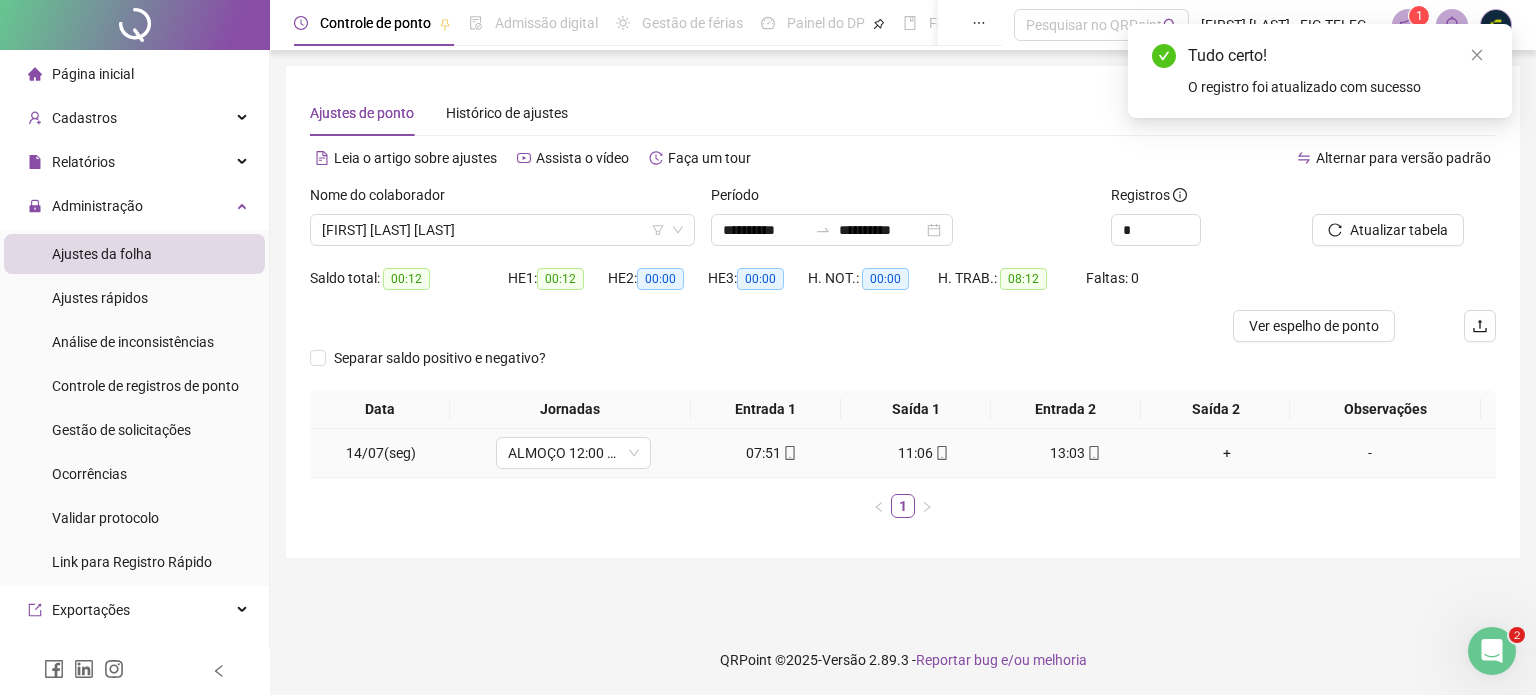 click on "+" at bounding box center [1227, 453] 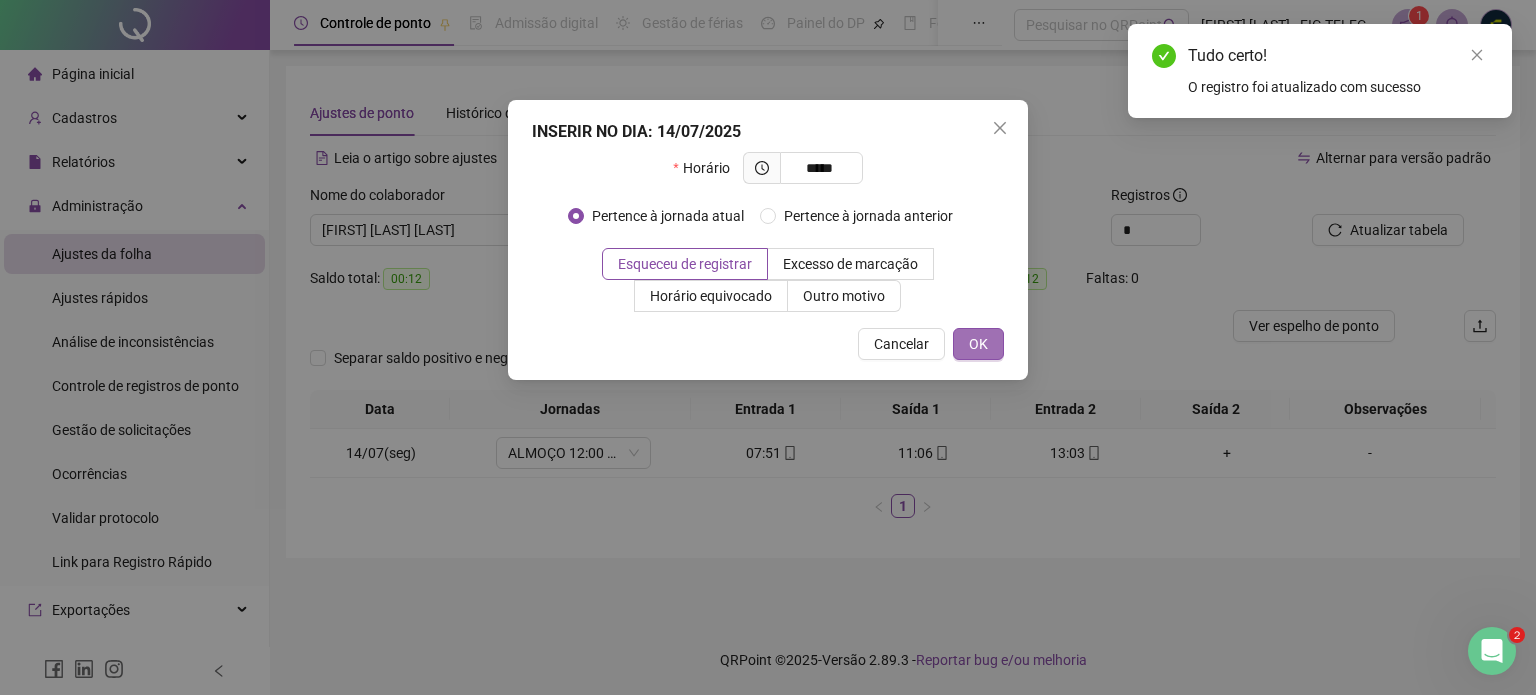 type on "*****" 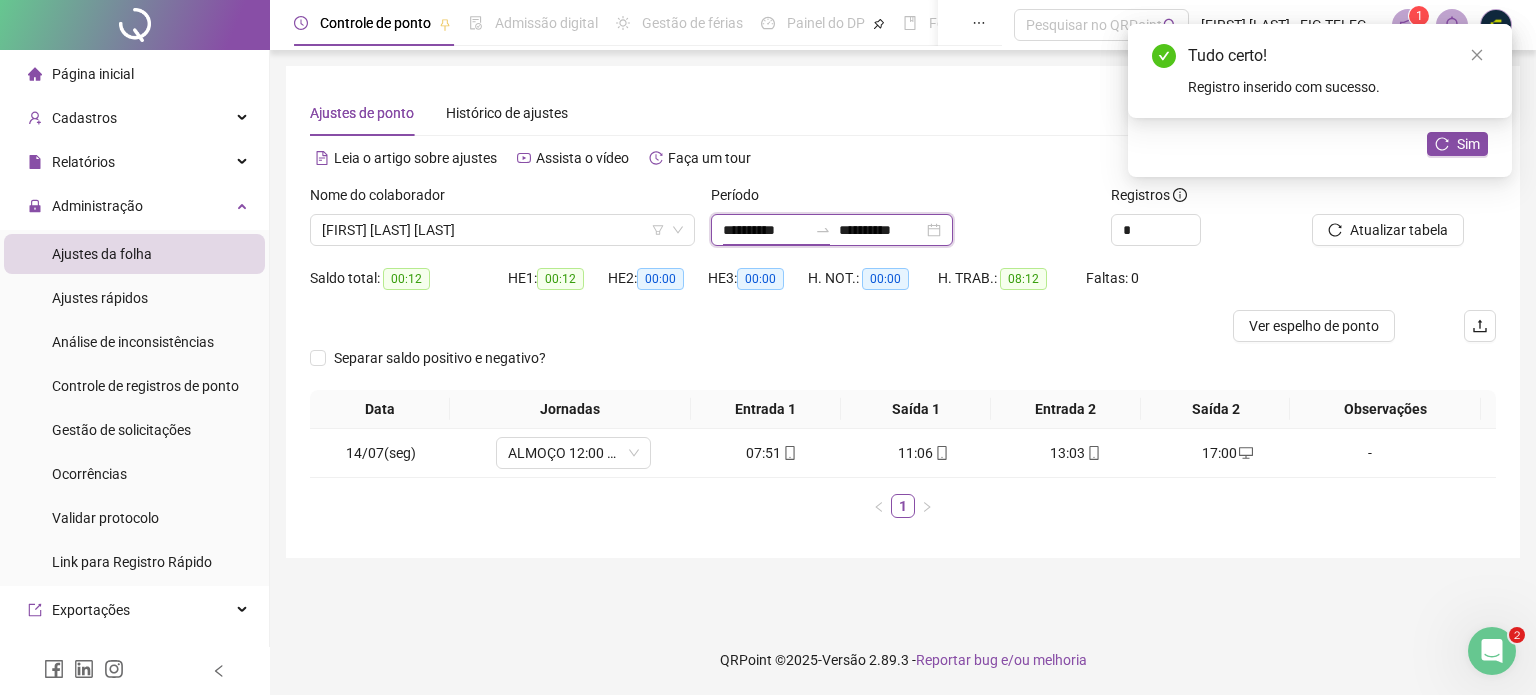 click on "**********" at bounding box center (765, 230) 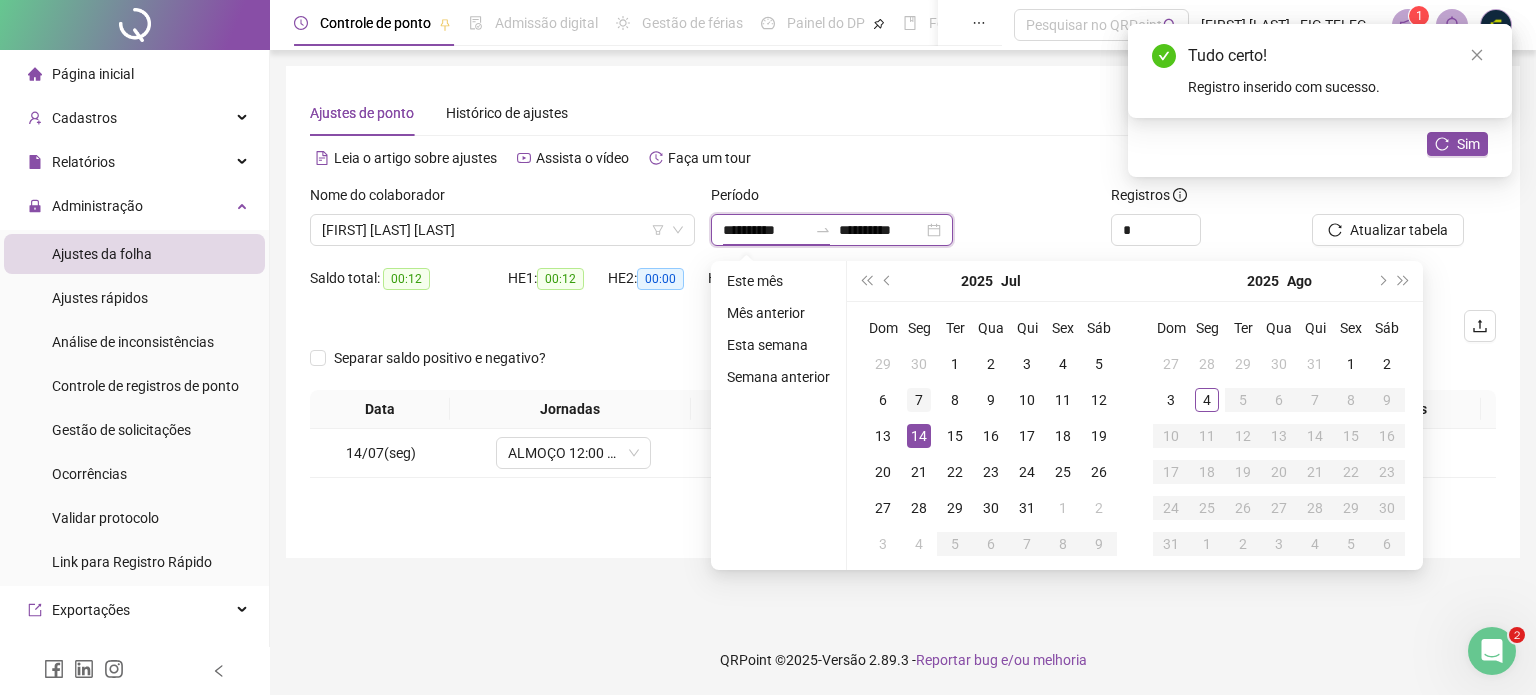 type on "**********" 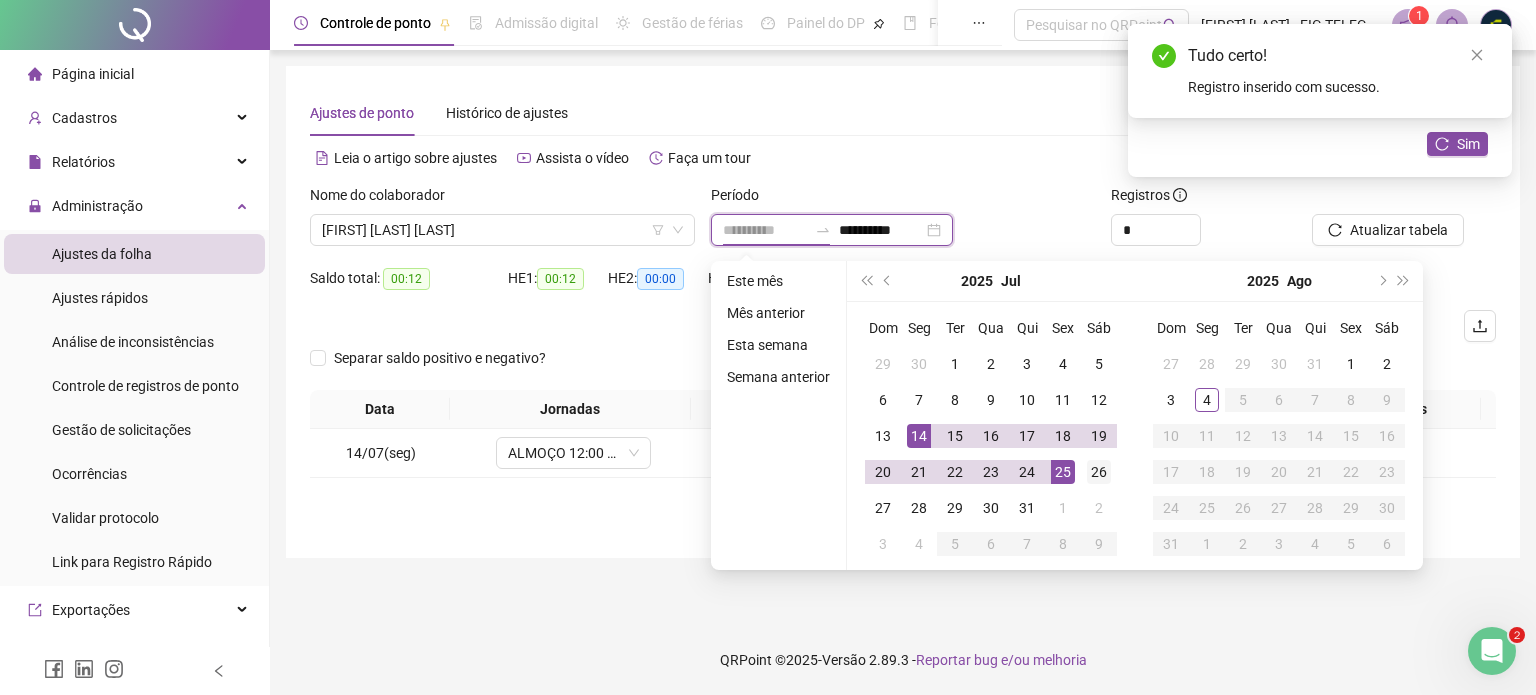 type on "**********" 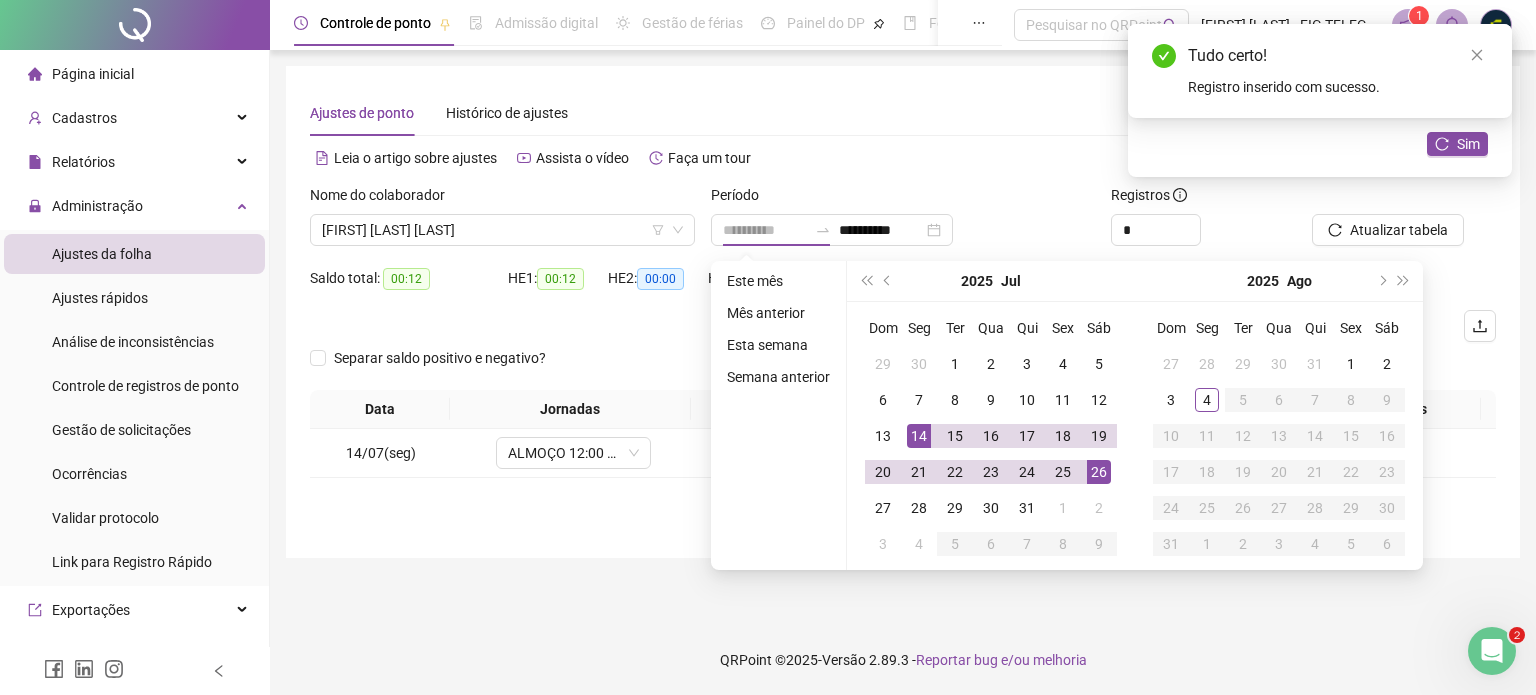 drag, startPoint x: 1091, startPoint y: 476, endPoint x: 1076, endPoint y: 479, distance: 15.297058 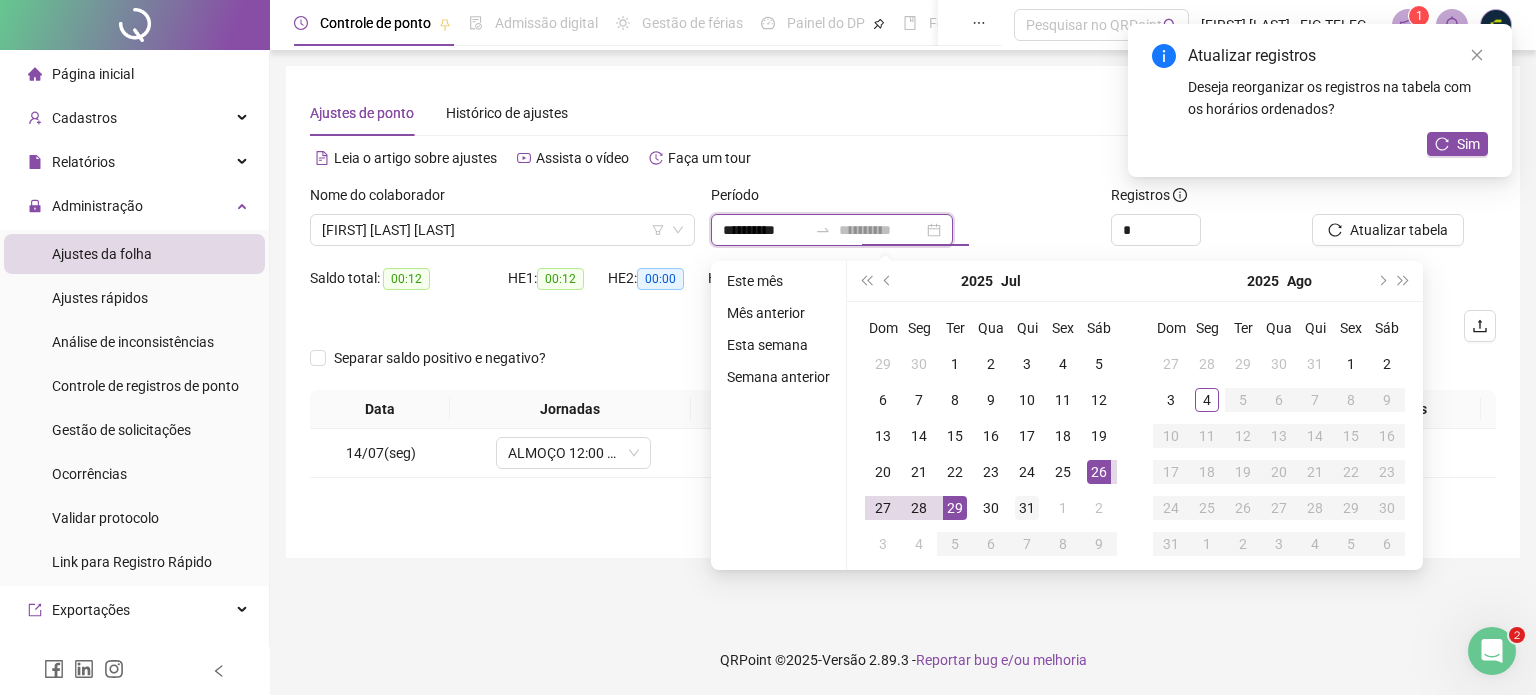 type on "**********" 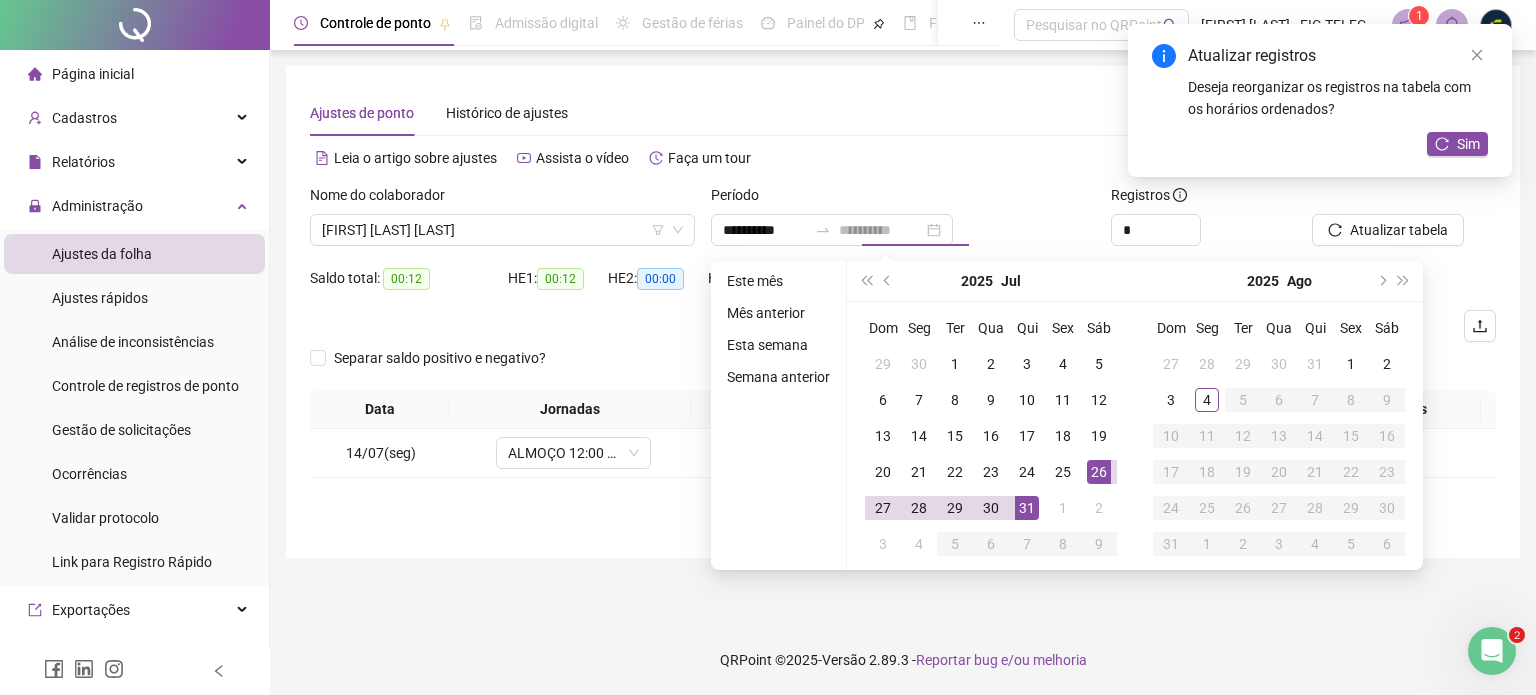 click on "31" at bounding box center (1027, 508) 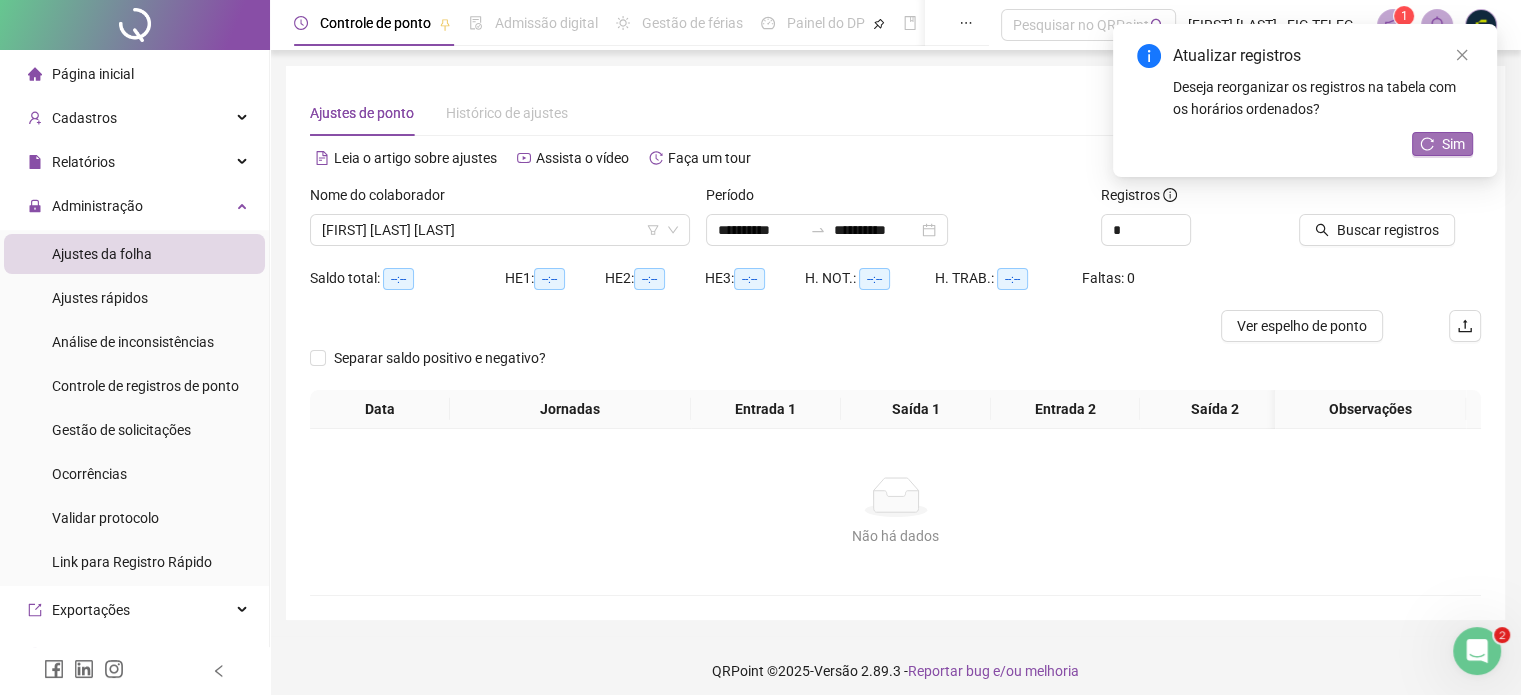 click on "Sim" at bounding box center [1442, 144] 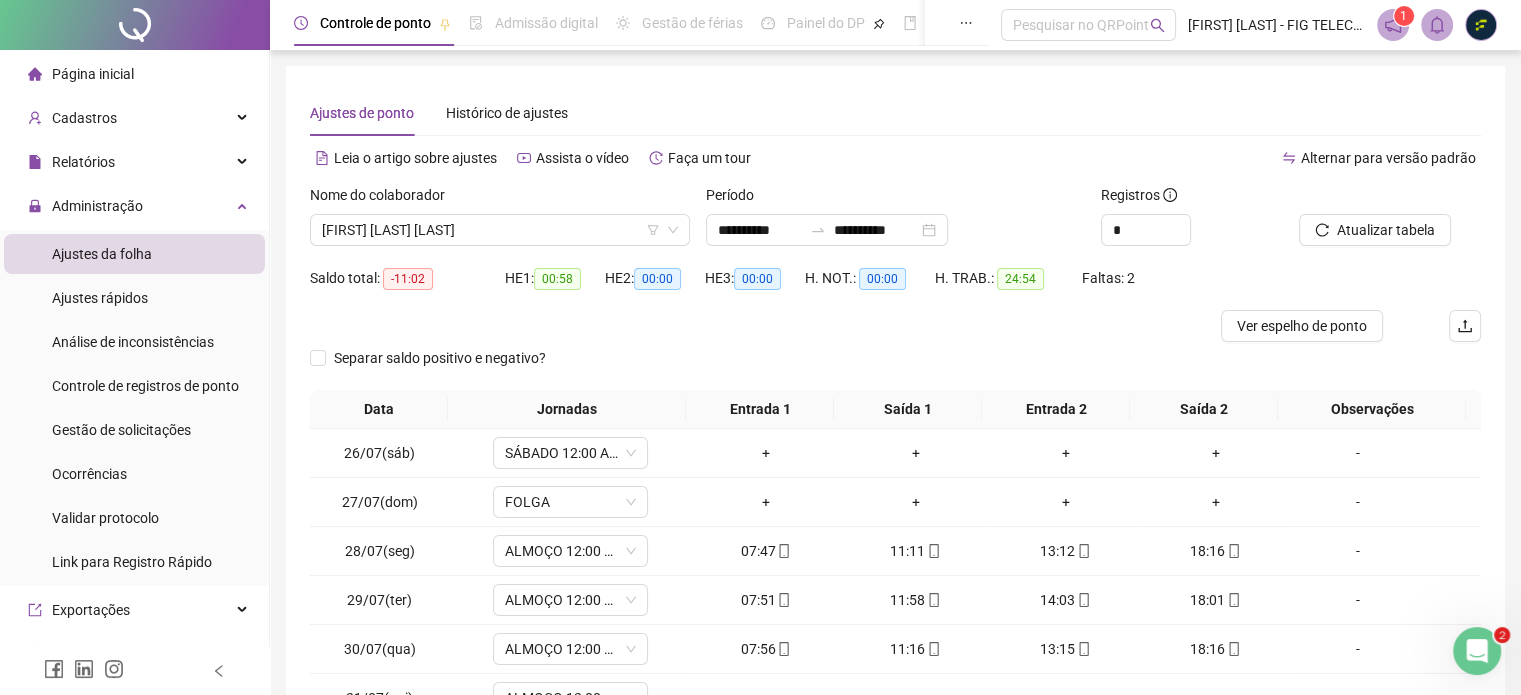 scroll, scrollTop: 100, scrollLeft: 0, axis: vertical 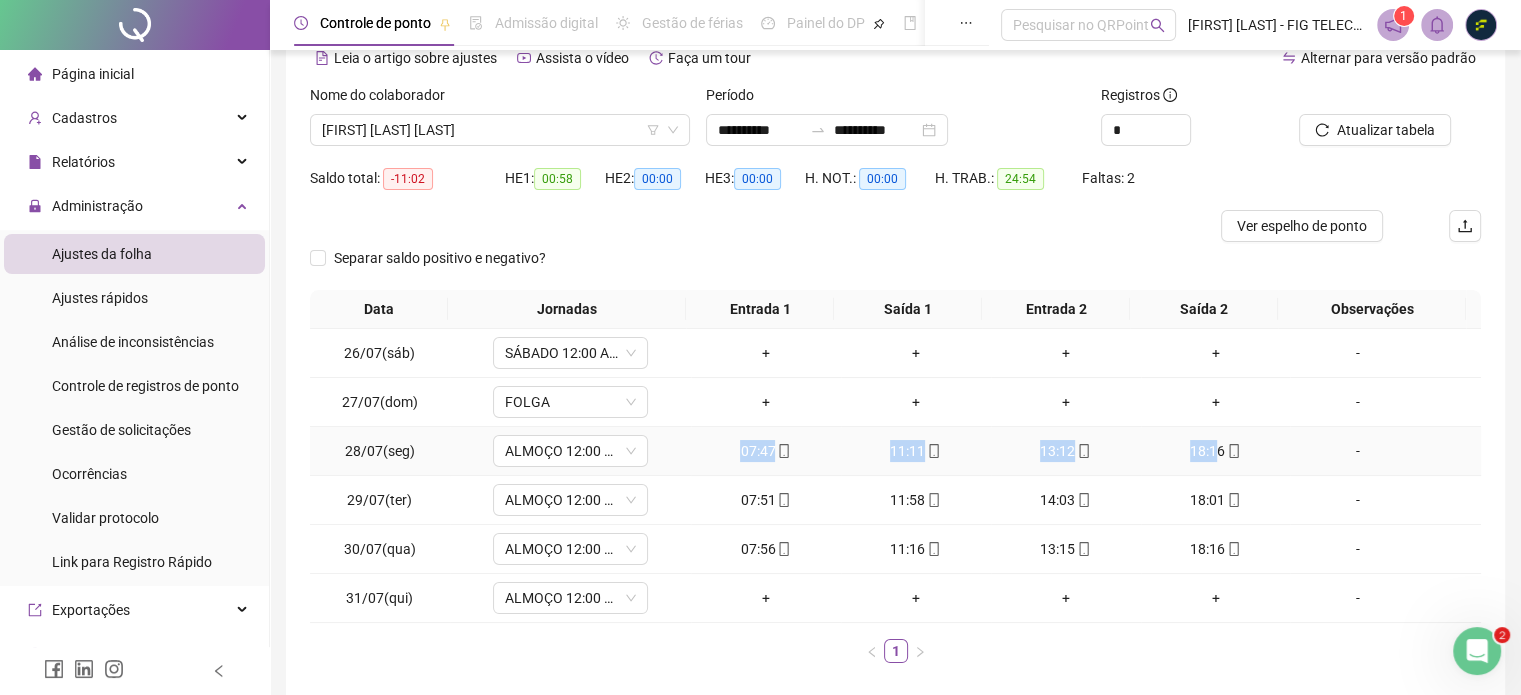 drag, startPoint x: 756, startPoint y: 447, endPoint x: 1206, endPoint y: 445, distance: 450.00446 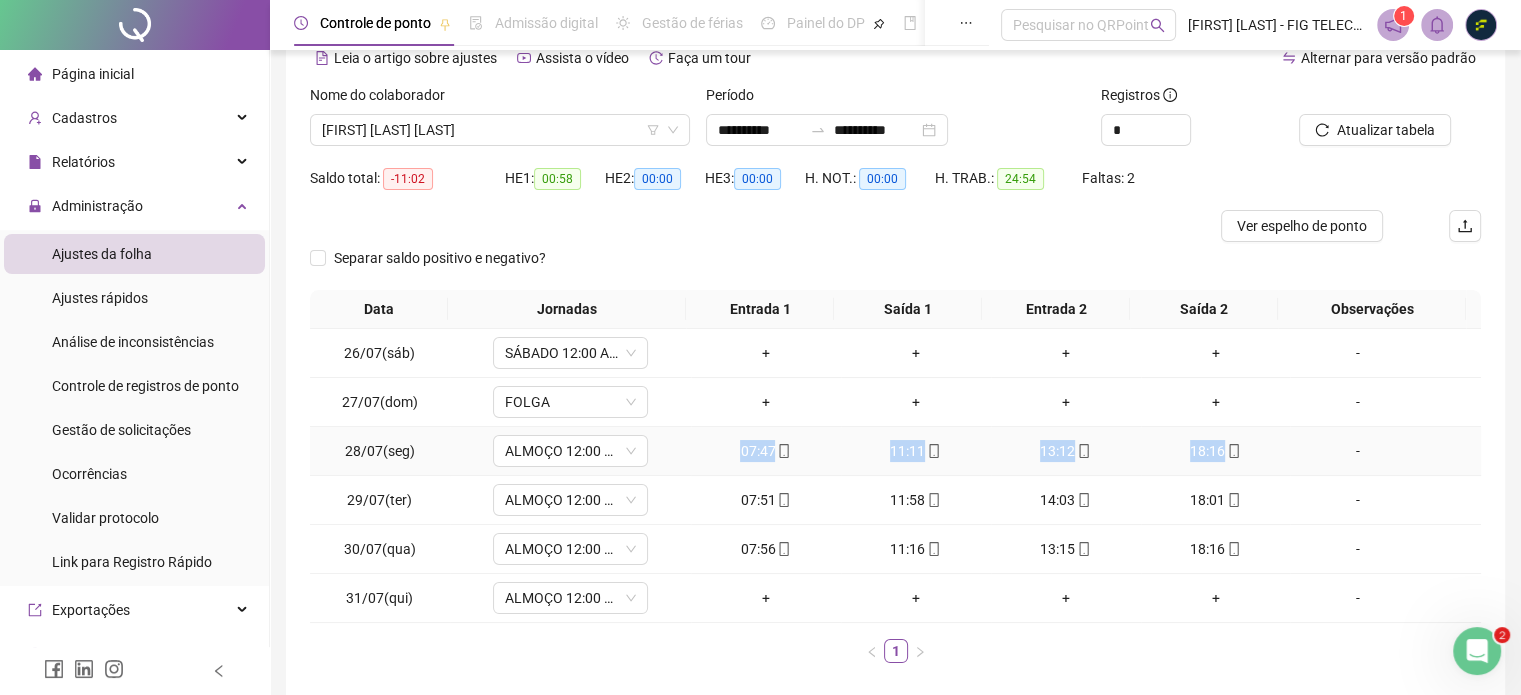 drag, startPoint x: 1212, startPoint y: 449, endPoint x: 714, endPoint y: 438, distance: 498.12146 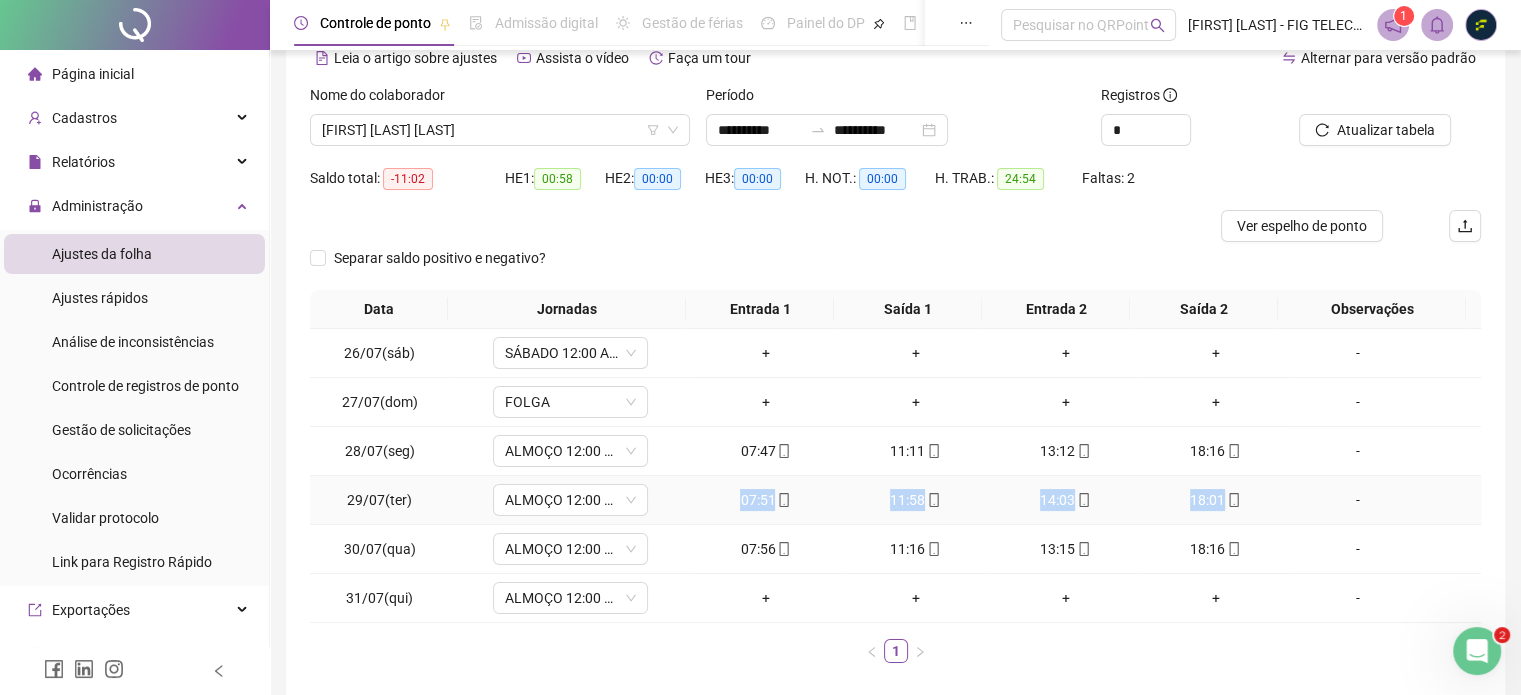 drag, startPoint x: 740, startPoint y: 502, endPoint x: 1215, endPoint y: 493, distance: 475.08527 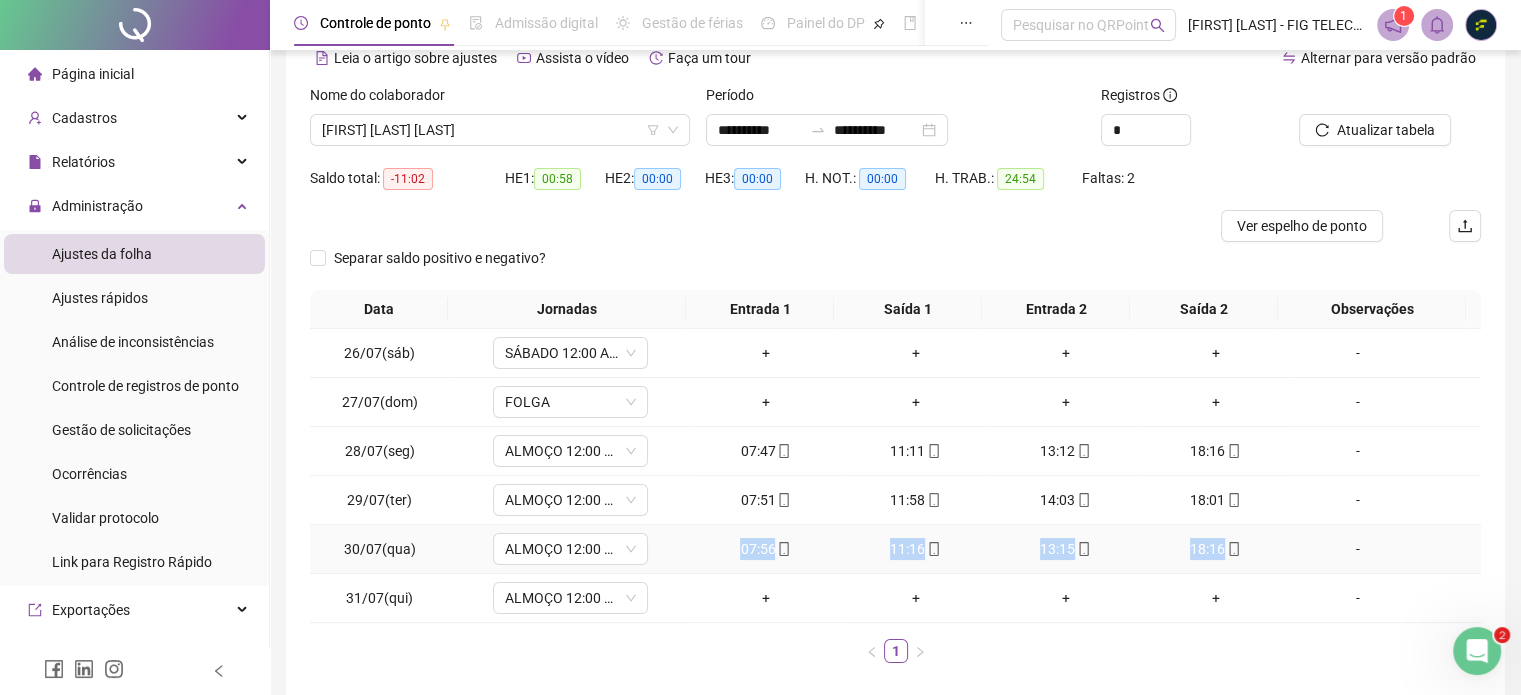 drag, startPoint x: 785, startPoint y: 539, endPoint x: 1221, endPoint y: 539, distance: 436 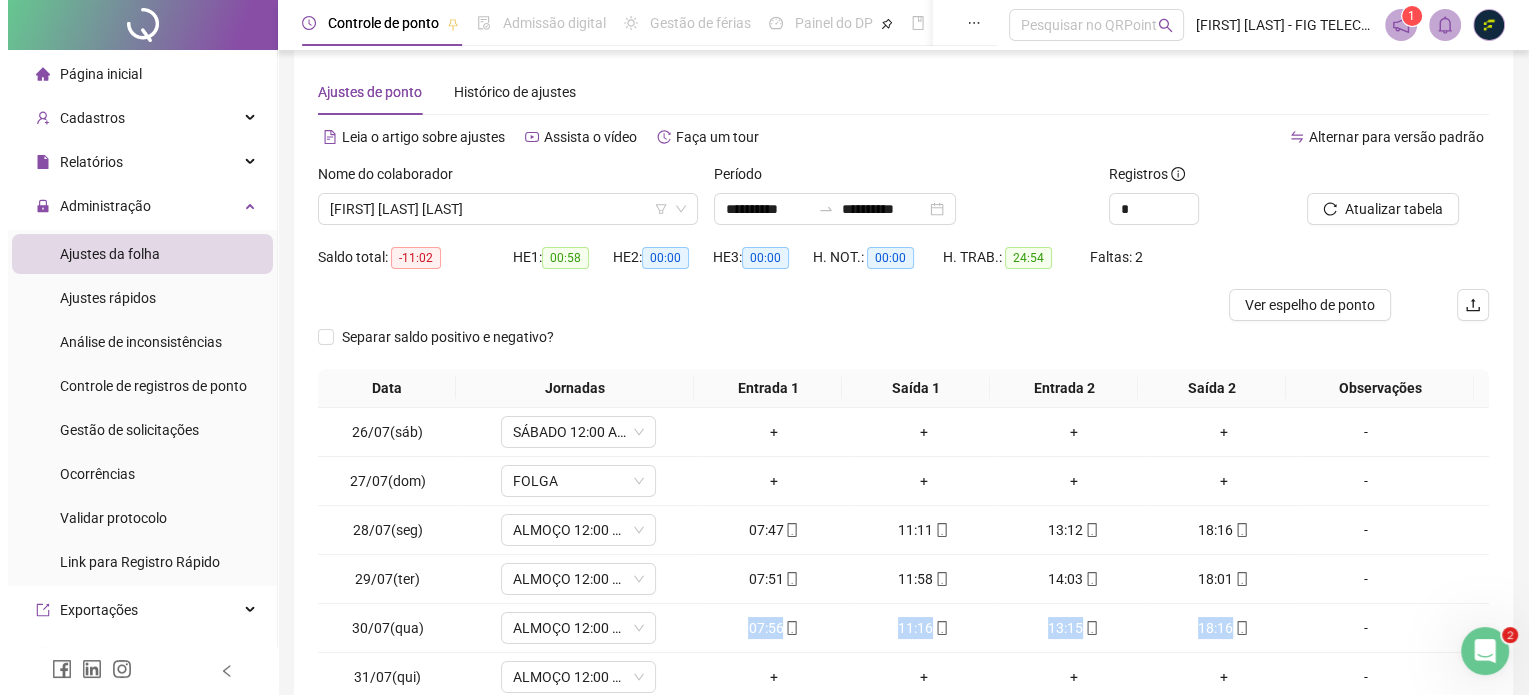 scroll, scrollTop: 0, scrollLeft: 0, axis: both 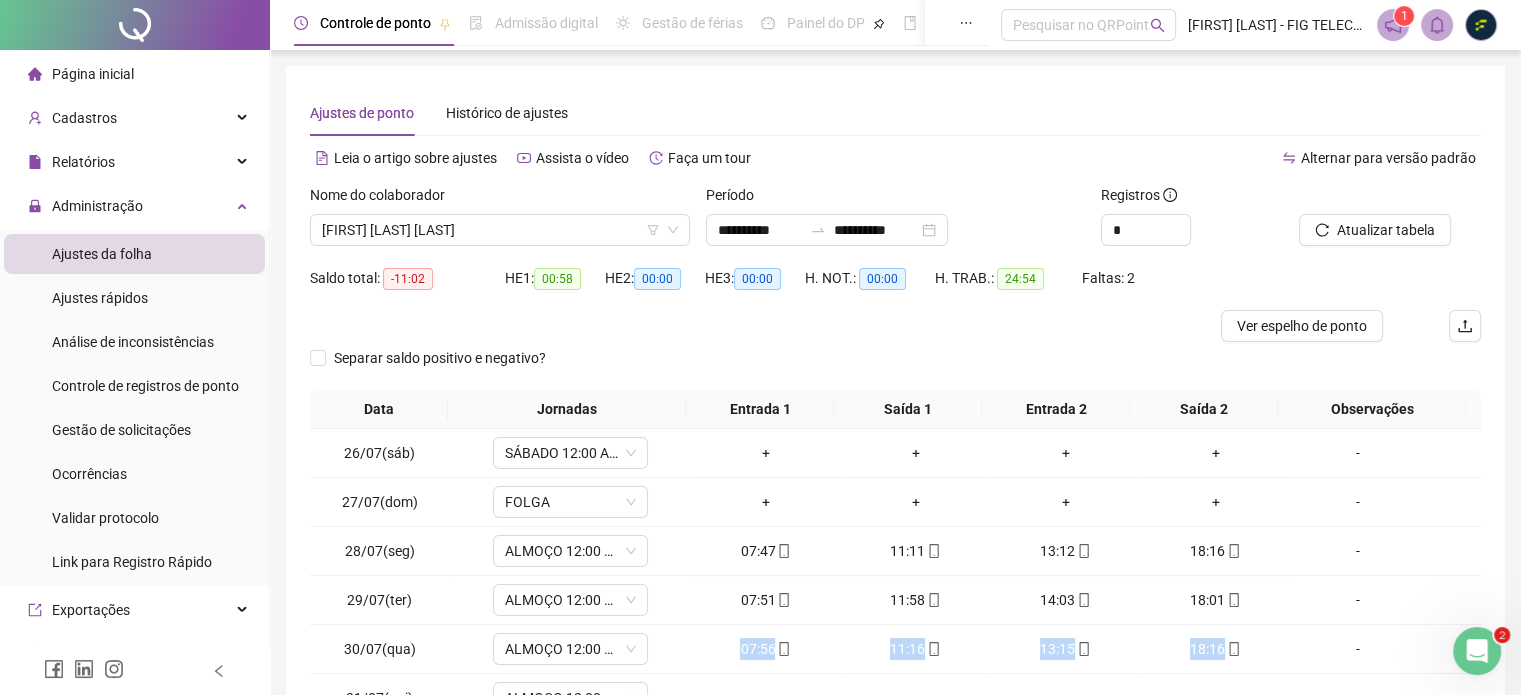 click at bounding box center [1481, 25] 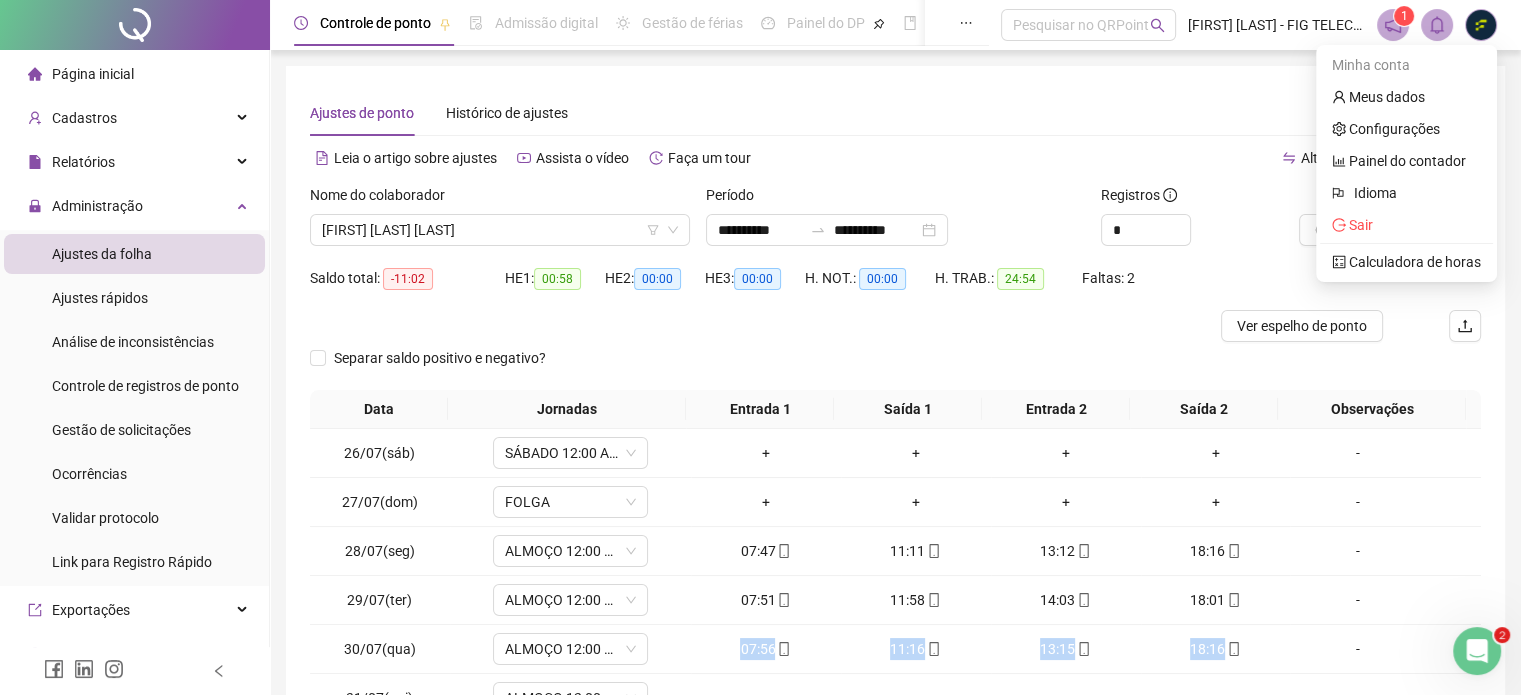 click at bounding box center (1481, 25) 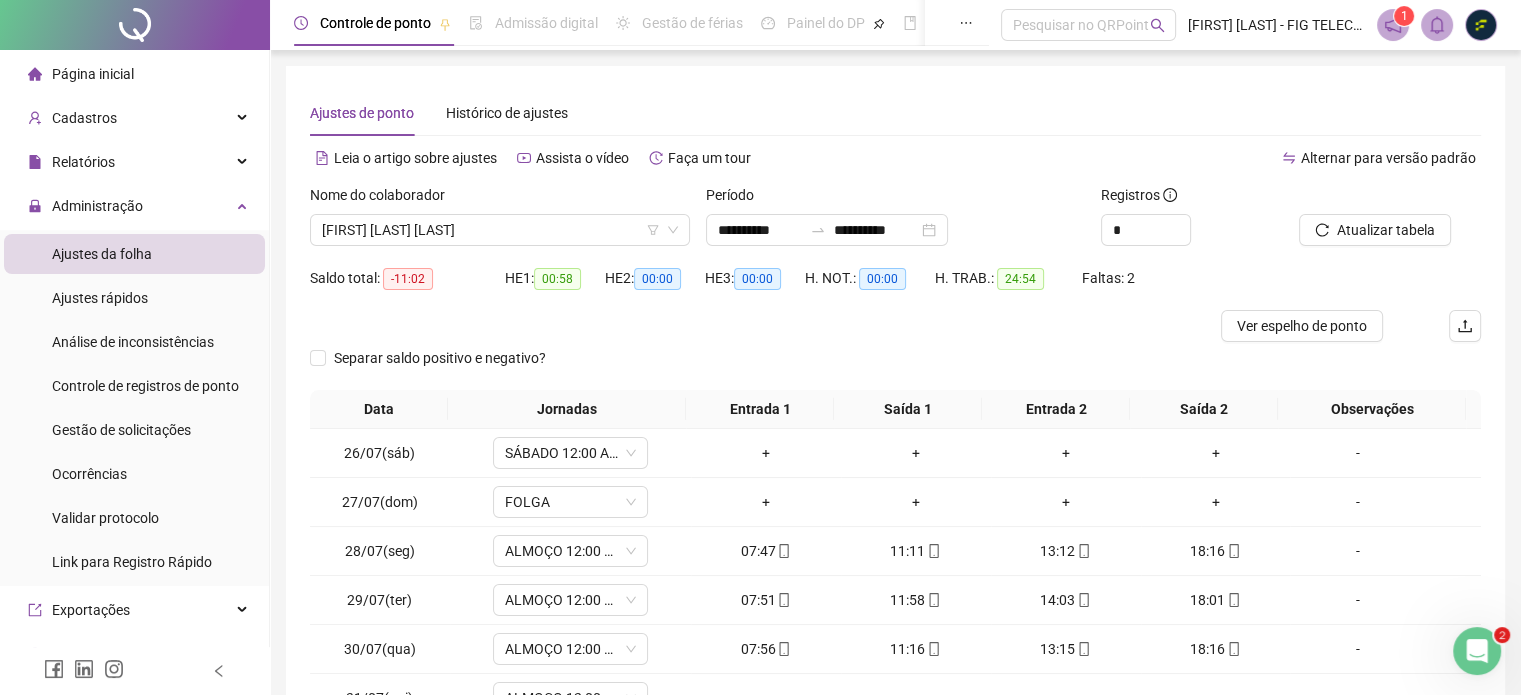 click on "1" at bounding box center [1437, 25] 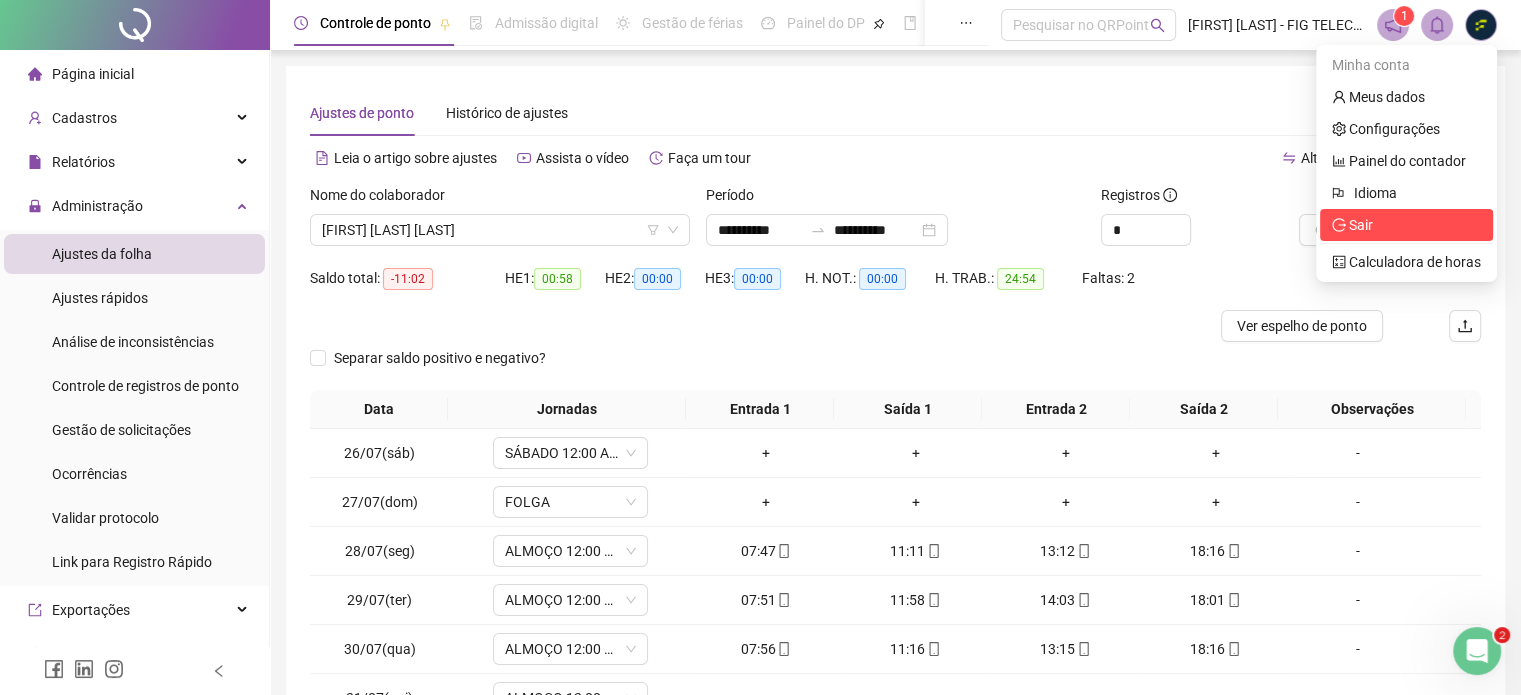 click on "Sair" at bounding box center [1361, 225] 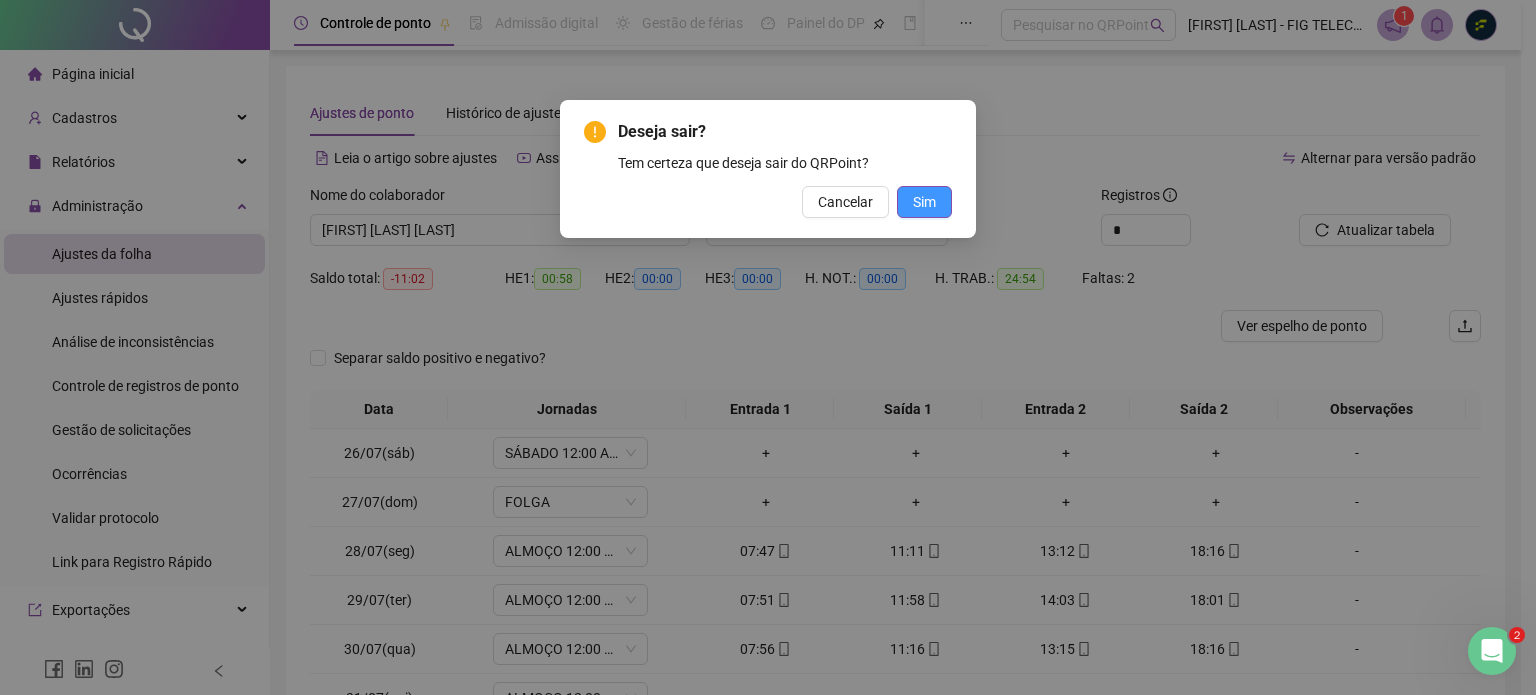 click on "Sim" at bounding box center [924, 202] 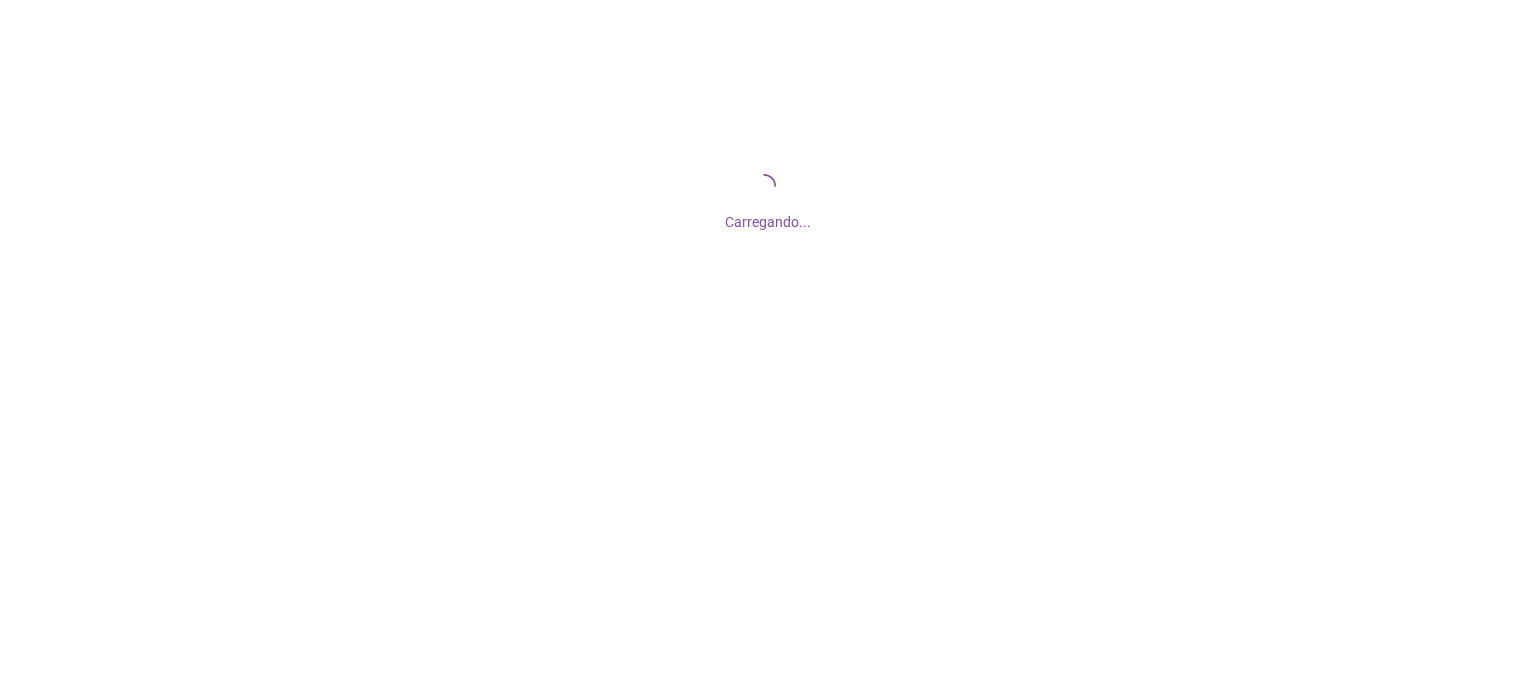 scroll, scrollTop: 0, scrollLeft: 0, axis: both 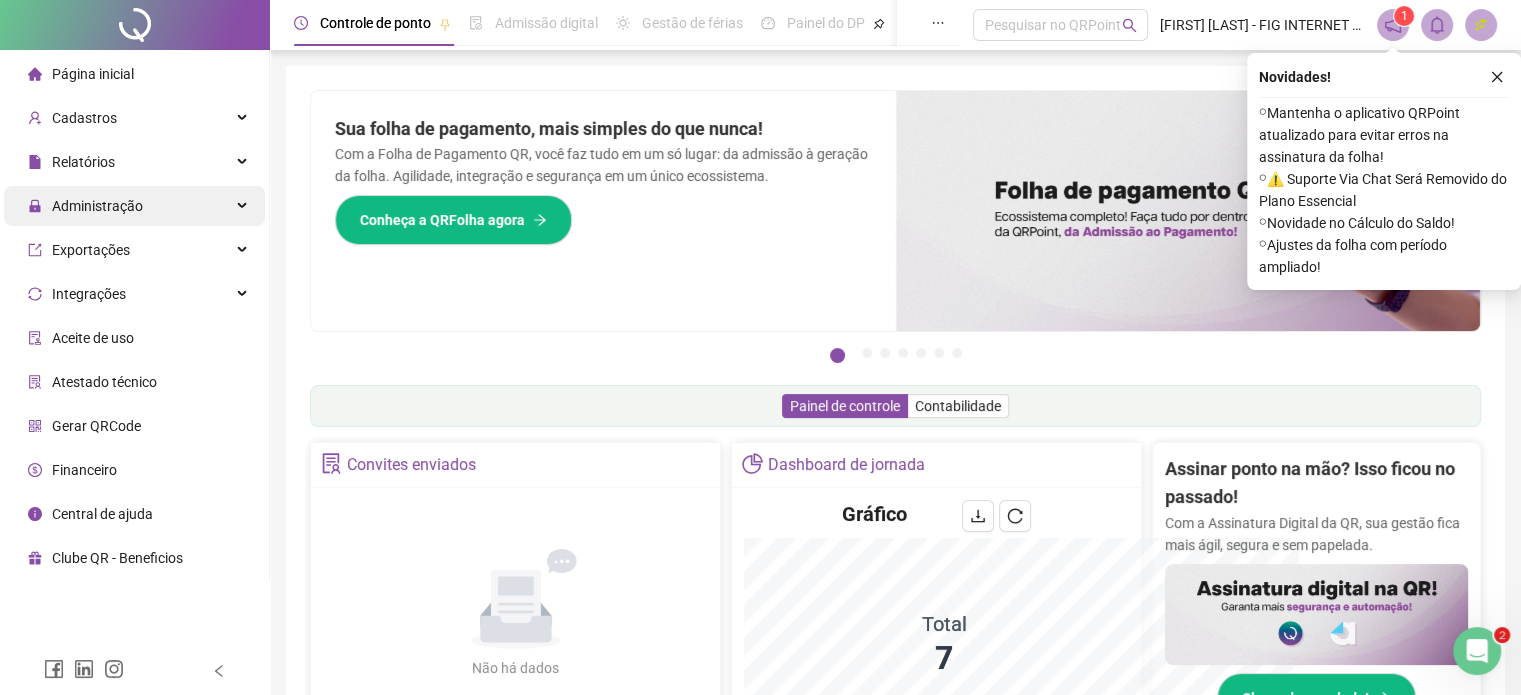 click on "Administração" at bounding box center [85, 206] 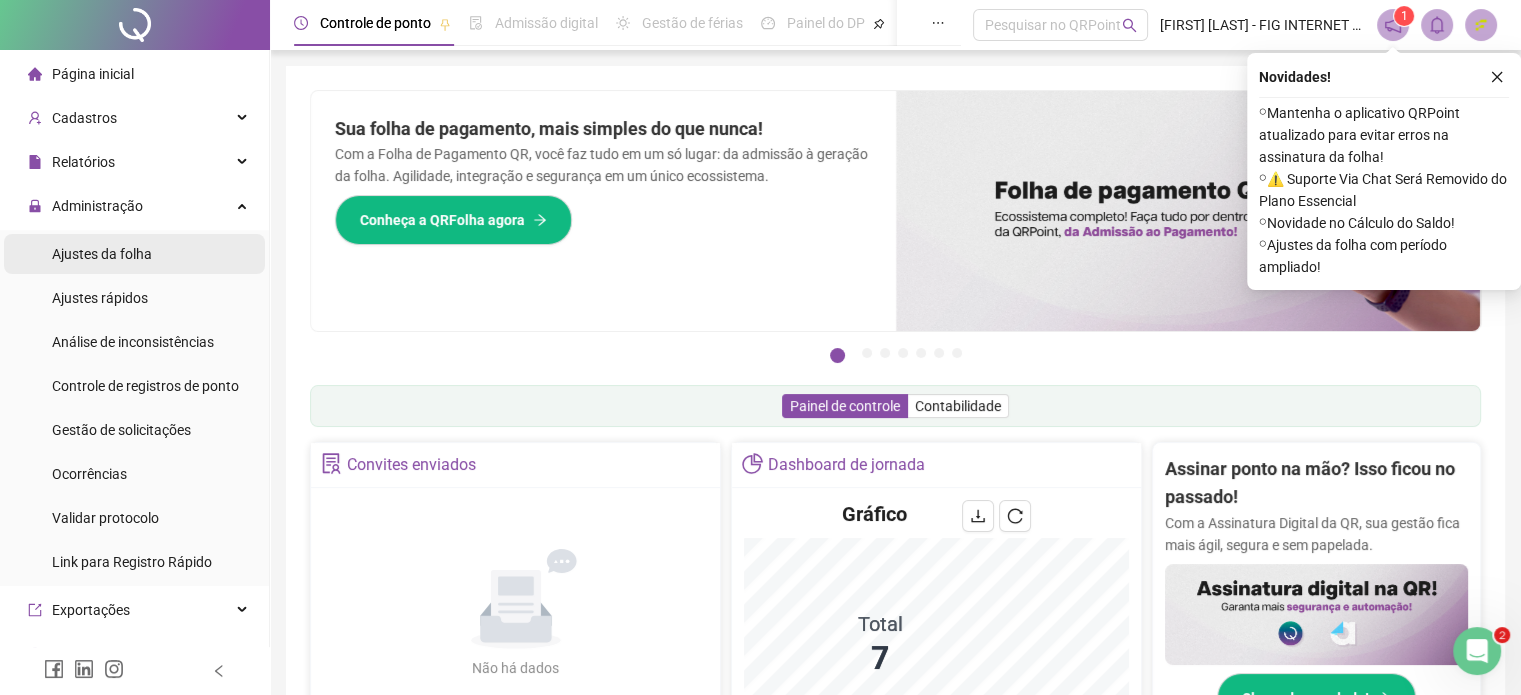 click on "Ajustes da folha" at bounding box center [102, 254] 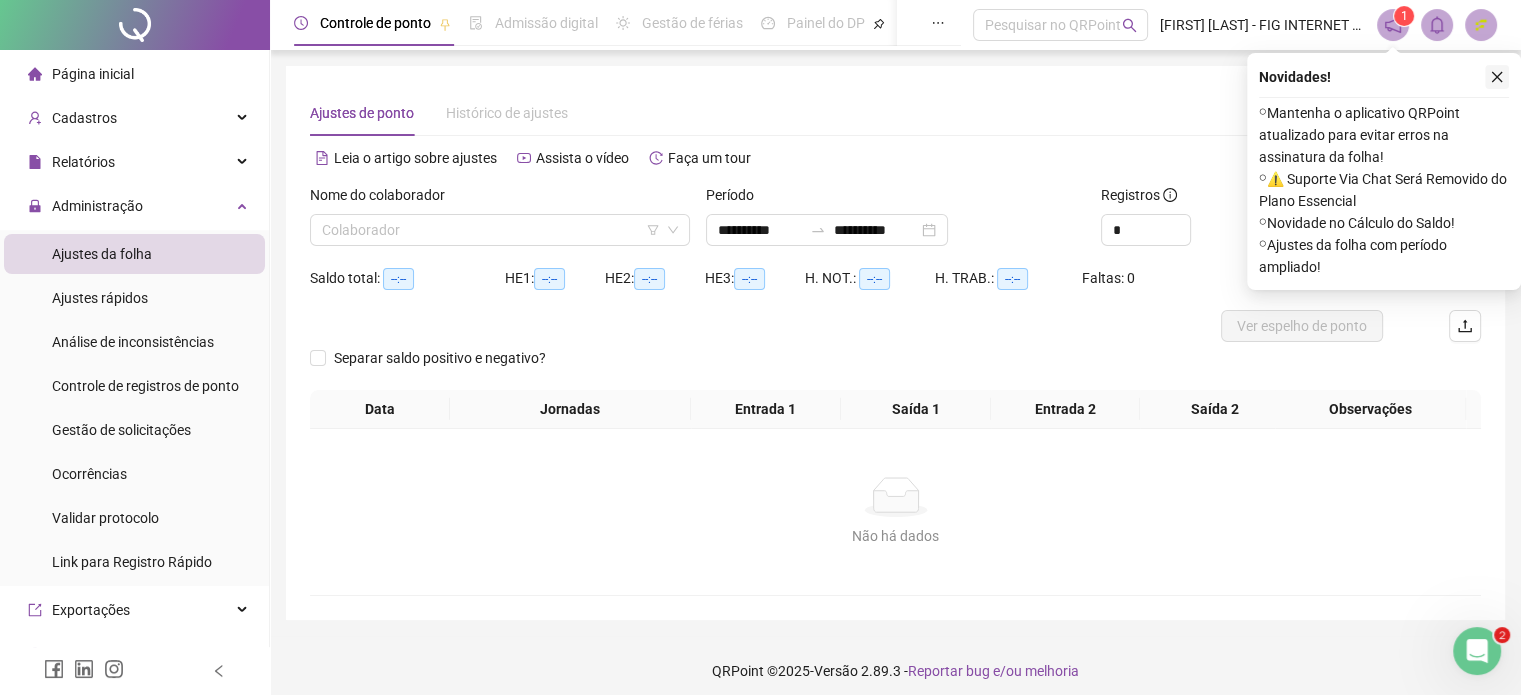 click 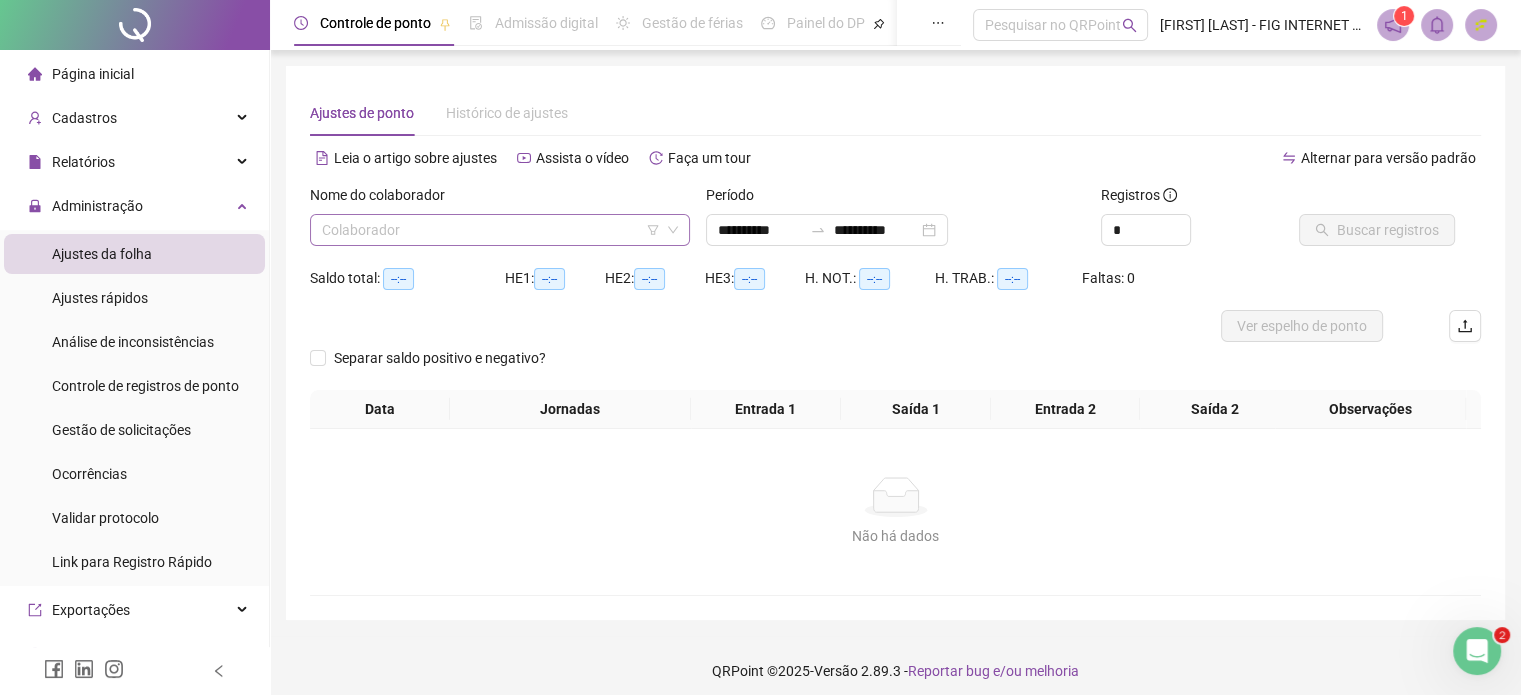 click at bounding box center (491, 230) 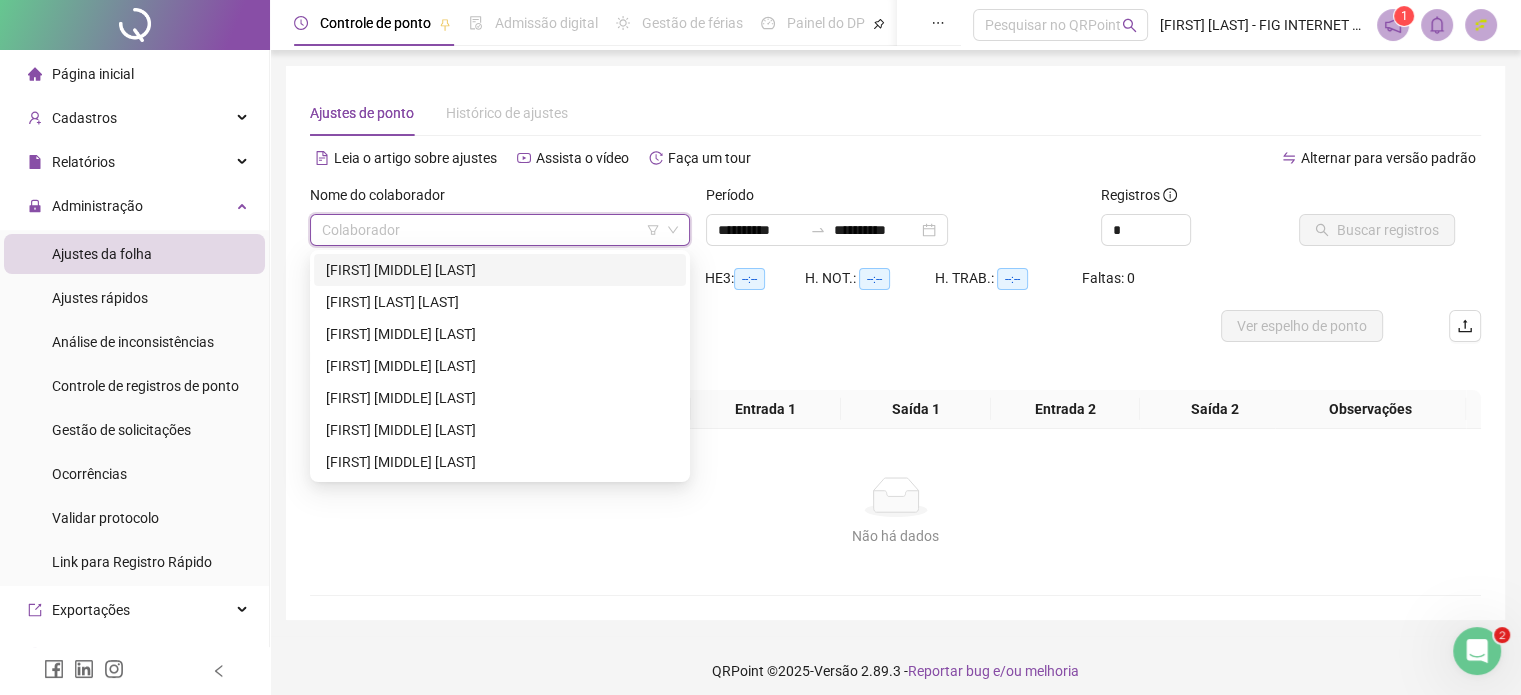 click on "AMANDA VICTORIA OLIVEIRA GONCALVES" at bounding box center (500, 270) 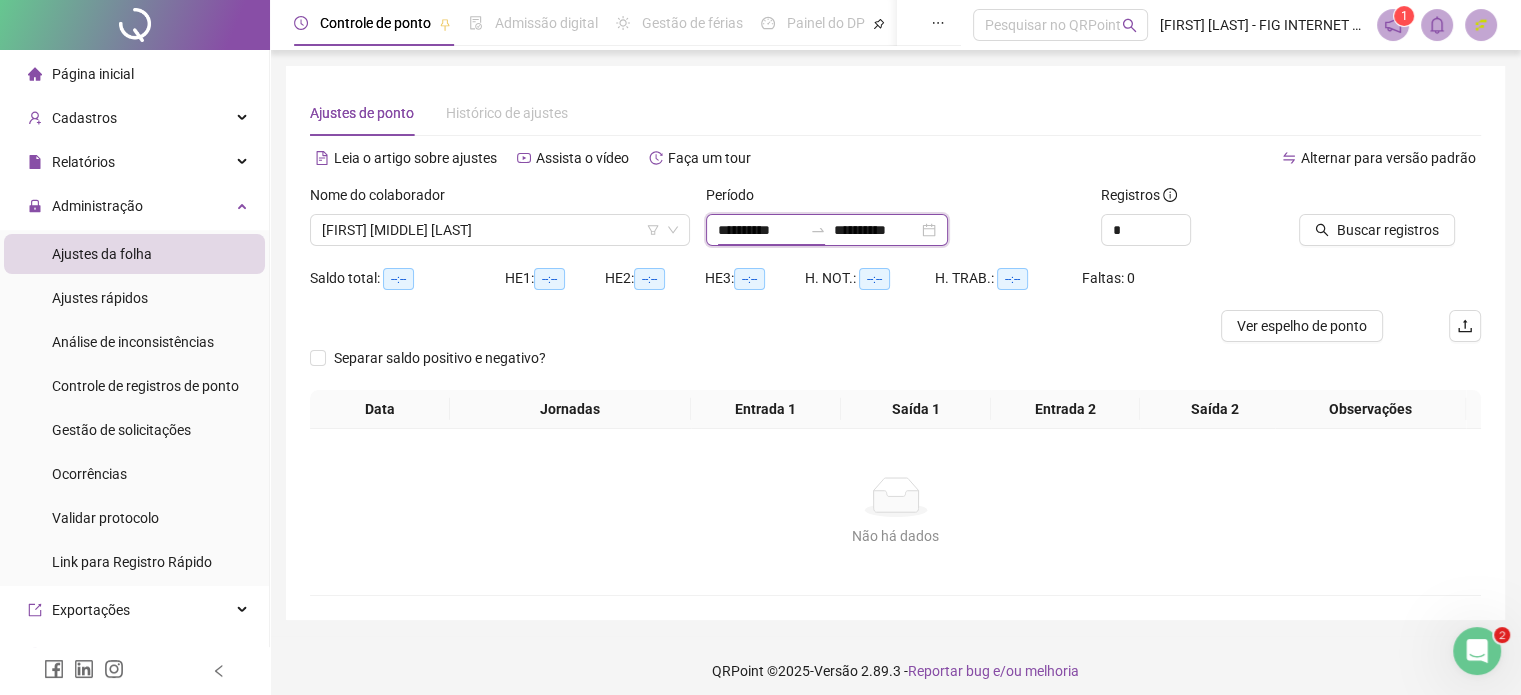 click on "**********" at bounding box center [760, 230] 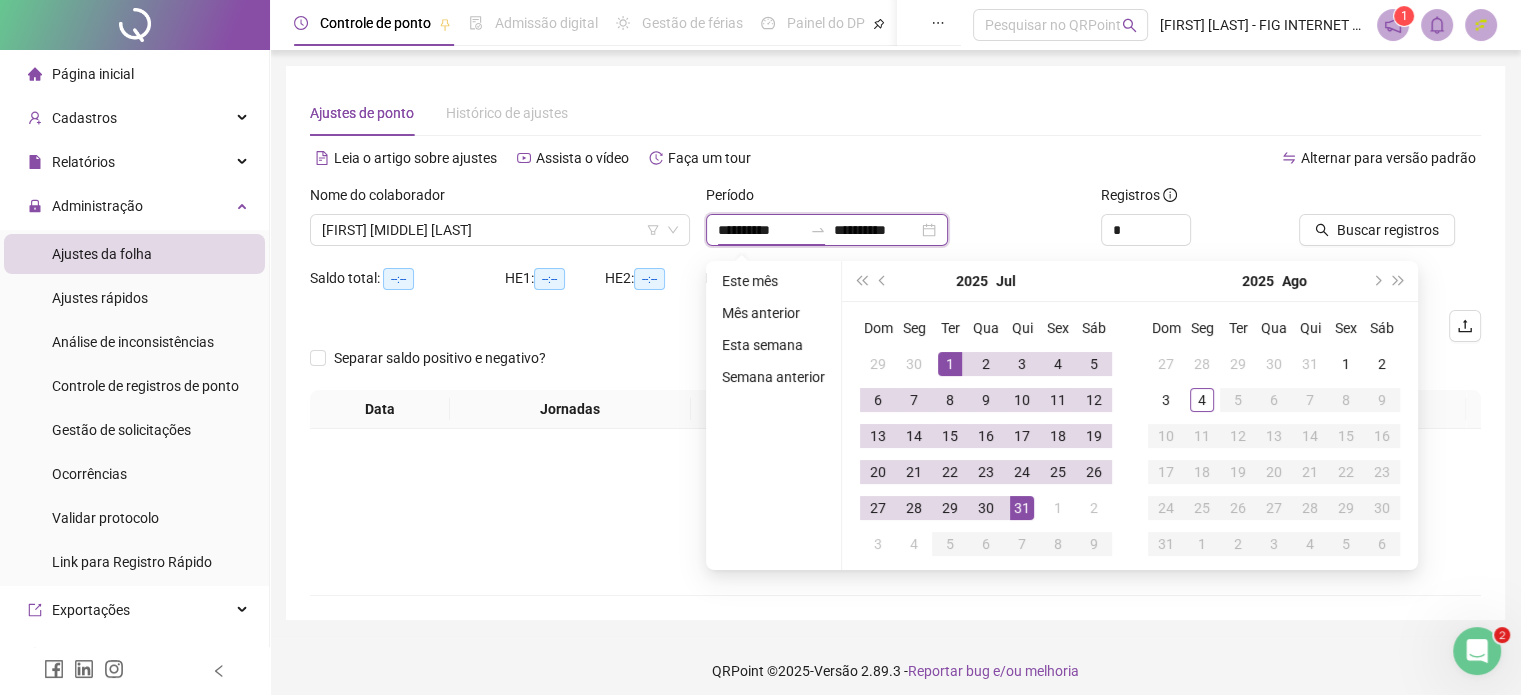 type on "**********" 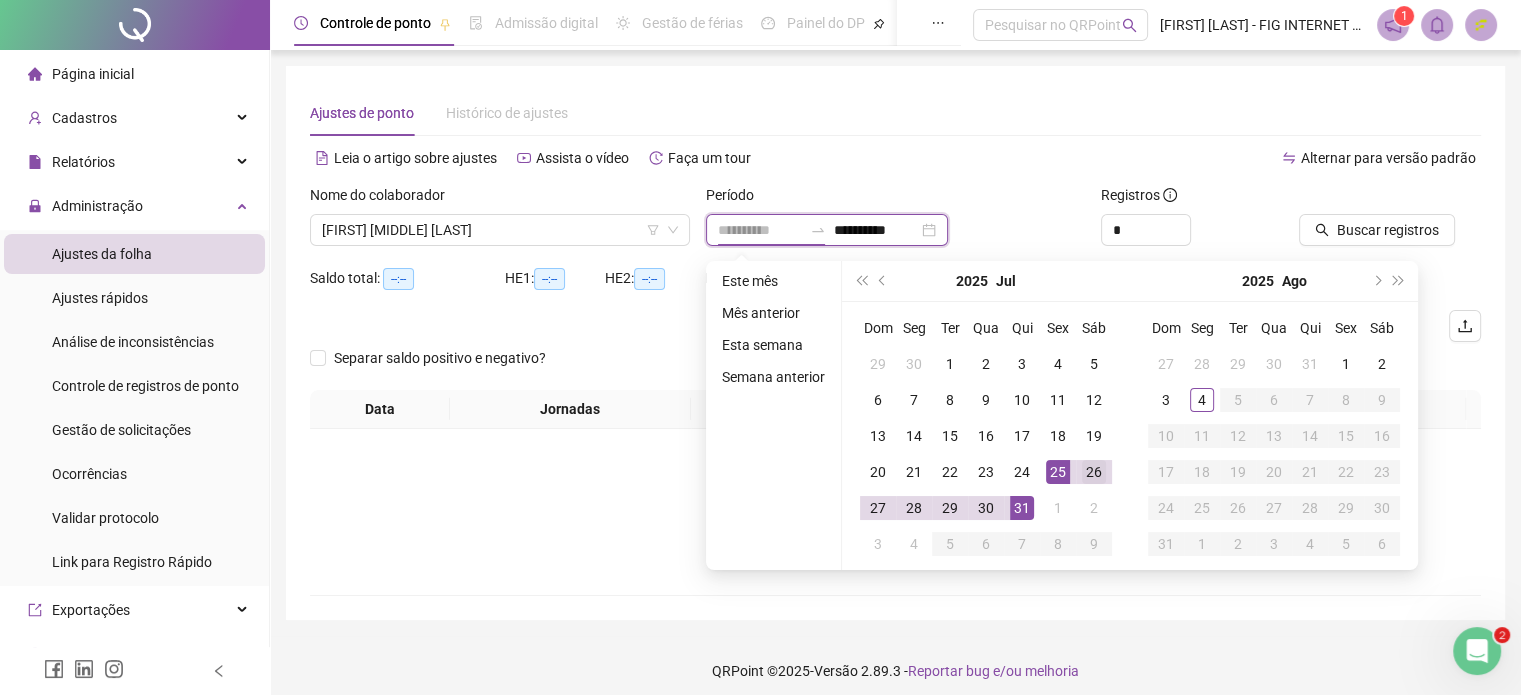type on "**********" 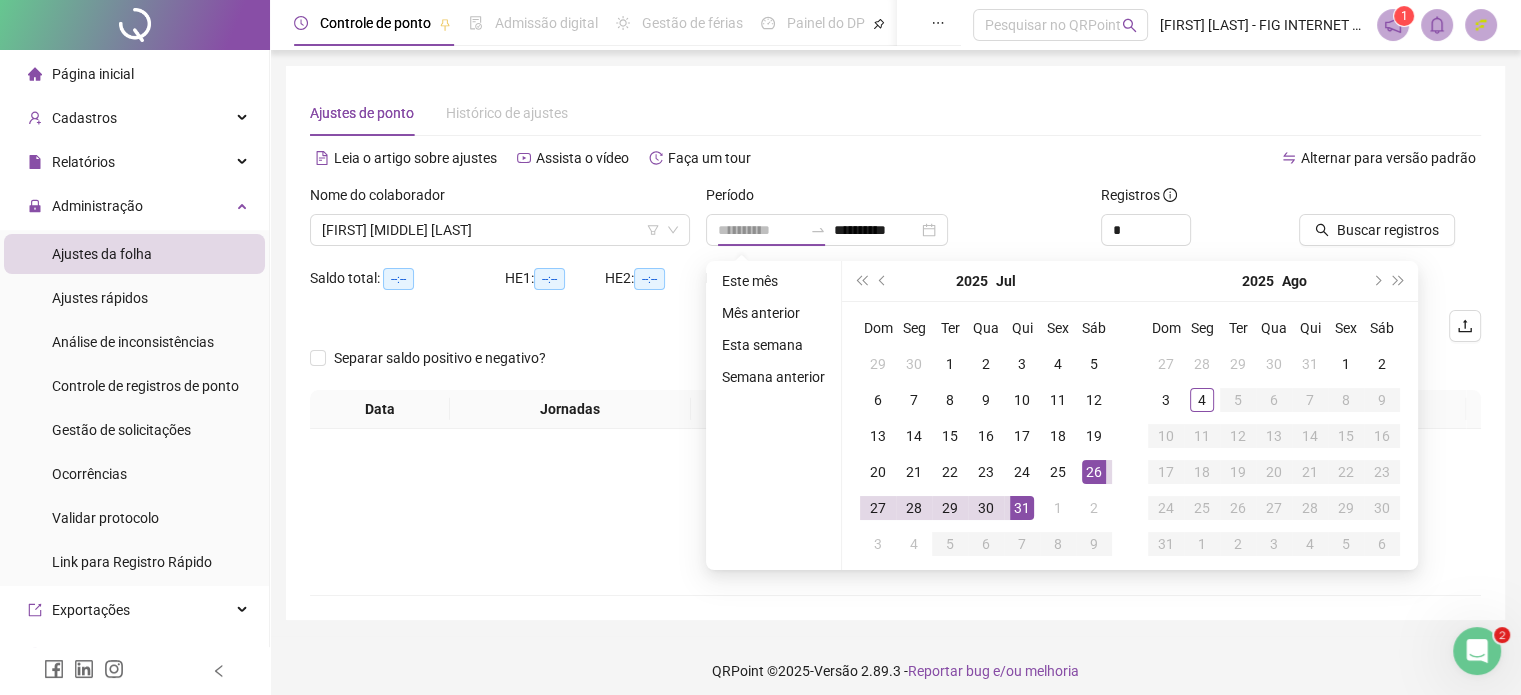 click on "26" at bounding box center [1094, 472] 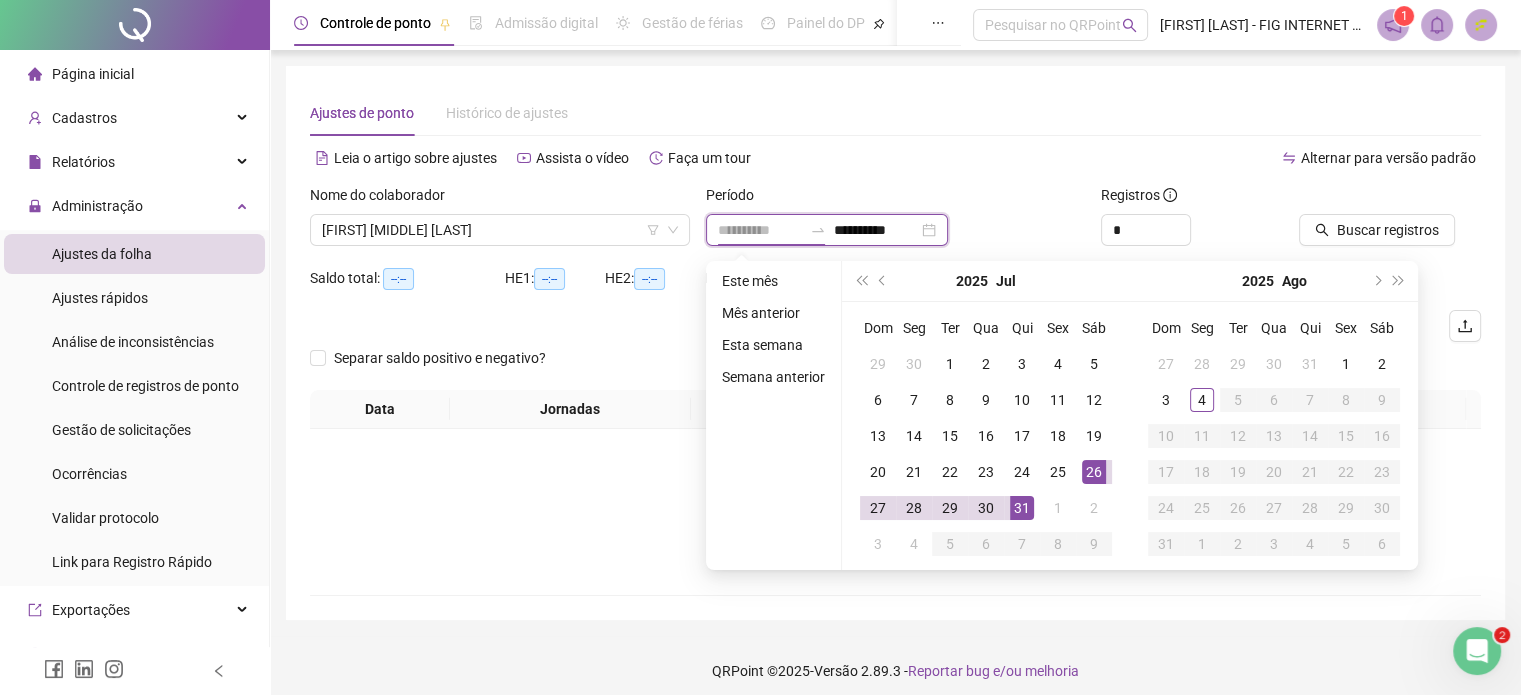 type on "**********" 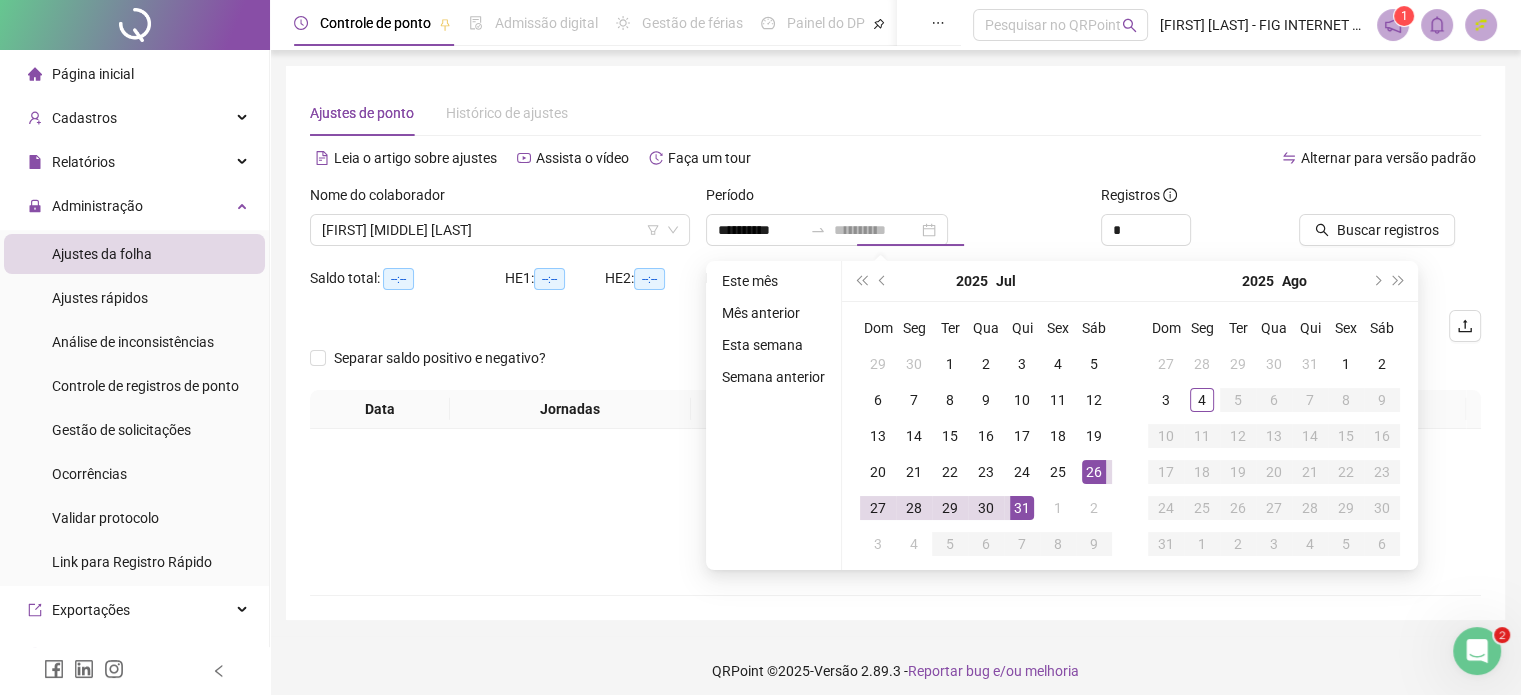 click on "31" at bounding box center (1022, 508) 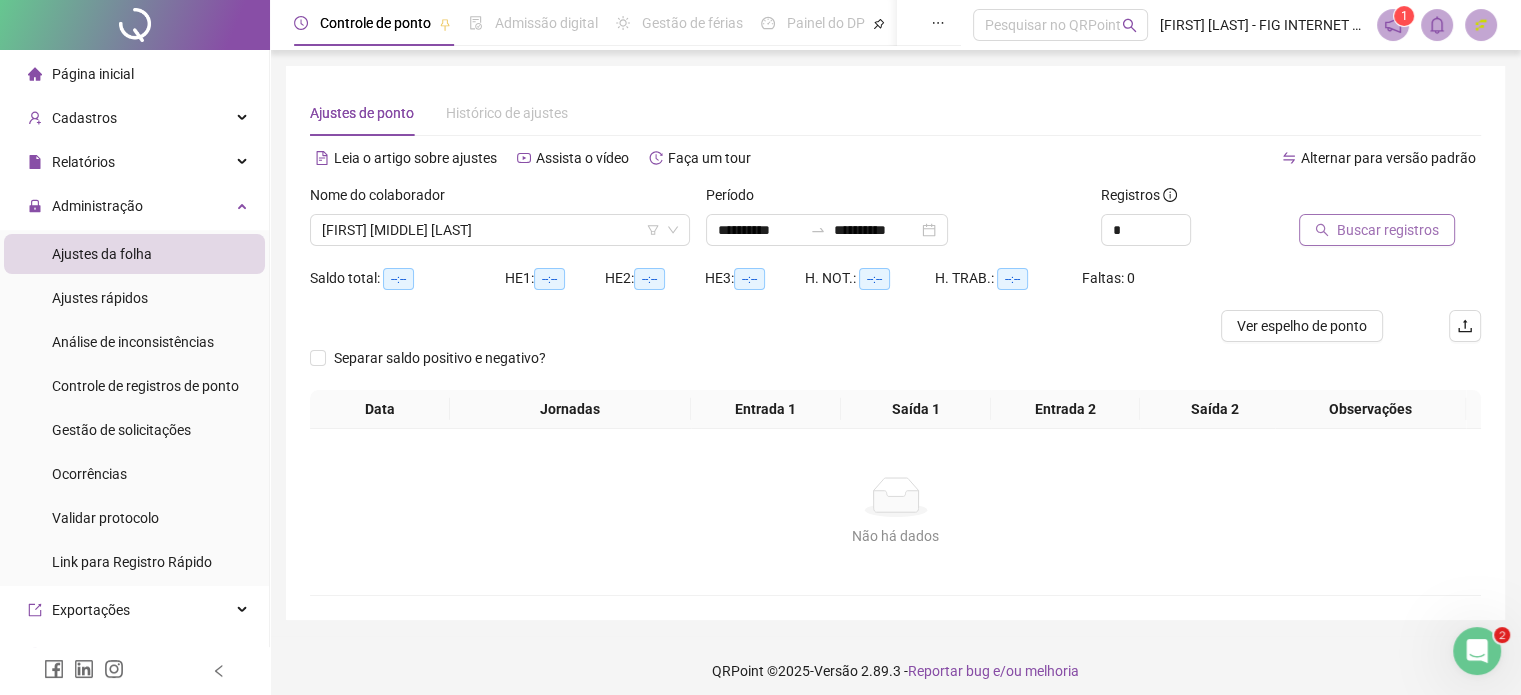 click on "Buscar registros" at bounding box center (1388, 230) 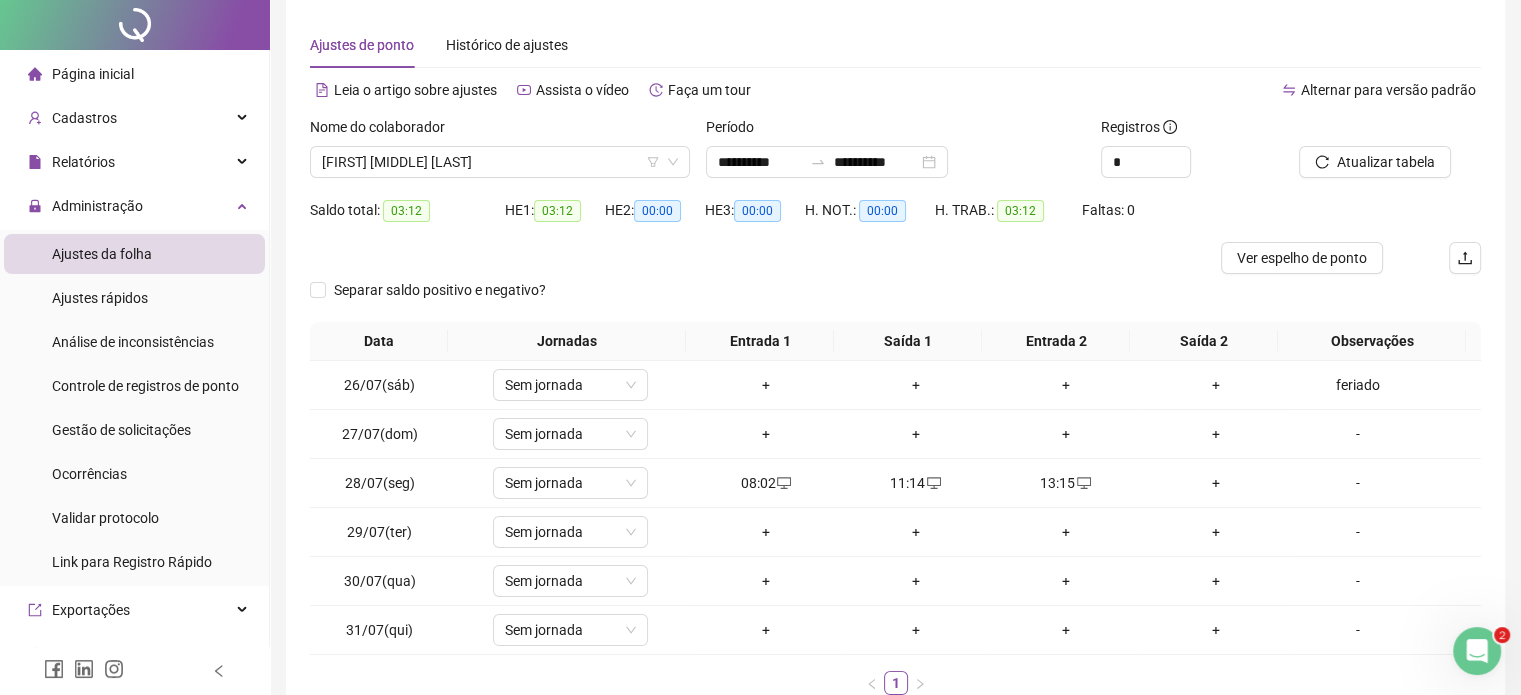 scroll, scrollTop: 100, scrollLeft: 0, axis: vertical 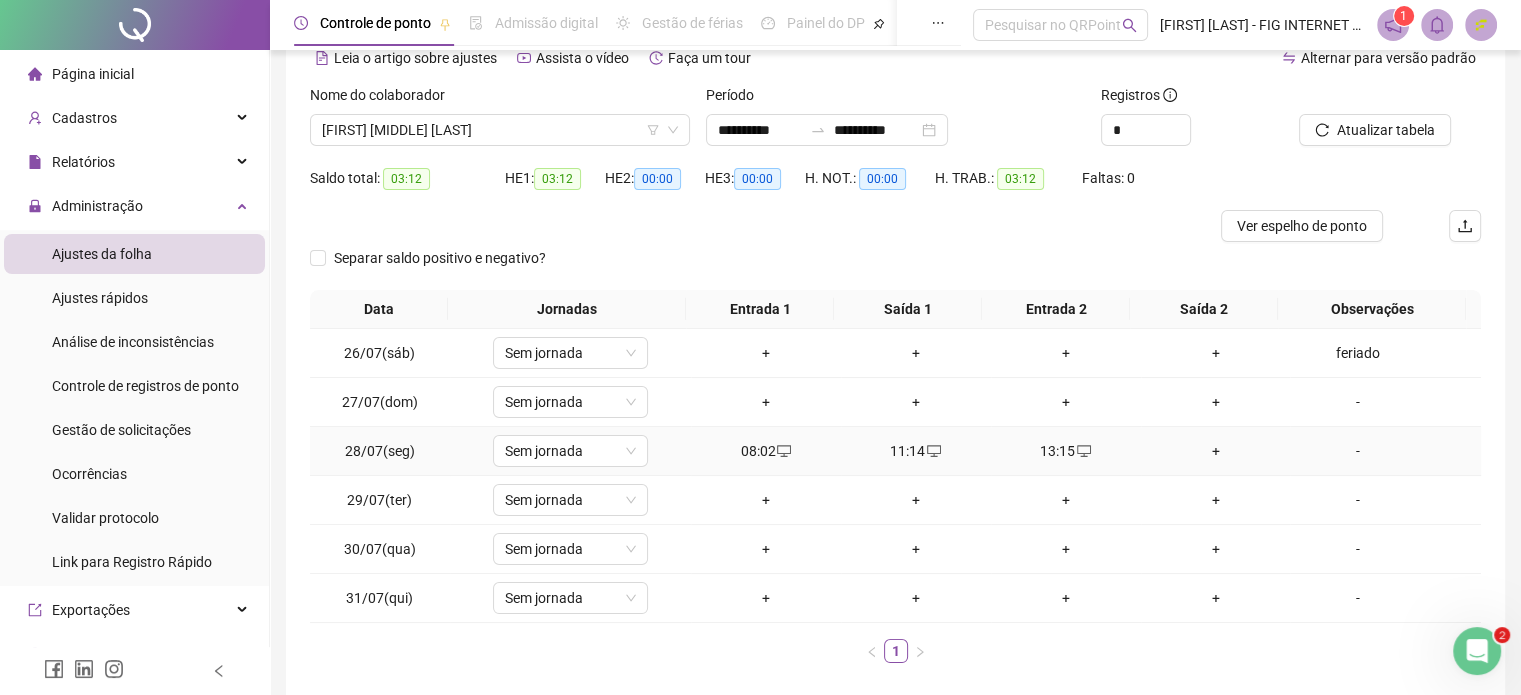 click on "+" at bounding box center [1216, 451] 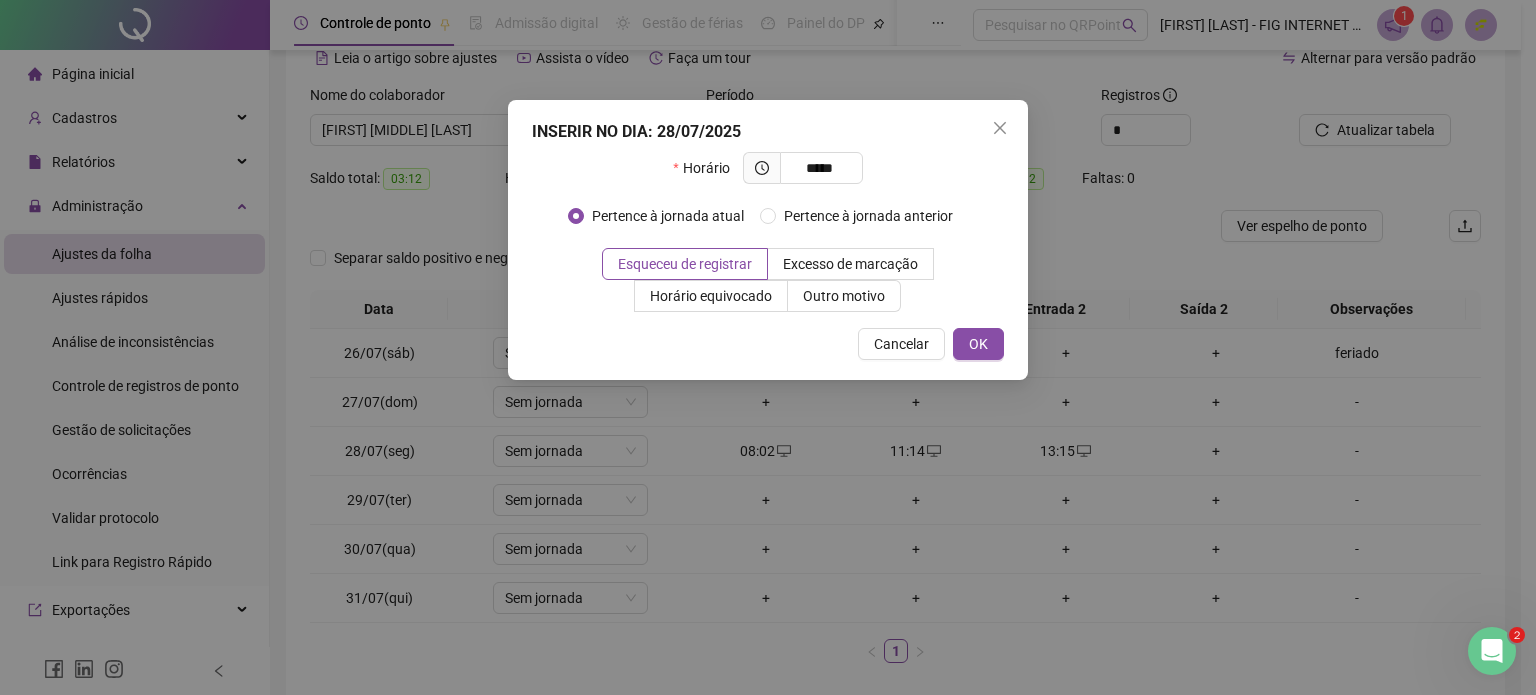 type on "*****" 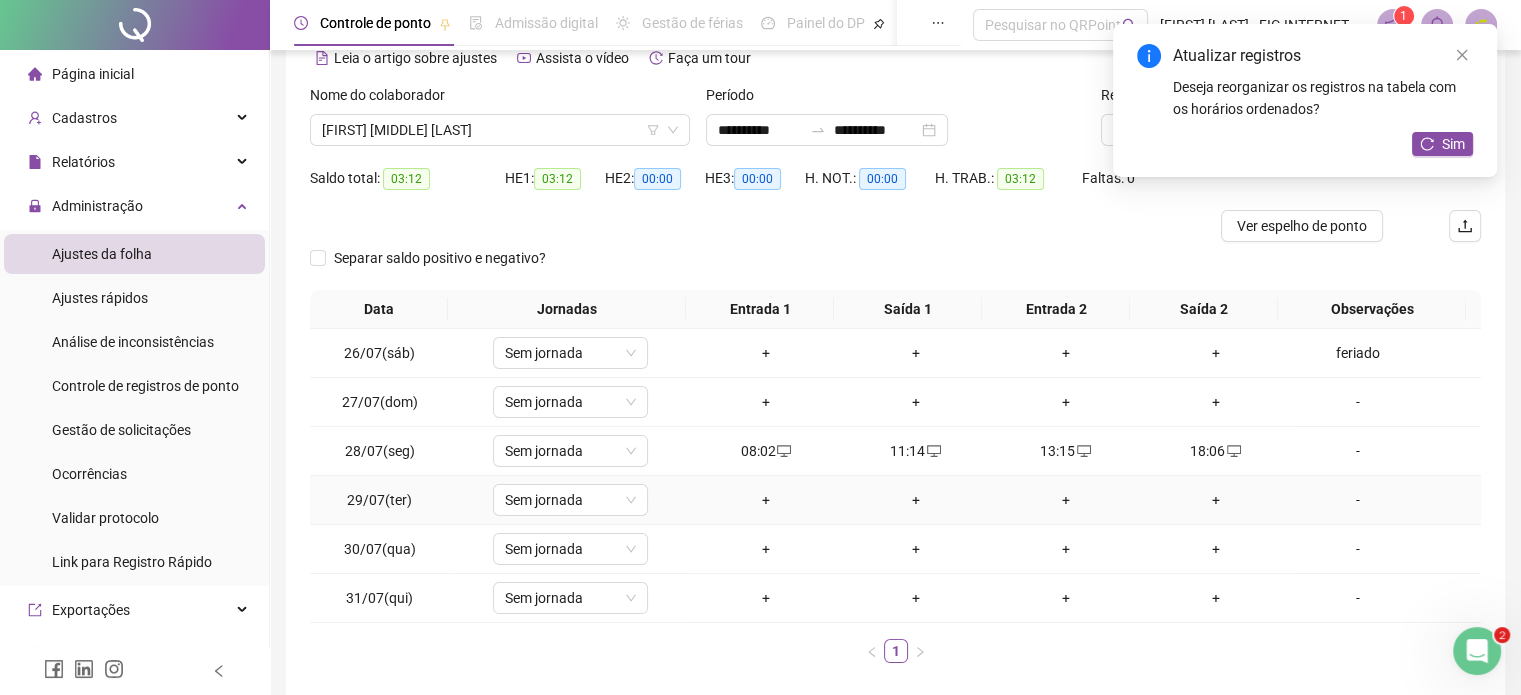 click on "+" at bounding box center (1216, 500) 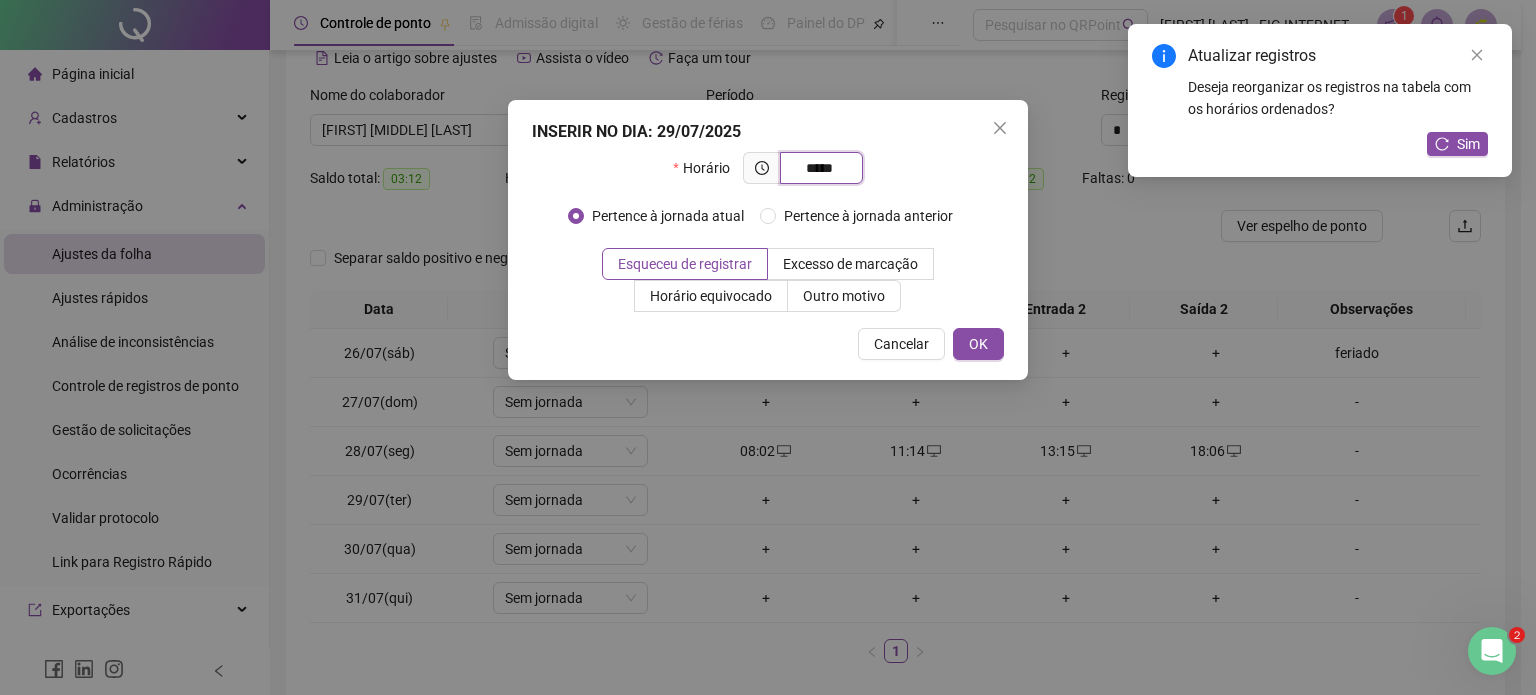 type on "*****" 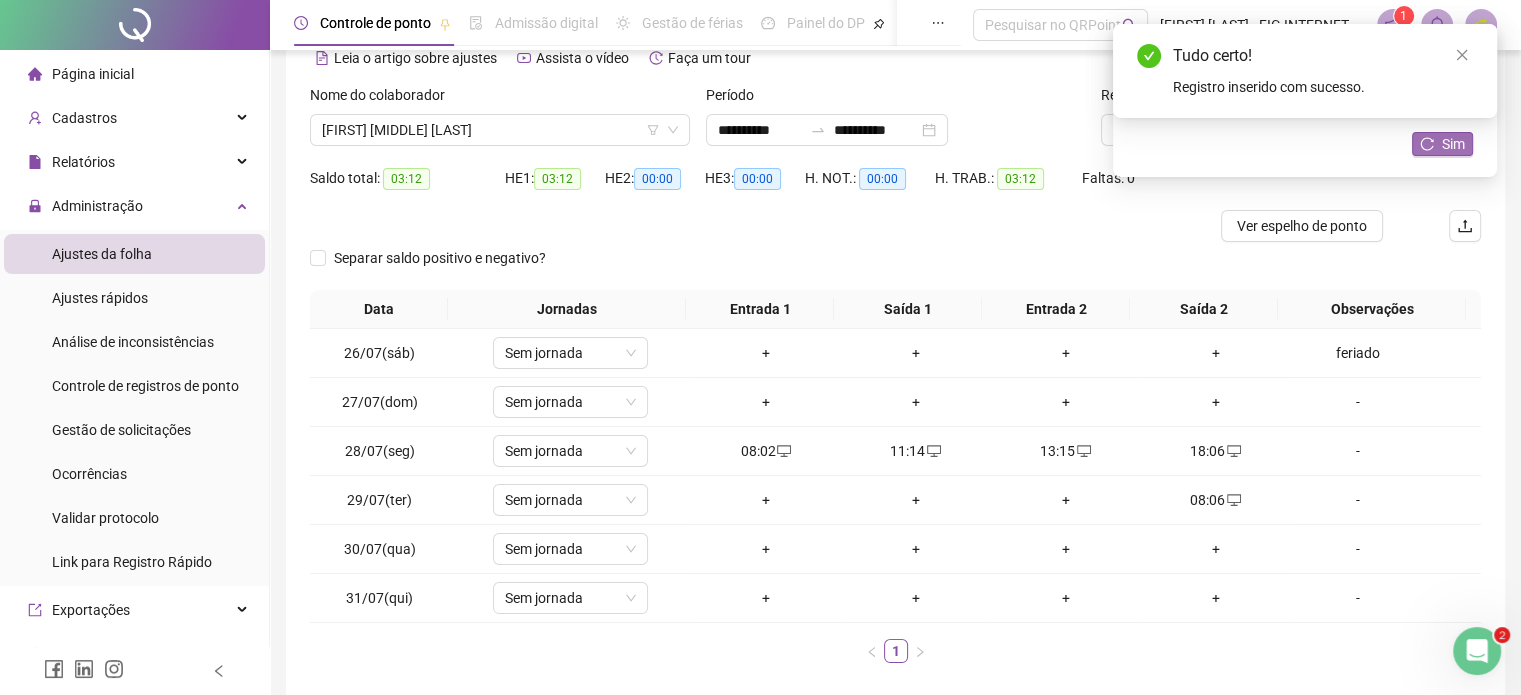 click on "Sim" at bounding box center [1453, 144] 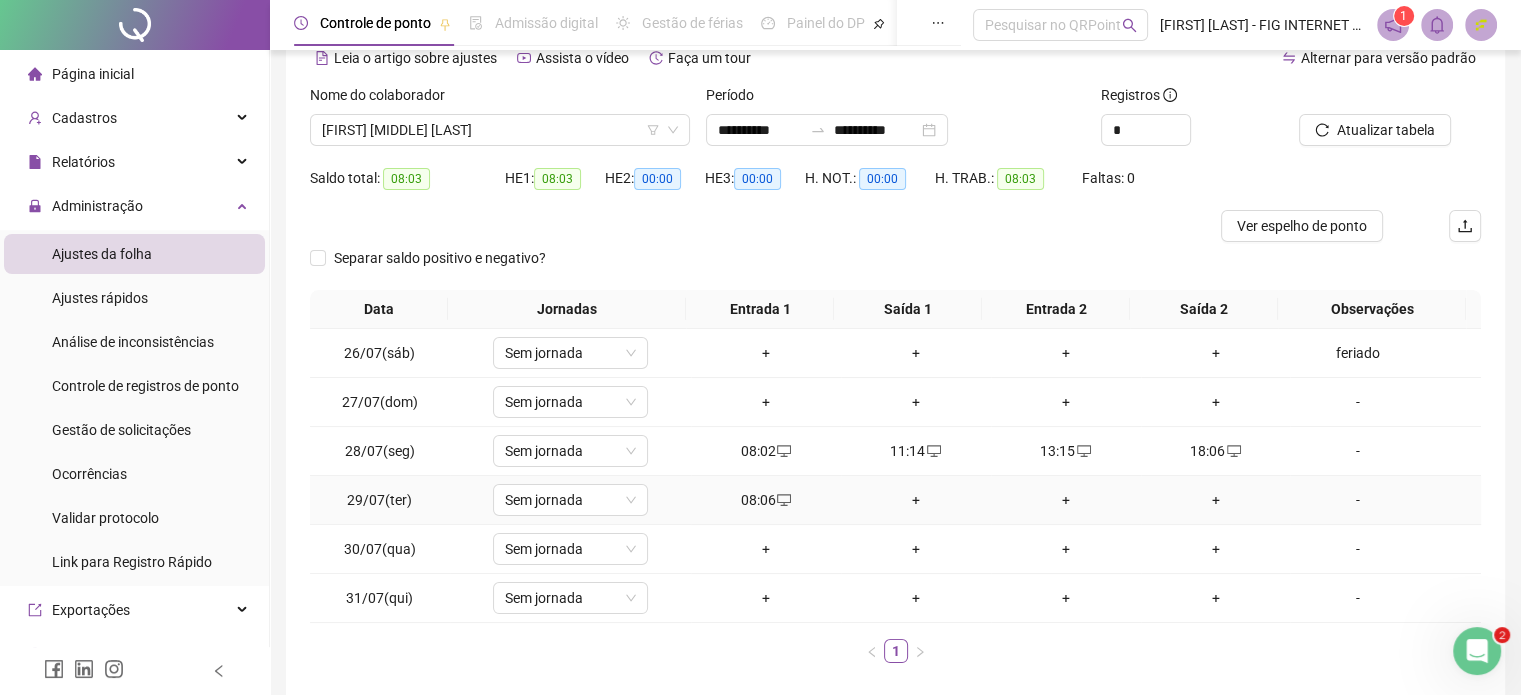 click on "+" at bounding box center (916, 500) 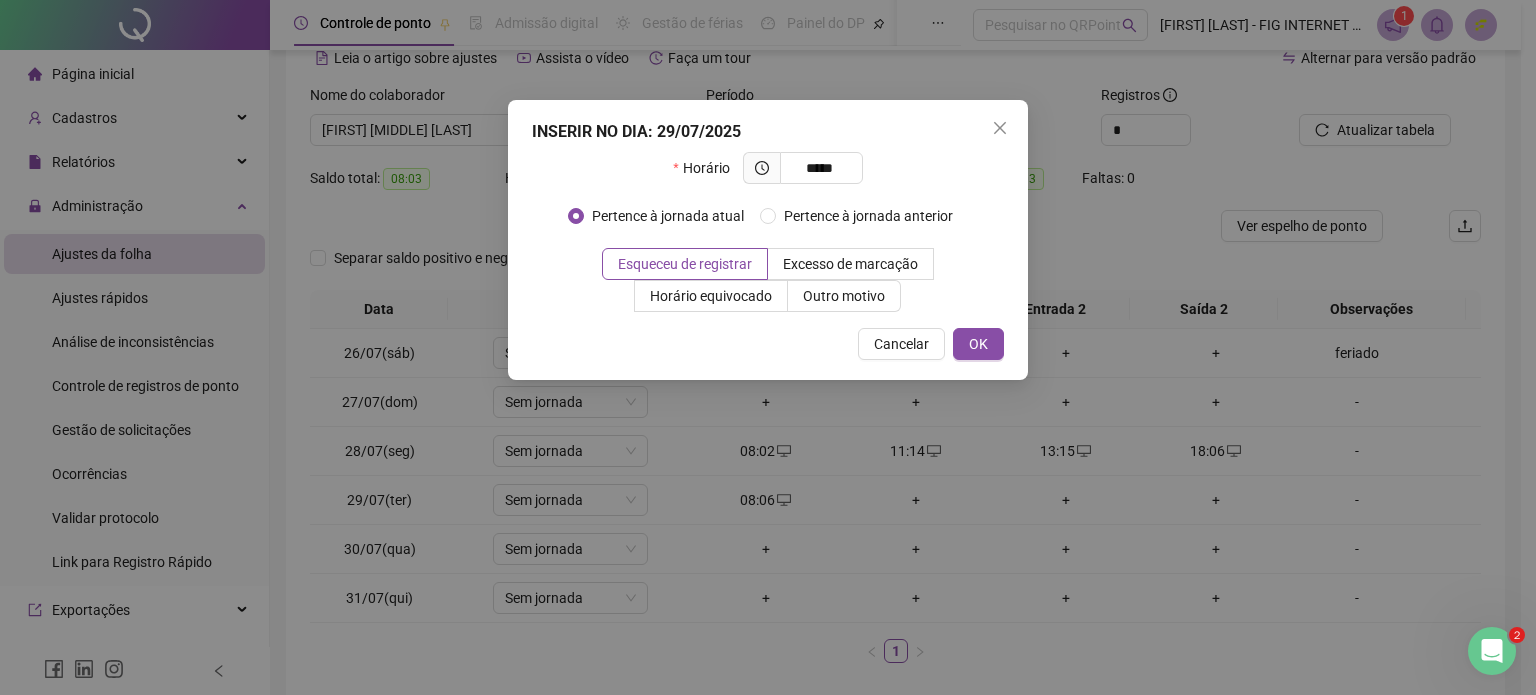 type on "*****" 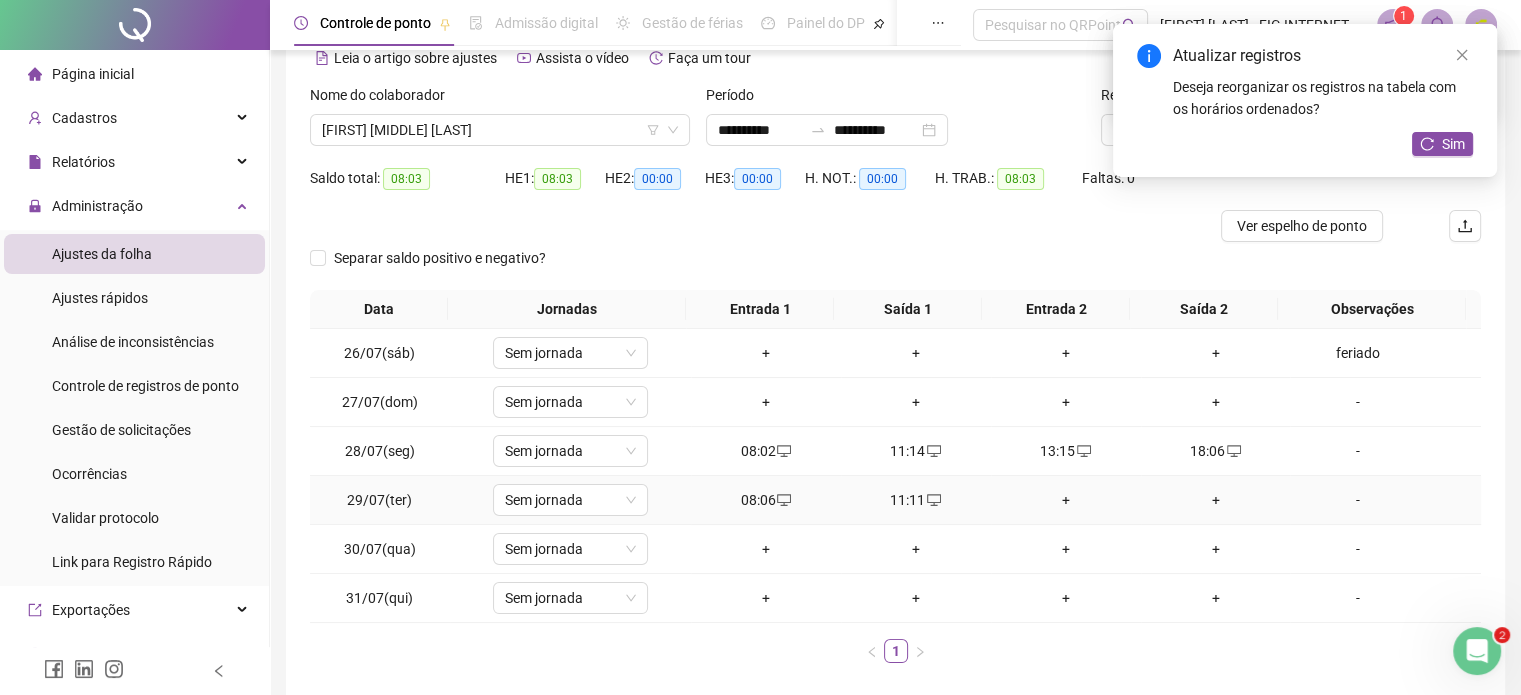 click on "+" at bounding box center [1066, 500] 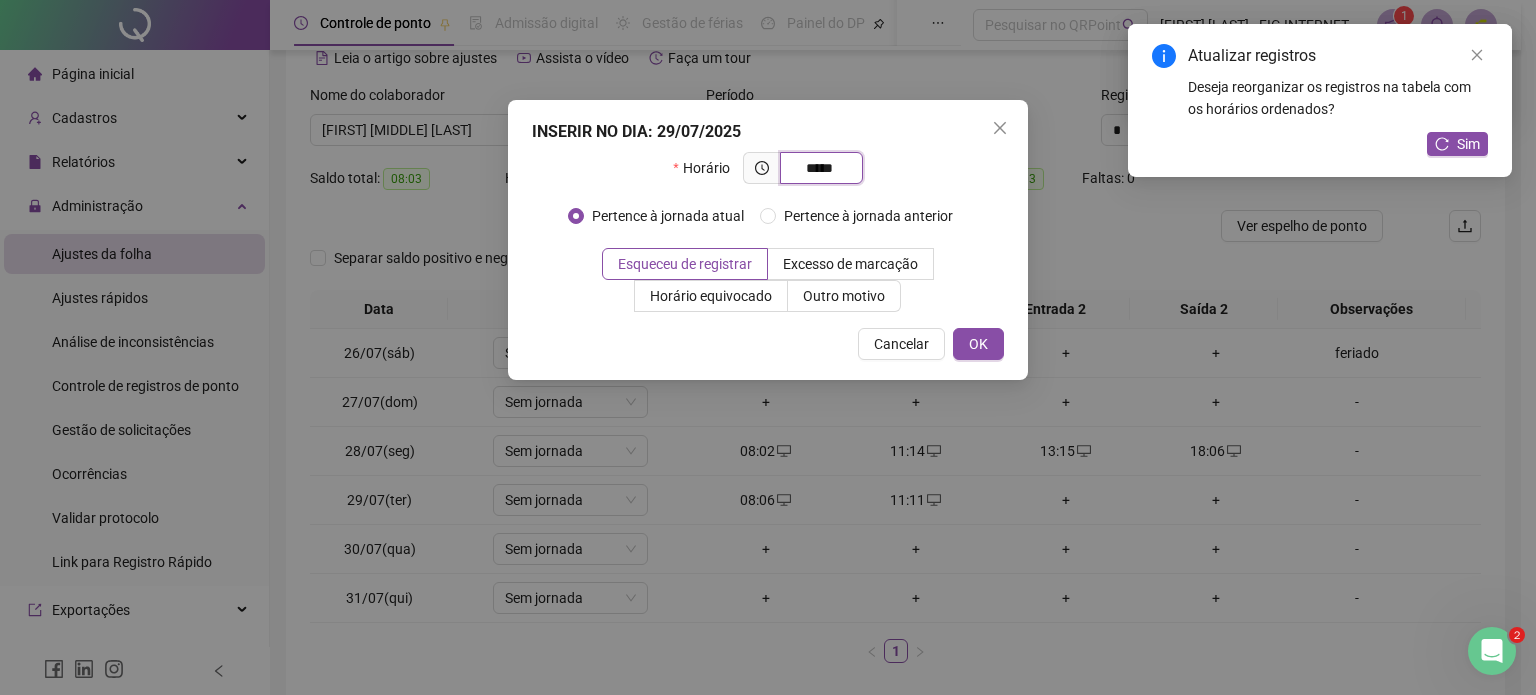 type on "*****" 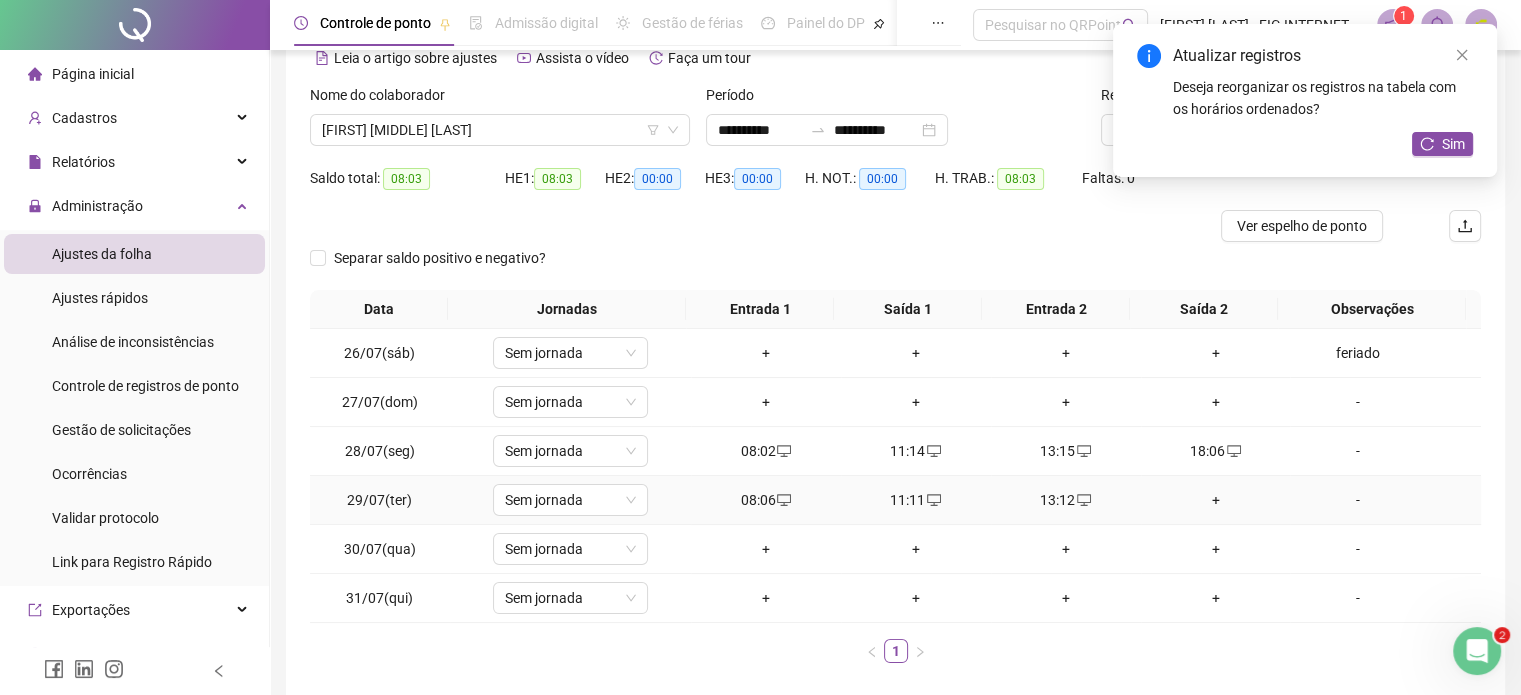click on "+" at bounding box center (1216, 500) 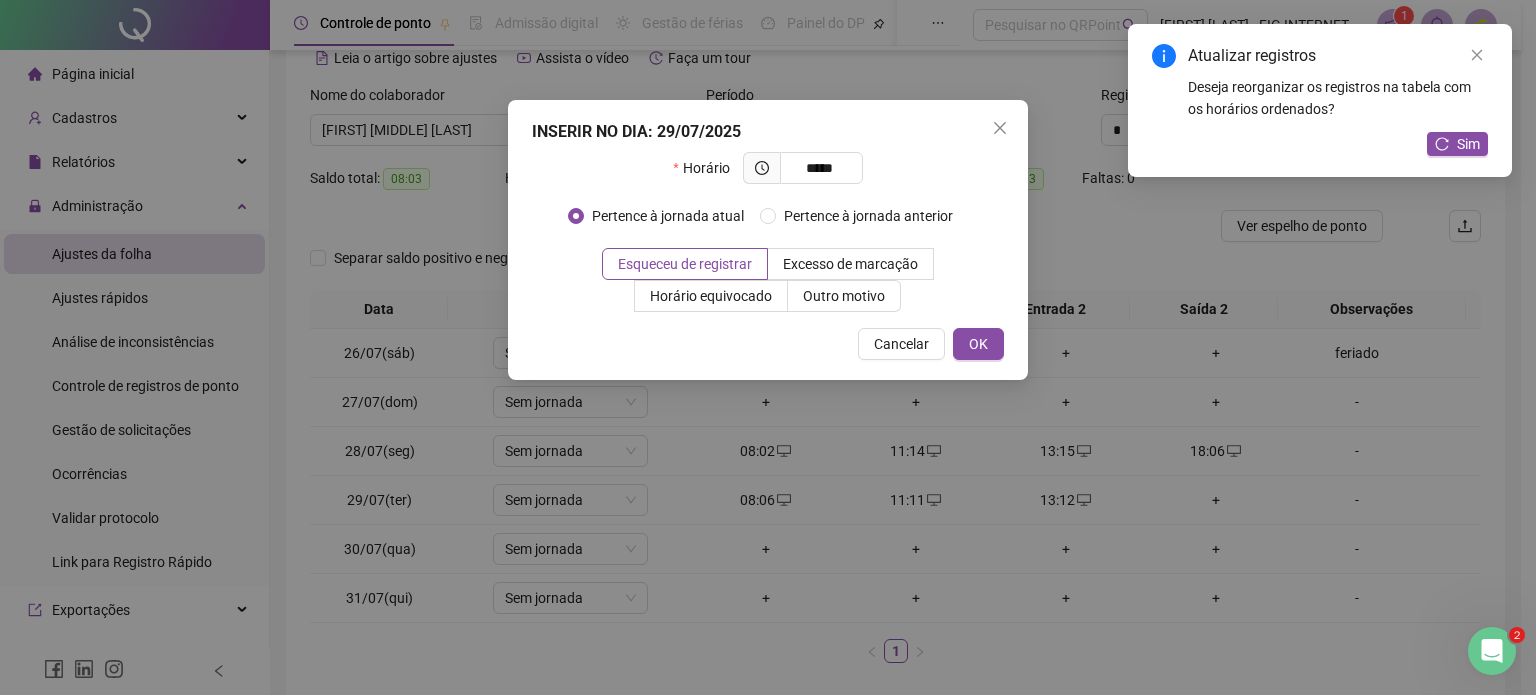 type on "*****" 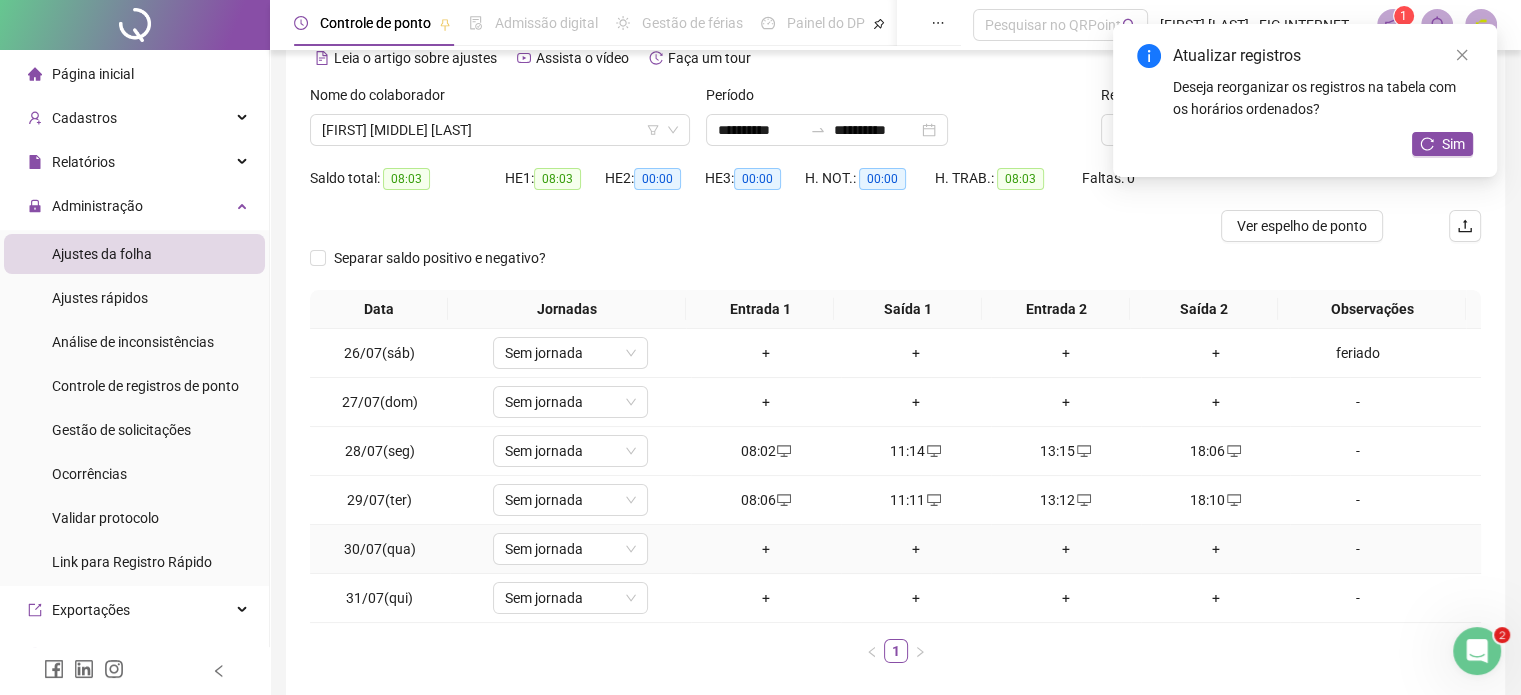click on "+" at bounding box center [766, 549] 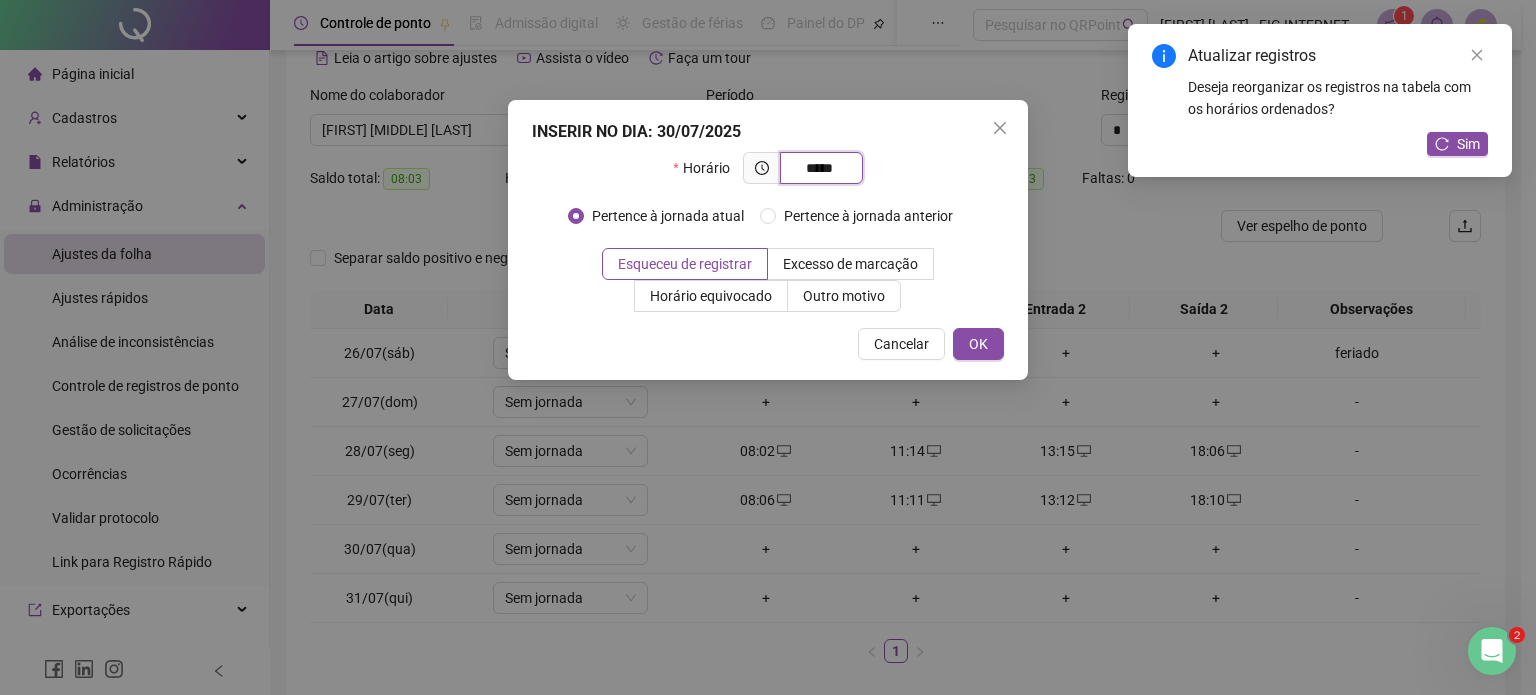 type on "*****" 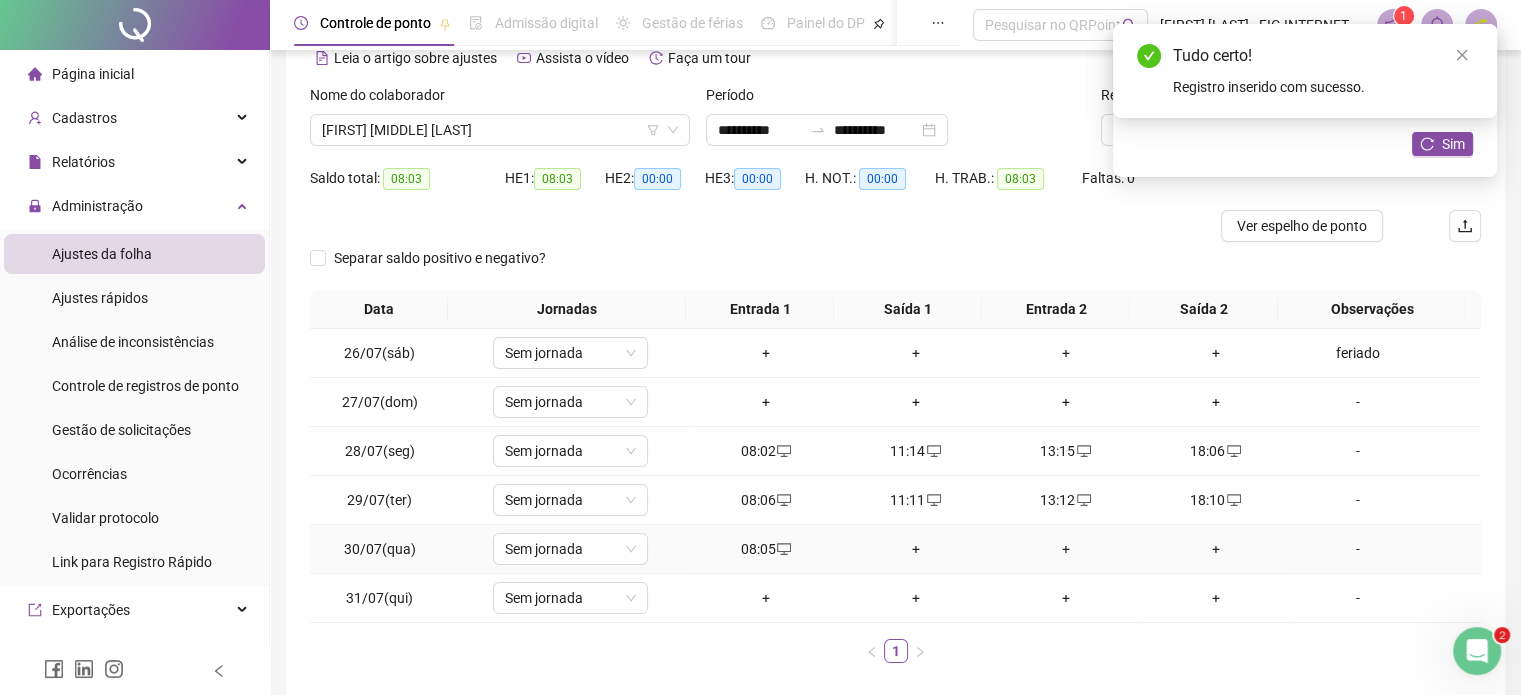 click on "+" at bounding box center [916, 549] 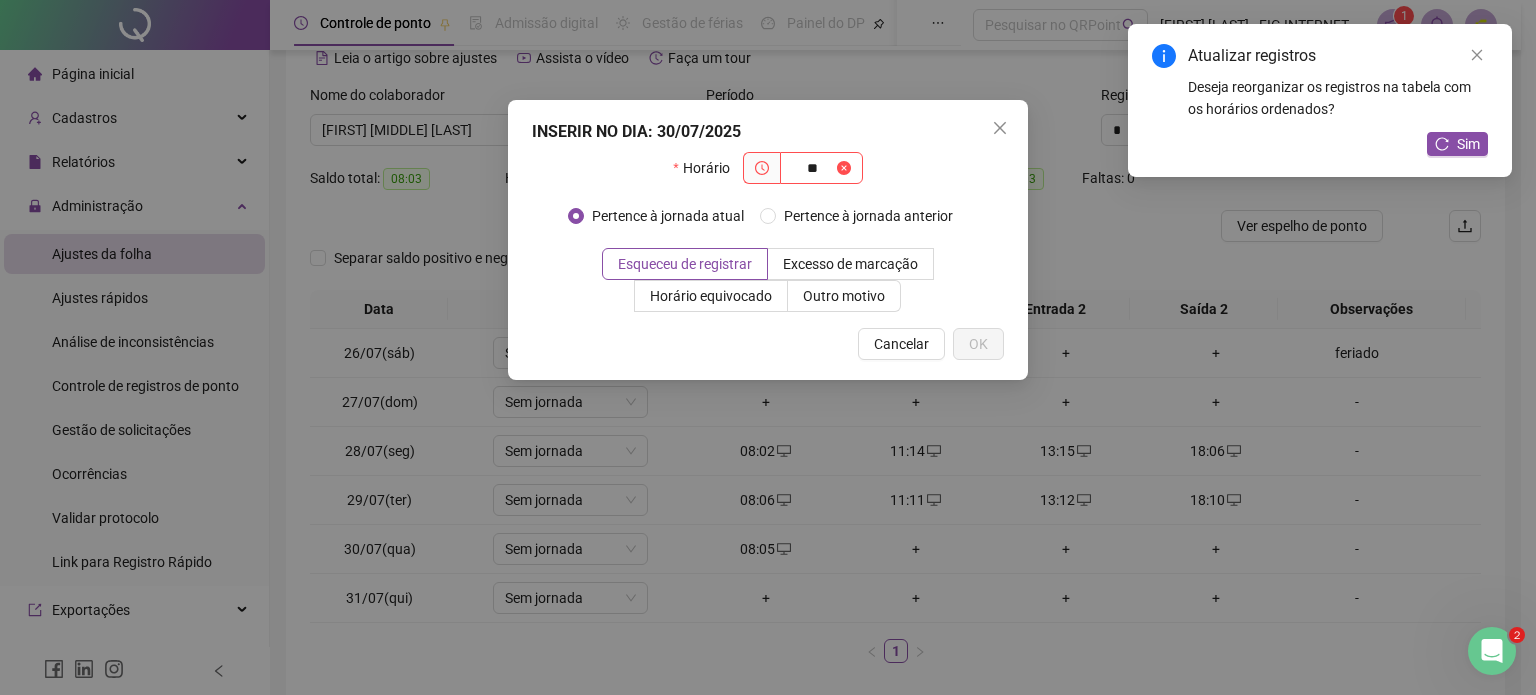type on "*" 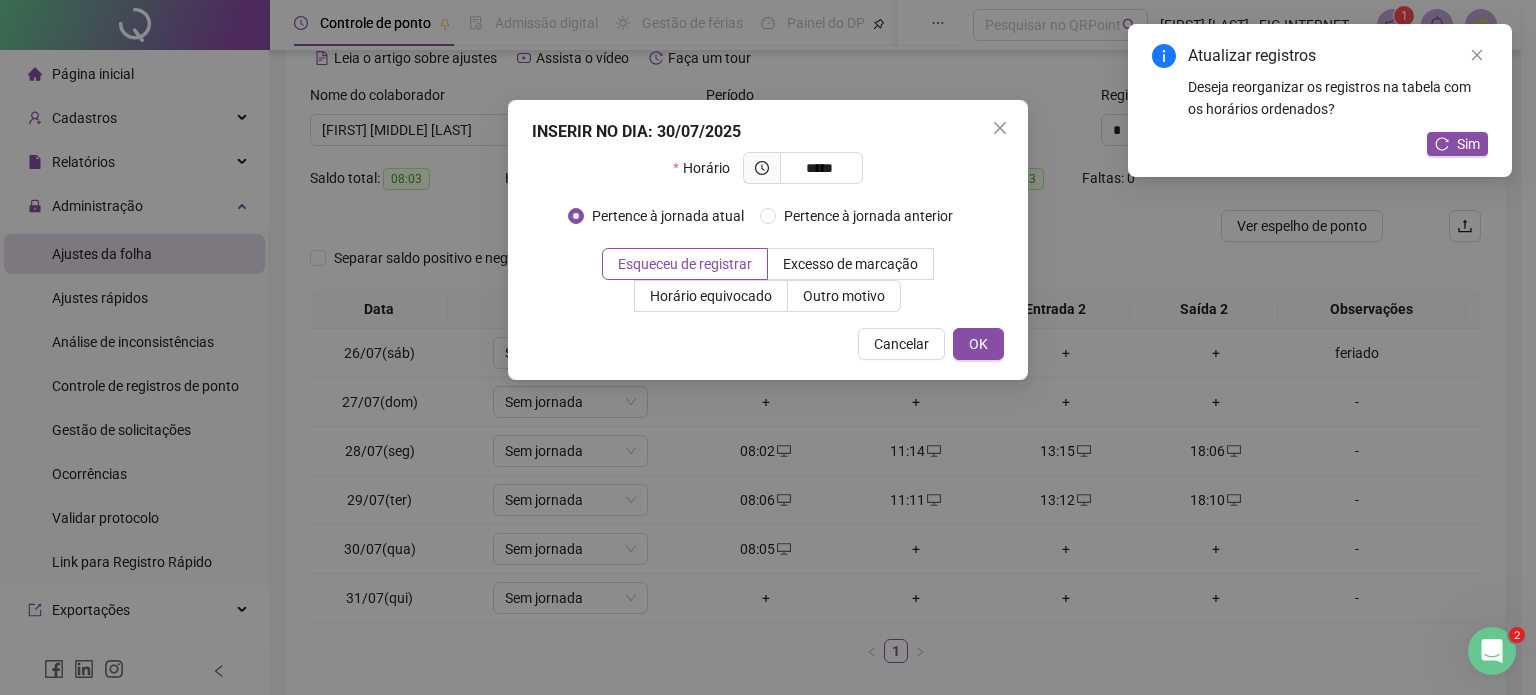 type on "*****" 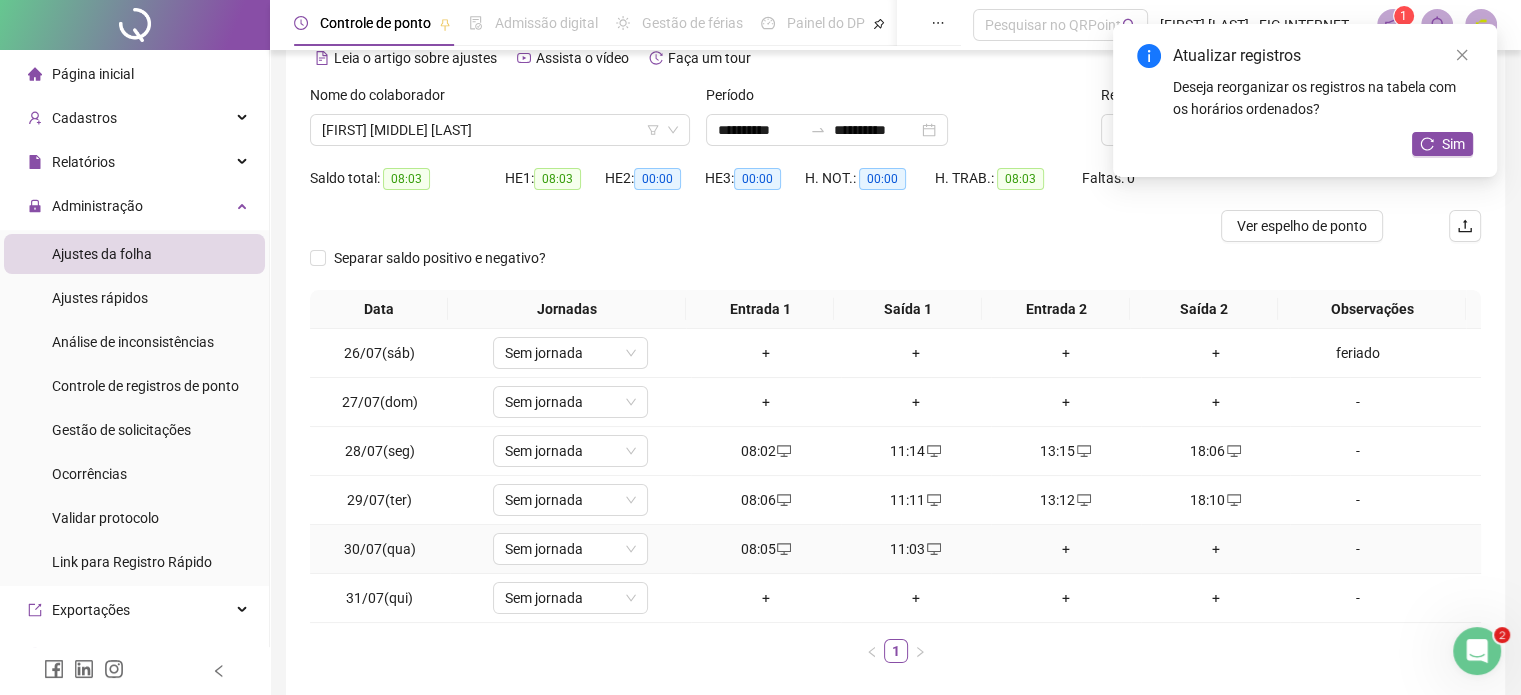 click on "+" at bounding box center [1066, 549] 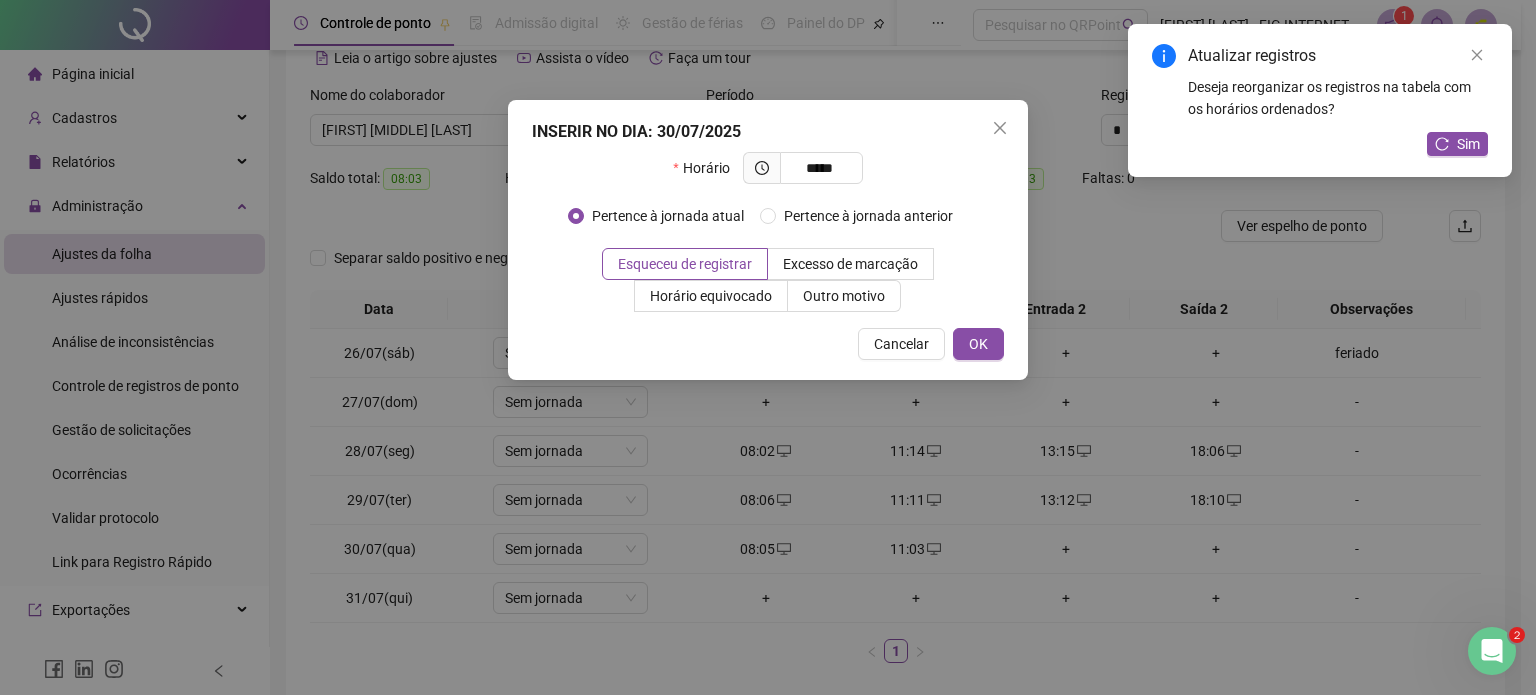 type on "*****" 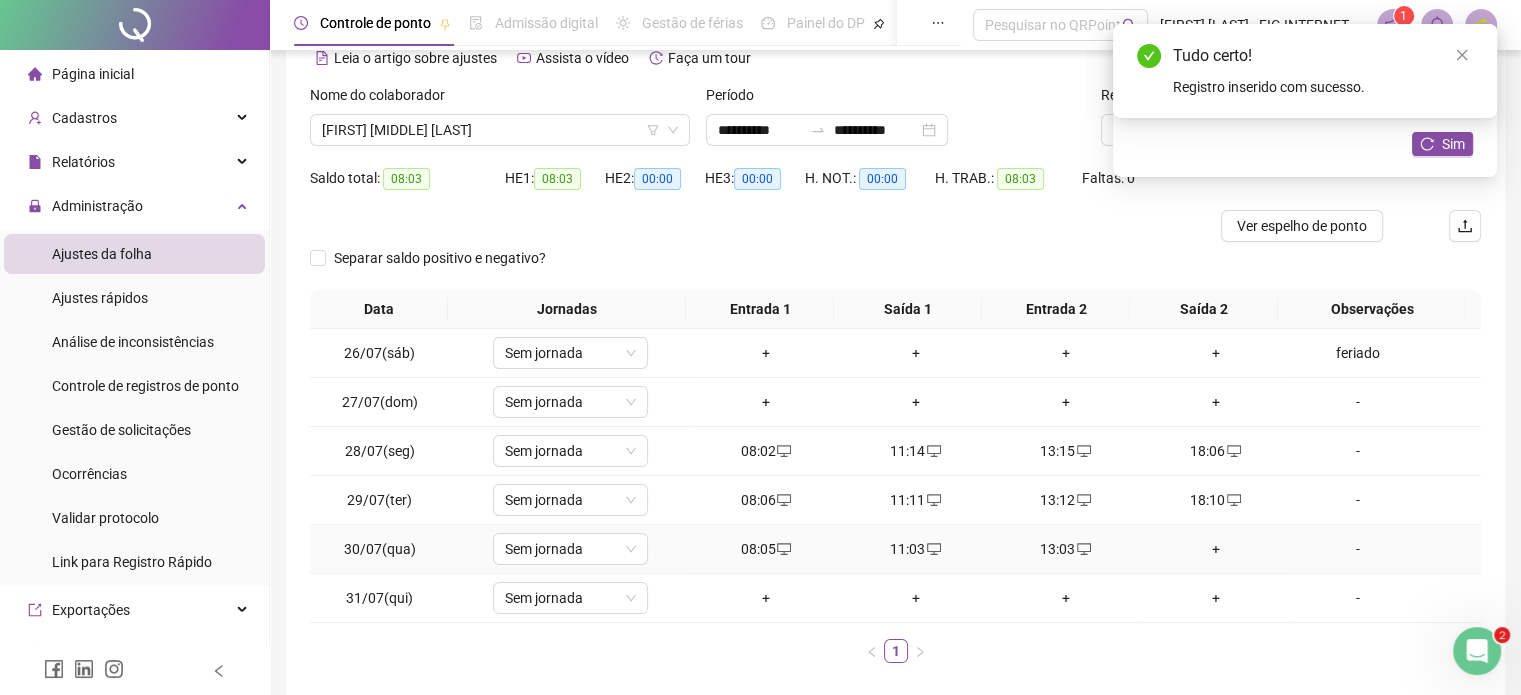 click on "+" at bounding box center [1216, 549] 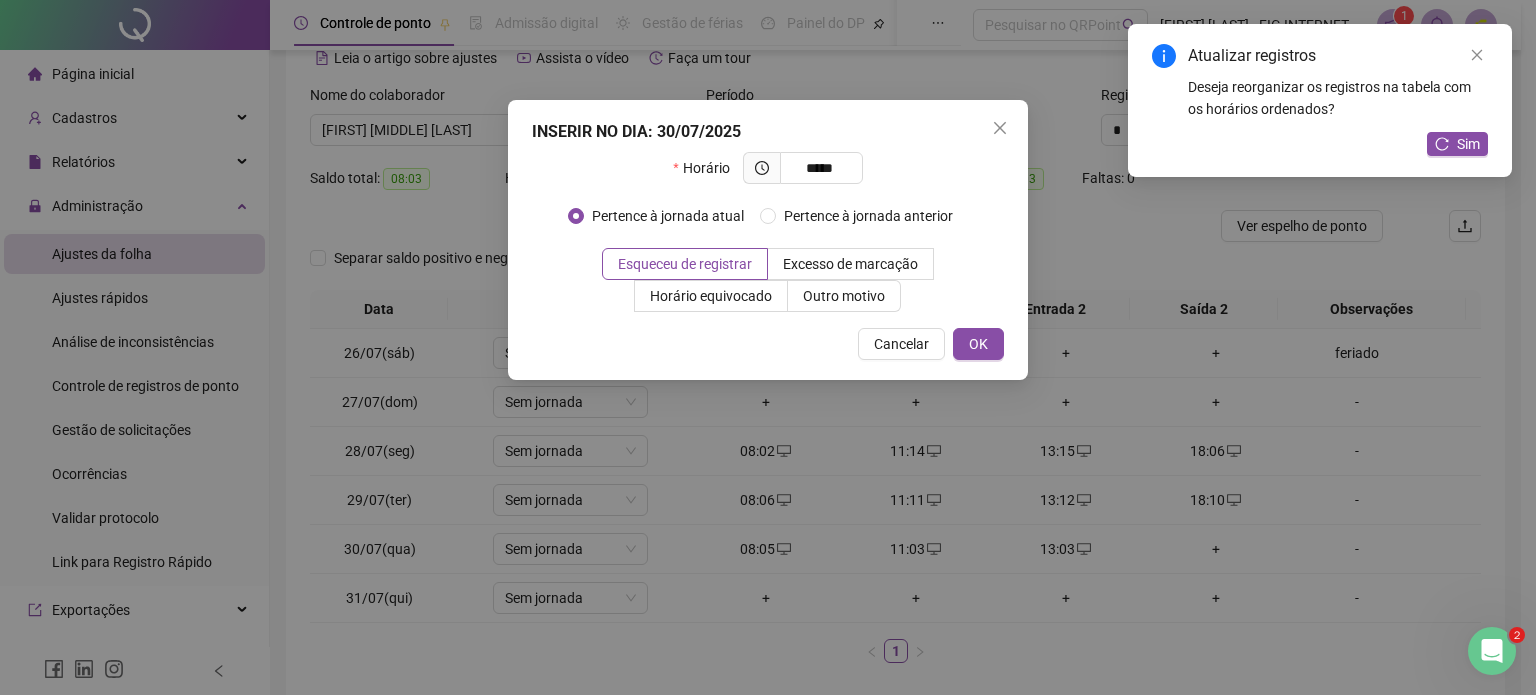 type on "*****" 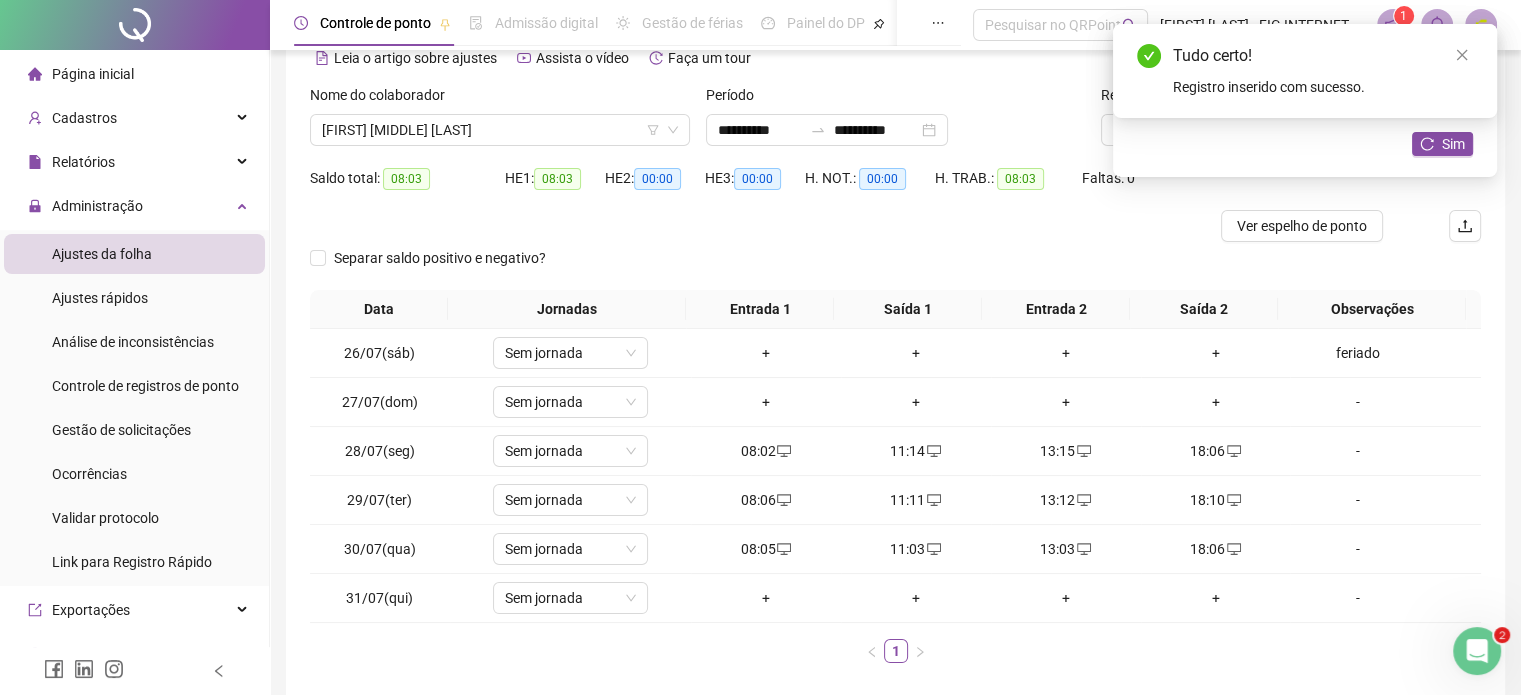 click on "Sim" at bounding box center (1453, 144) 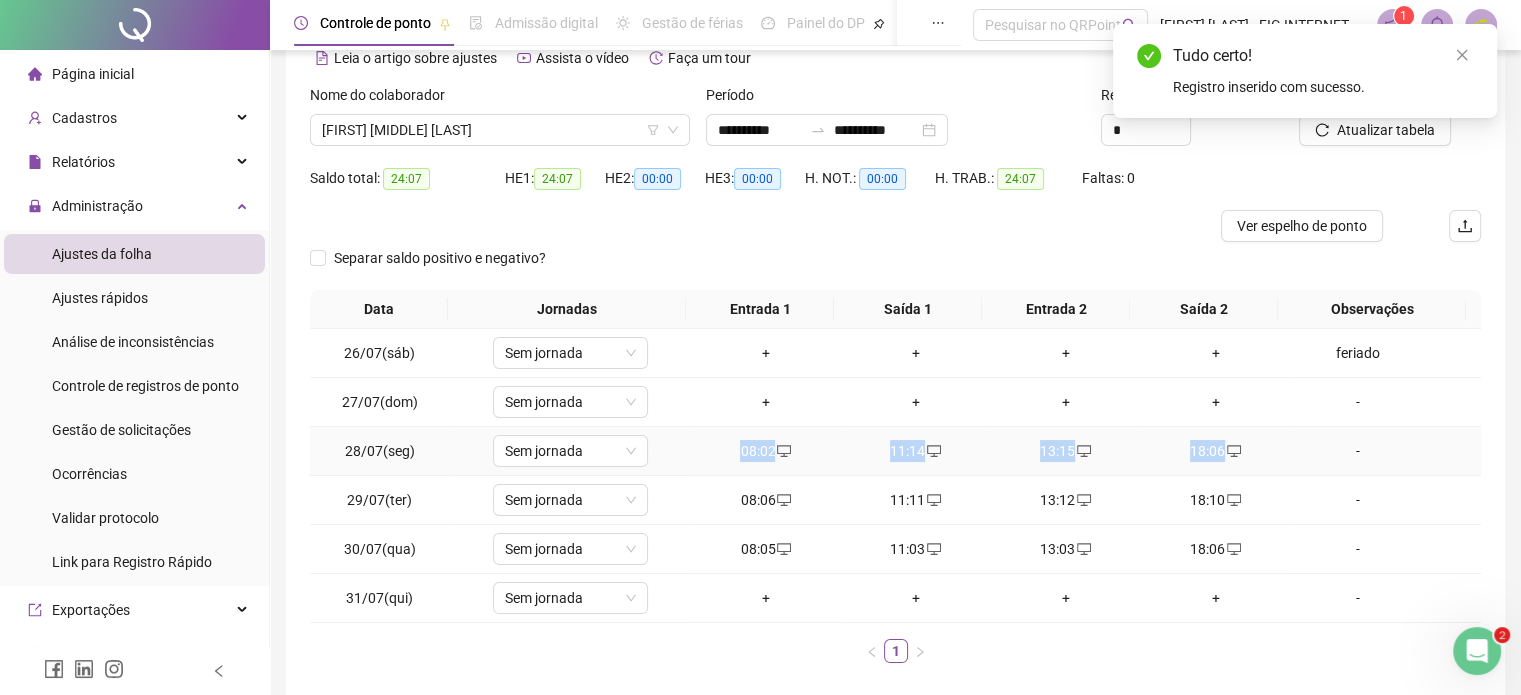 drag, startPoint x: 810, startPoint y: 454, endPoint x: 1230, endPoint y: 470, distance: 420.30466 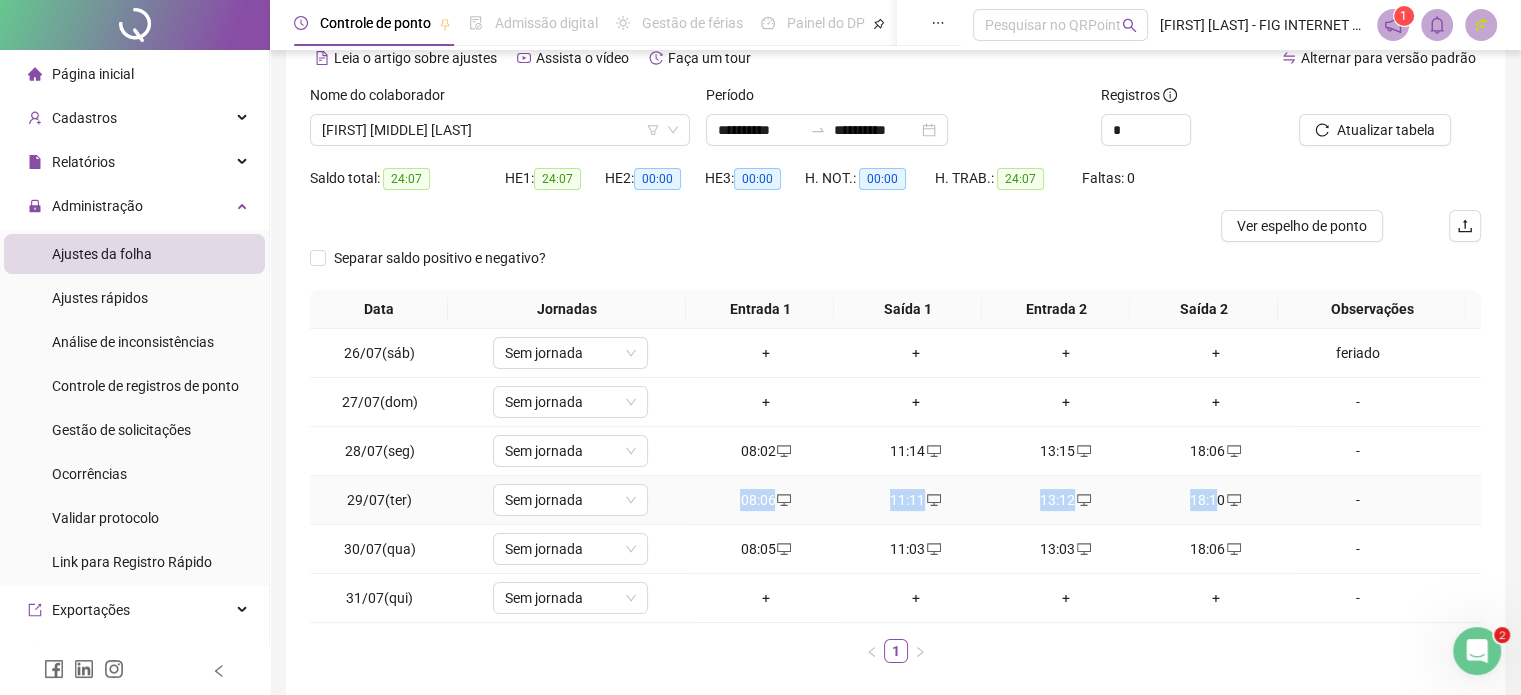 copy on "08:06 11:11 13:12 18:1" 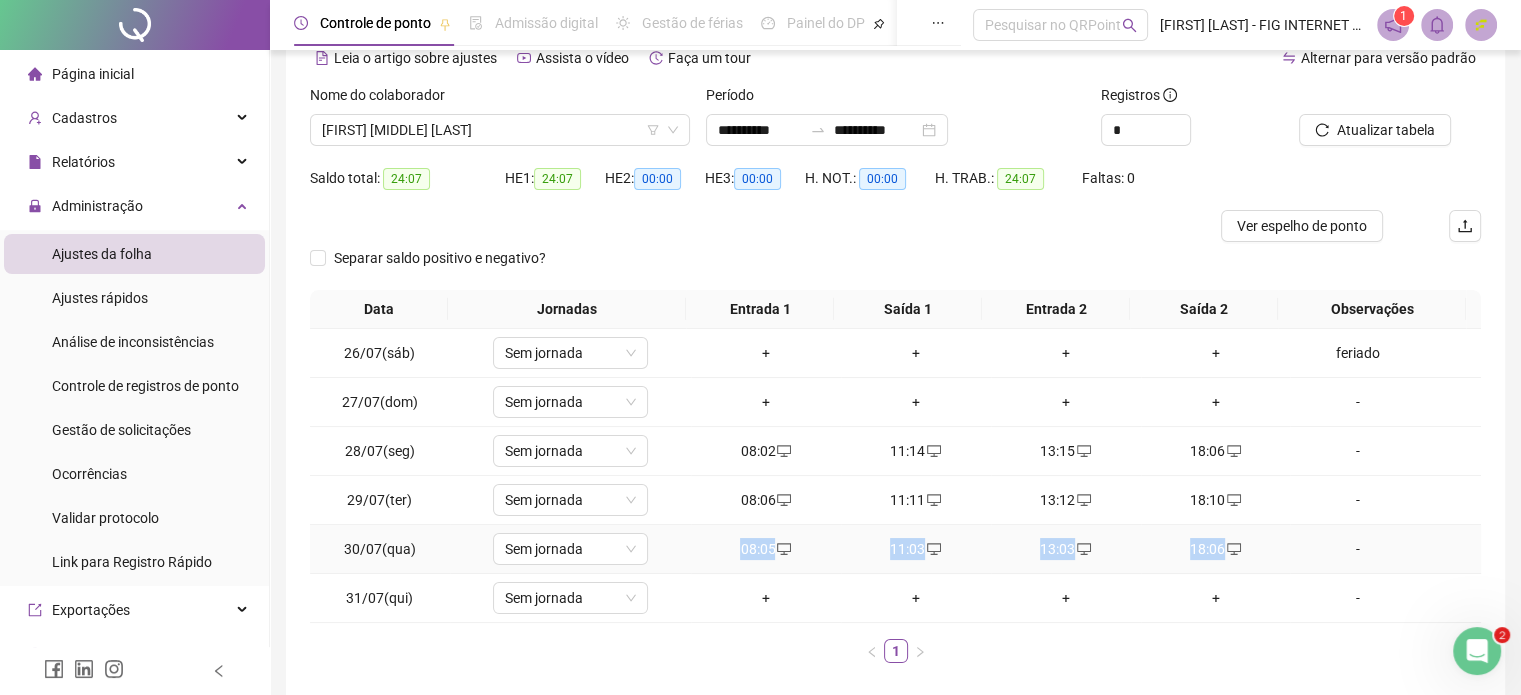 drag, startPoint x: 728, startPoint y: 556, endPoint x: 1215, endPoint y: 544, distance: 487.14783 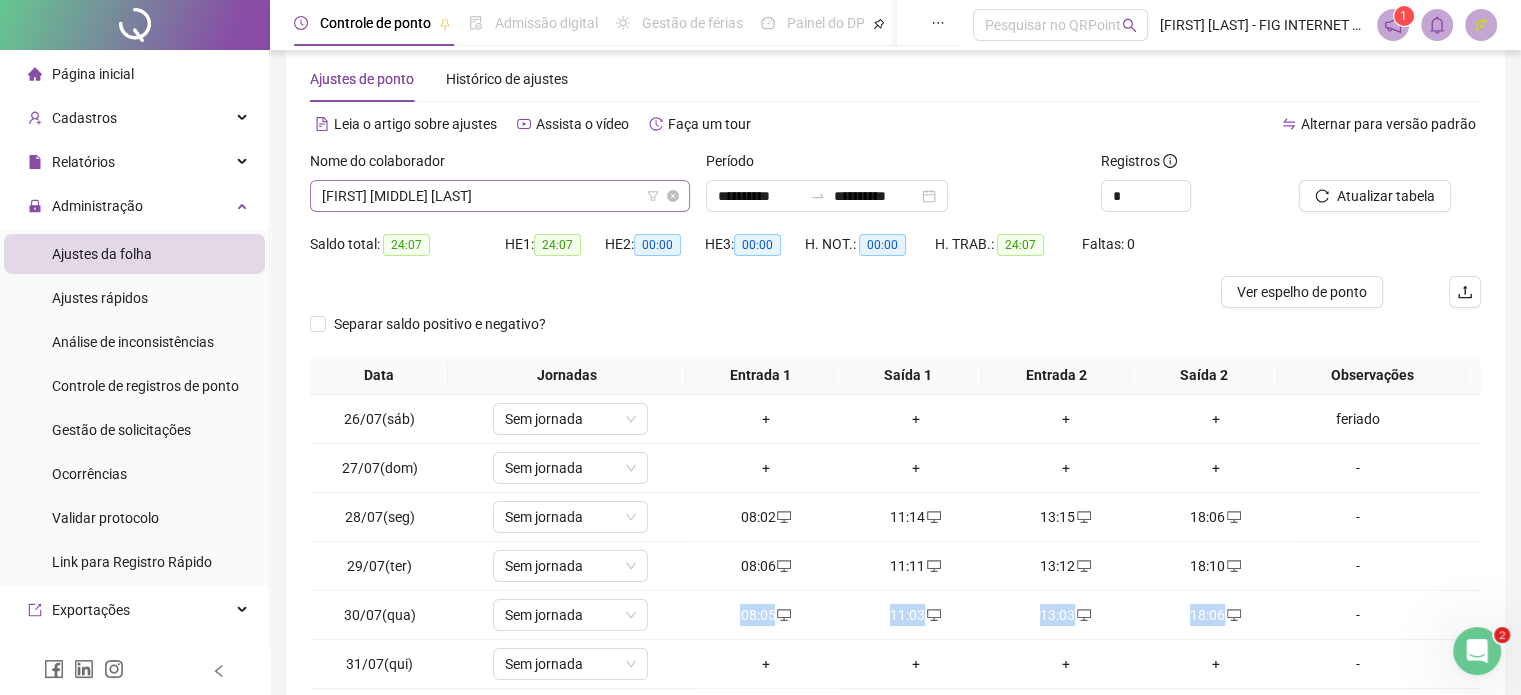 scroll, scrollTop: 0, scrollLeft: 0, axis: both 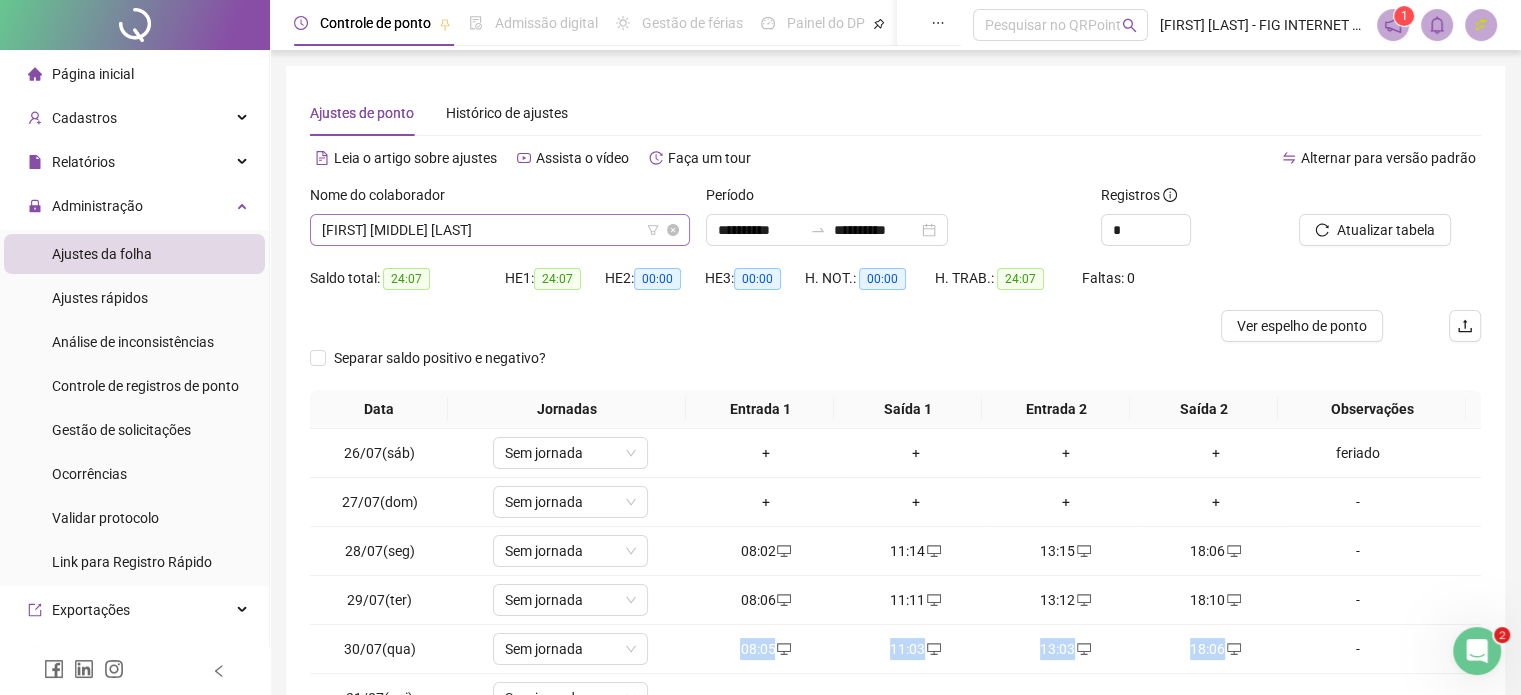 click on "AMANDA VICTORIA OLIVEIRA GONCALVES" at bounding box center [500, 230] 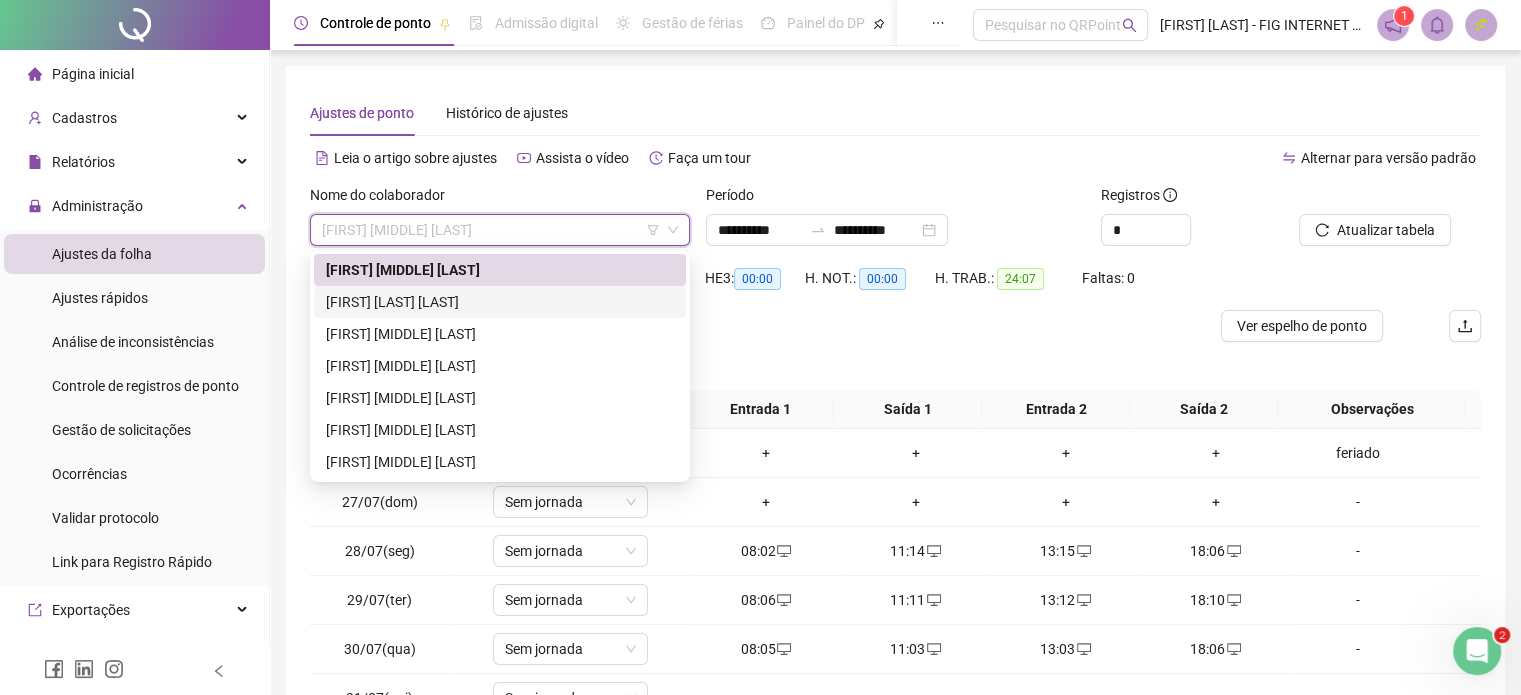 click on "CAIQUE DOS SANTOS SOARES" at bounding box center [500, 302] 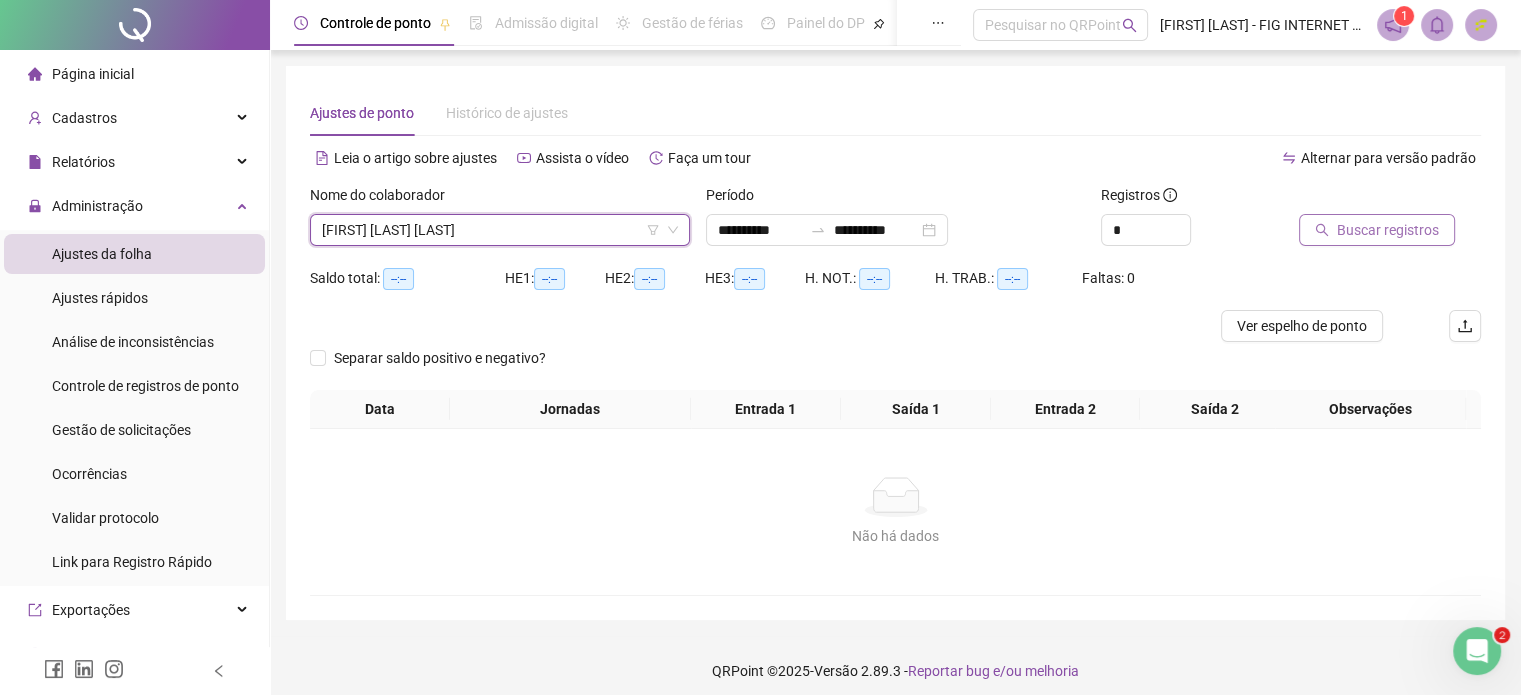click on "Buscar registros" at bounding box center [1377, 230] 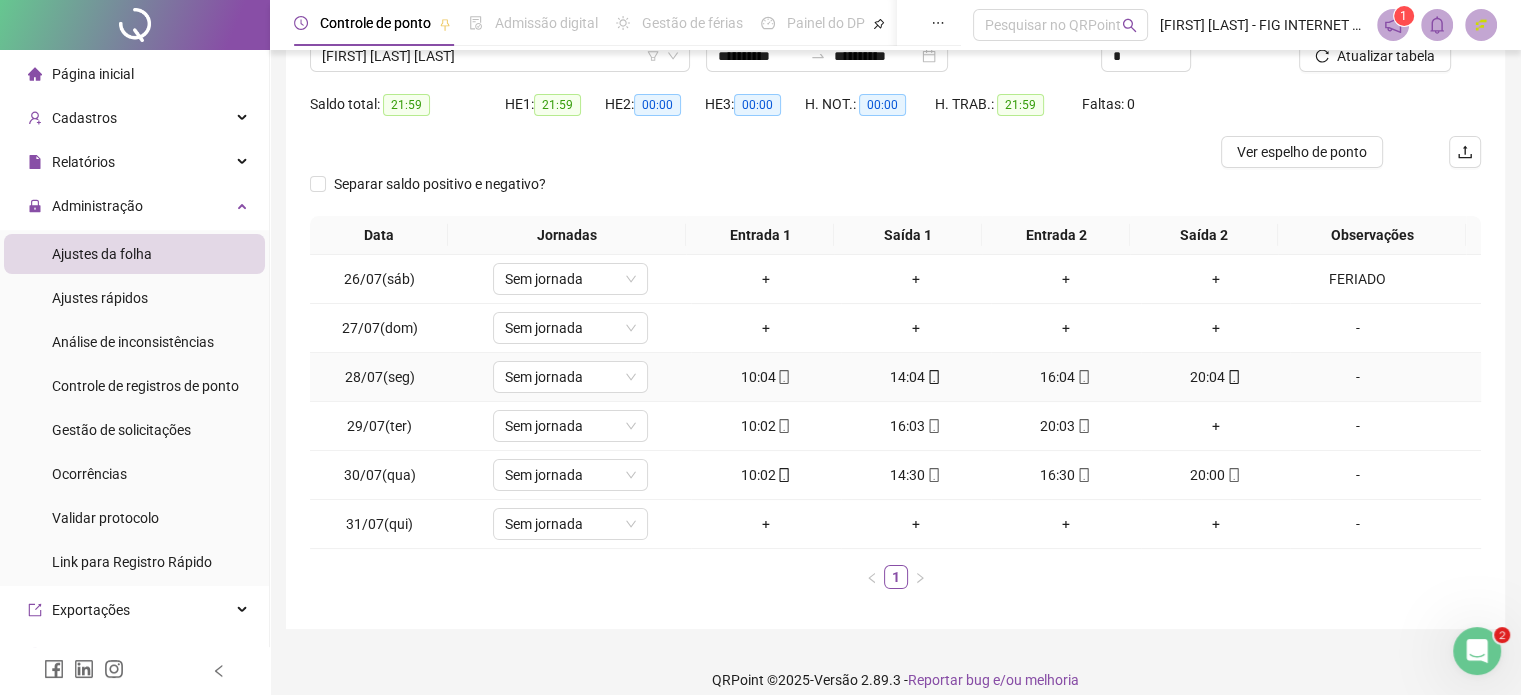 scroll, scrollTop: 192, scrollLeft: 0, axis: vertical 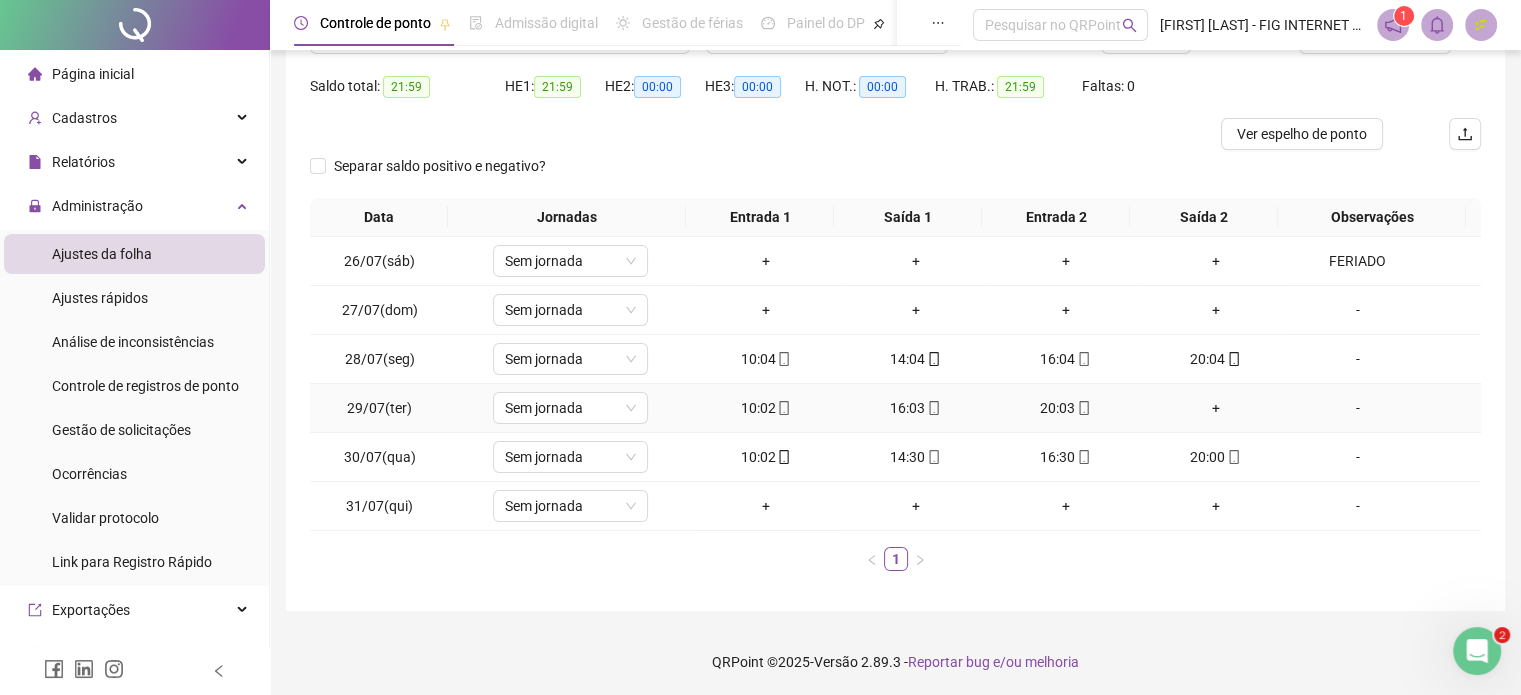 click on "+" at bounding box center [1216, 408] 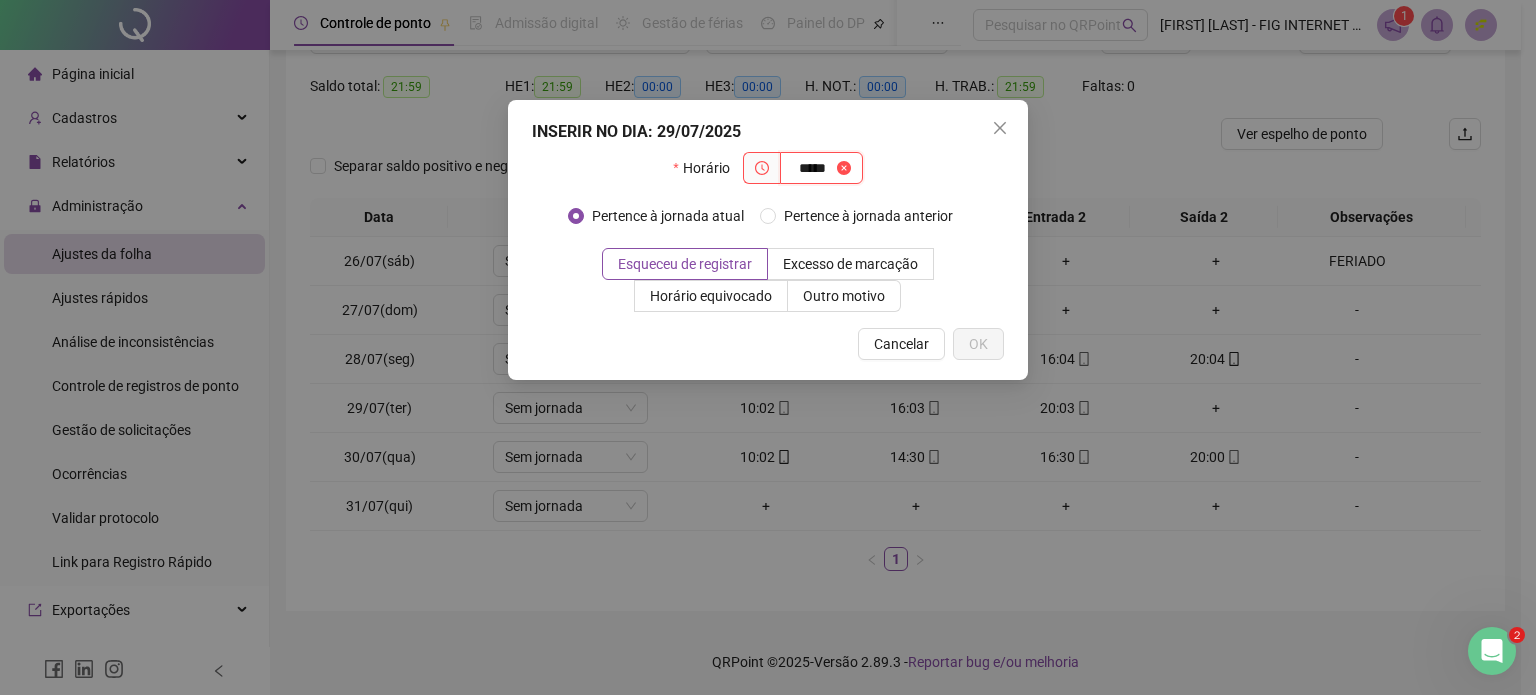 type on "*****" 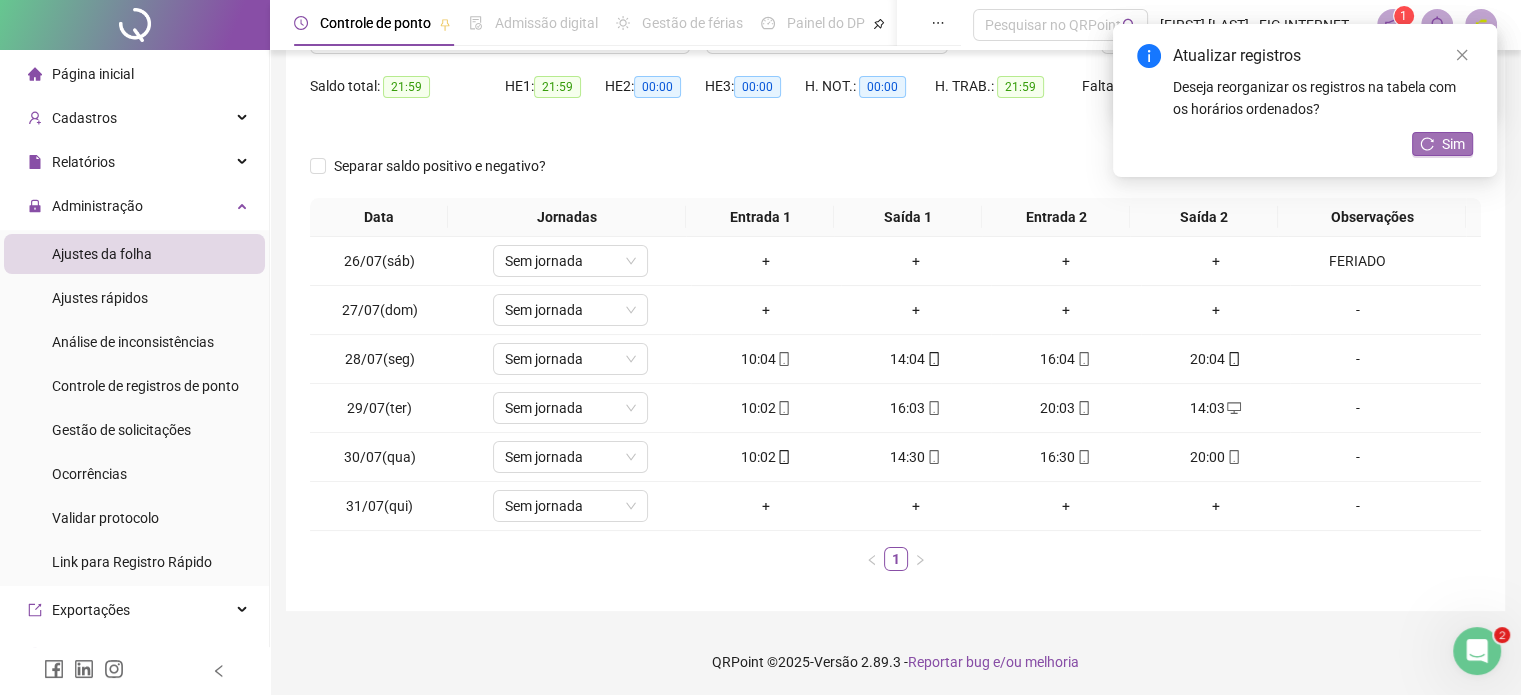 click on "Sim" at bounding box center [1442, 144] 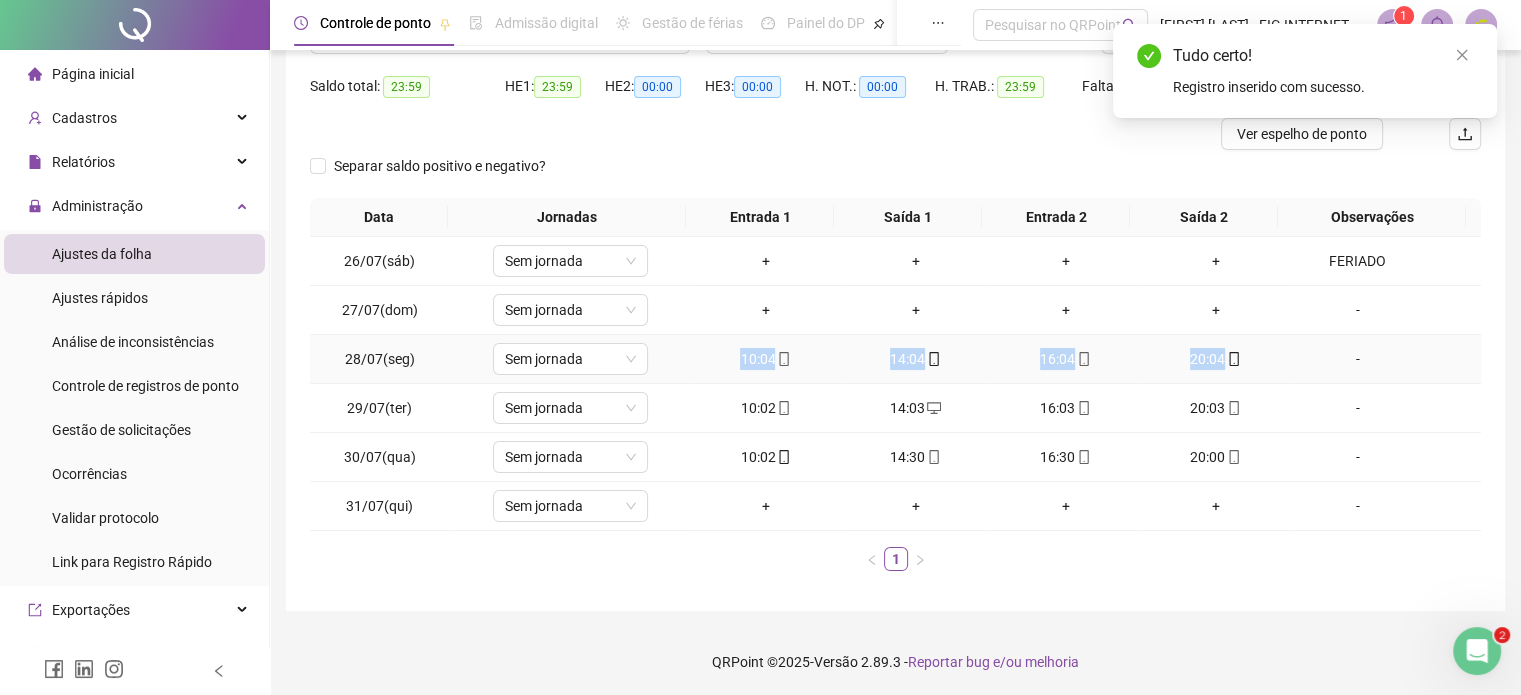 copy on "10:04 14:04 16:04 20:04" 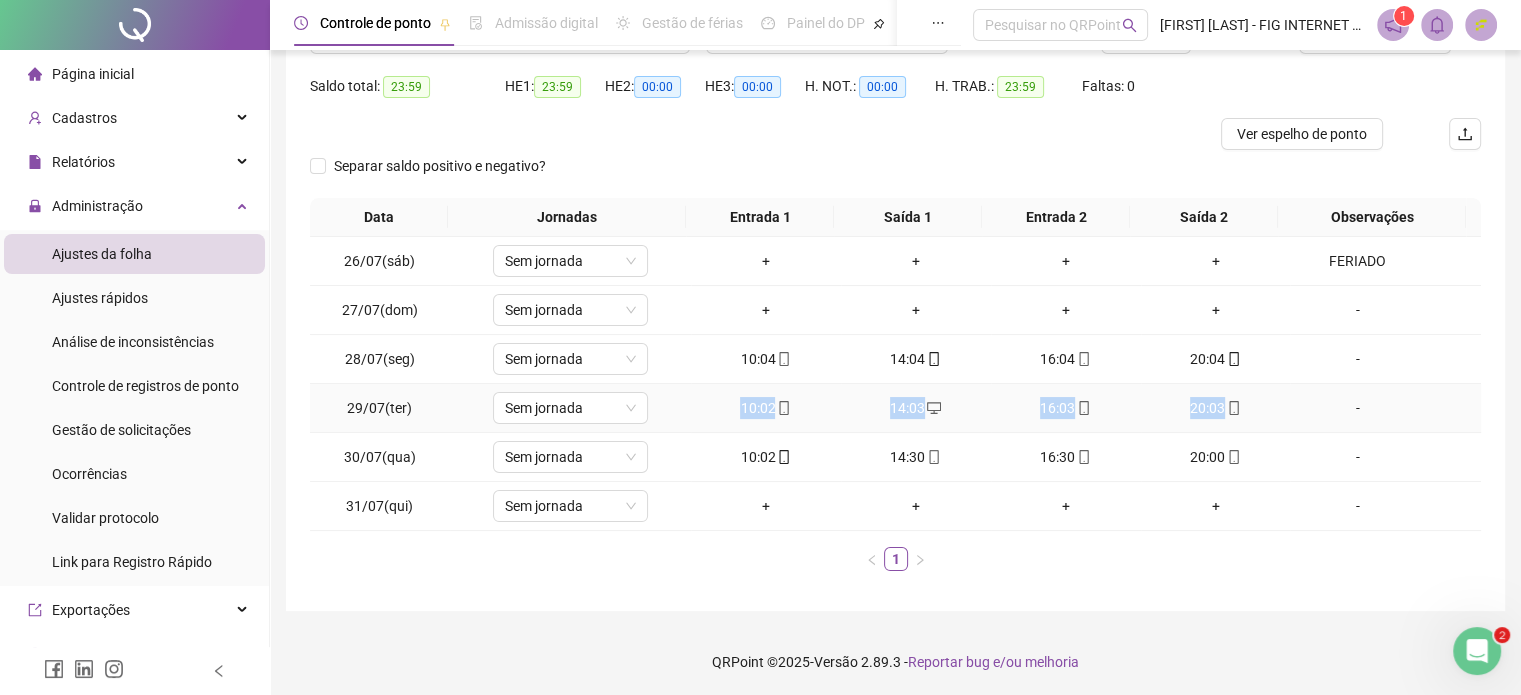 drag, startPoint x: 734, startPoint y: 415, endPoint x: 1216, endPoint y: 409, distance: 482.03735 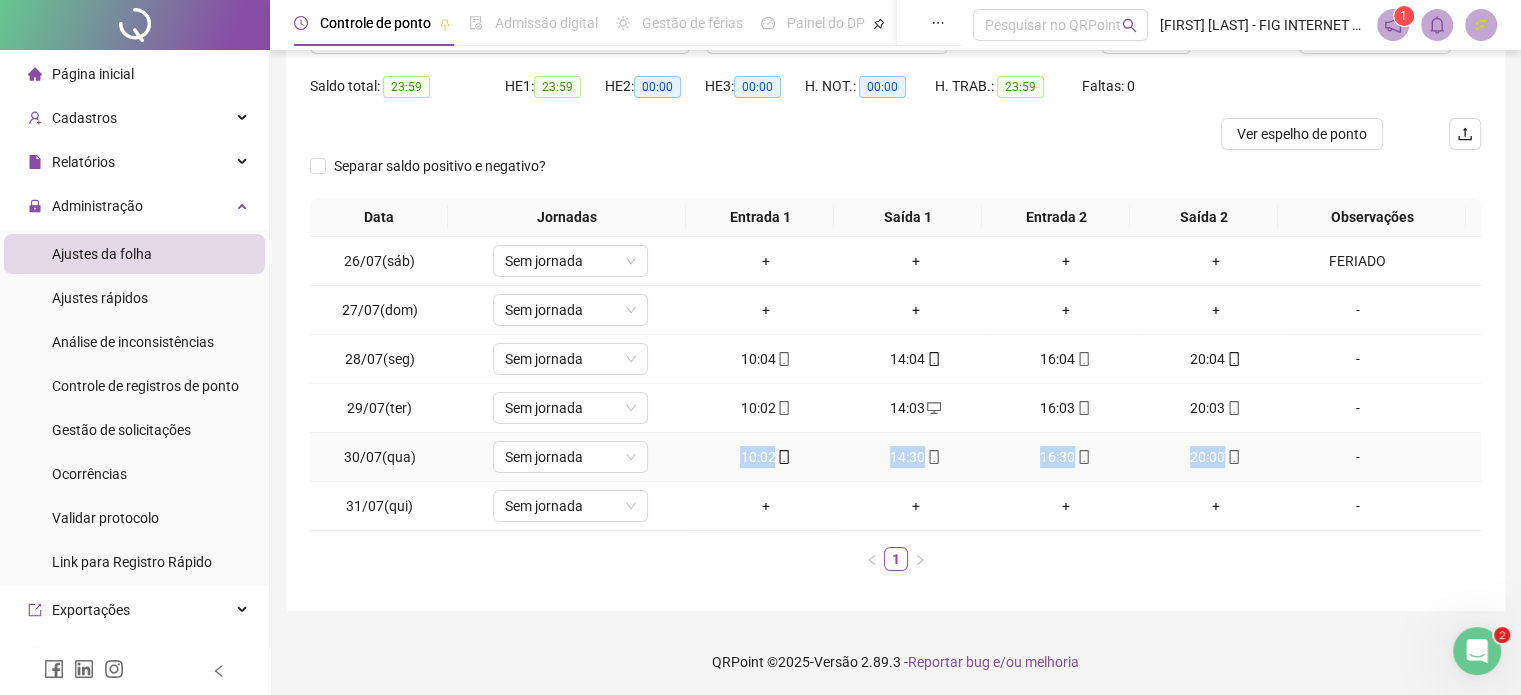 drag, startPoint x: 734, startPoint y: 456, endPoint x: 1212, endPoint y: 469, distance: 478.17676 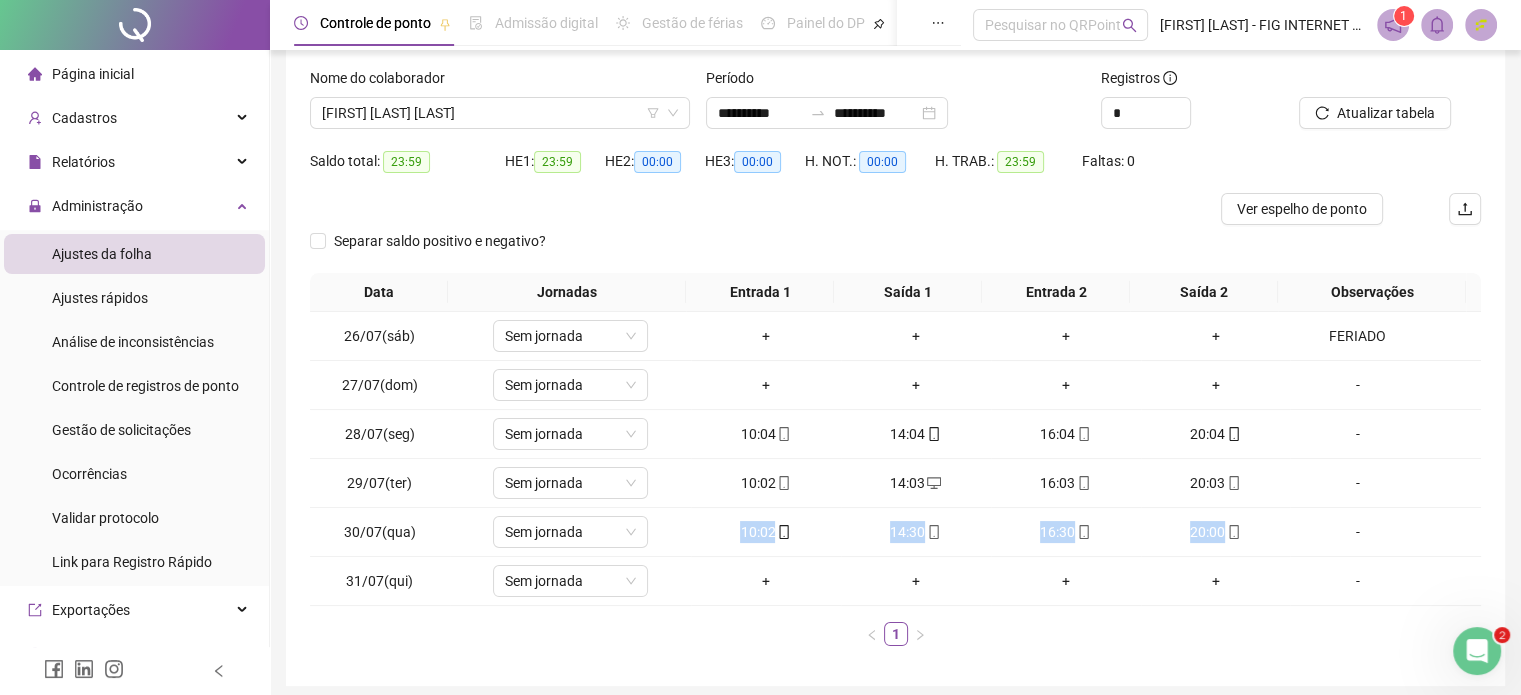 scroll, scrollTop: 0, scrollLeft: 0, axis: both 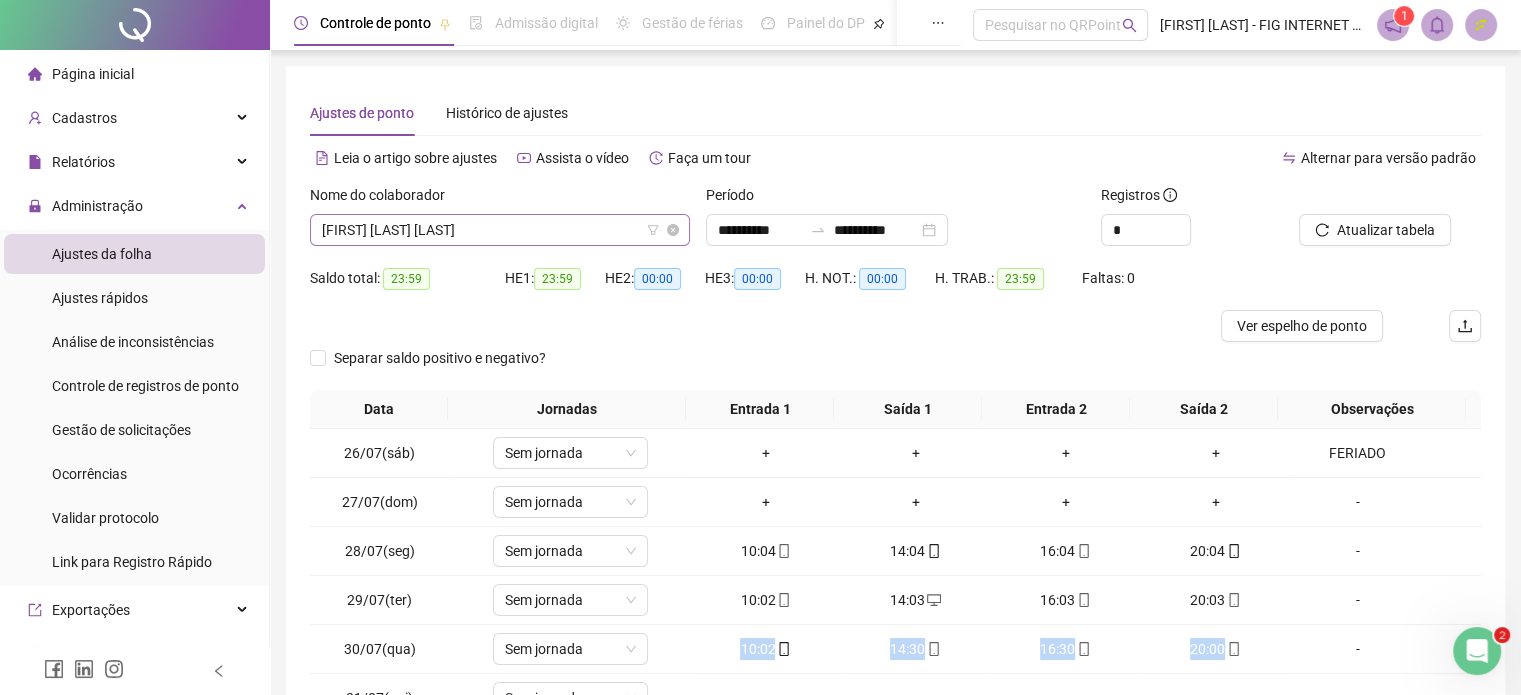 click on "CAIQUE DOS SANTOS SOARES" at bounding box center (500, 230) 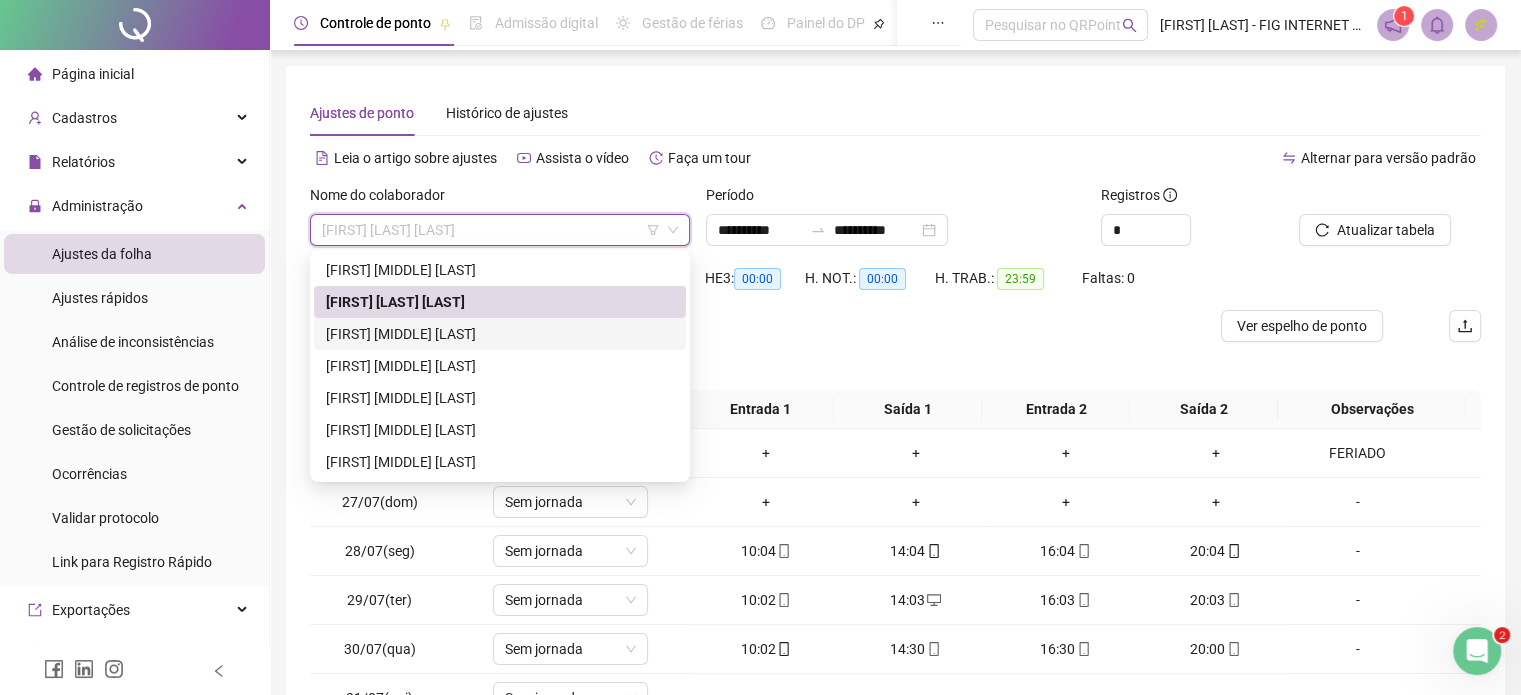 click on "EDUARDO HENRIQUE ALVES DA SILVA" at bounding box center [500, 334] 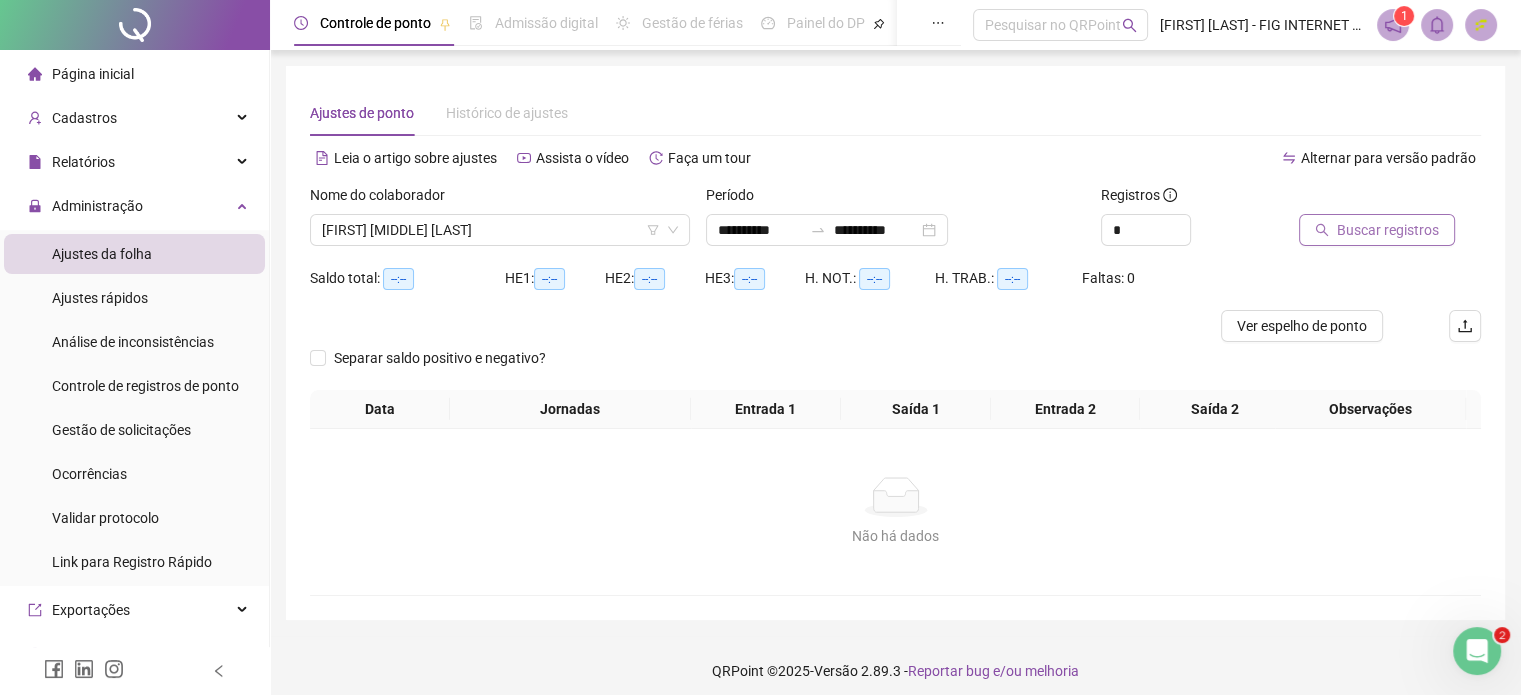click on "Buscar registros" at bounding box center (1377, 230) 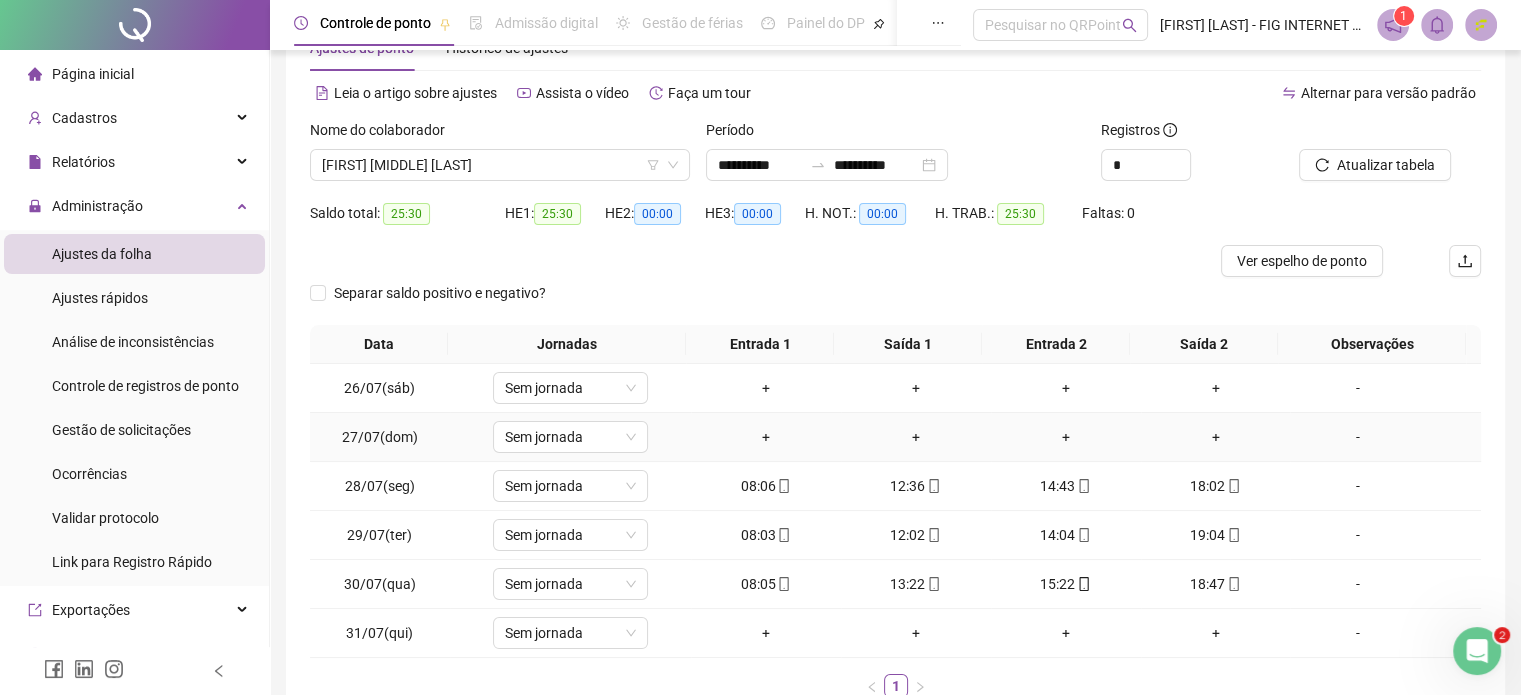 scroll, scrollTop: 192, scrollLeft: 0, axis: vertical 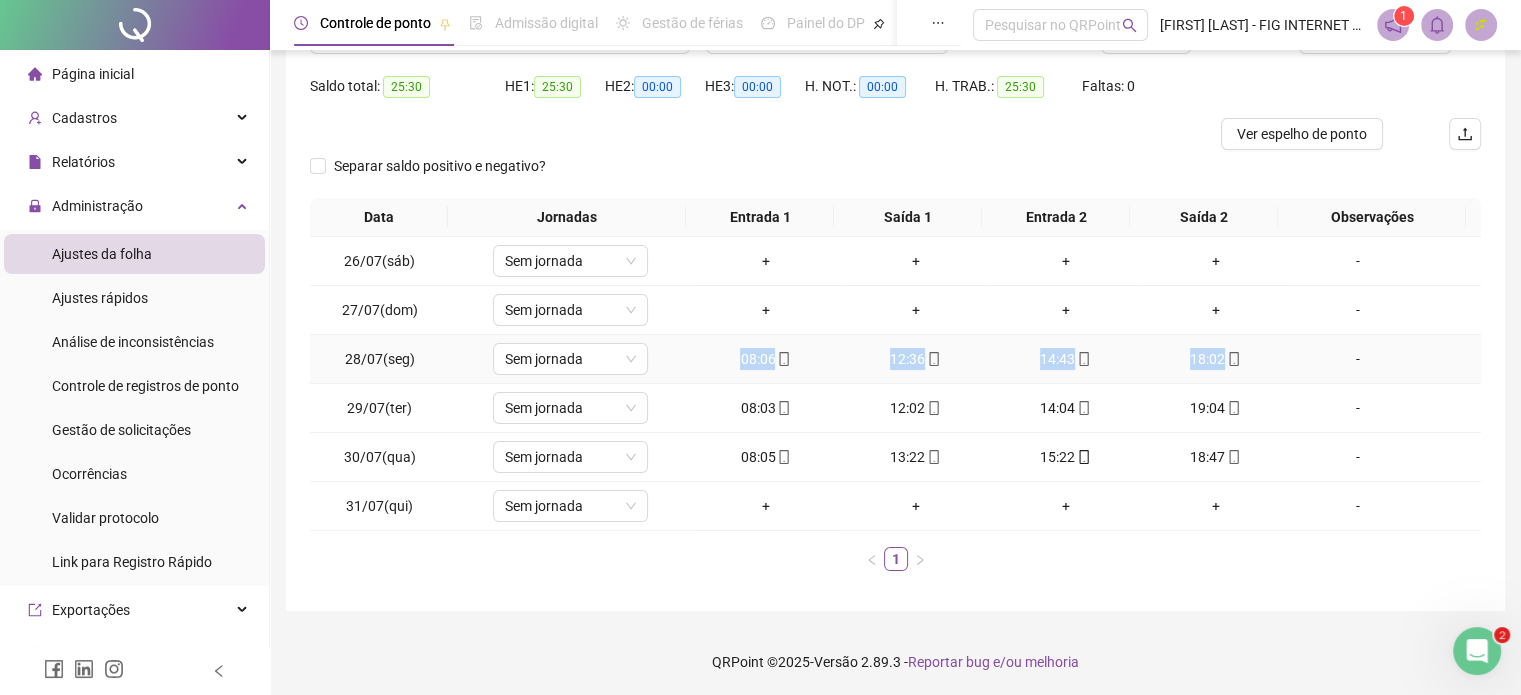 drag, startPoint x: 743, startPoint y: 346, endPoint x: 1253, endPoint y: 343, distance: 510.00882 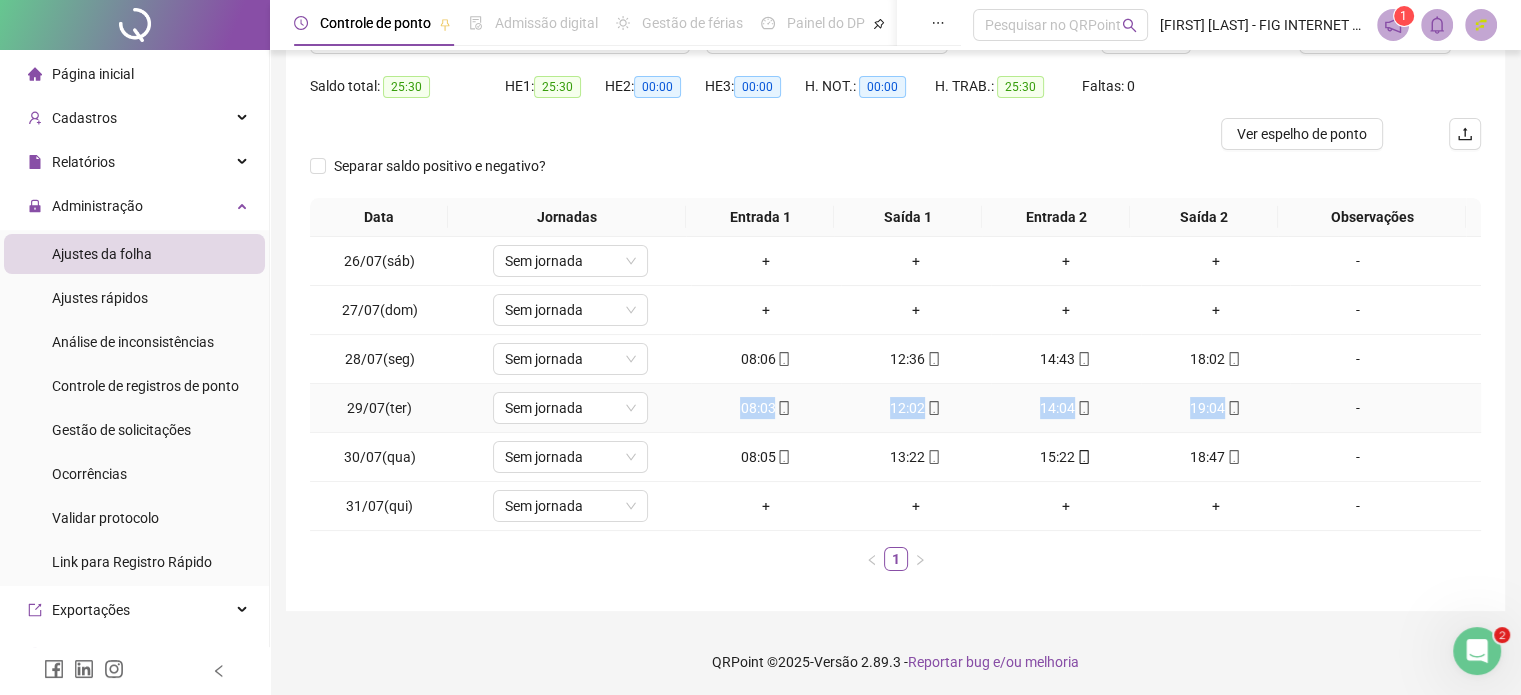 drag, startPoint x: 757, startPoint y: 425, endPoint x: 1215, endPoint y: 414, distance: 458.13208 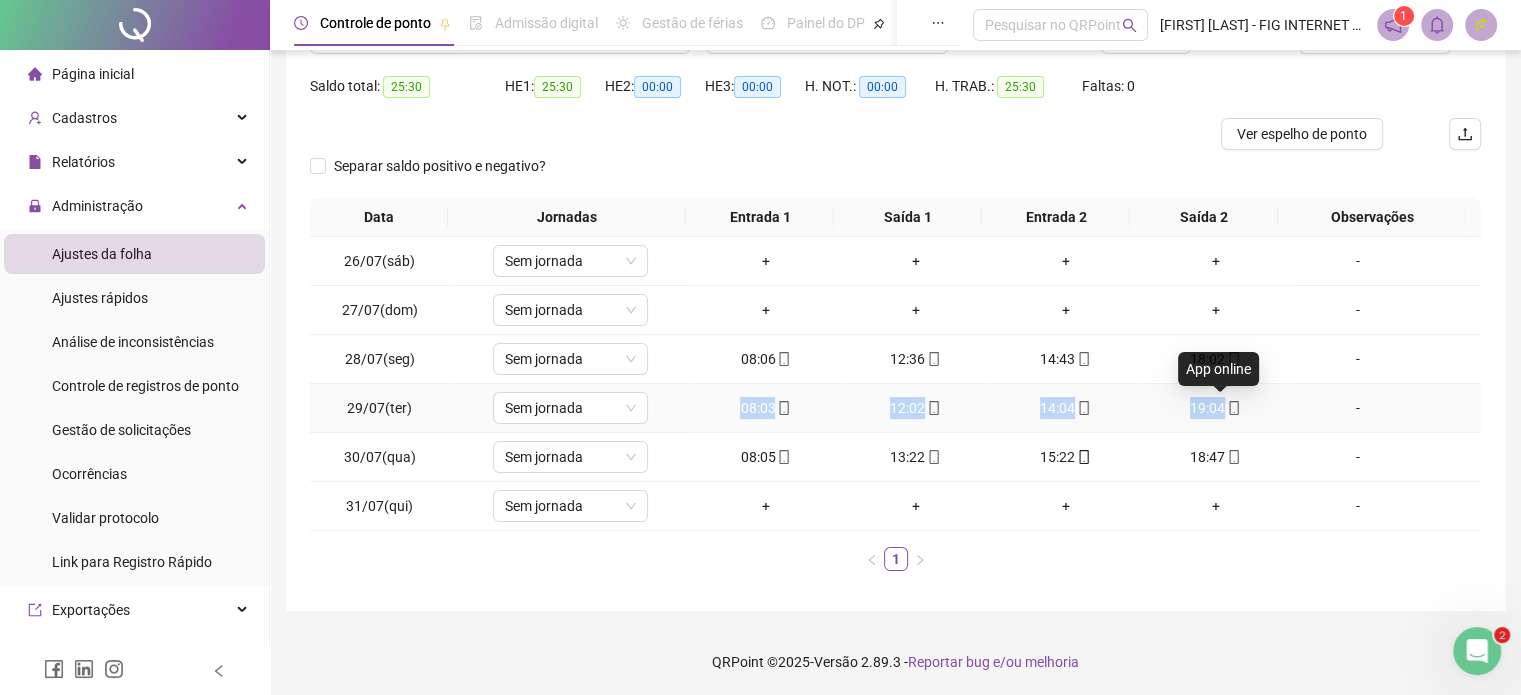 copy on "08:03 12:02 14:04 19:04" 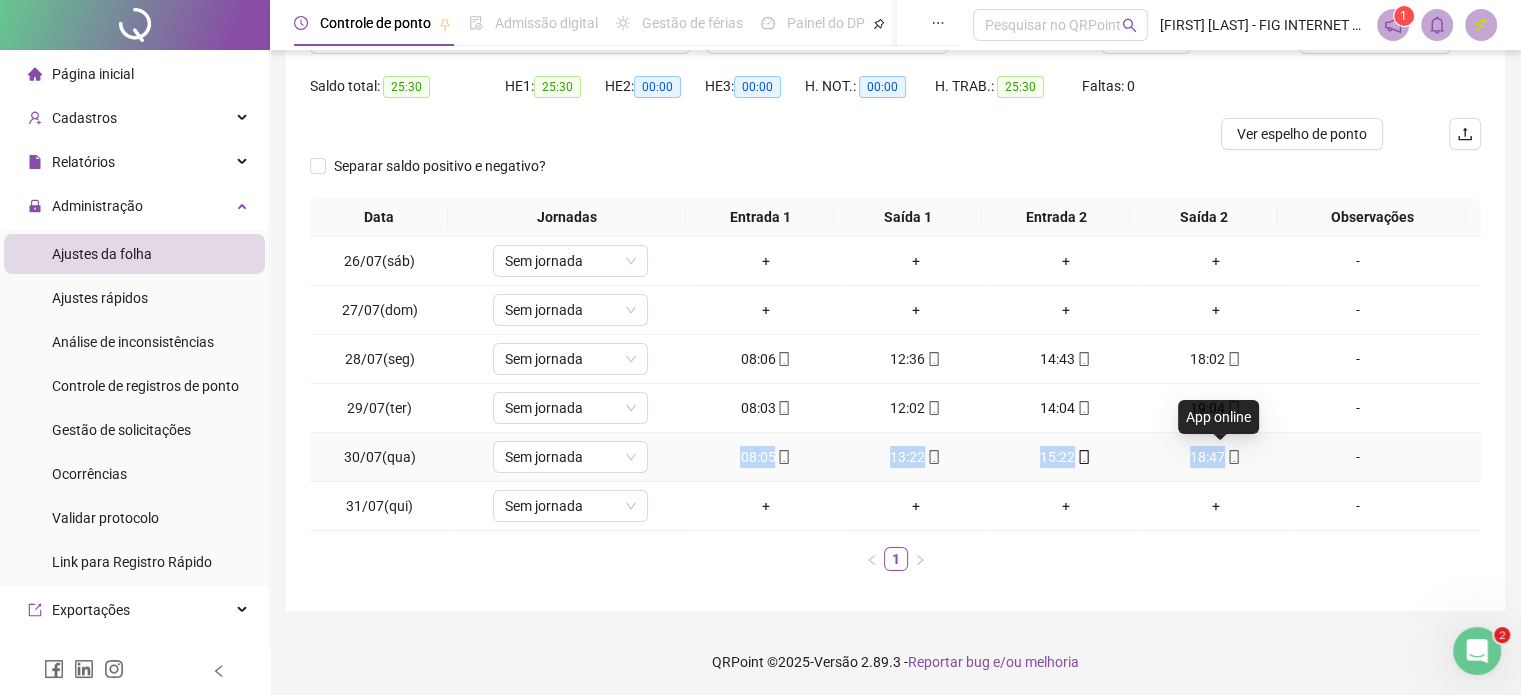 copy on "08:05 13:22 15:22 18:47" 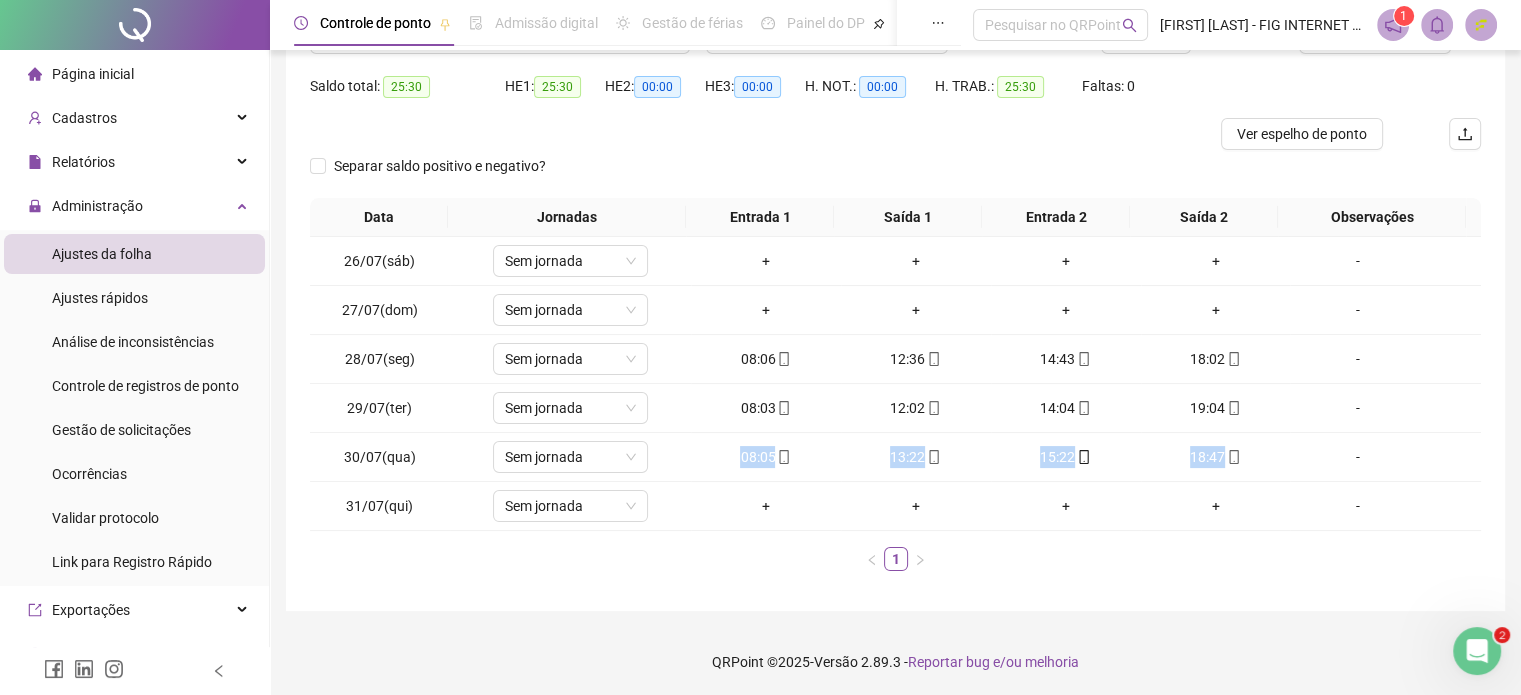 scroll, scrollTop: 0, scrollLeft: 0, axis: both 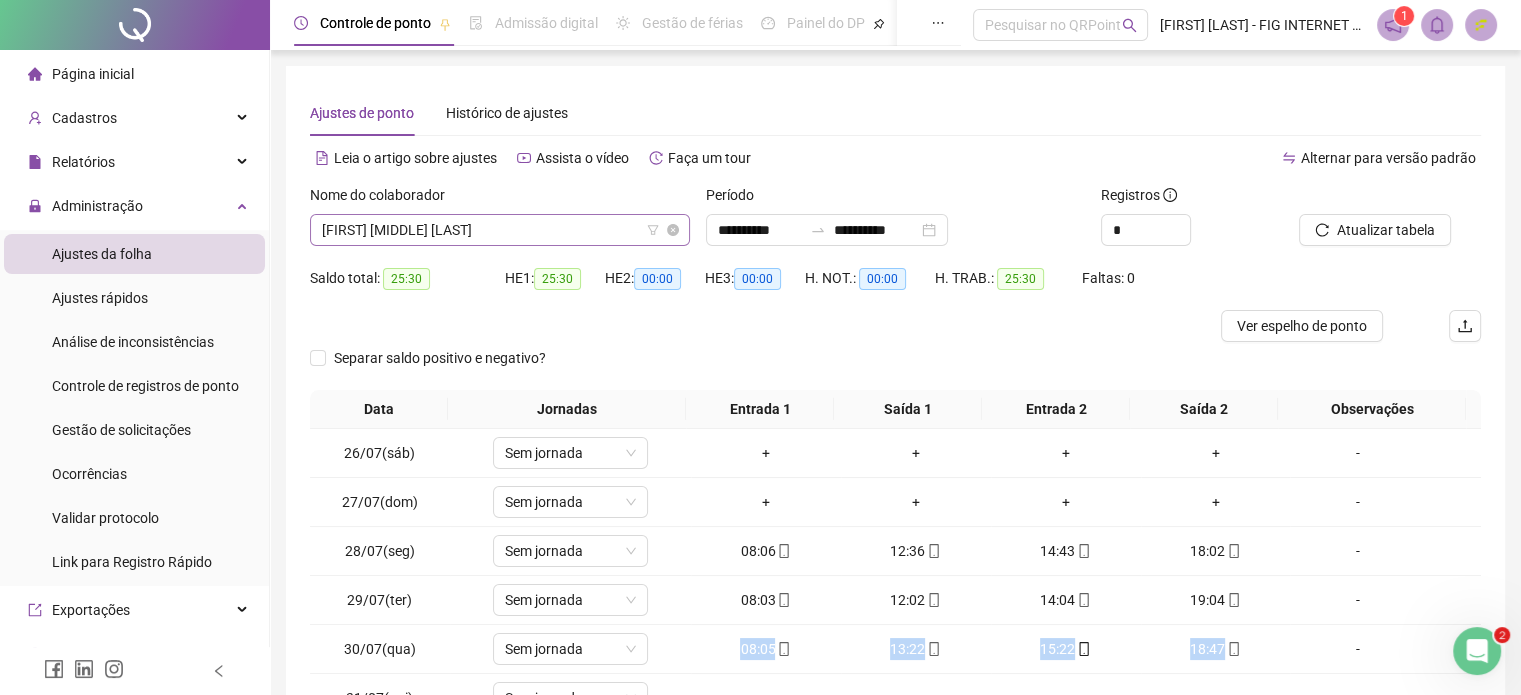 click on "EDUARDO HENRIQUE ALVES DA SILVA" at bounding box center [500, 230] 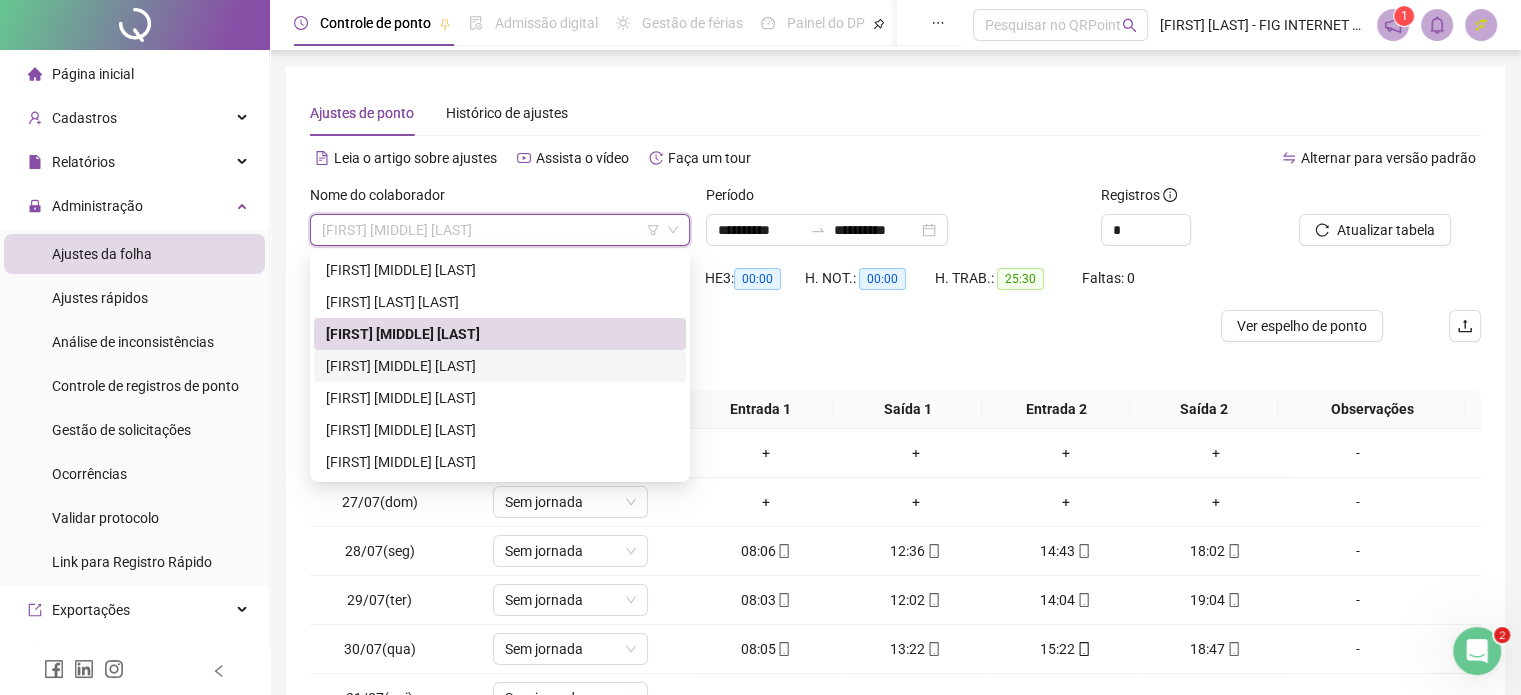 click on "ELIANE FERREIRA DA SILVA" at bounding box center (500, 366) 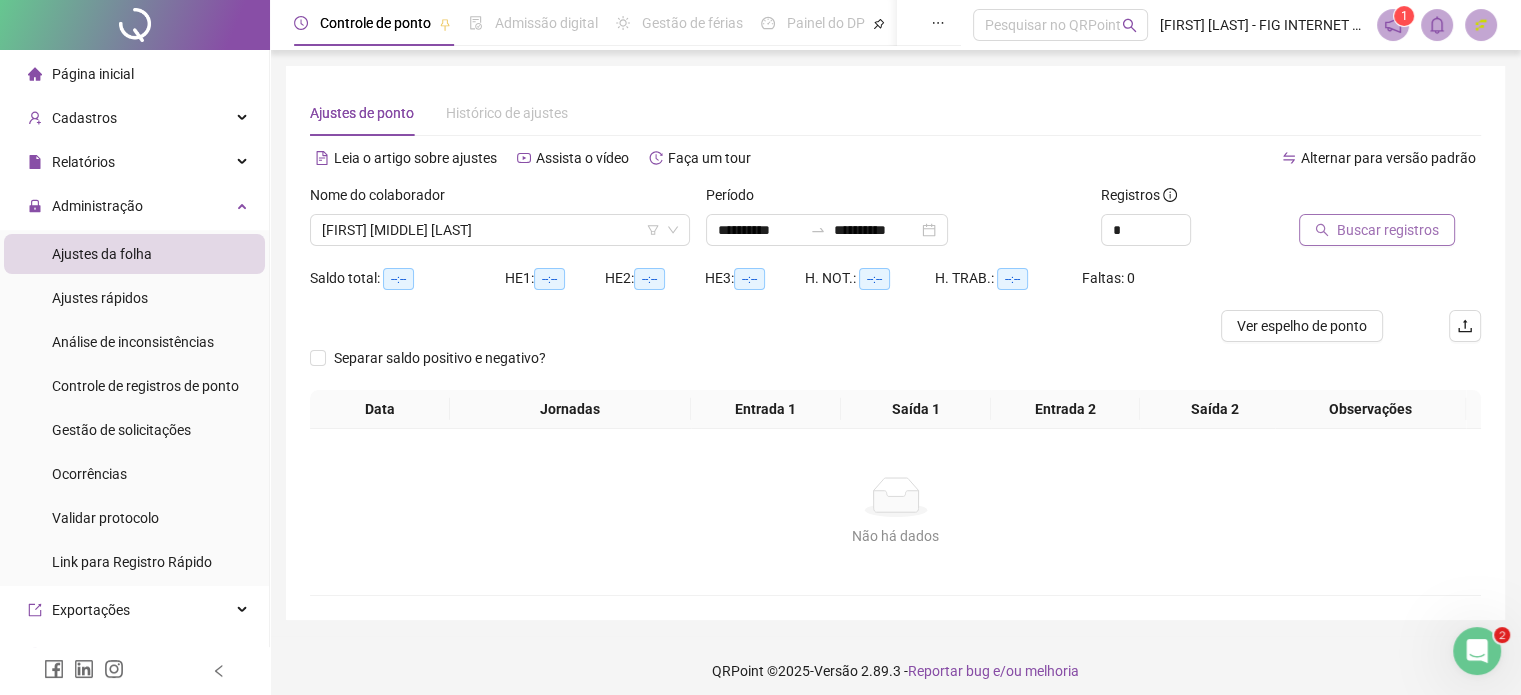 click on "Buscar registros" at bounding box center (1388, 230) 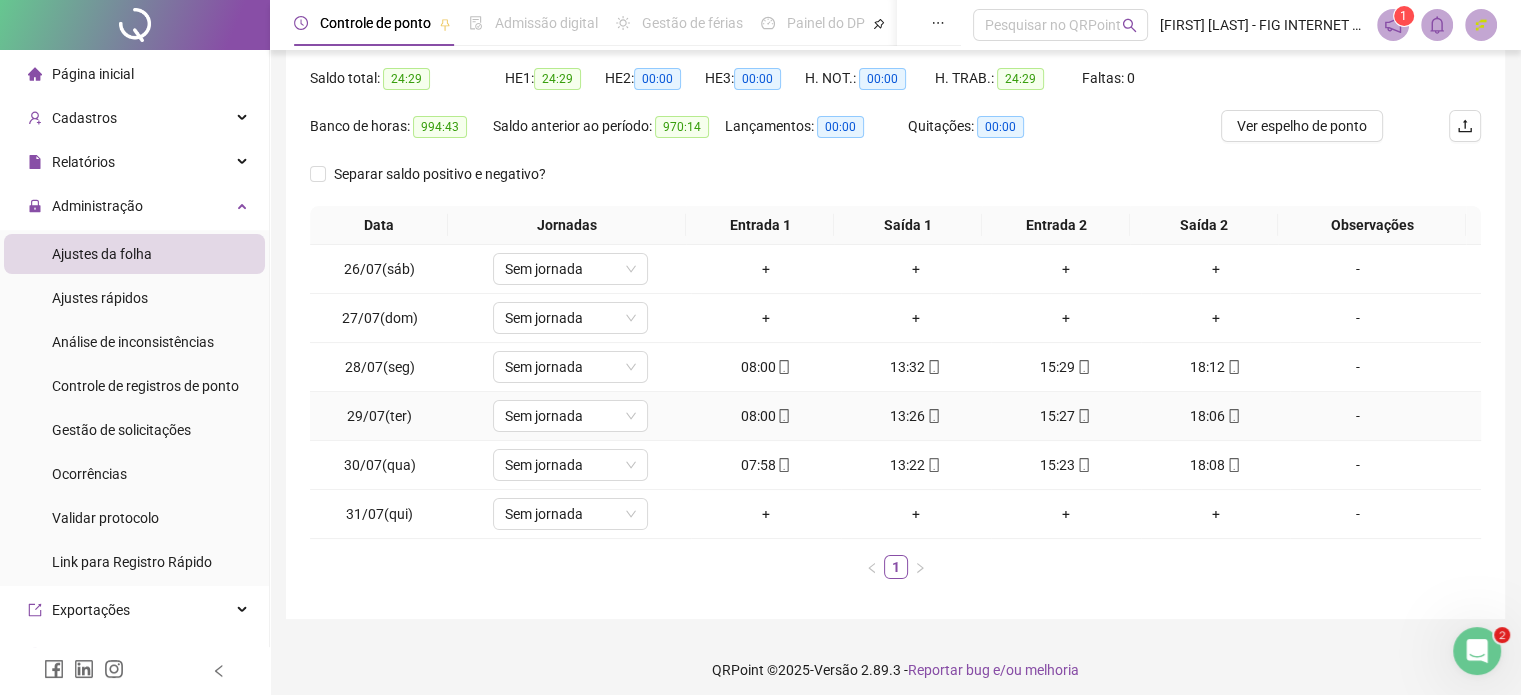 scroll, scrollTop: 208, scrollLeft: 0, axis: vertical 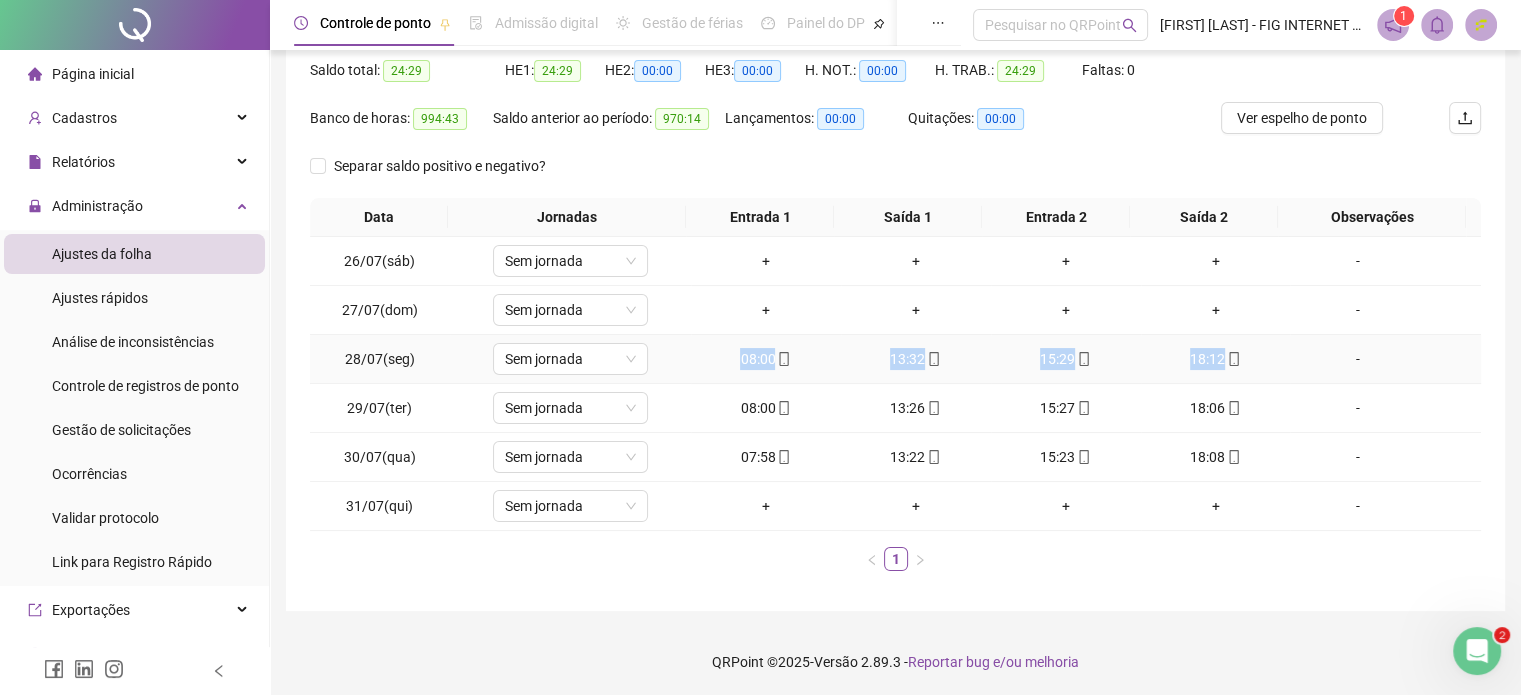 drag, startPoint x: 795, startPoint y: 359, endPoint x: 1209, endPoint y: 359, distance: 414 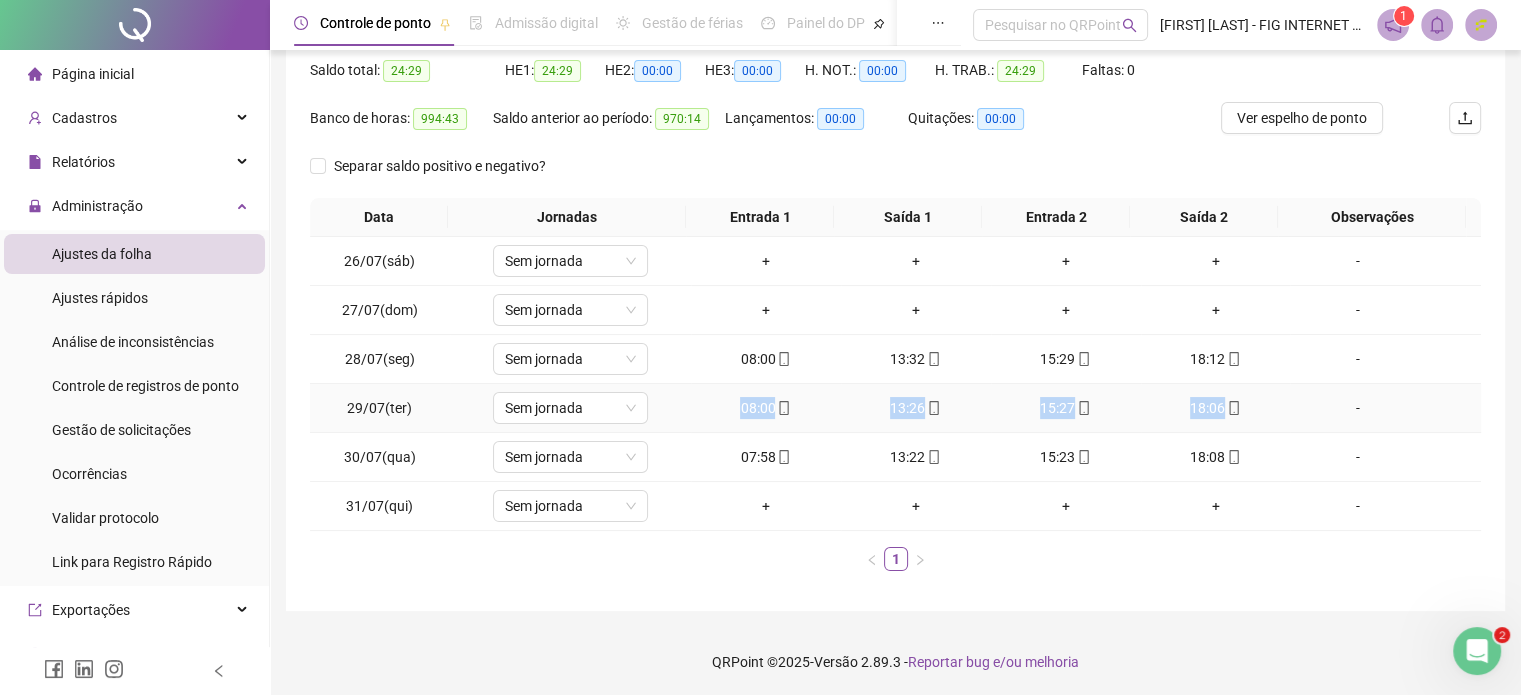 drag, startPoint x: 737, startPoint y: 395, endPoint x: 1211, endPoint y: 406, distance: 474.12762 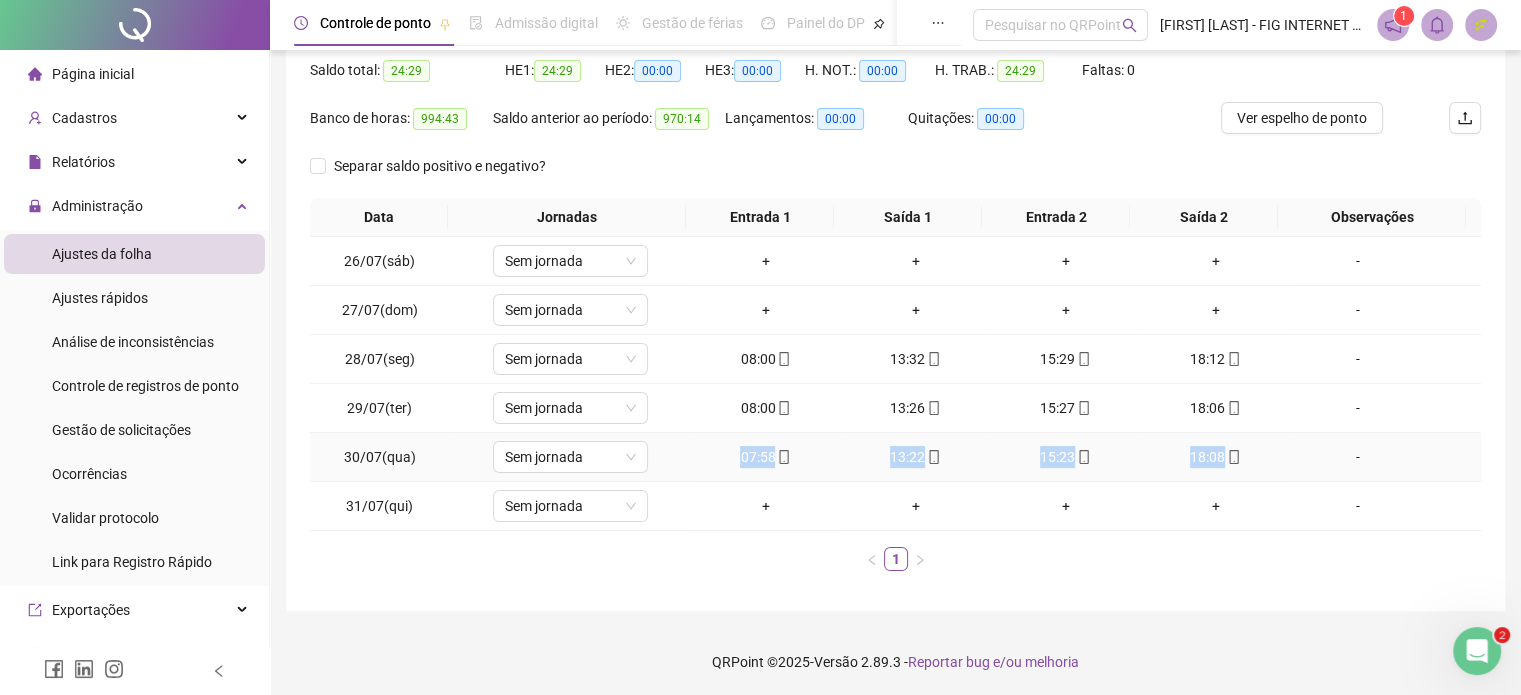drag, startPoint x: 840, startPoint y: 455, endPoint x: 1209, endPoint y: 467, distance: 369.19507 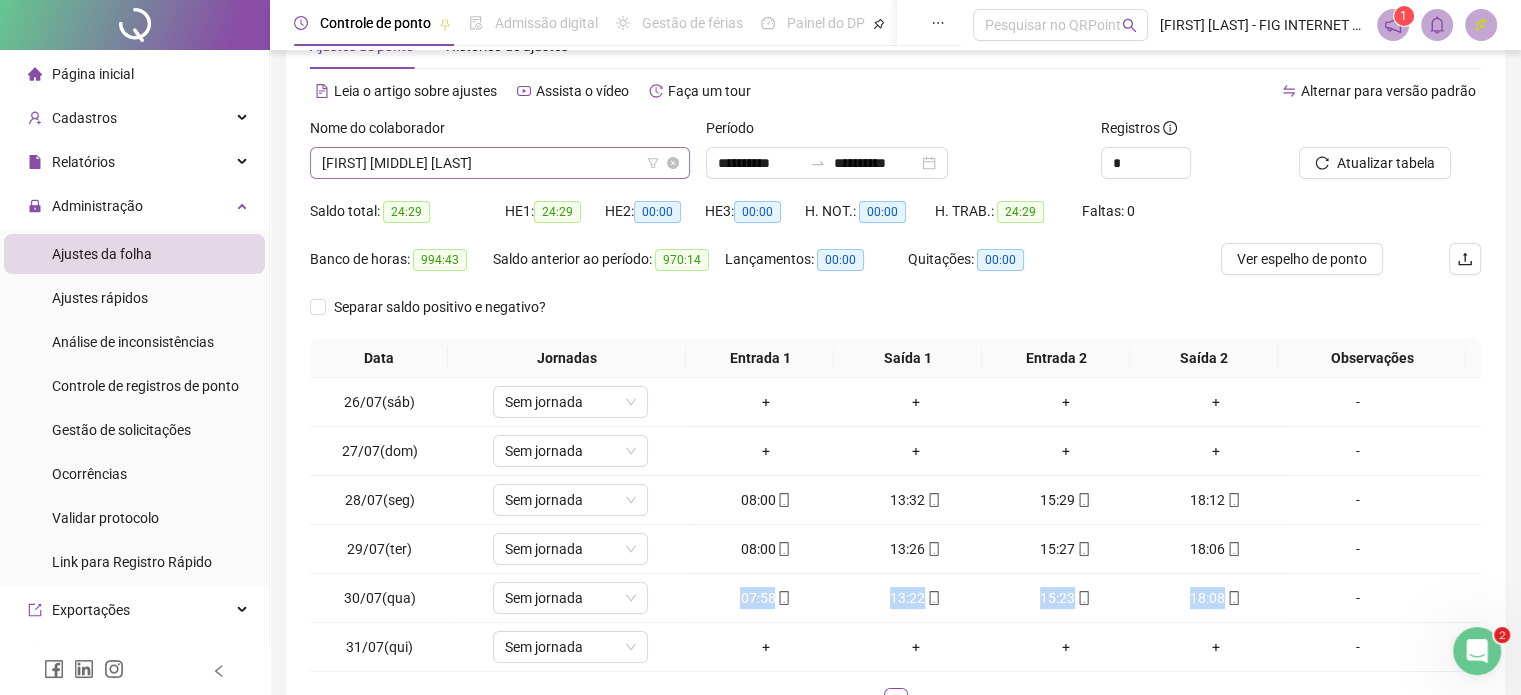 scroll, scrollTop: 8, scrollLeft: 0, axis: vertical 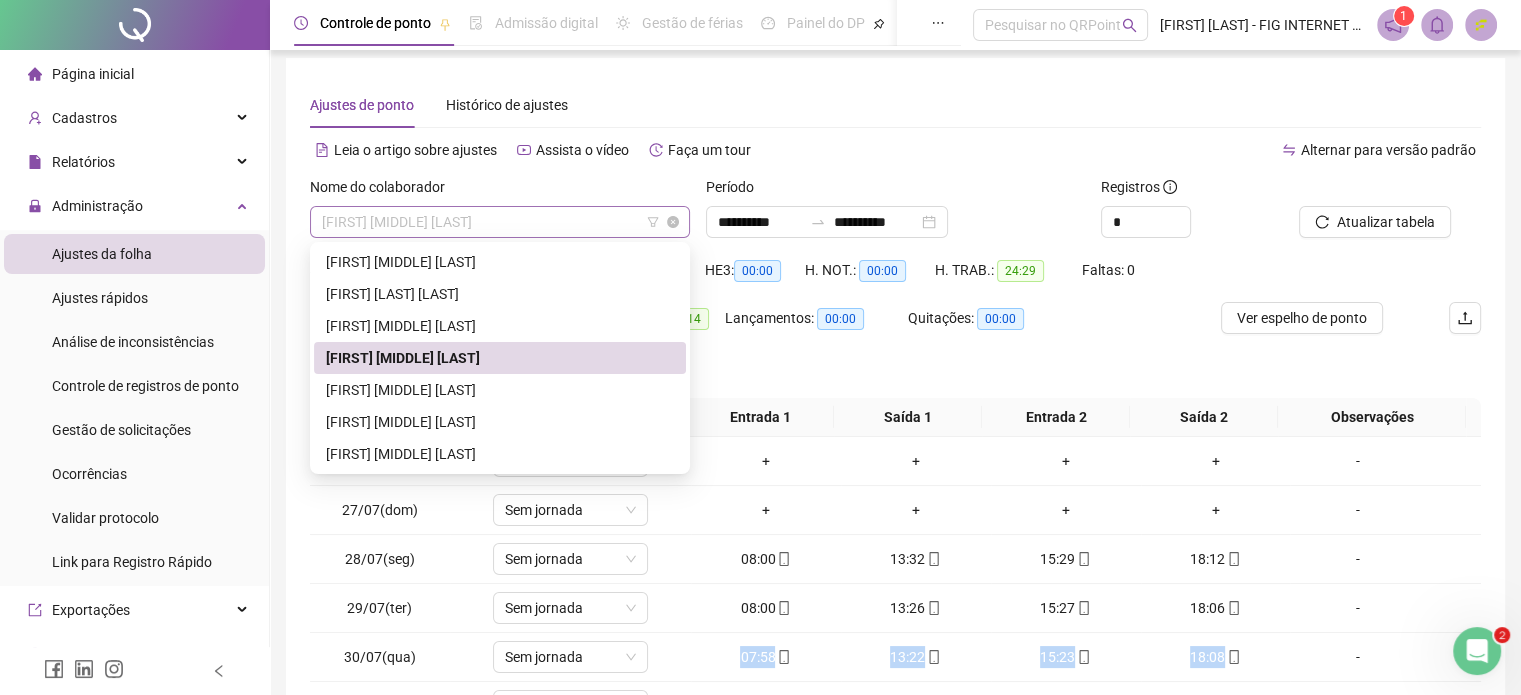 click on "ELIANE FERREIRA DA SILVA" at bounding box center (500, 222) 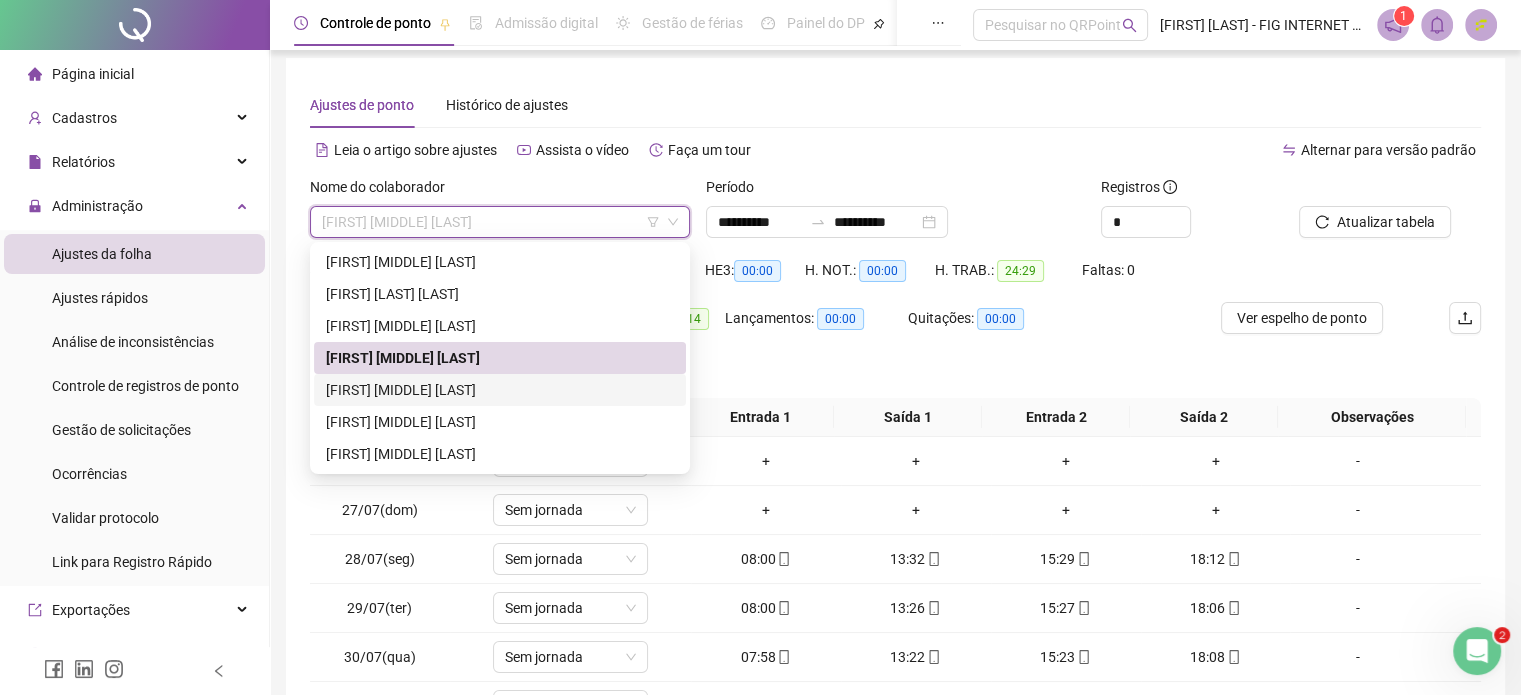 click on "IGOR OLIVEIRA DE ARAUJO" at bounding box center (500, 390) 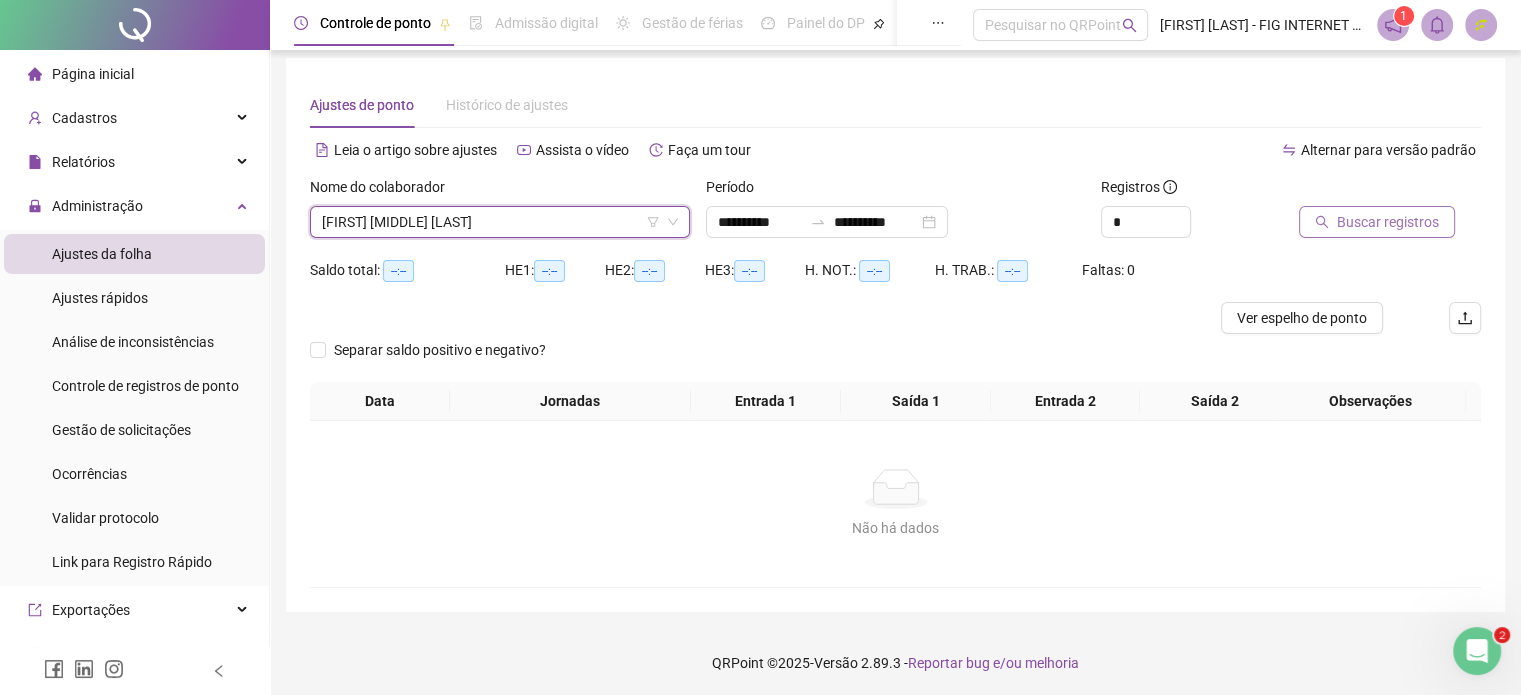 click on "Buscar registros" at bounding box center (1388, 222) 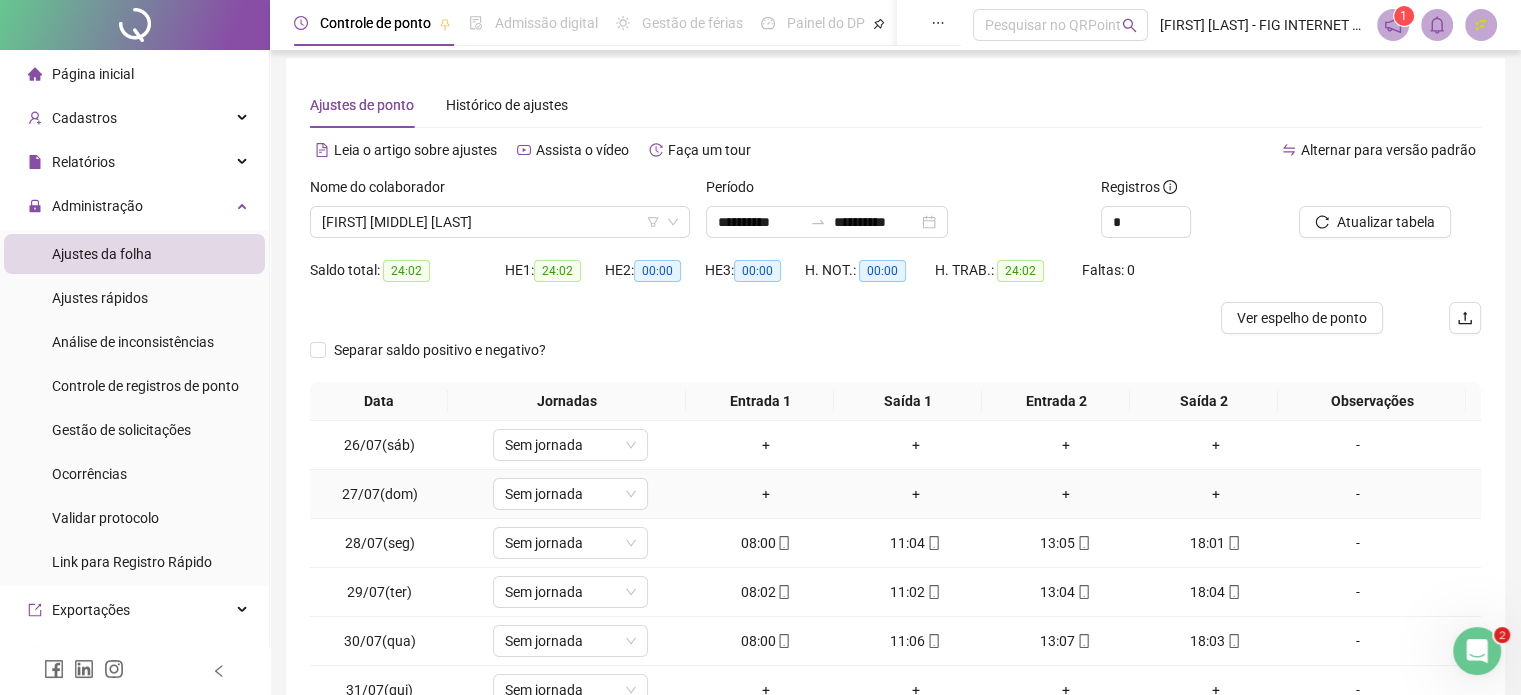 scroll, scrollTop: 192, scrollLeft: 0, axis: vertical 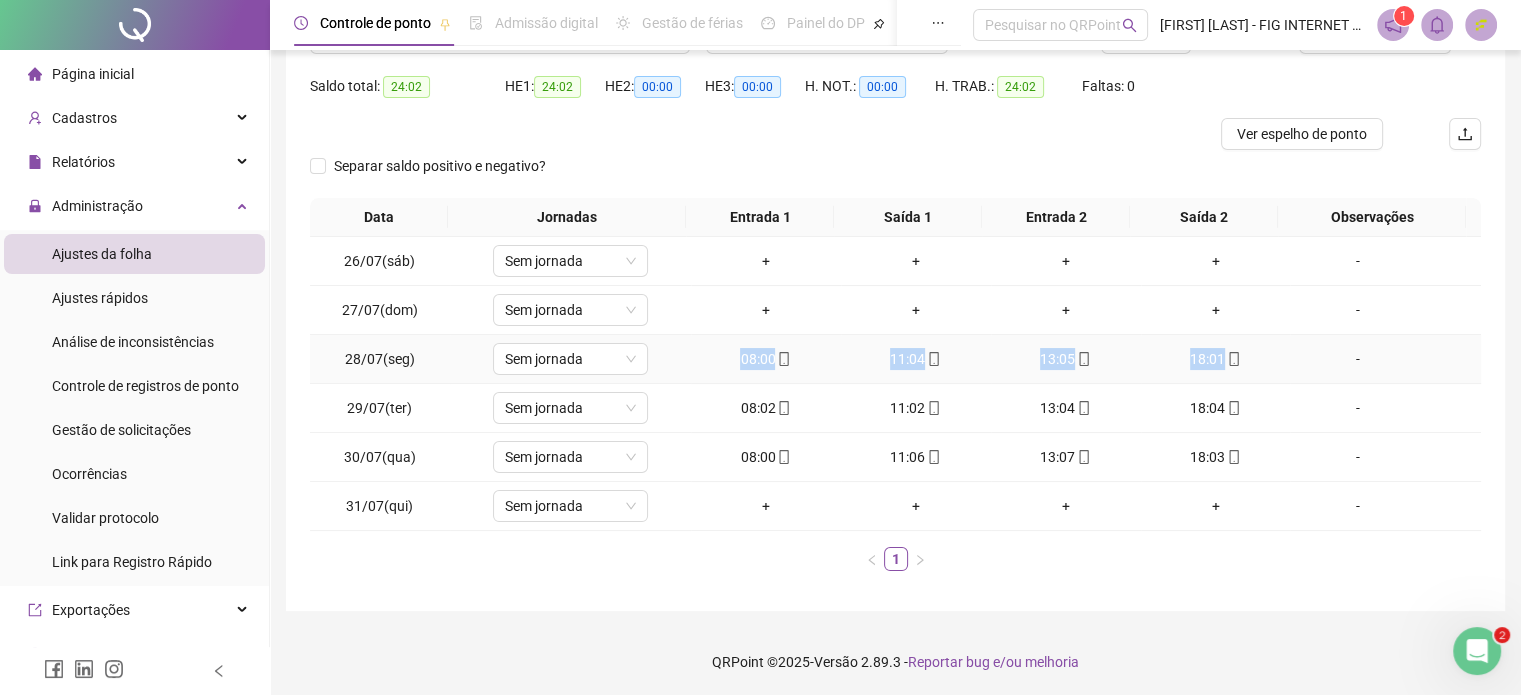 drag, startPoint x: 734, startPoint y: 357, endPoint x: 1219, endPoint y: 355, distance: 485.00412 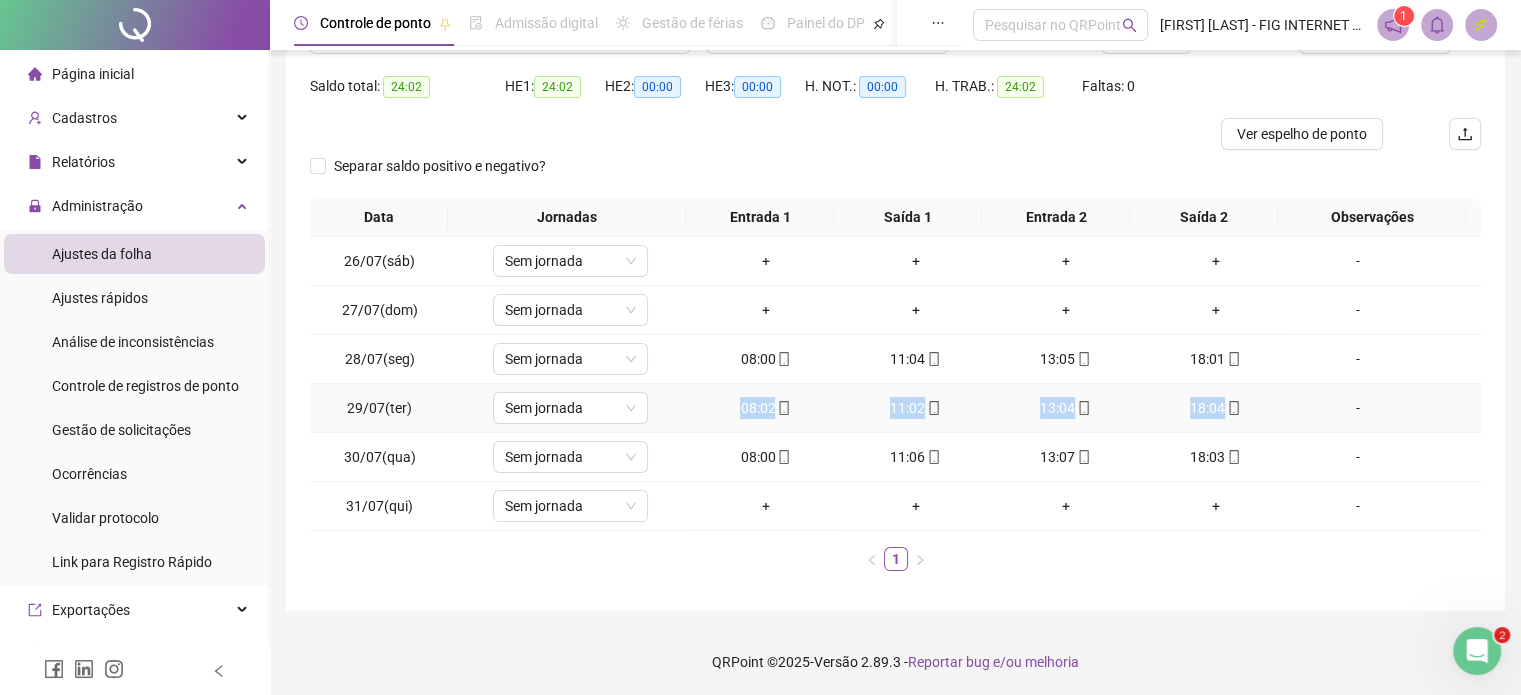 drag, startPoint x: 781, startPoint y: 414, endPoint x: 1210, endPoint y: 415, distance: 429.00116 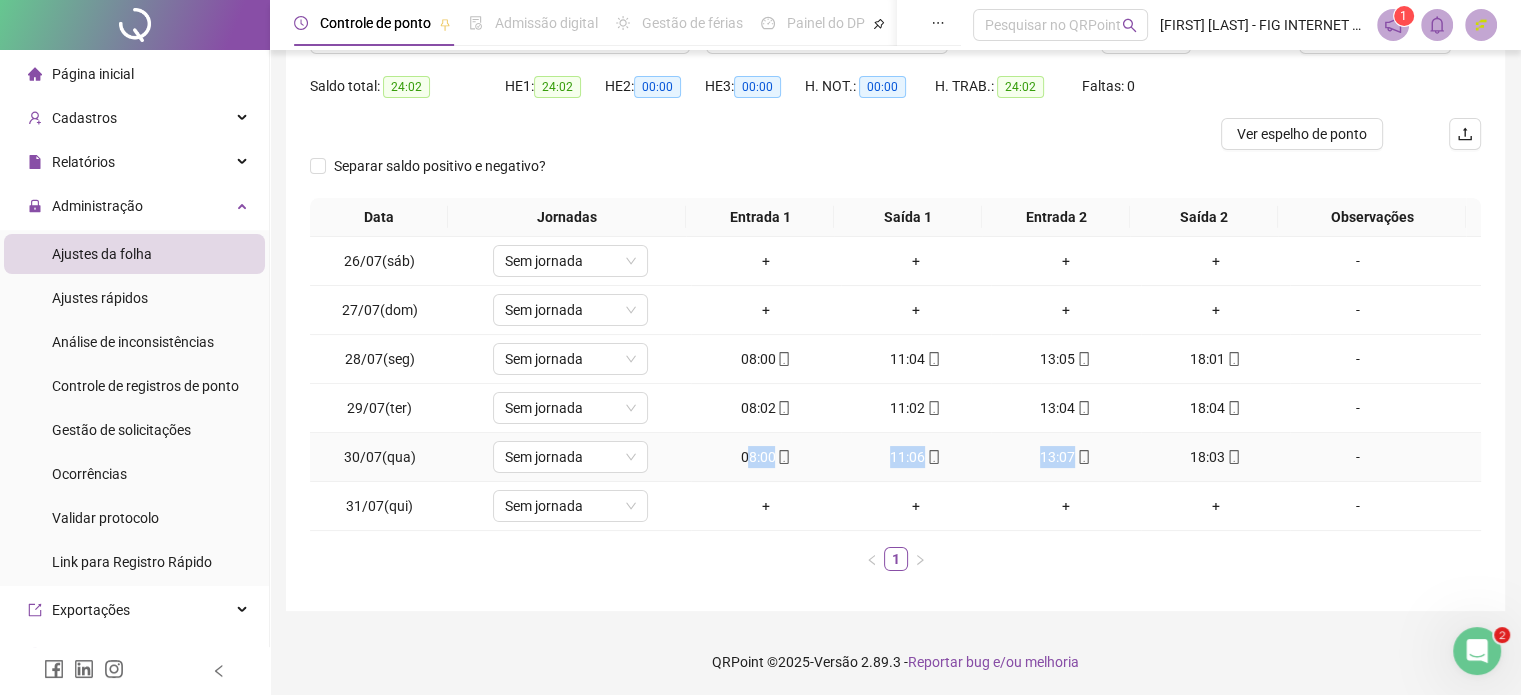 drag, startPoint x: 742, startPoint y: 451, endPoint x: 1100, endPoint y: 446, distance: 358.0349 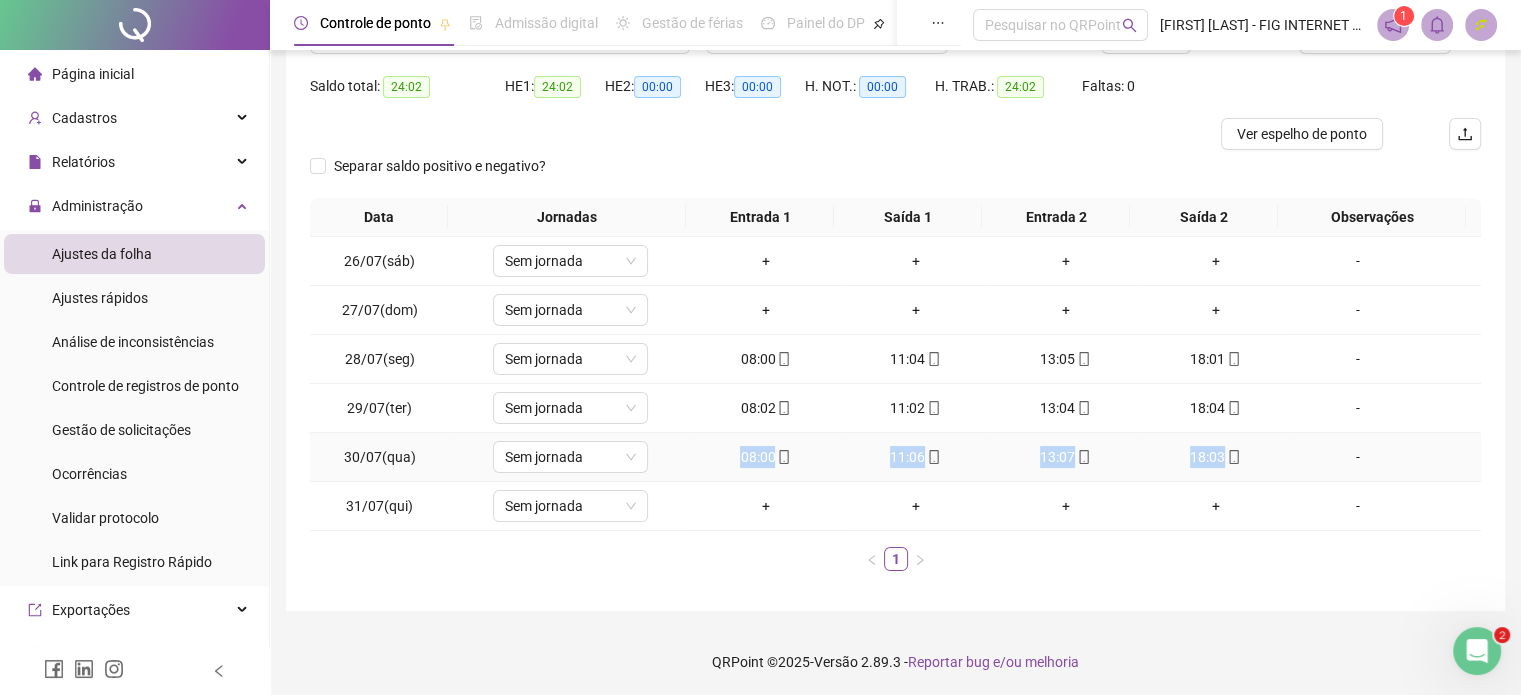 drag, startPoint x: 717, startPoint y: 454, endPoint x: 1224, endPoint y: 452, distance: 507.00394 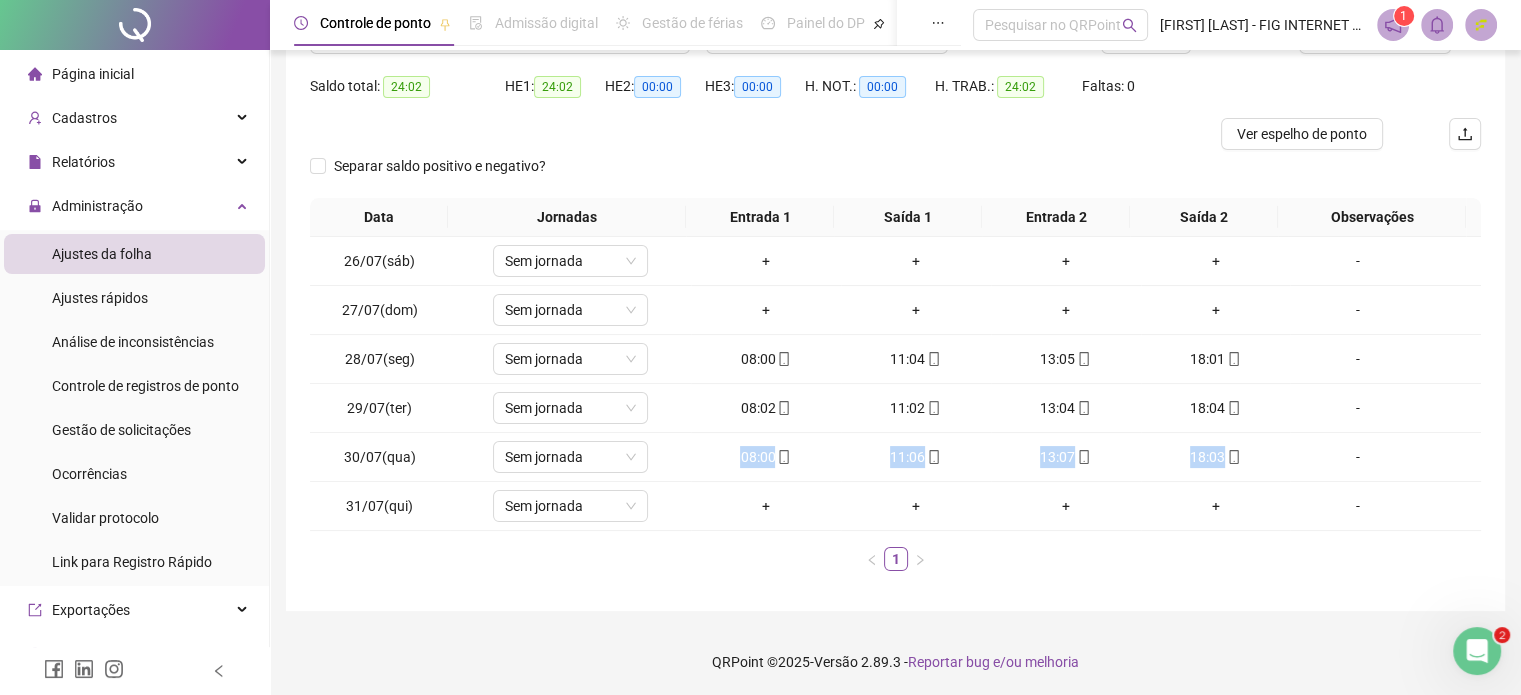 scroll, scrollTop: 0, scrollLeft: 0, axis: both 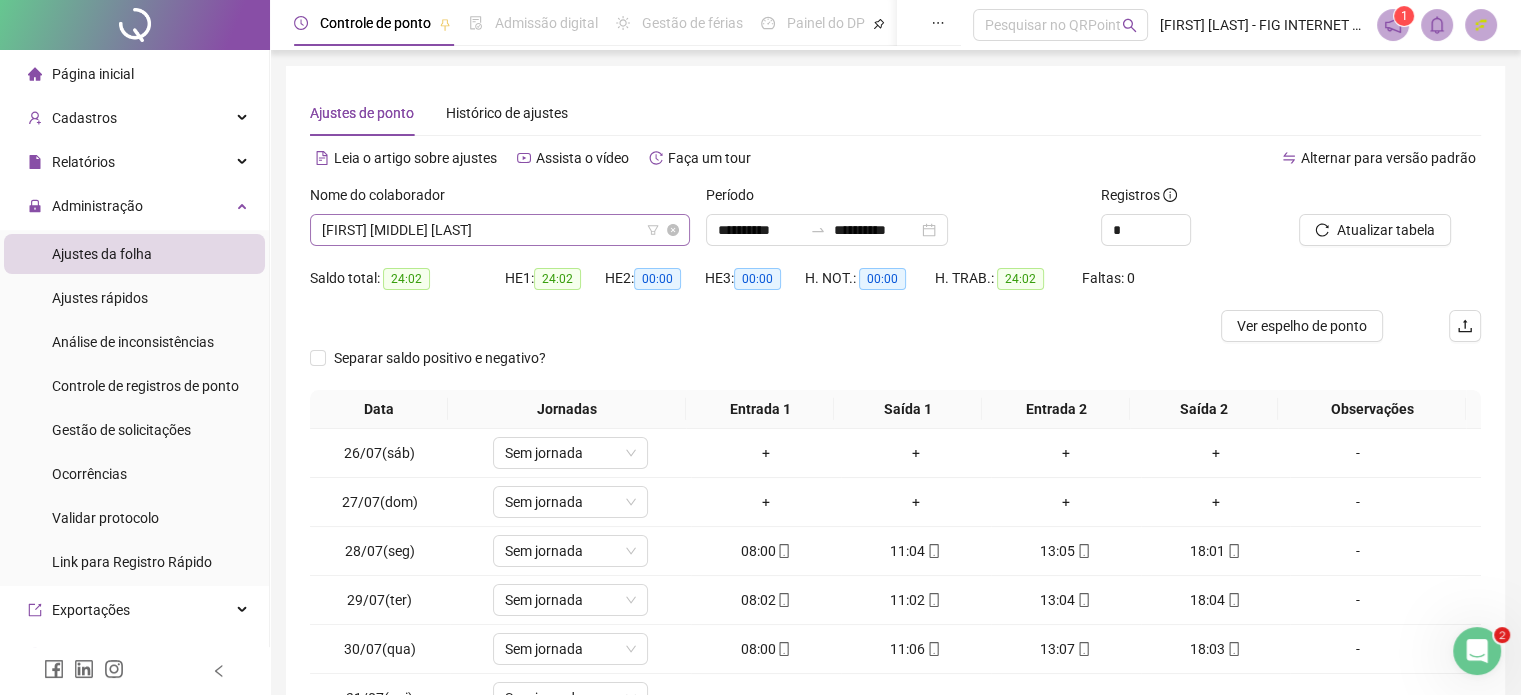 click at bounding box center [491, 230] 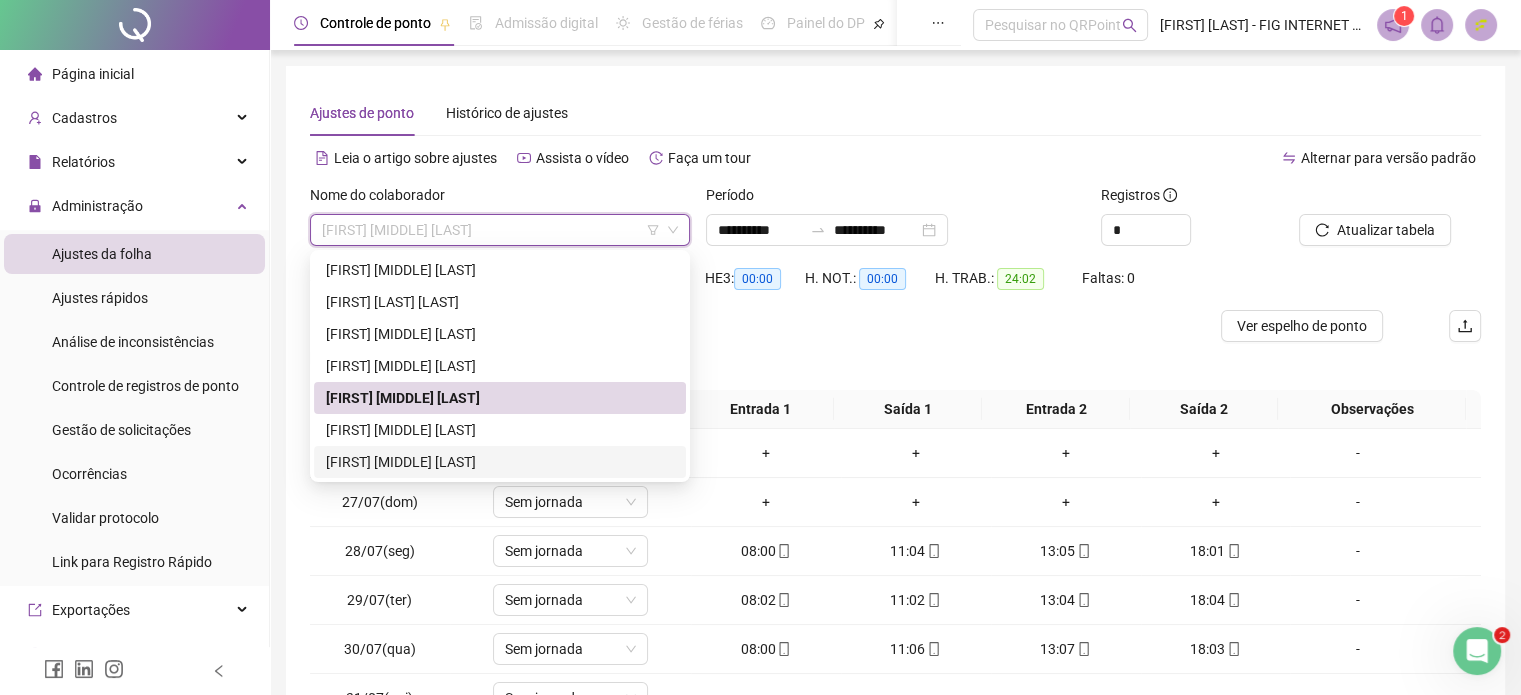 click on "LUAN CARLOS RODRIGUES LIMA" at bounding box center (500, 430) 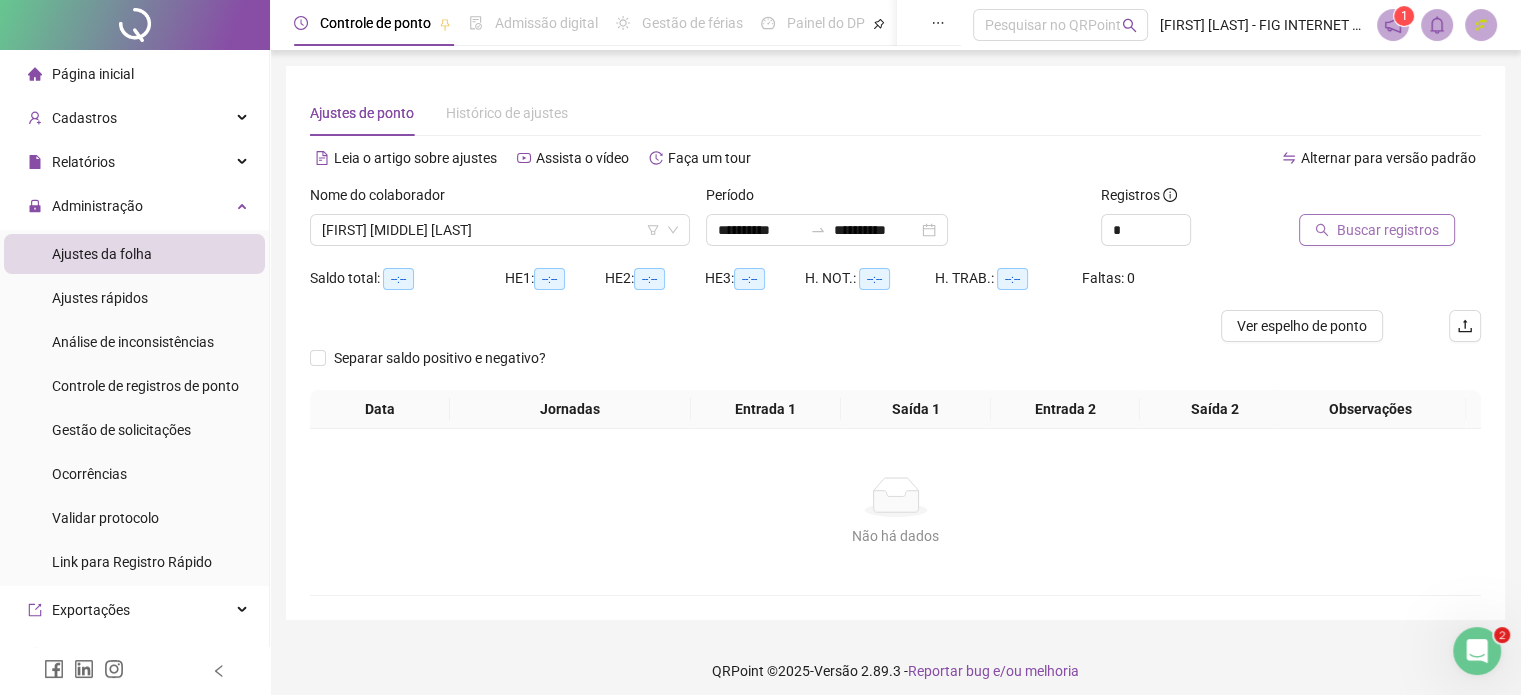 click on "Buscar registros" at bounding box center [1388, 230] 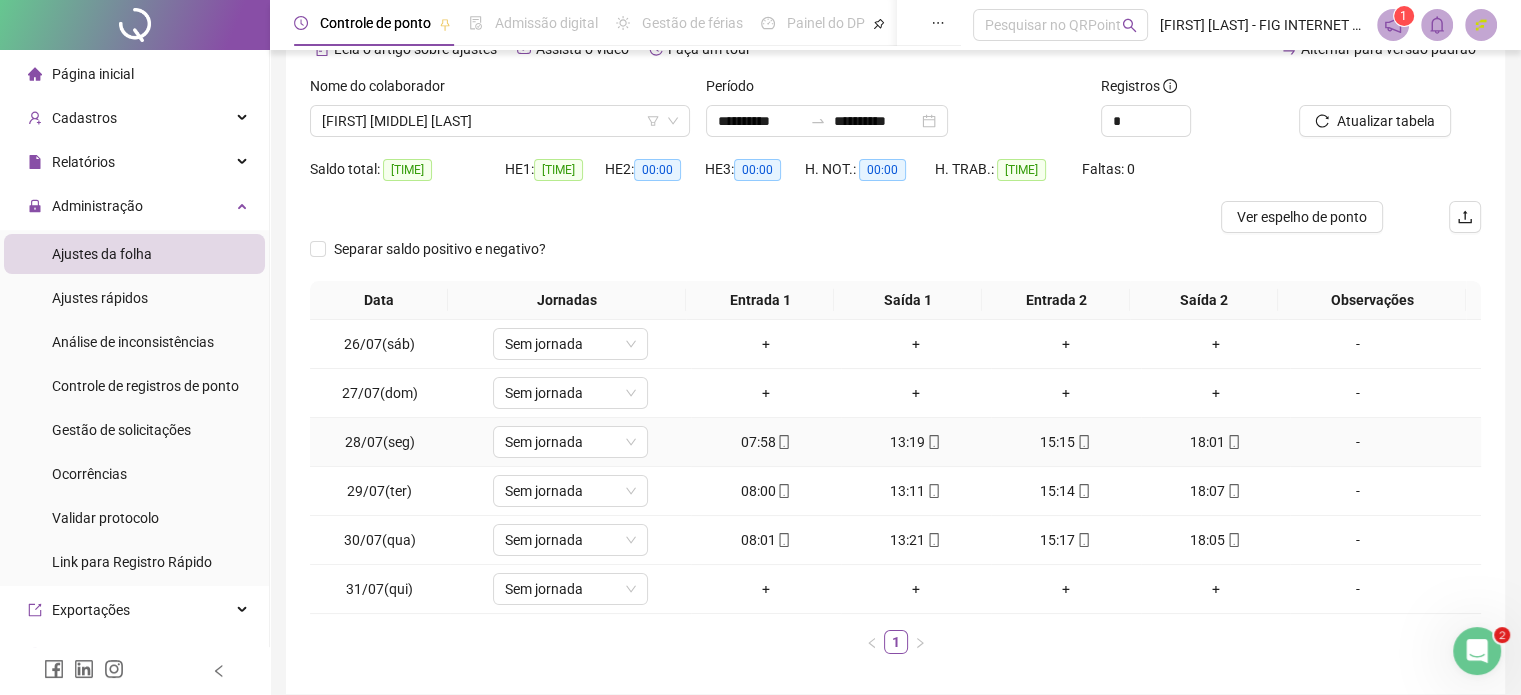 scroll, scrollTop: 192, scrollLeft: 0, axis: vertical 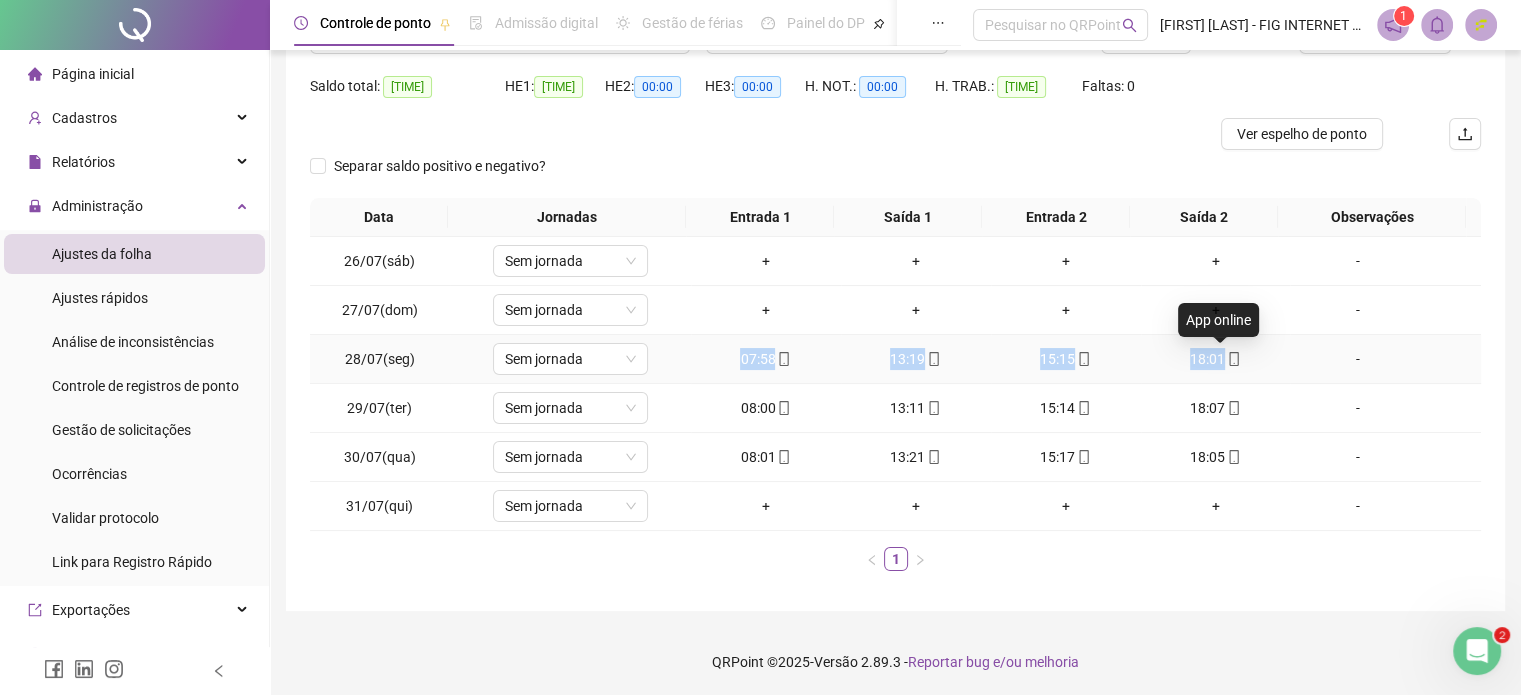 drag, startPoint x: 756, startPoint y: 358, endPoint x: 1220, endPoint y: 351, distance: 464.0528 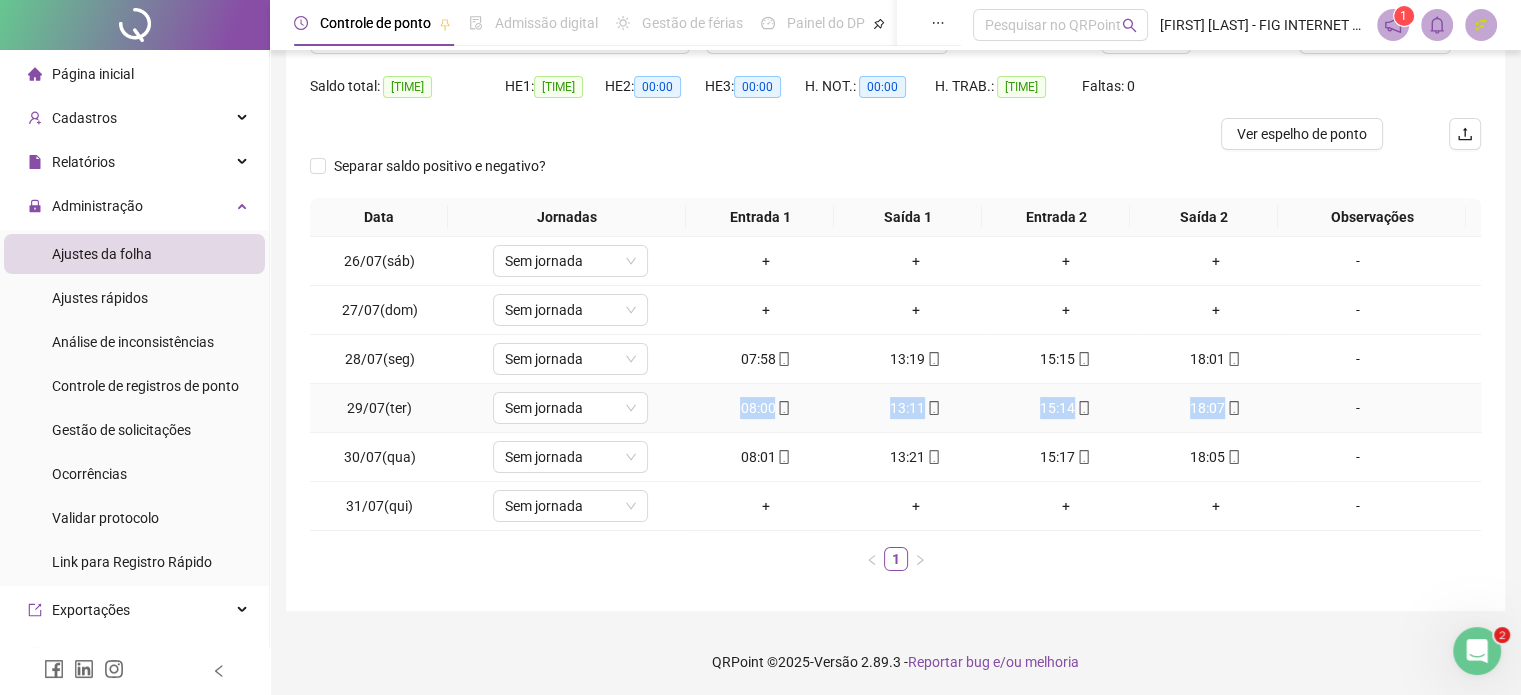 drag, startPoint x: 732, startPoint y: 410, endPoint x: 1209, endPoint y: 419, distance: 477.0849 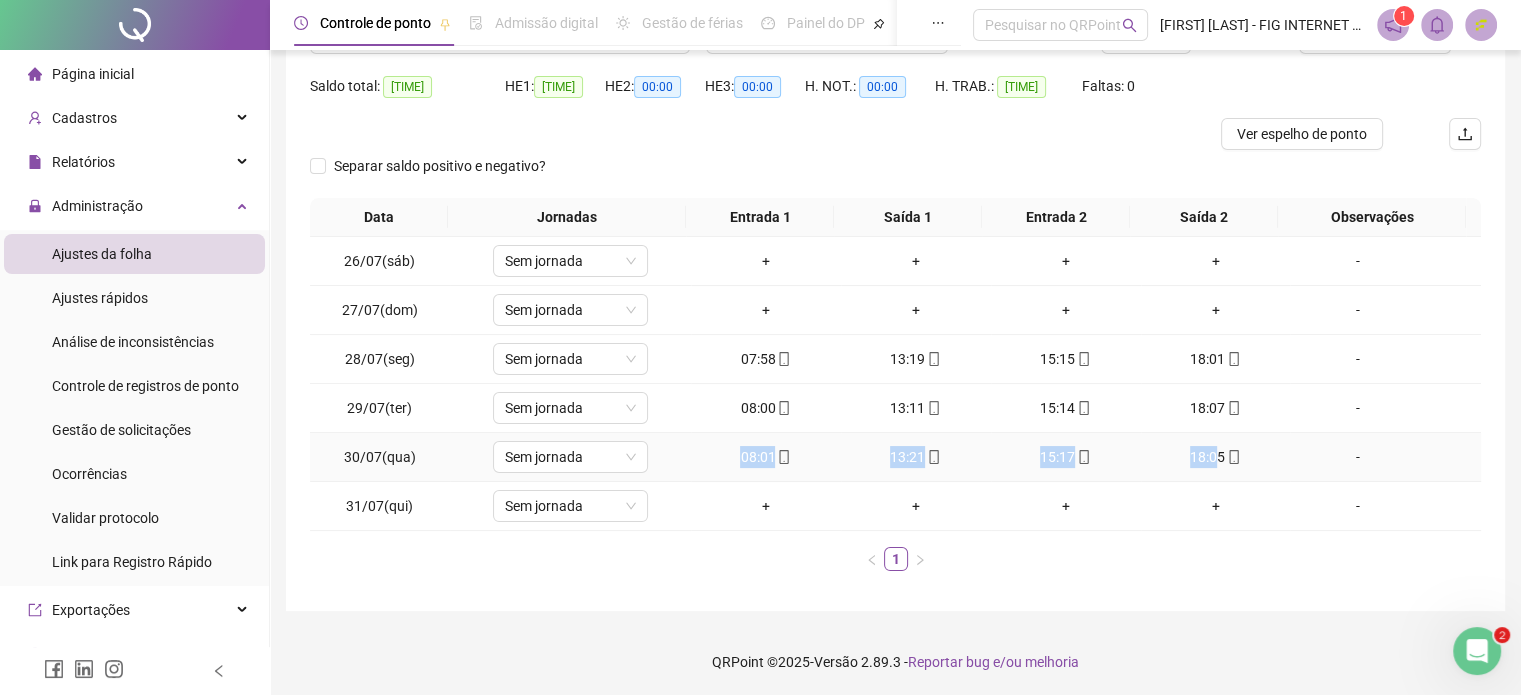 drag, startPoint x: 728, startPoint y: 465, endPoint x: 1206, endPoint y: 462, distance: 478.0094 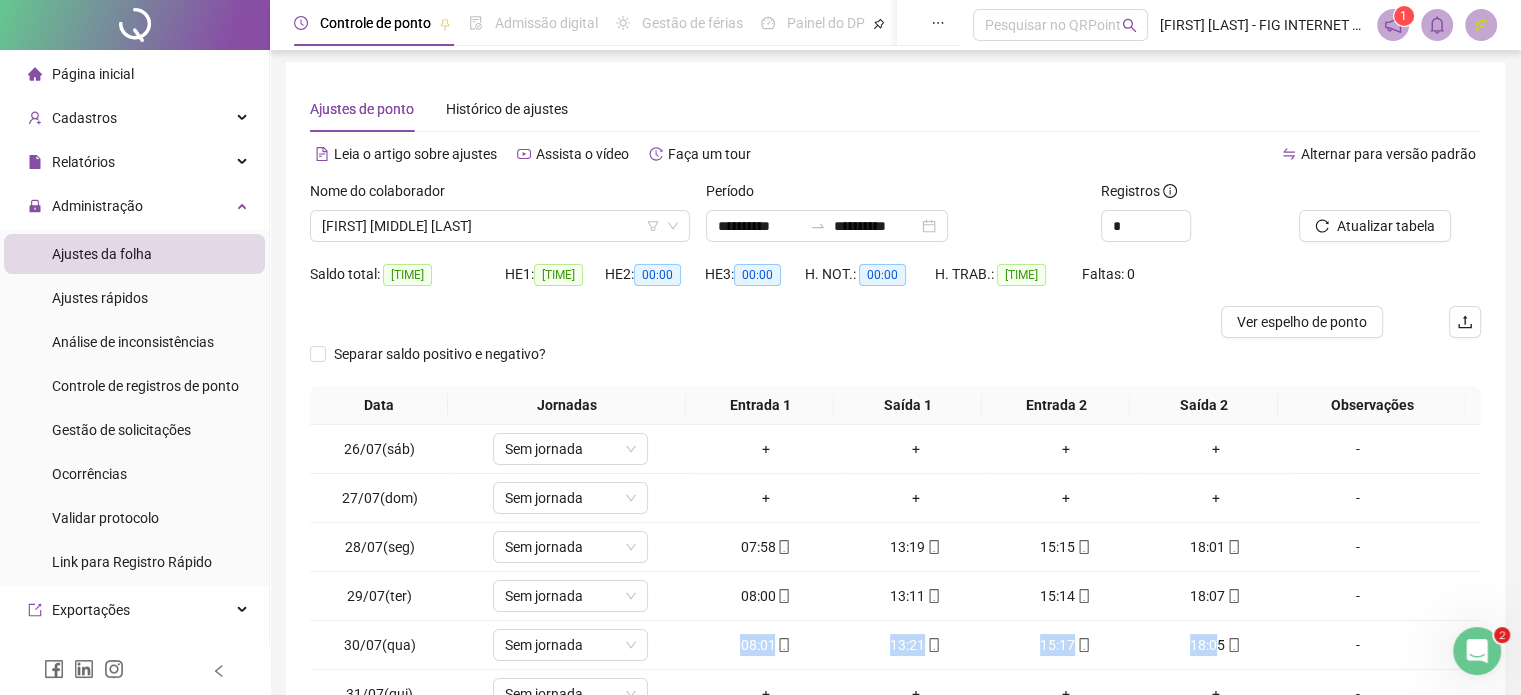 scroll, scrollTop: 0, scrollLeft: 0, axis: both 